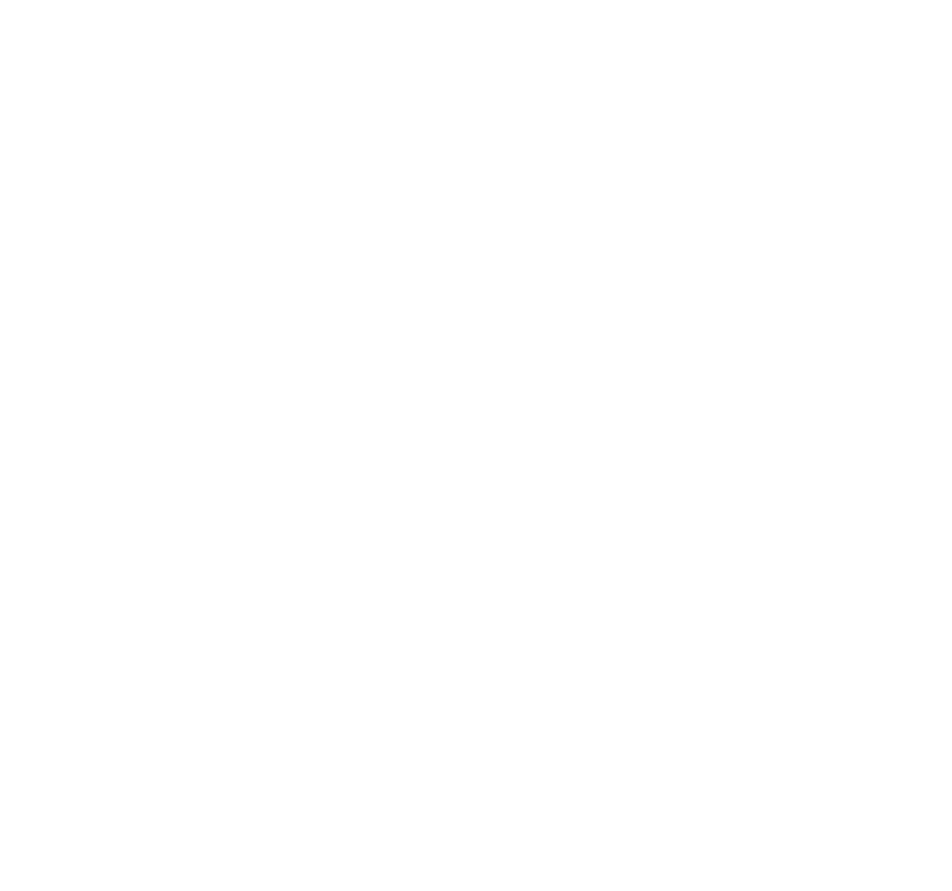 scroll, scrollTop: 0, scrollLeft: 0, axis: both 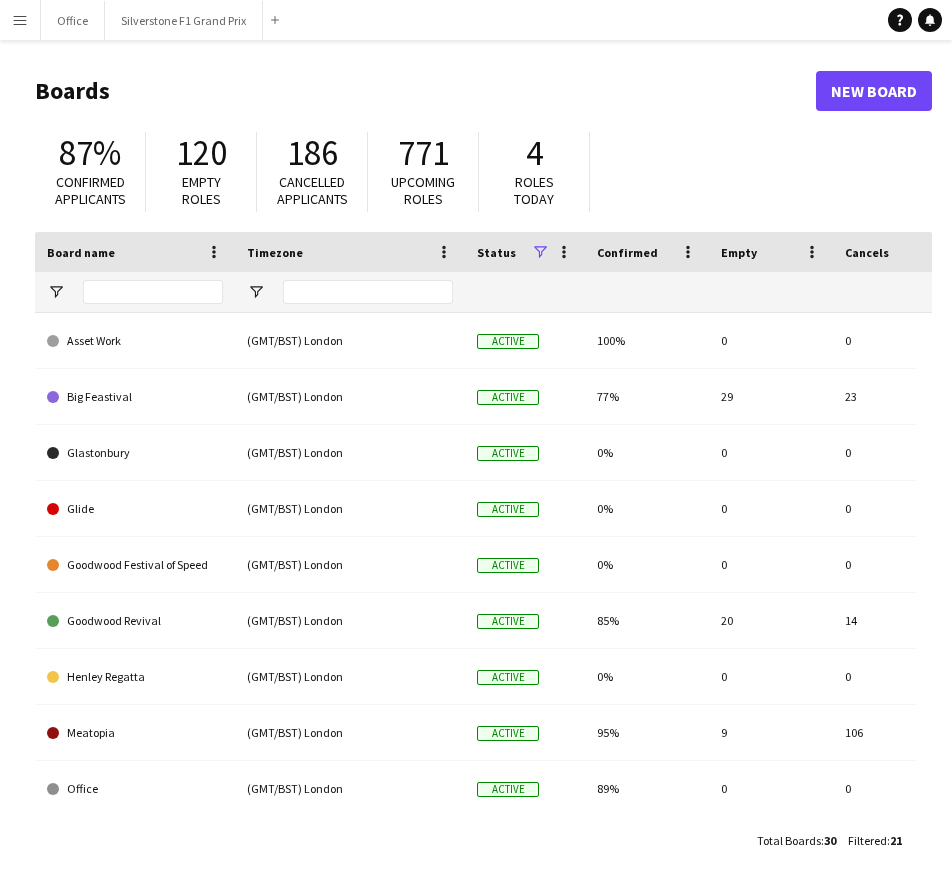 click on "Menu" at bounding box center [20, 20] 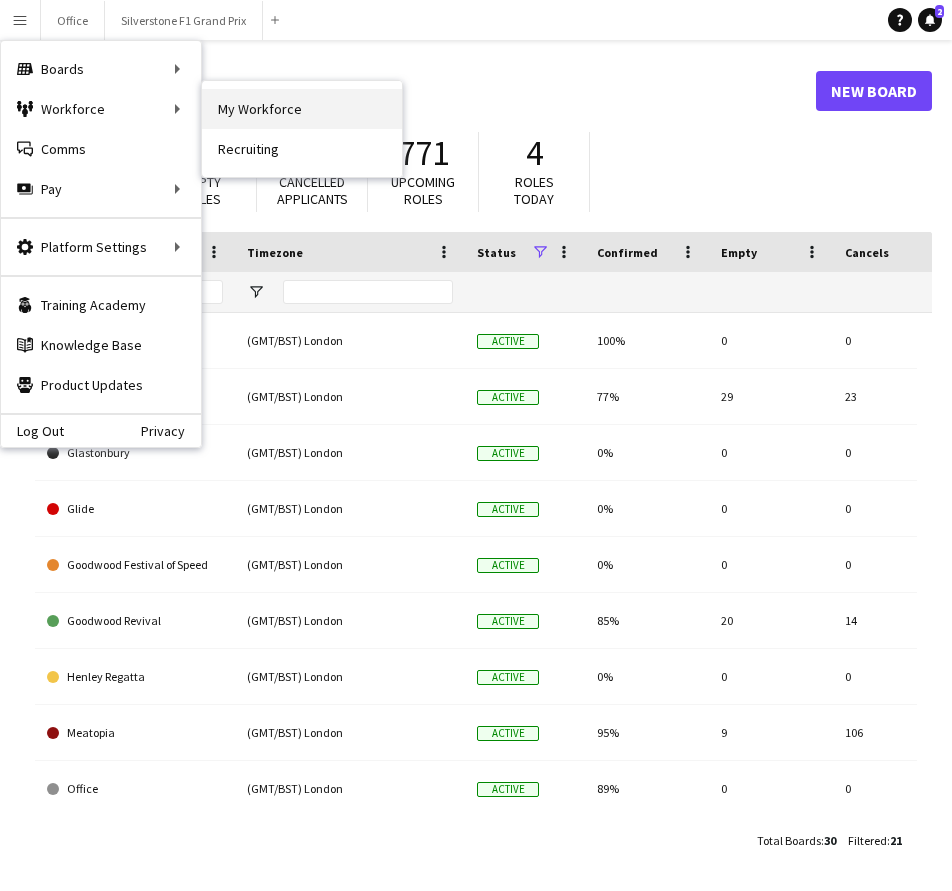 click on "My Workforce" at bounding box center (302, 109) 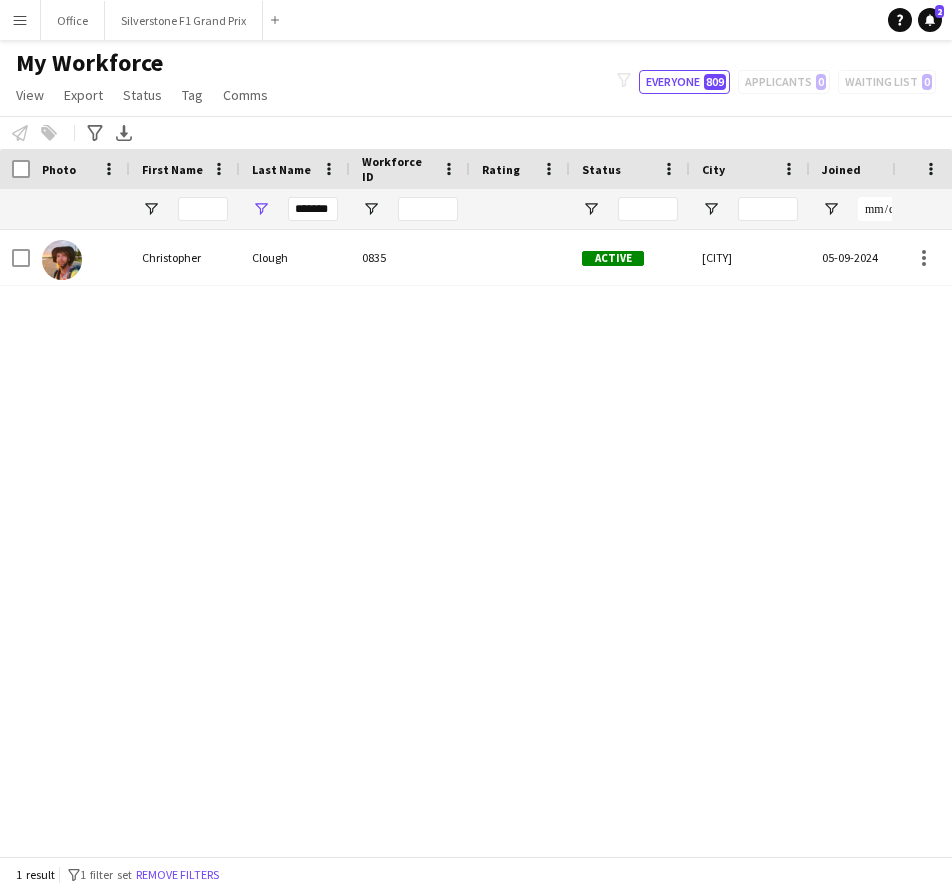 click on "******" at bounding box center (295, 209) 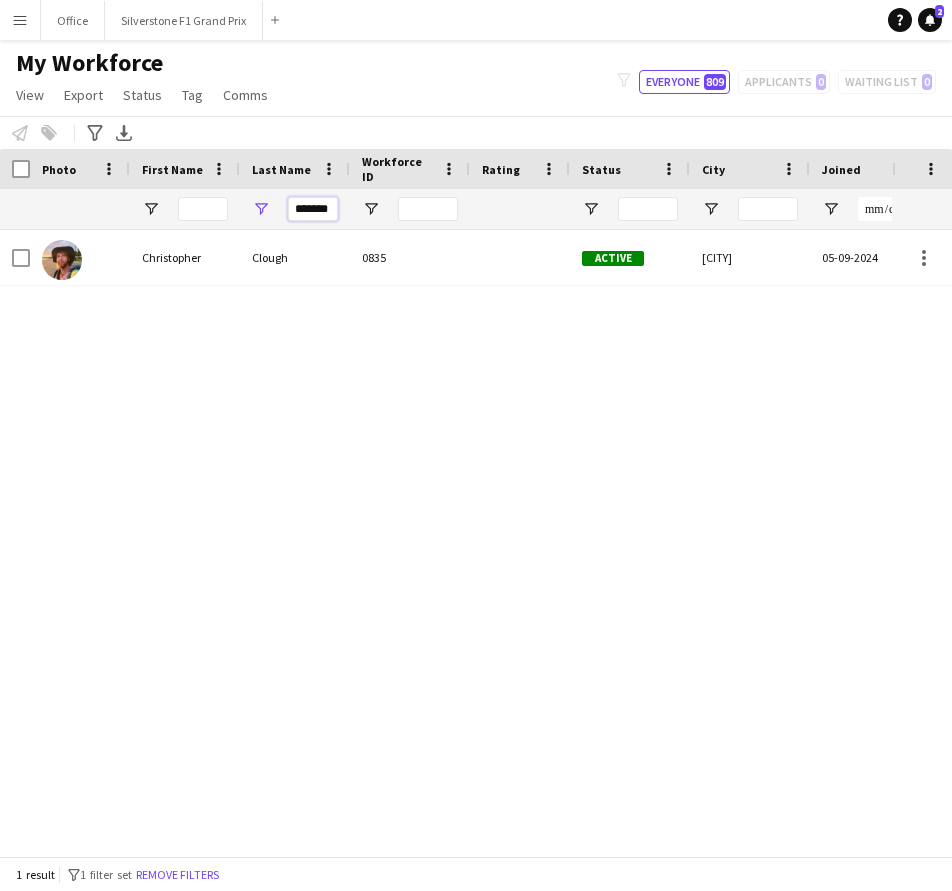 drag, startPoint x: 290, startPoint y: 205, endPoint x: 333, endPoint y: 213, distance: 43.737854 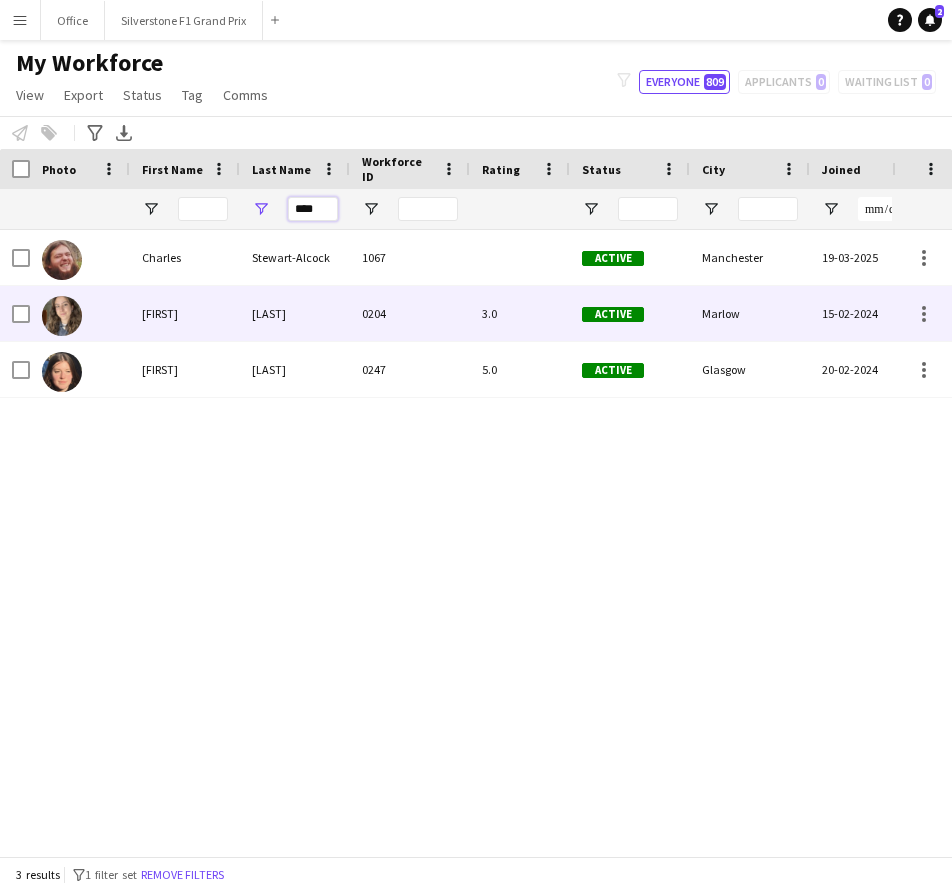 type on "****" 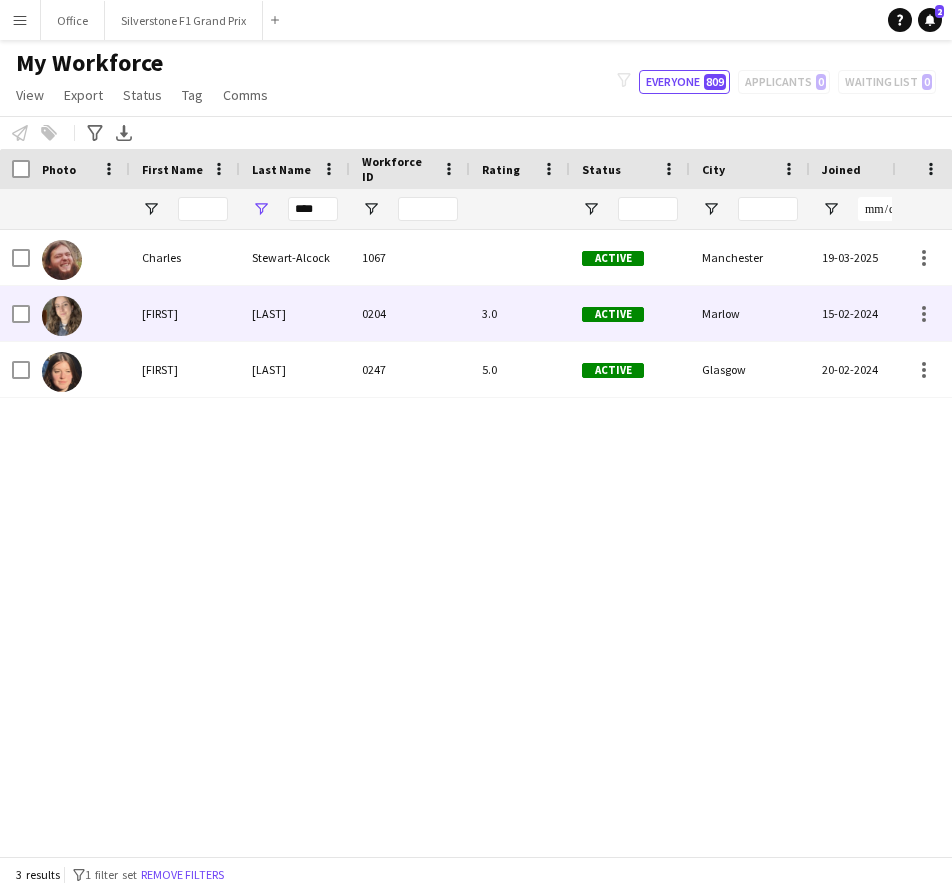 click on "[LAST]" at bounding box center (295, 313) 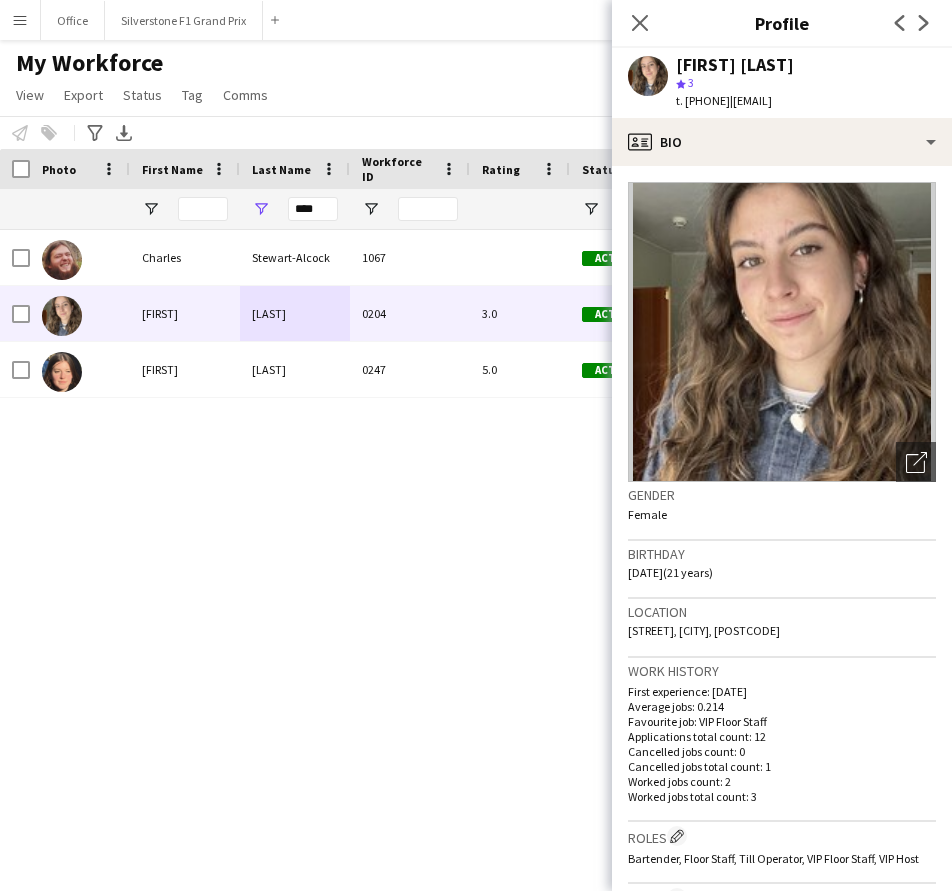 drag, startPoint x: 770, startPoint y: 95, endPoint x: 685, endPoint y: 108, distance: 85.98837 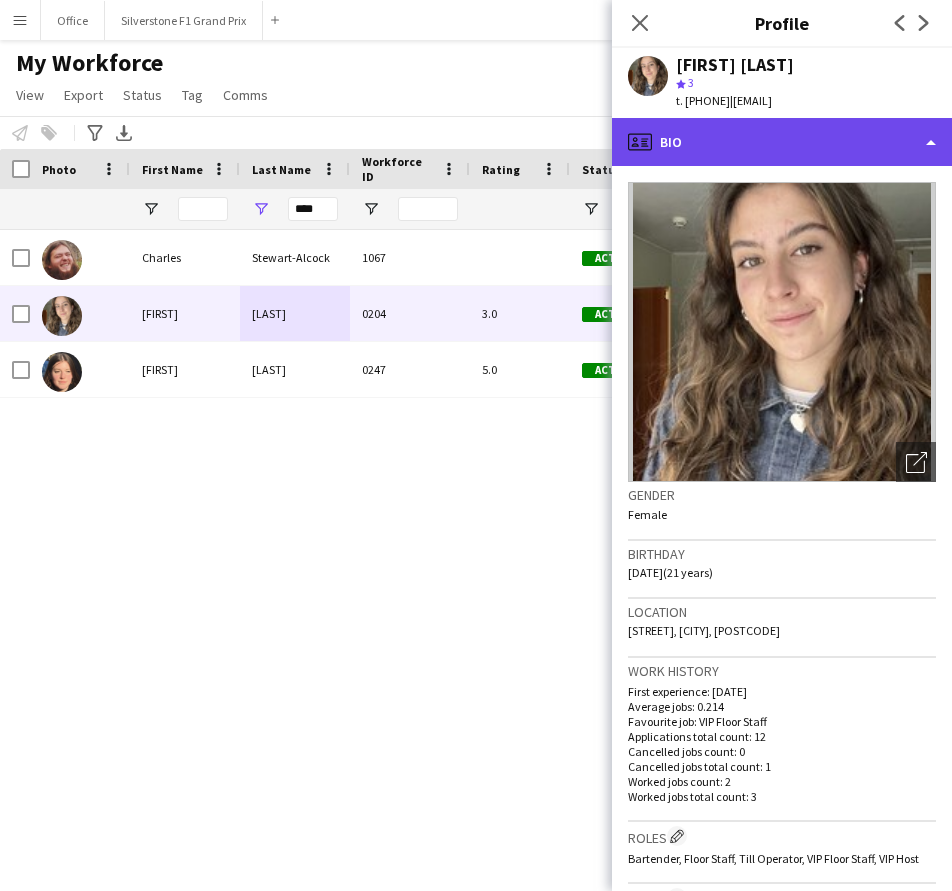 click on "profile
Bio" 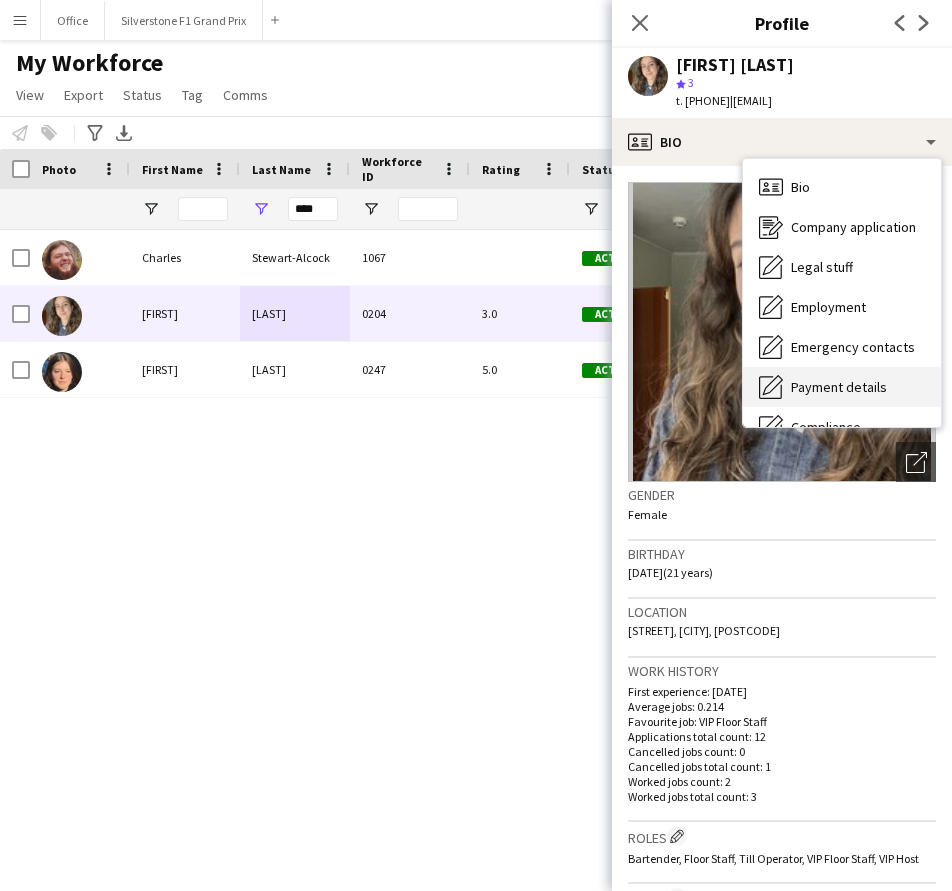 click on "Payment details" at bounding box center [839, 387] 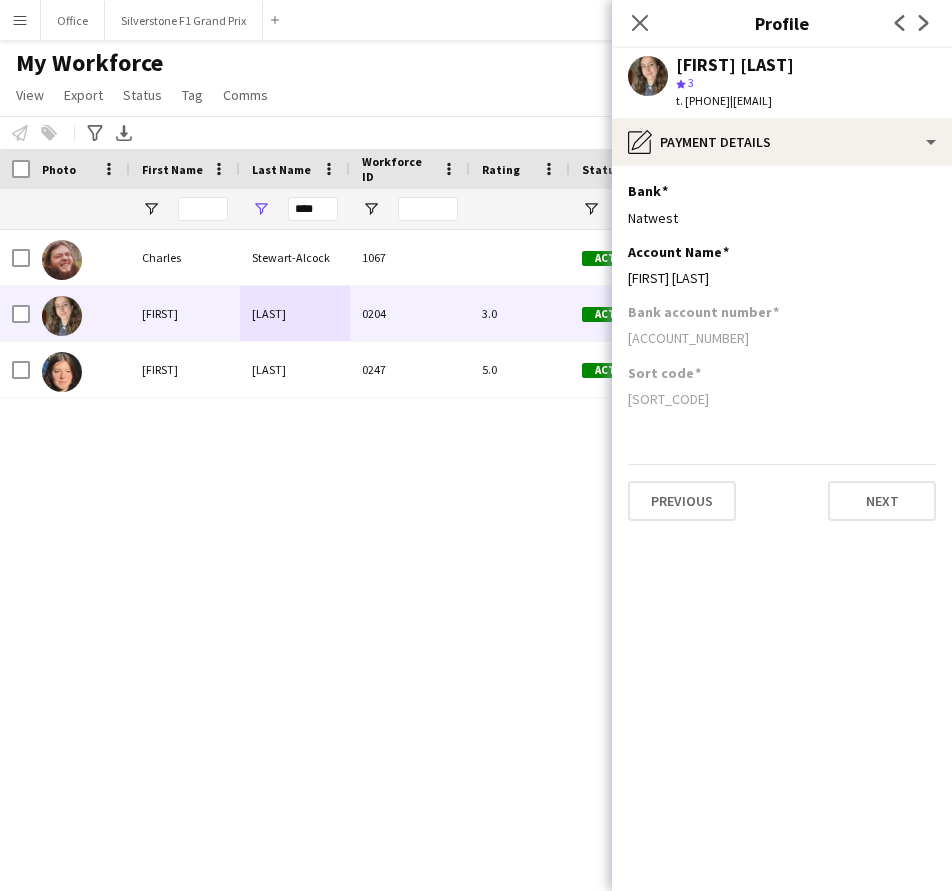 drag, startPoint x: 724, startPoint y: 281, endPoint x: 626, endPoint y: 288, distance: 98.24968 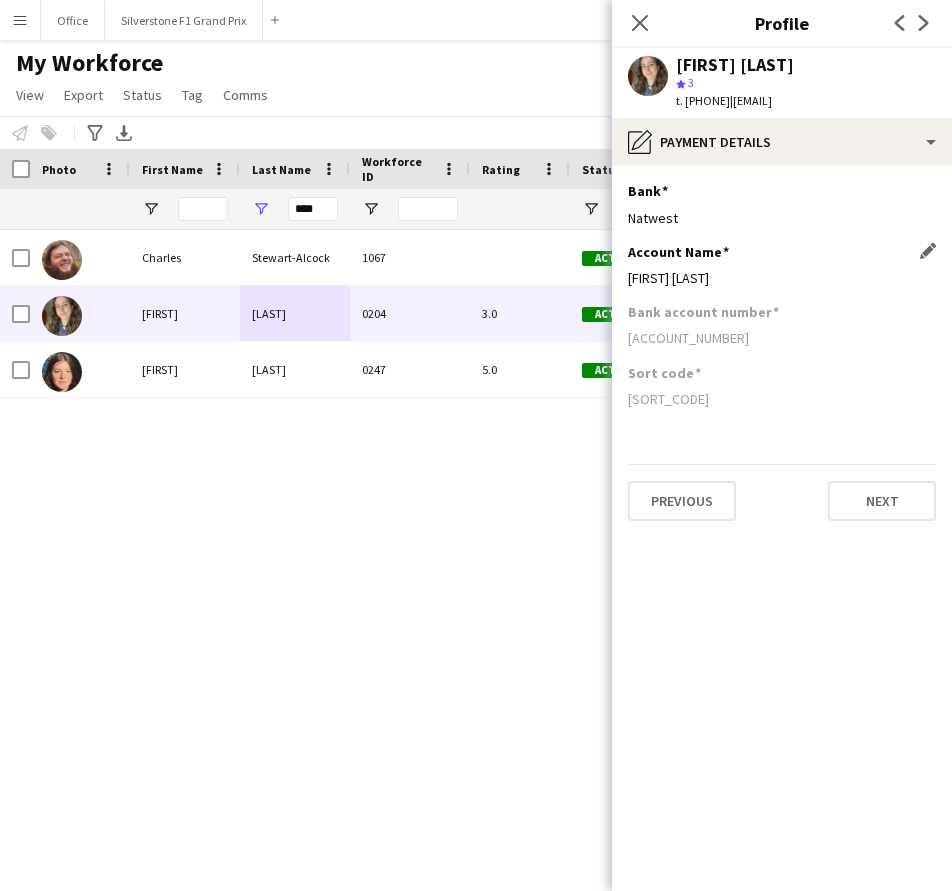 copy on "[FIRST] [LAST]" 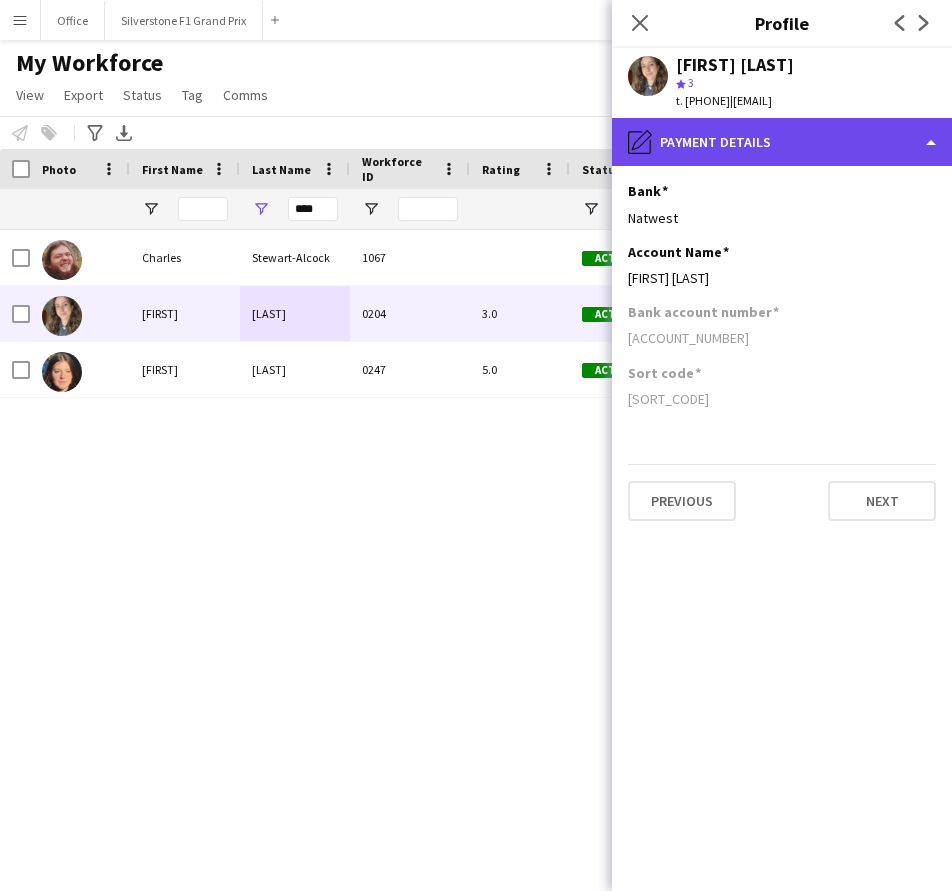 click on "pencil4
Payment details" 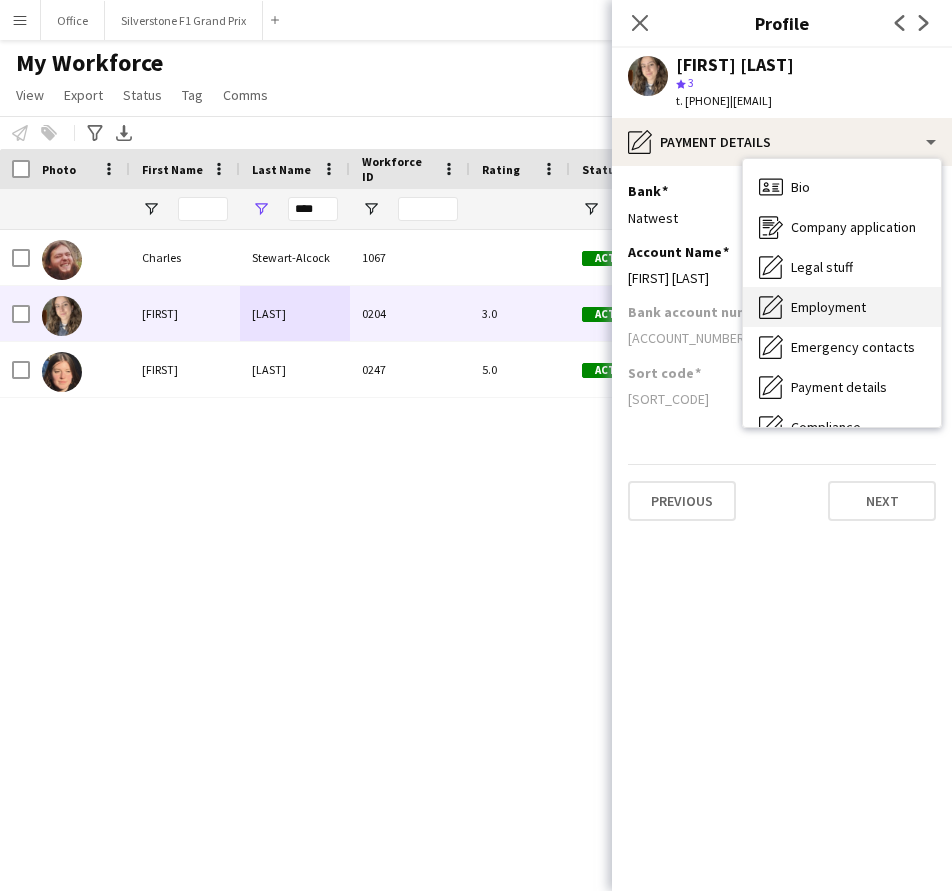 click on "Employment" at bounding box center (828, 307) 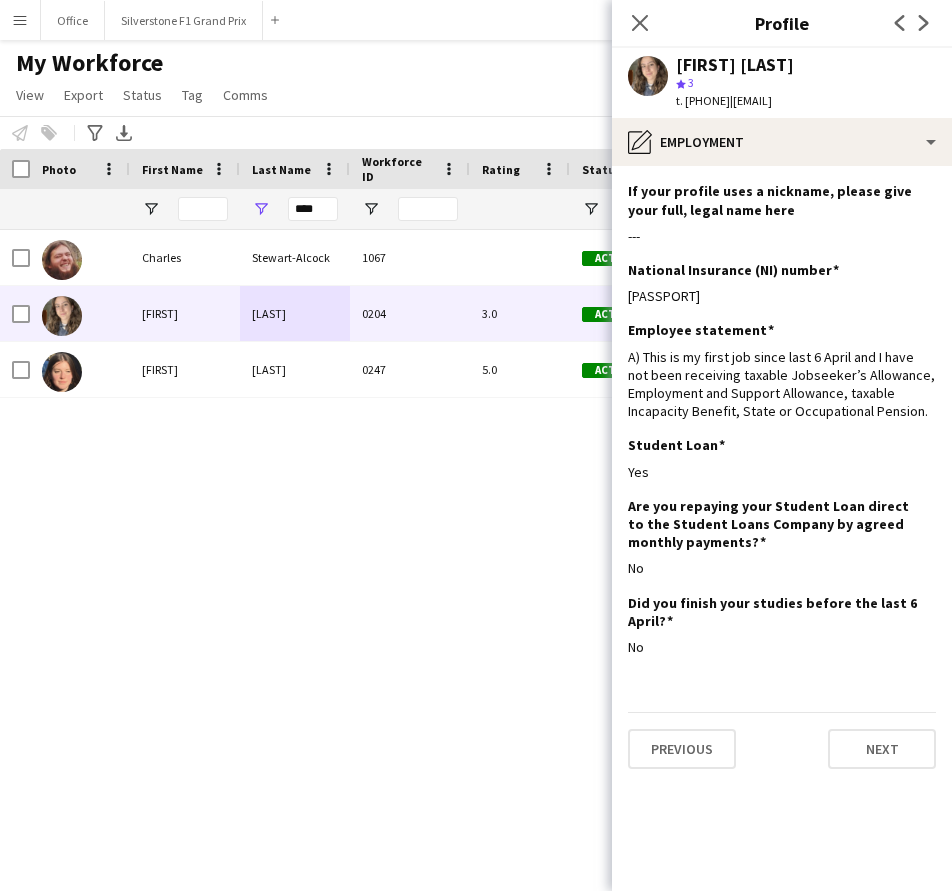 click on "If your profile uses a nickname, please give your full, legal name here
Edit this field
---  National Insurance (NI) number
Edit this field
[NI_NUMBER]  Employee statement
Edit this field
A) This is my first job since last 6 April and I have not been receiving taxable Jobseeker’s Allowance, Employment and Support Allowance, taxable Incapacity Benefit, State or Occupational Pension.  Student Loan
Edit this field
Yes  Are you repaying your Student Loan direct to the Student Loans Company by agreed monthly payments?
Edit this field
No  Did you finish your studies before the last 6 April?
Edit this field
No   Previous   Next" 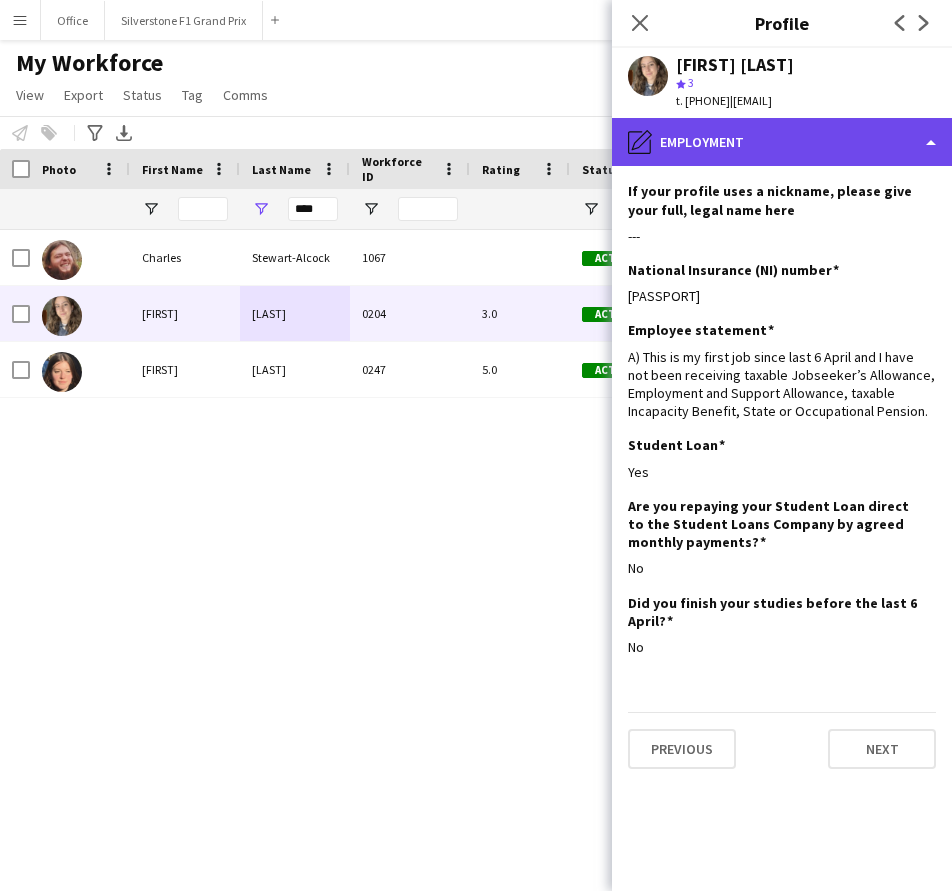 click on "pencil4
Employment" 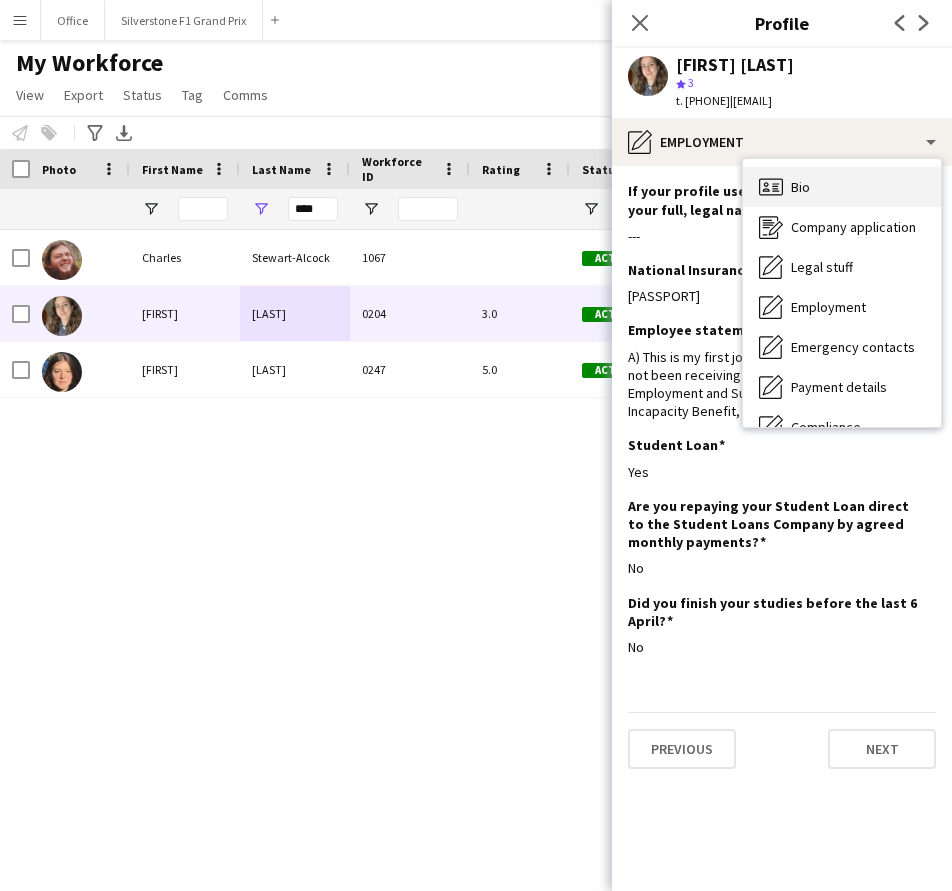 click on "Bio
Bio" at bounding box center (842, 187) 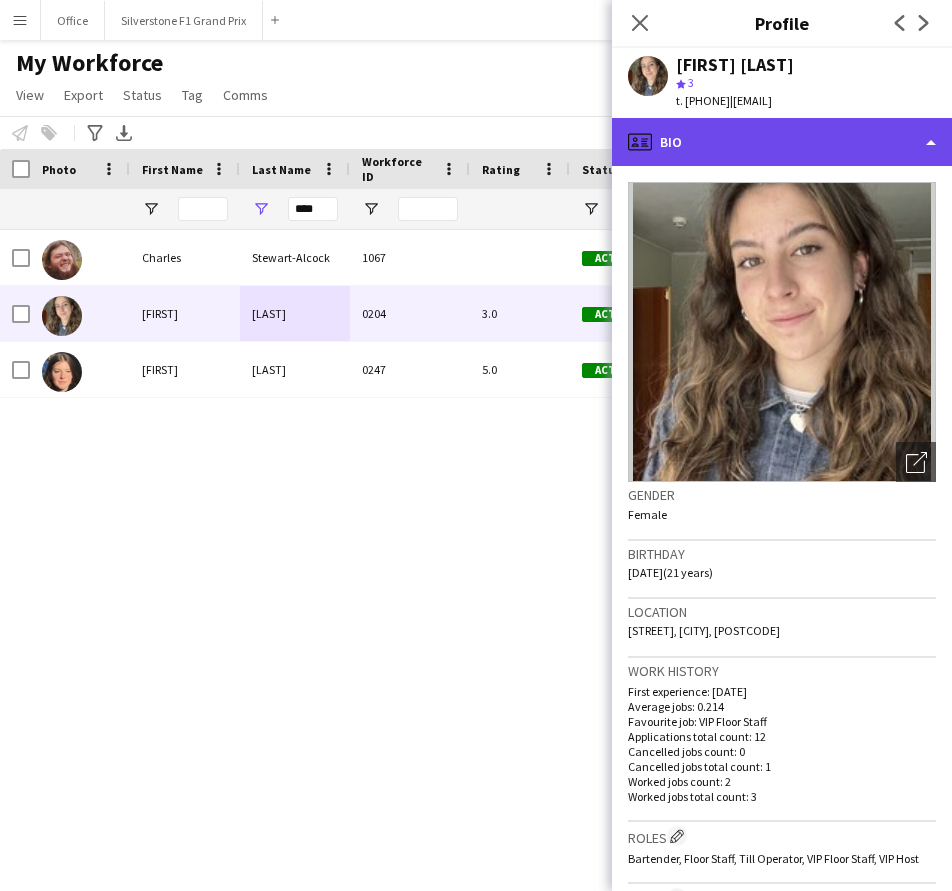 click on "profile
Bio" 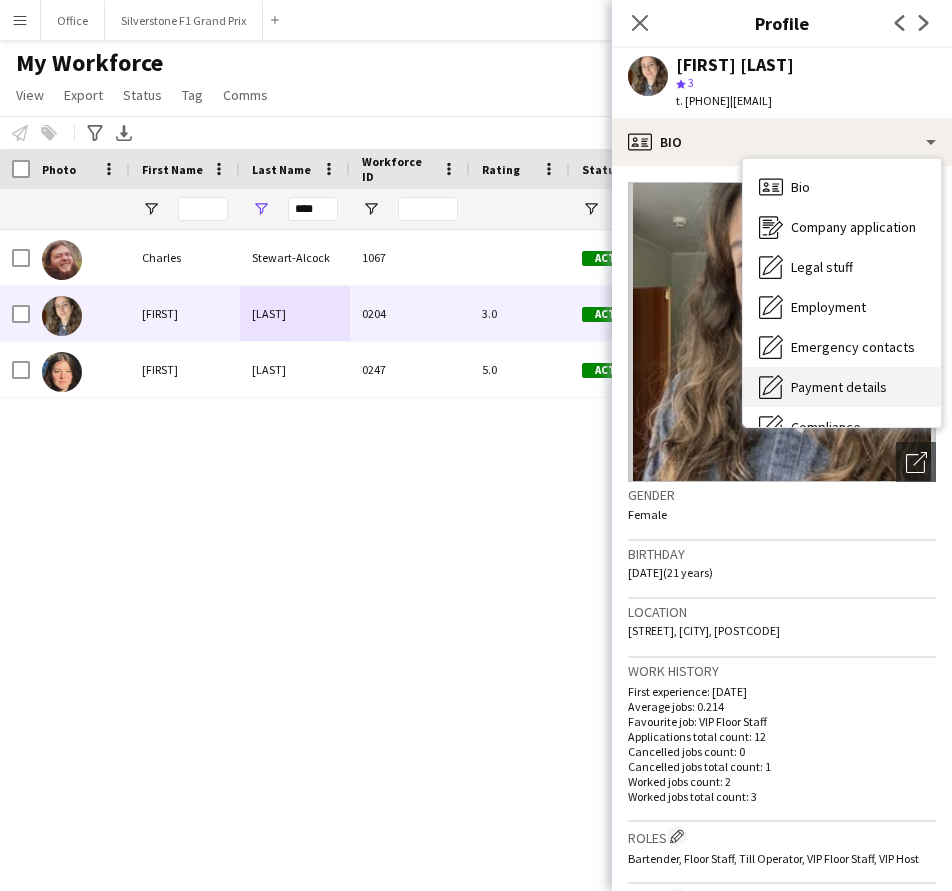 click on "Payment details
Payment details" at bounding box center [842, 387] 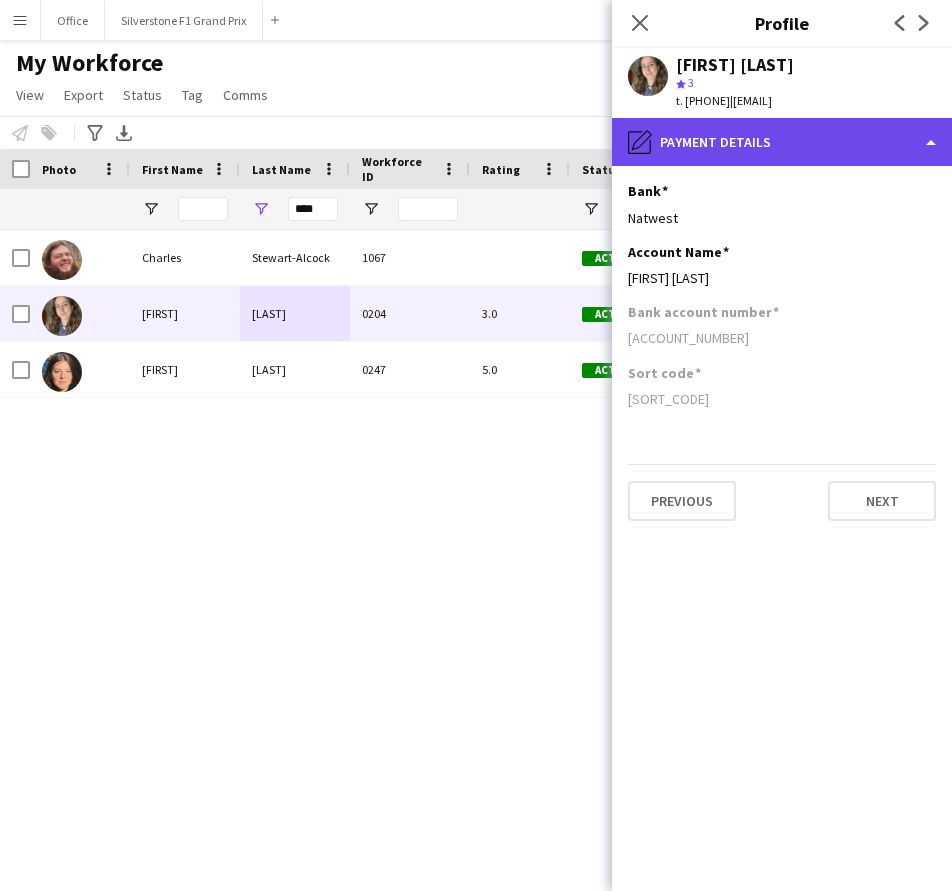 click on "pencil4
Payment details" 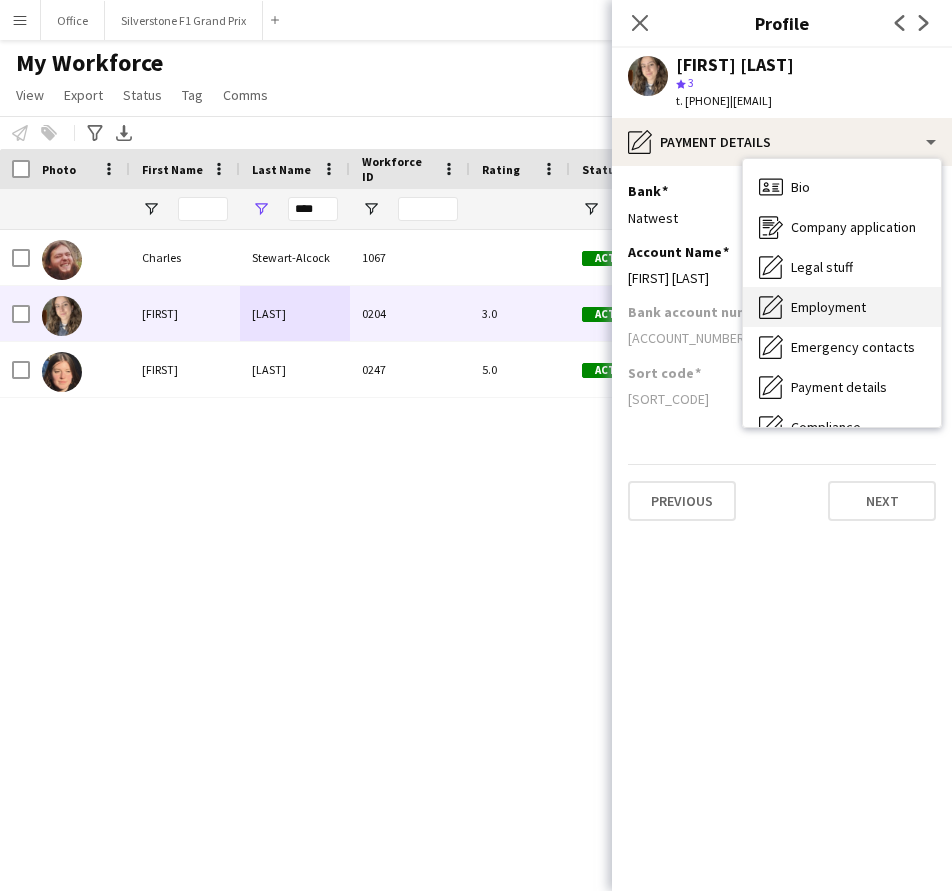 click on "Employment" at bounding box center [828, 307] 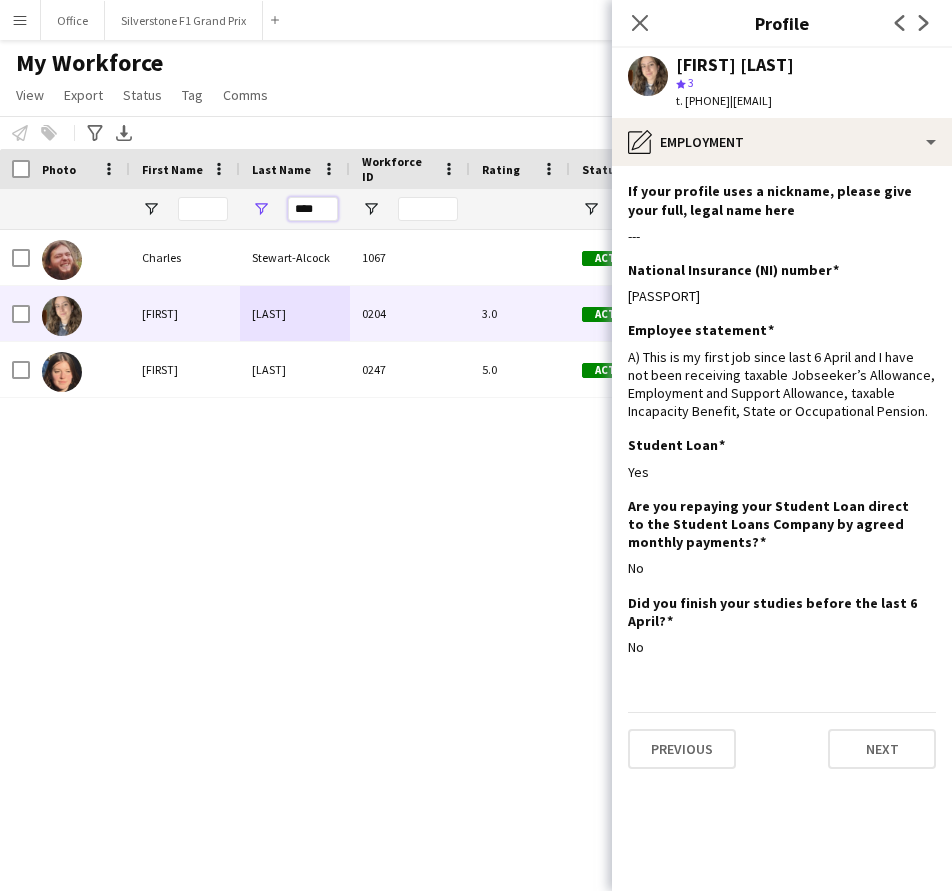drag, startPoint x: 297, startPoint y: 204, endPoint x: 328, endPoint y: 204, distance: 31 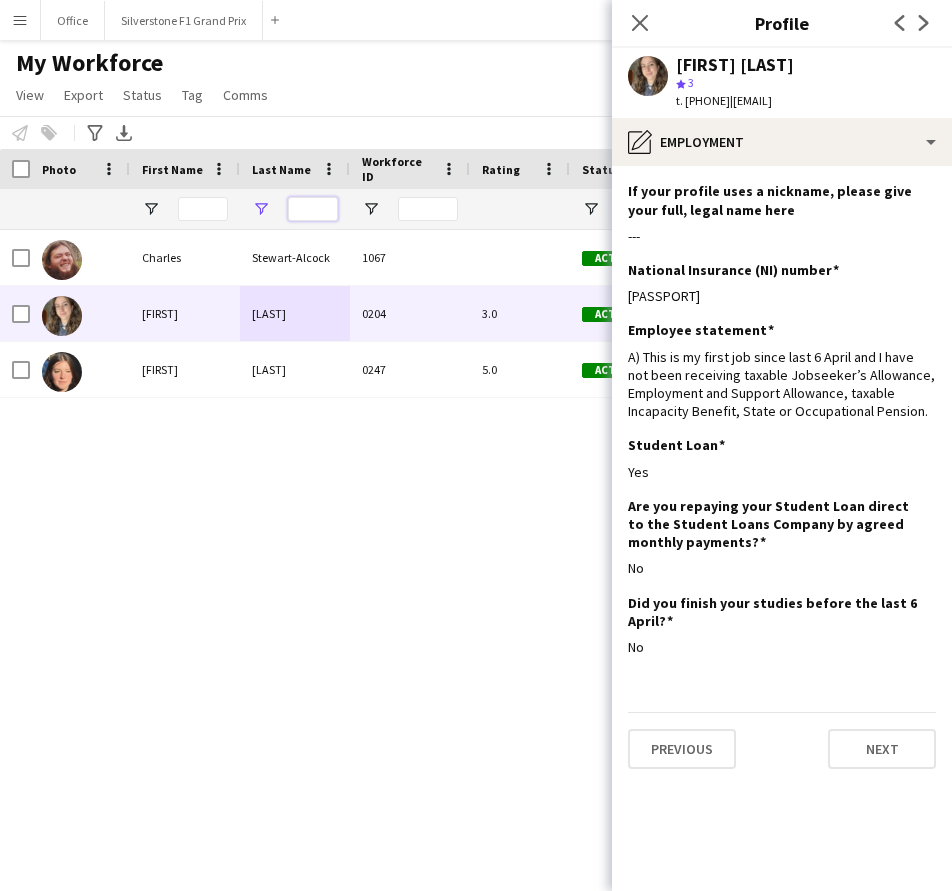 paste on "**********" 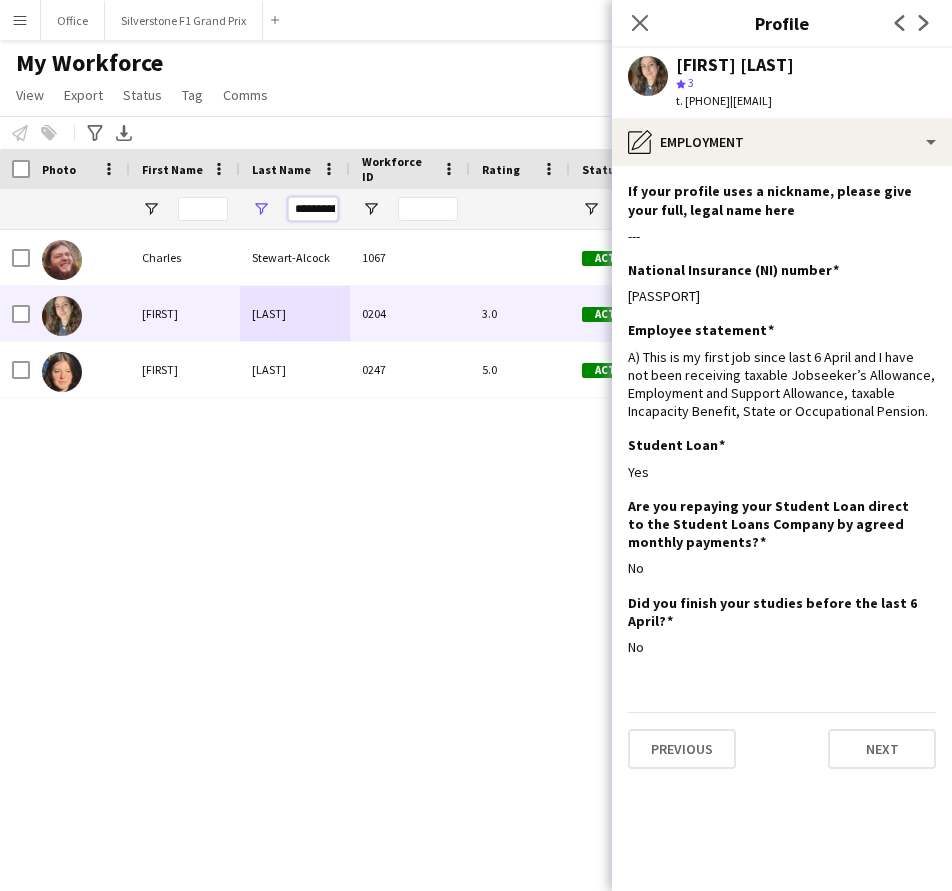 scroll, scrollTop: 0, scrollLeft: 30, axis: horizontal 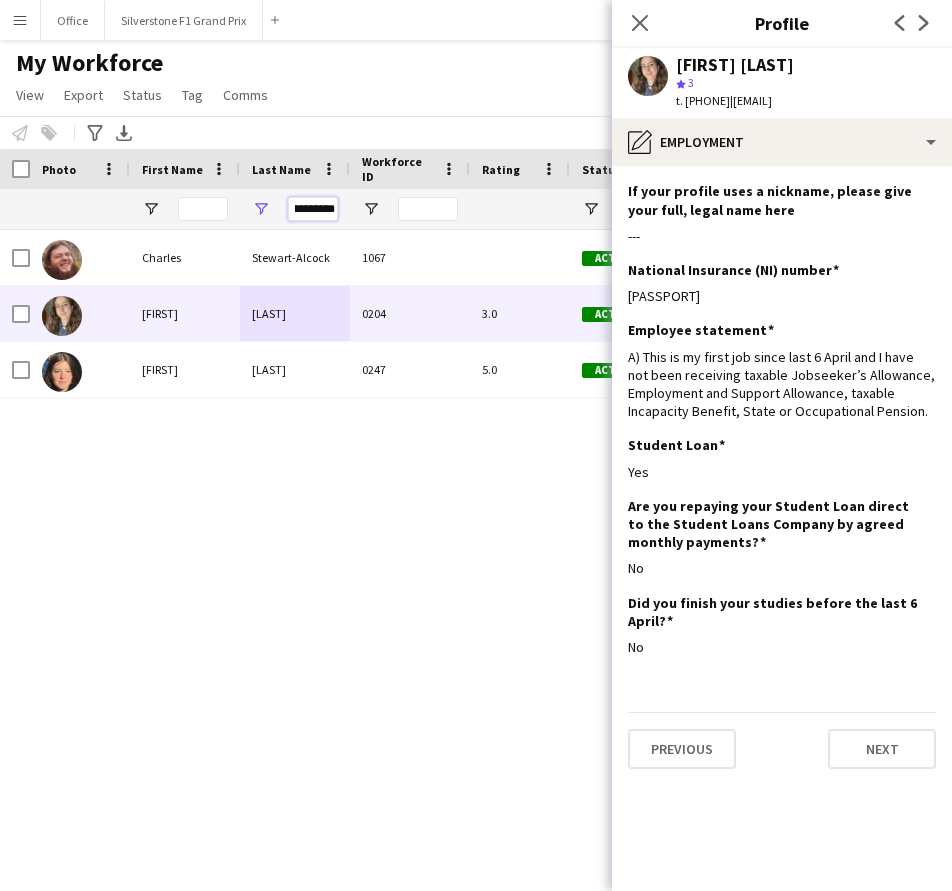 type on "**********" 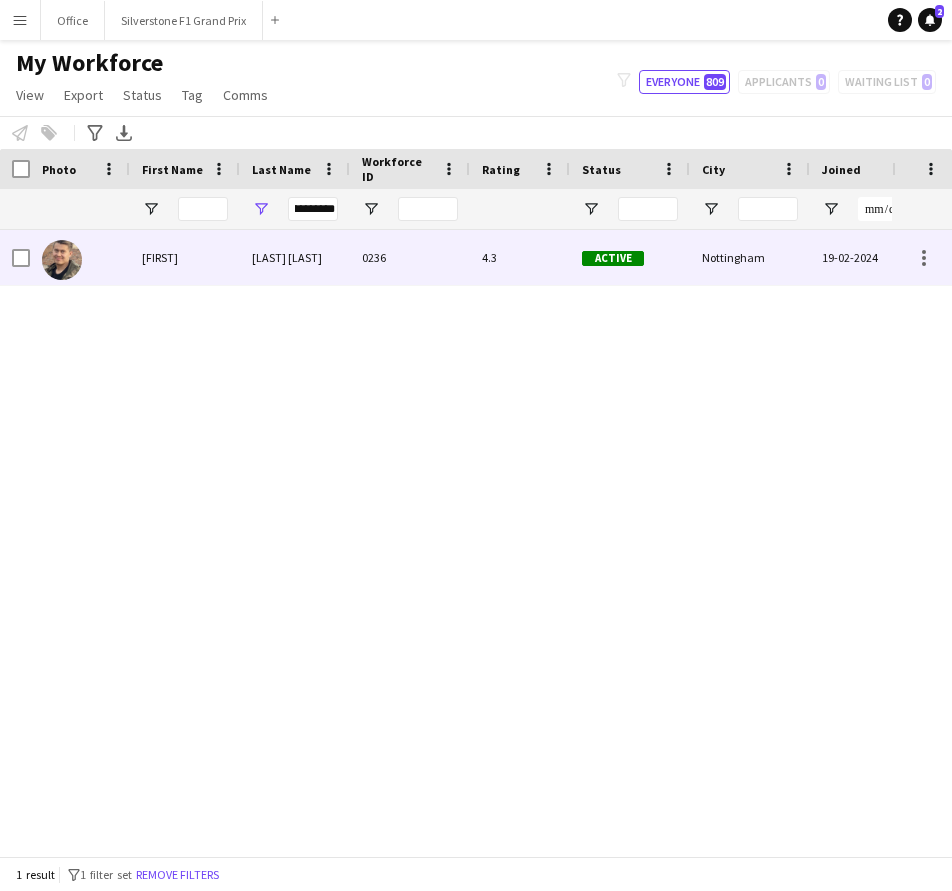 click on "[LAST] [LAST]" at bounding box center (295, 257) 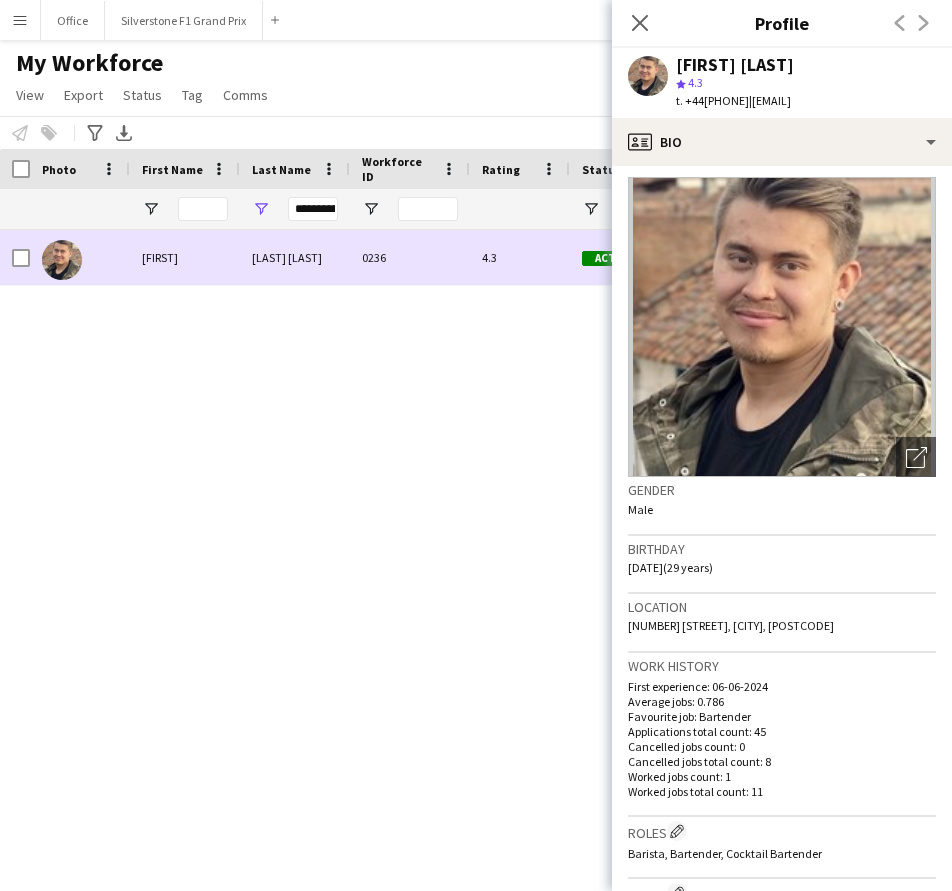 scroll, scrollTop: 0, scrollLeft: 0, axis: both 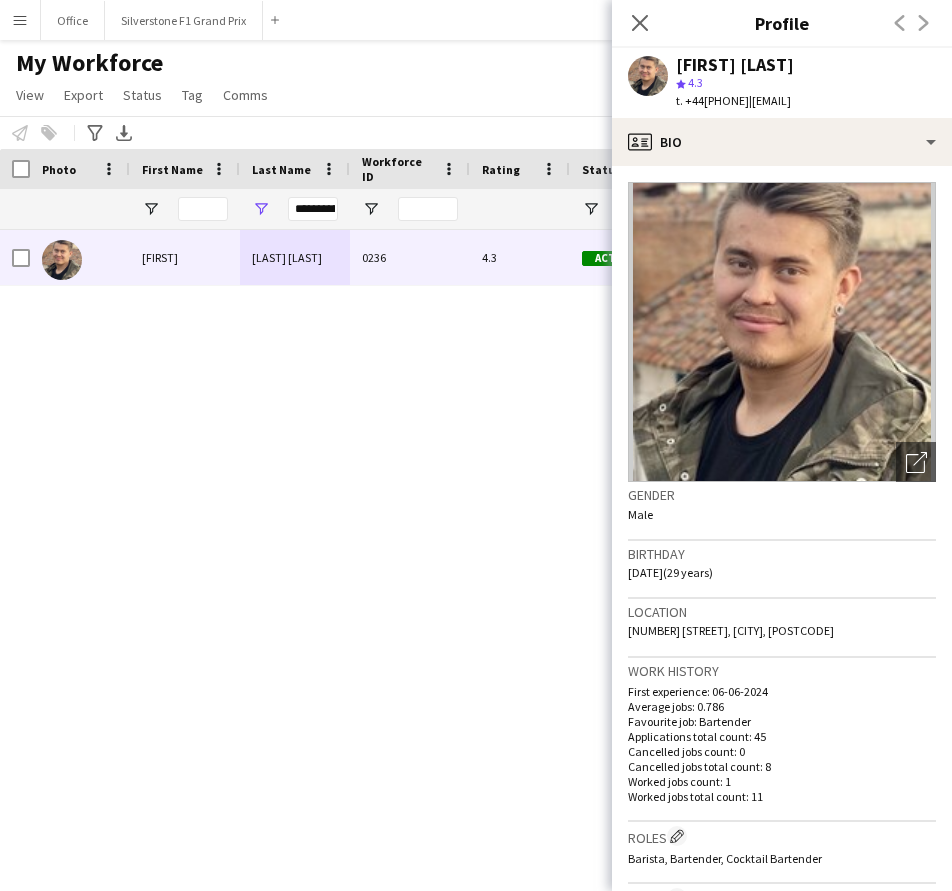 drag, startPoint x: 768, startPoint y: 102, endPoint x: 687, endPoint y: 106, distance: 81.09871 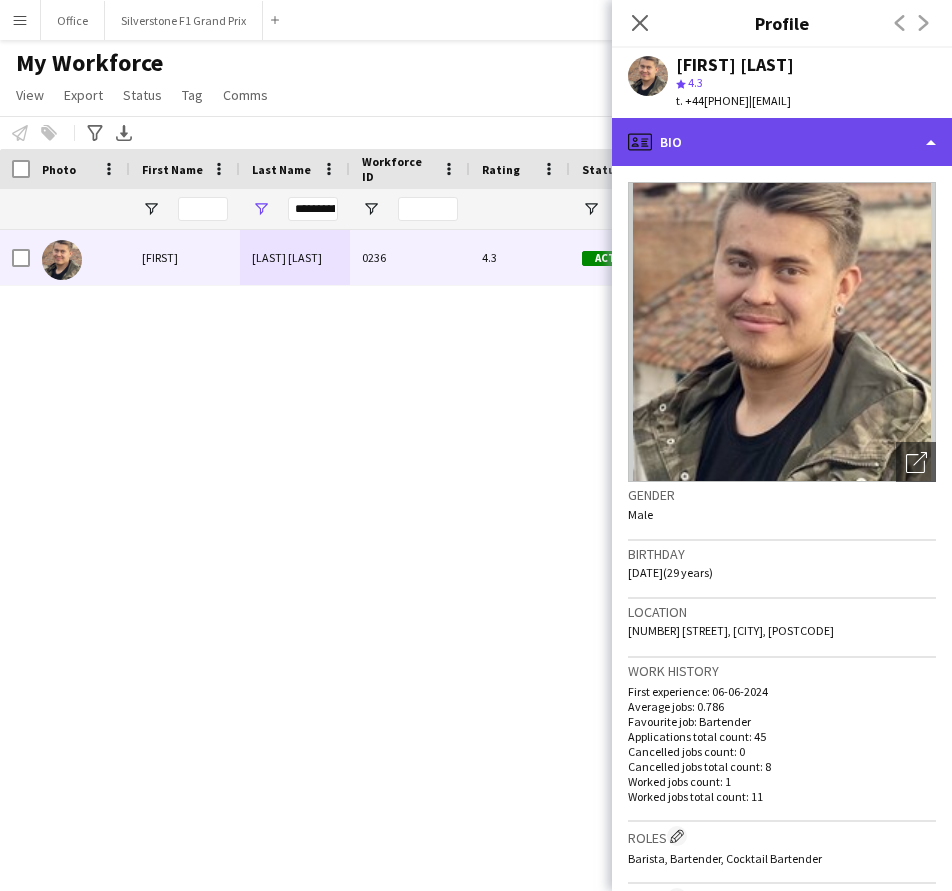 click on "profile
Bio" 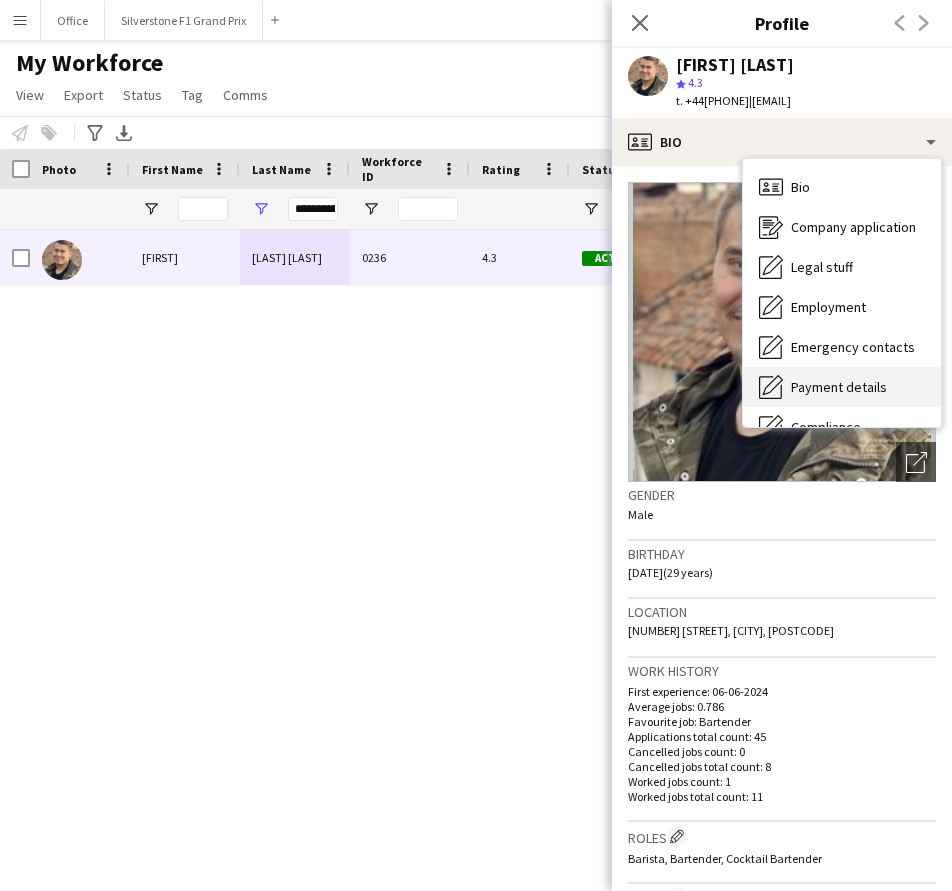 click on "Payment details" at bounding box center [839, 387] 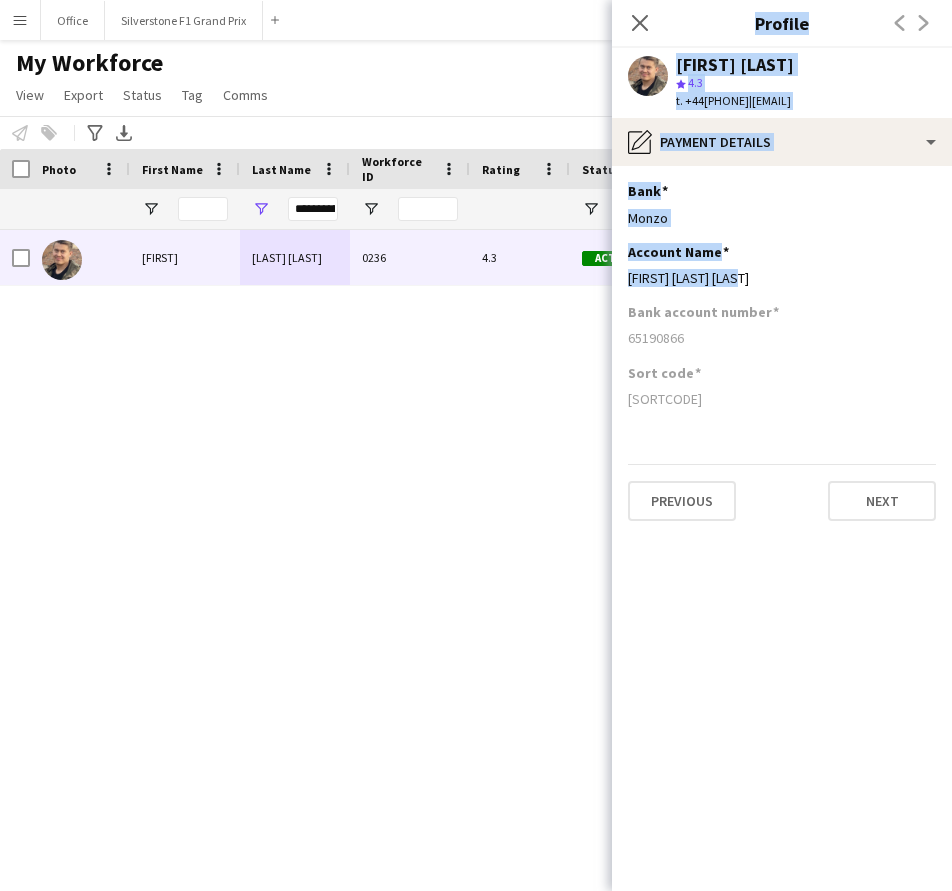 drag, startPoint x: 772, startPoint y: 300, endPoint x: 611, endPoint y: 299, distance: 161.00311 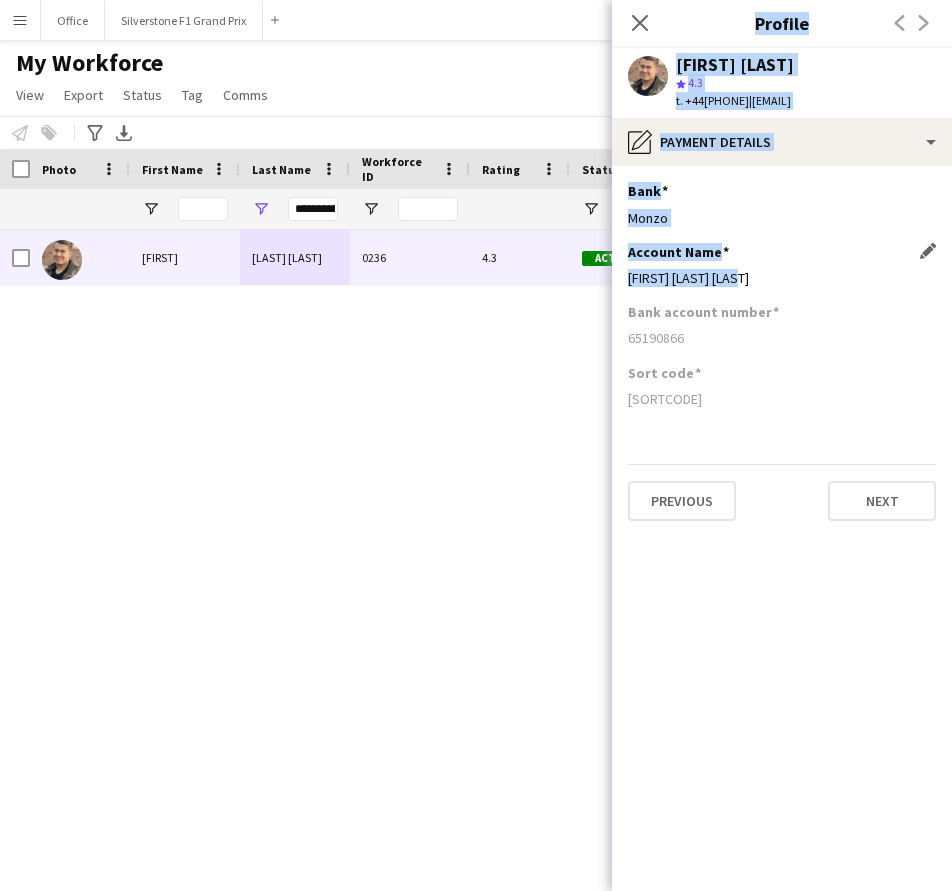 click on "[FIRST] [LAST] [LAST]" 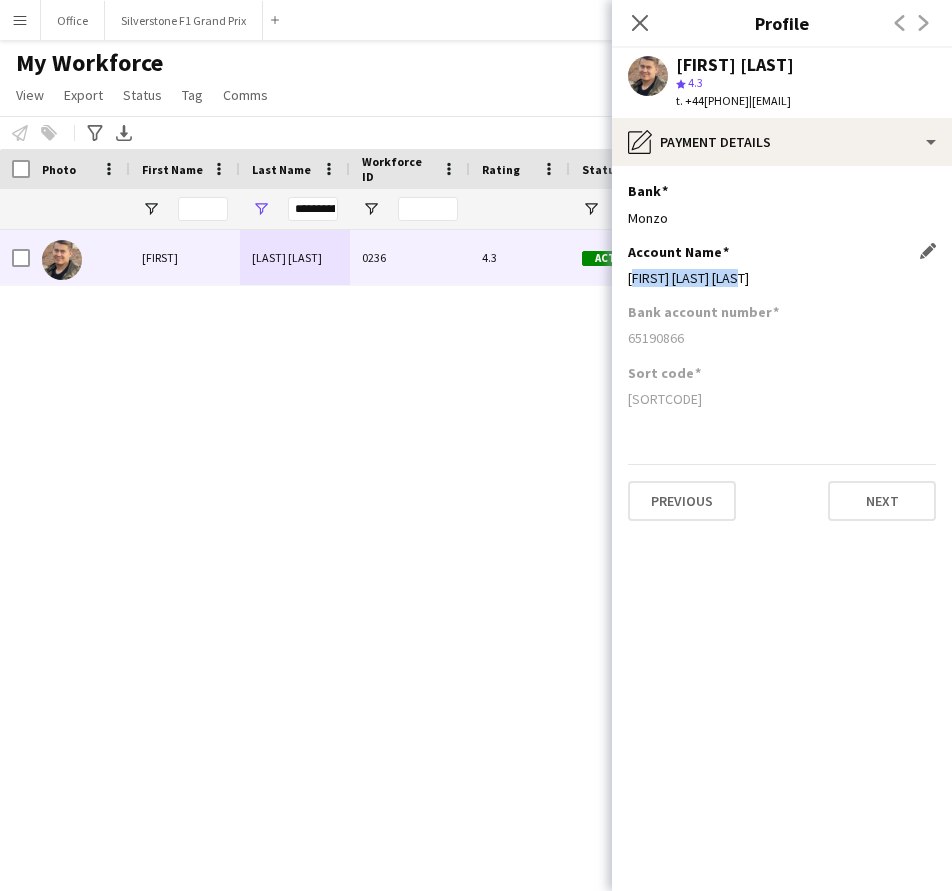 drag, startPoint x: 752, startPoint y: 299, endPoint x: 630, endPoint y: 304, distance: 122.10242 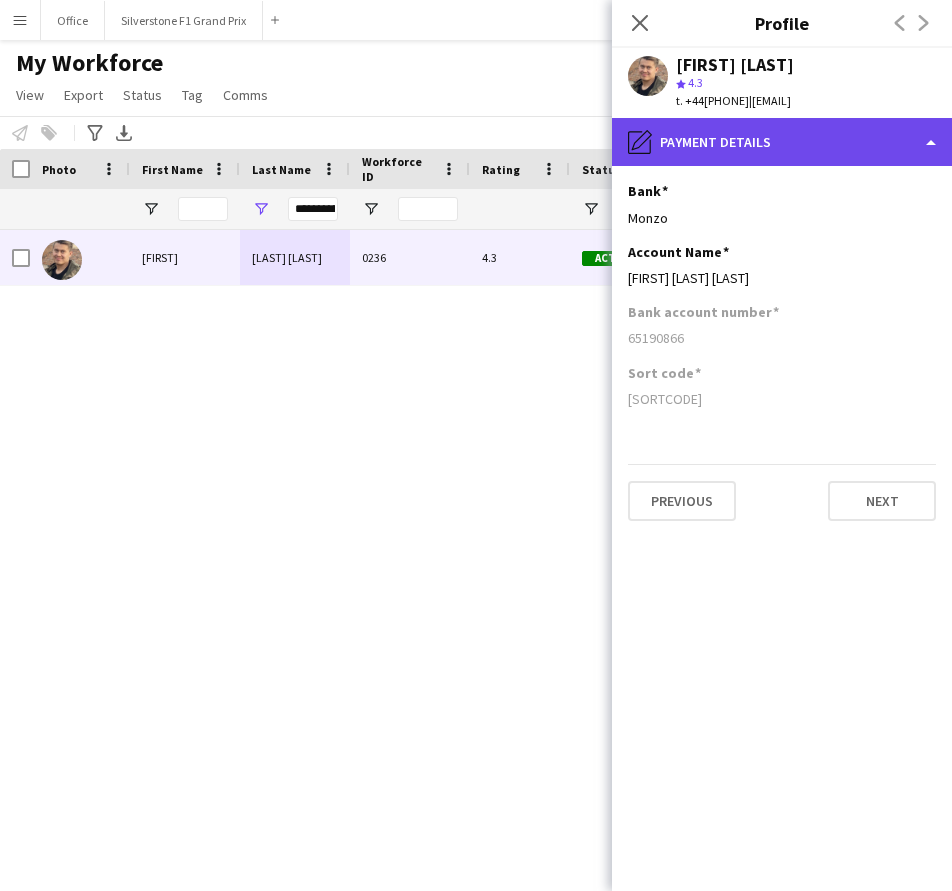 click on "pencil4
Payment details" 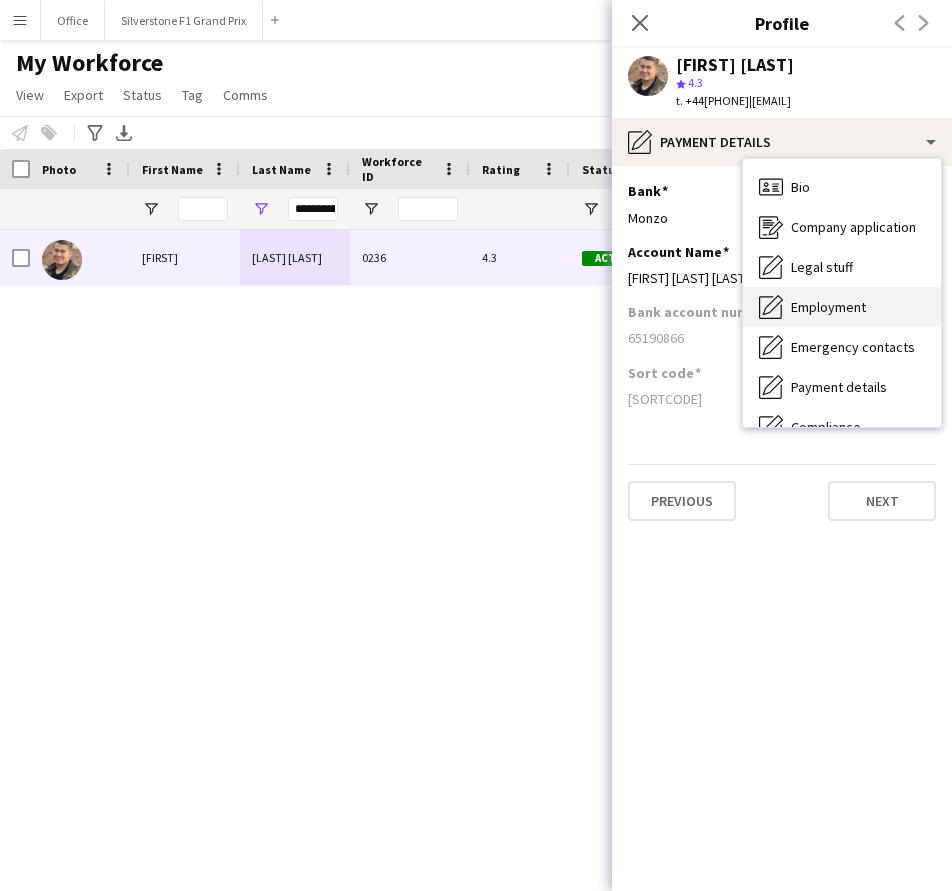 click on "Employment" at bounding box center [828, 307] 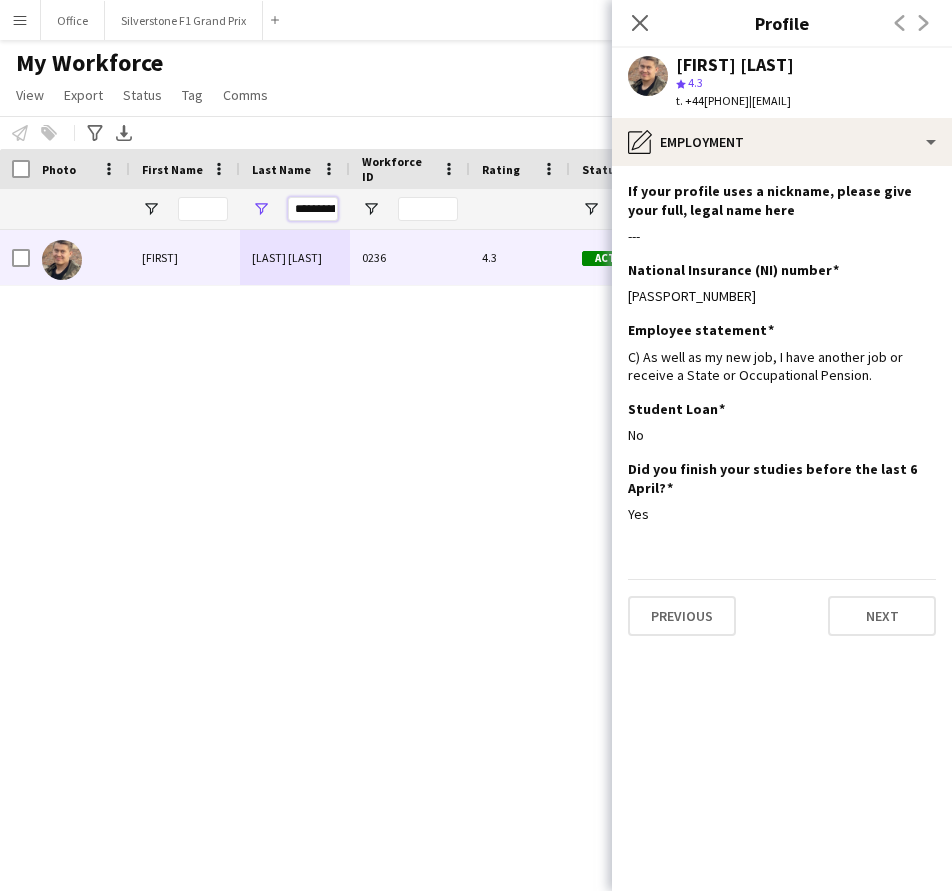 scroll, scrollTop: 0, scrollLeft: 31, axis: horizontal 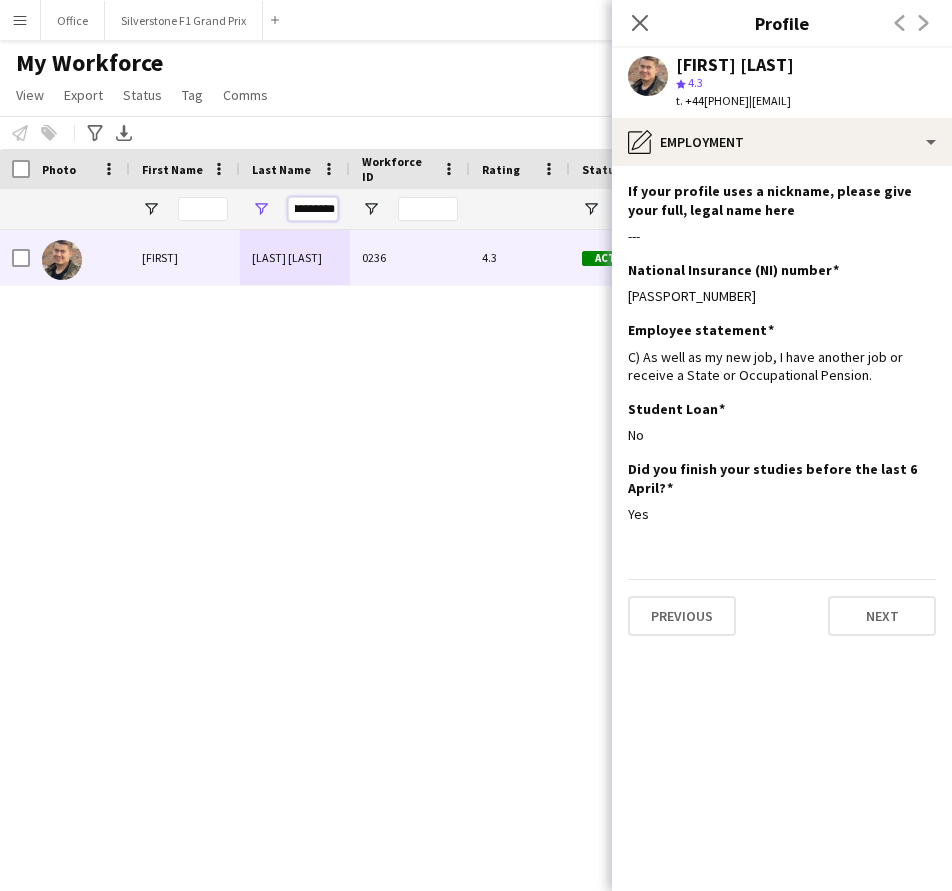 drag, startPoint x: 296, startPoint y: 213, endPoint x: 344, endPoint y: 213, distance: 48 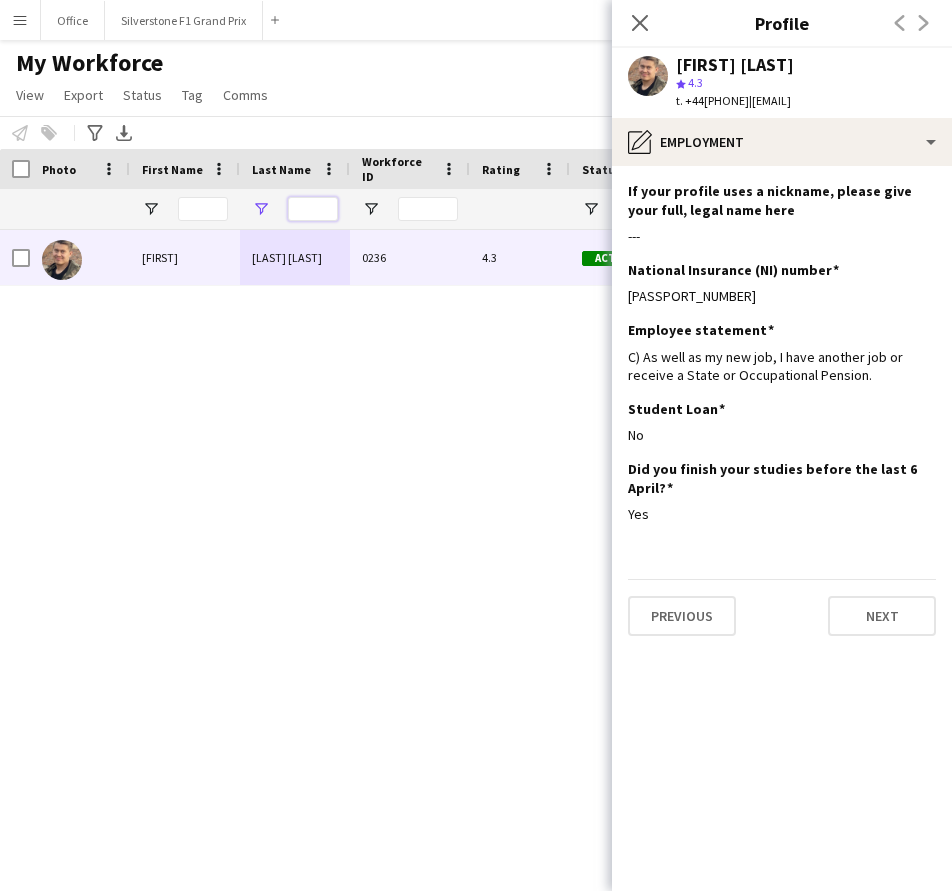 scroll, scrollTop: 0, scrollLeft: 0, axis: both 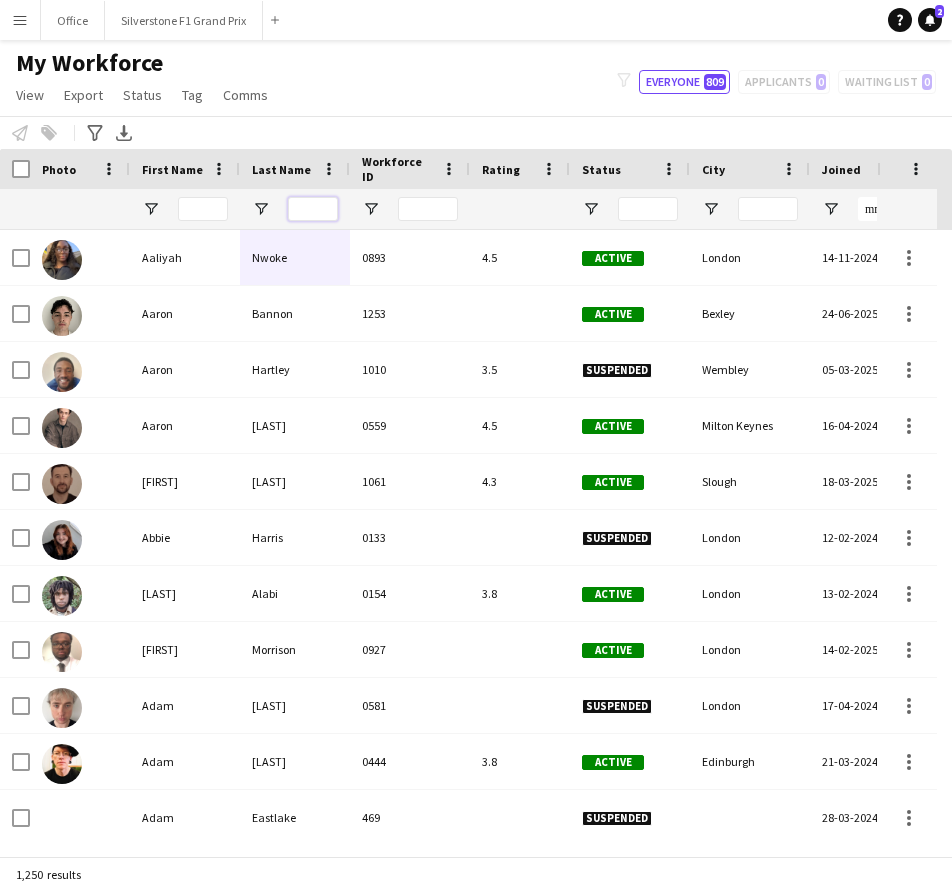 paste on "*******" 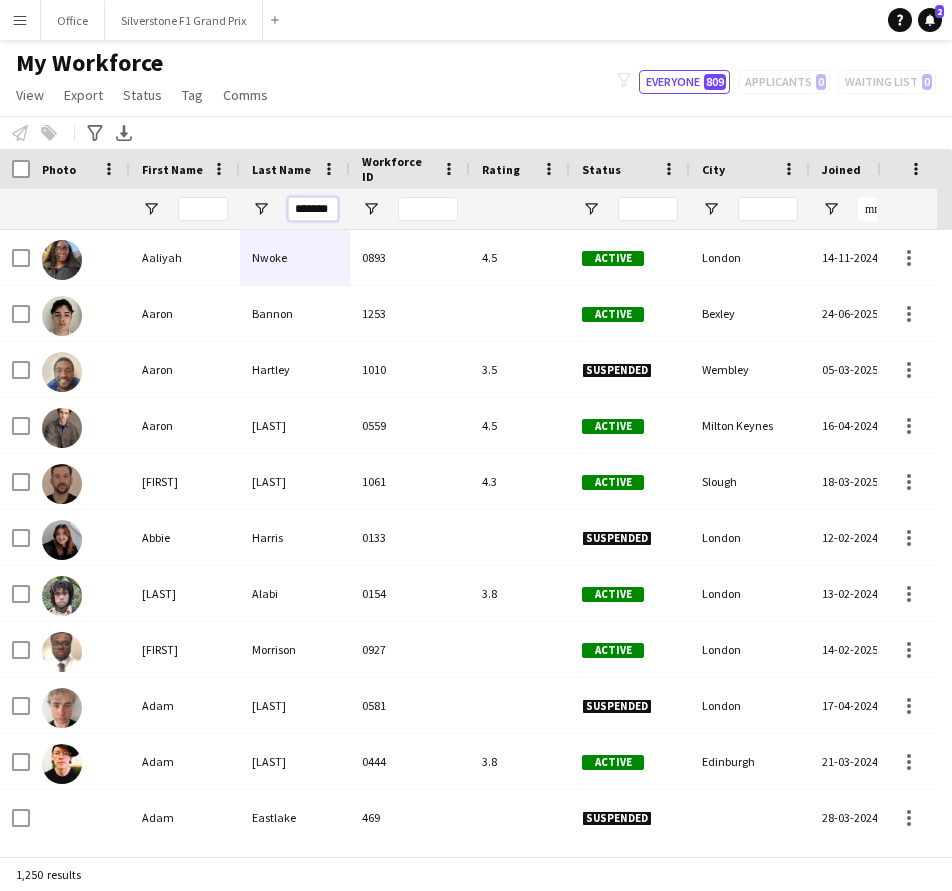 type on "*******" 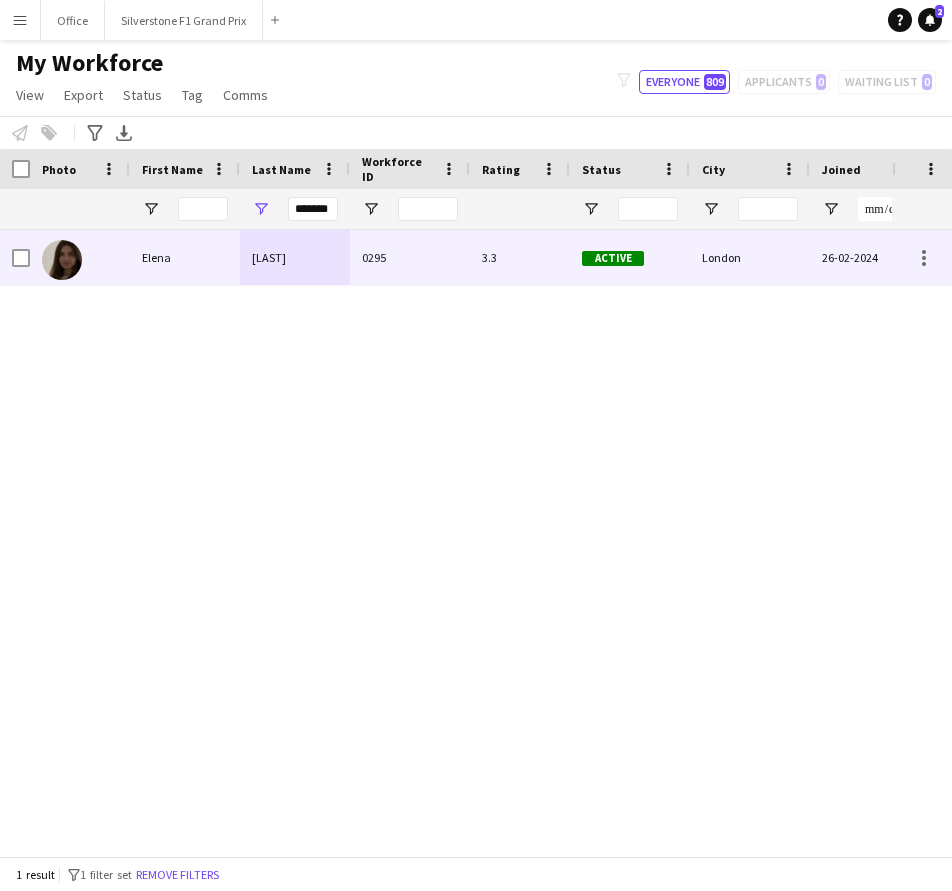 click on "[LAST]" at bounding box center (295, 257) 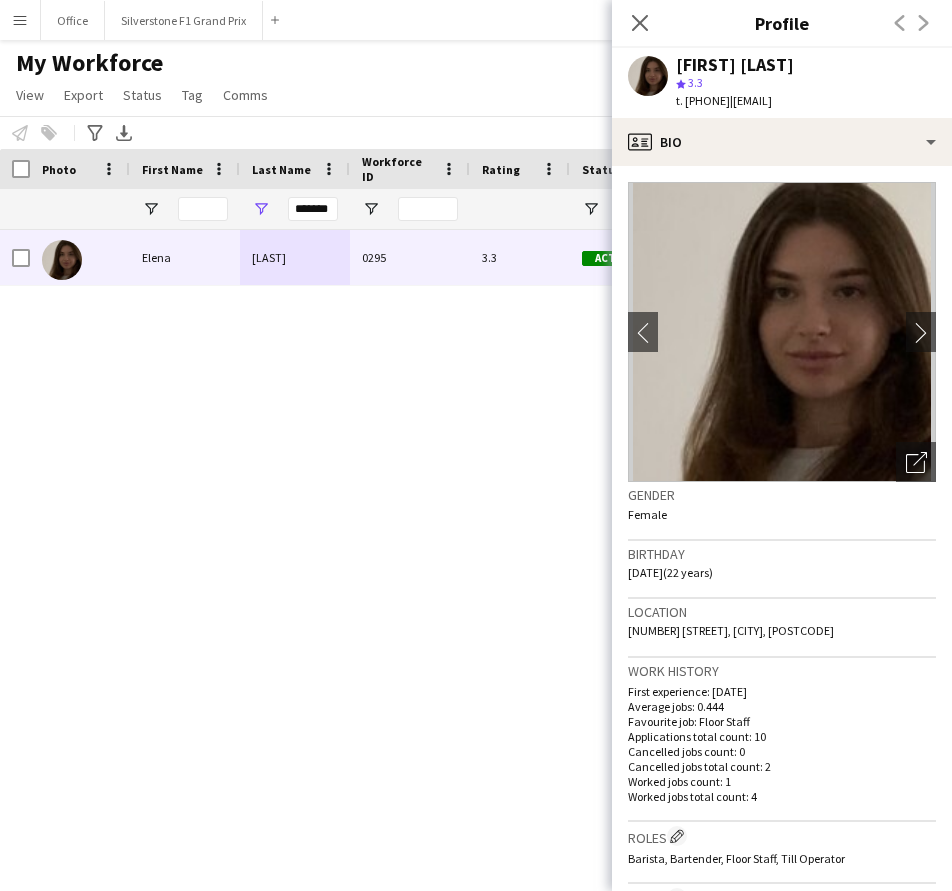 drag, startPoint x: 771, startPoint y: 97, endPoint x: 687, endPoint y: 98, distance: 84.00595 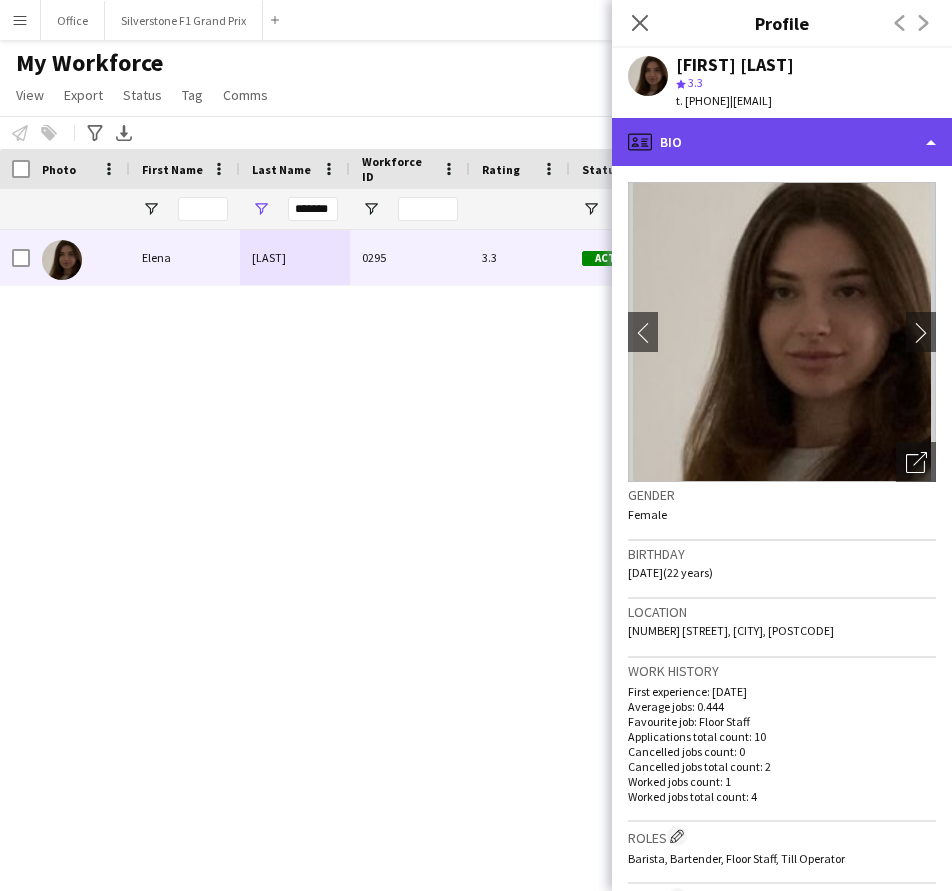 click on "profile
Bio" 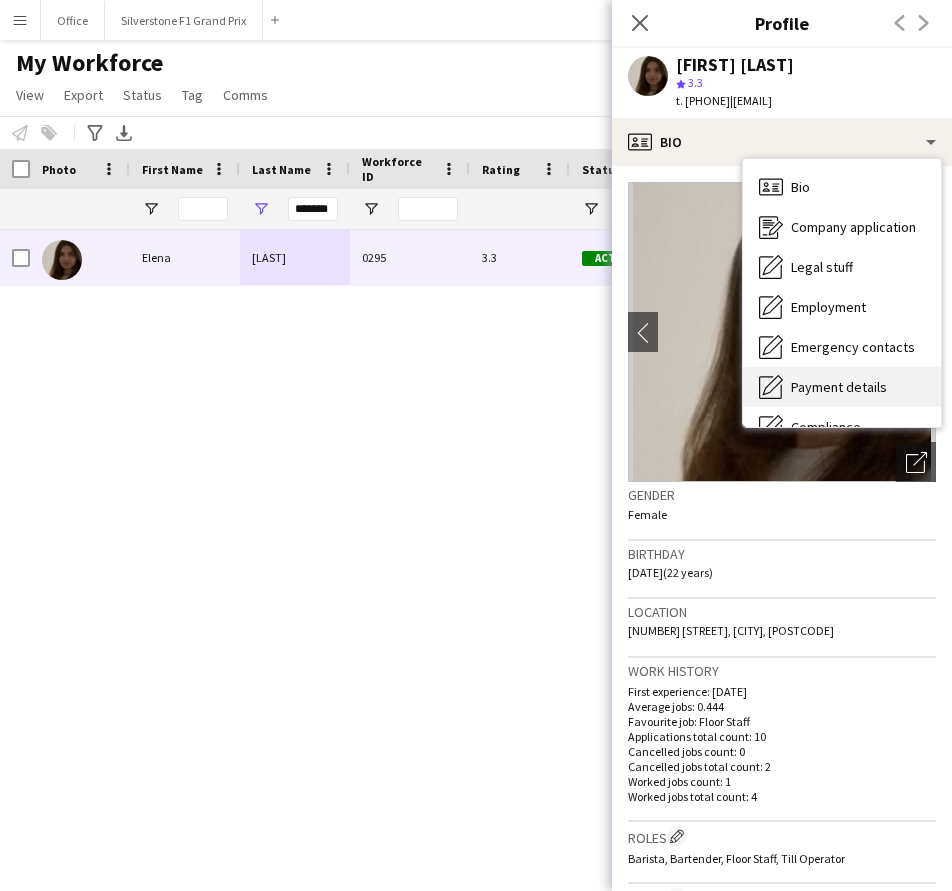 click on "Payment details
Payment details" at bounding box center [842, 387] 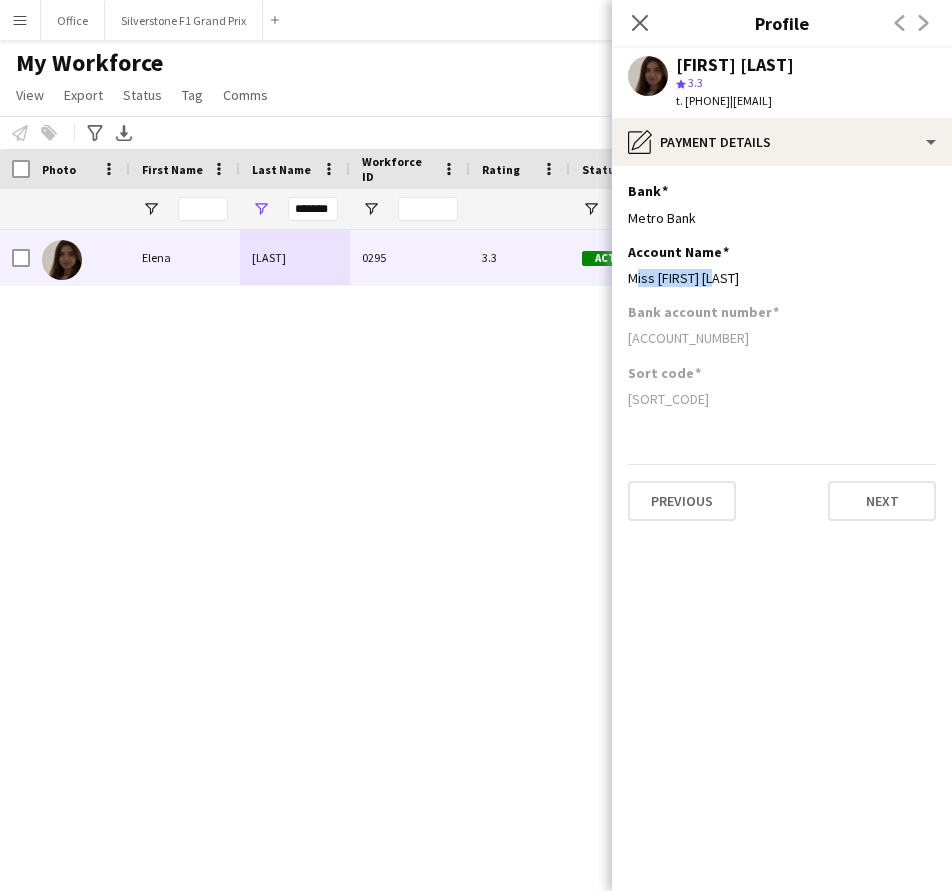 drag, startPoint x: 720, startPoint y: 272, endPoint x: 626, endPoint y: 283, distance: 94.641426 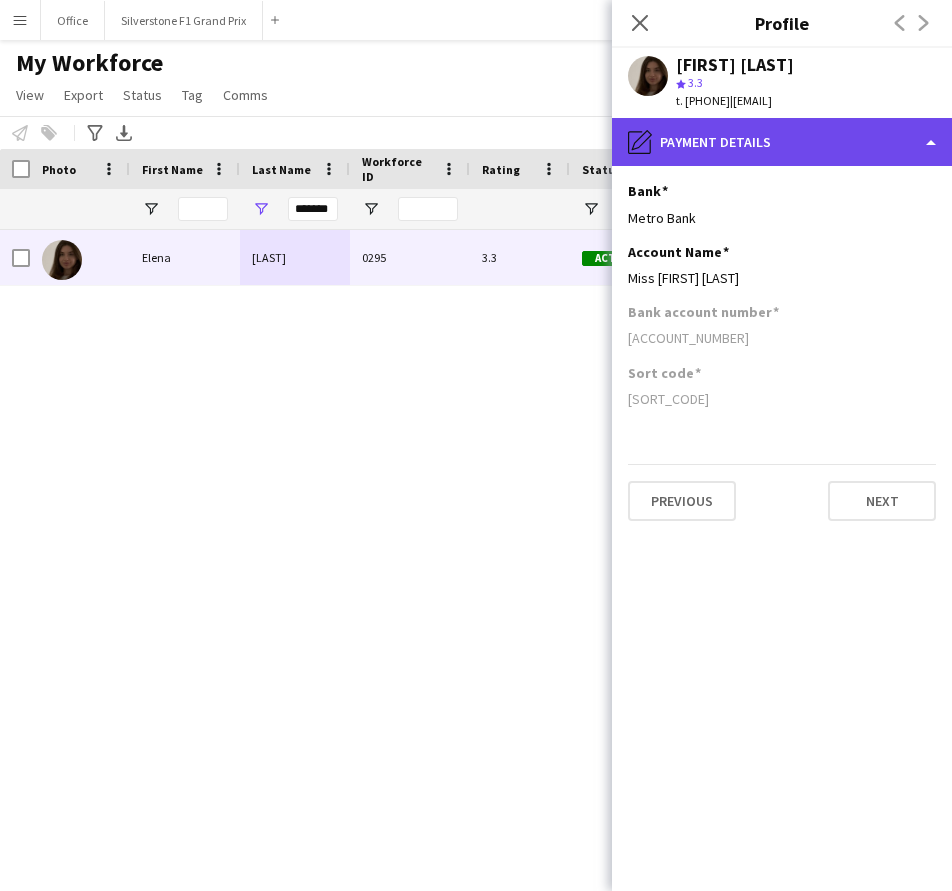 click on "pencil4
Payment details" 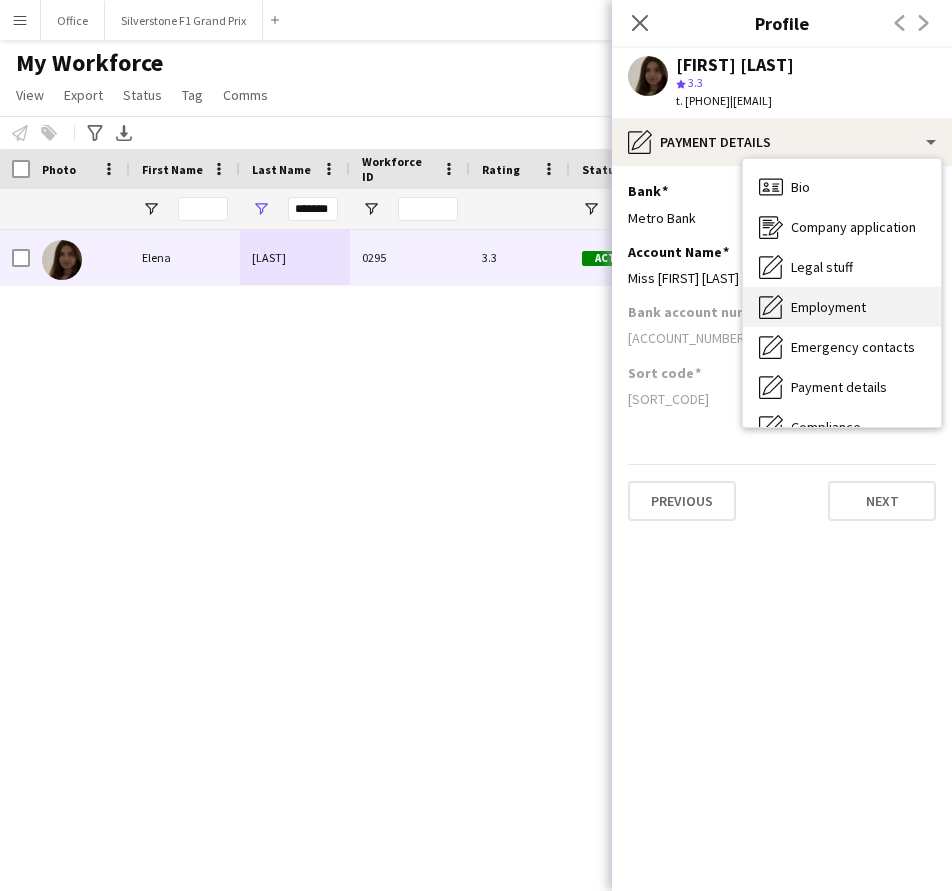 click on "Employment" at bounding box center [828, 307] 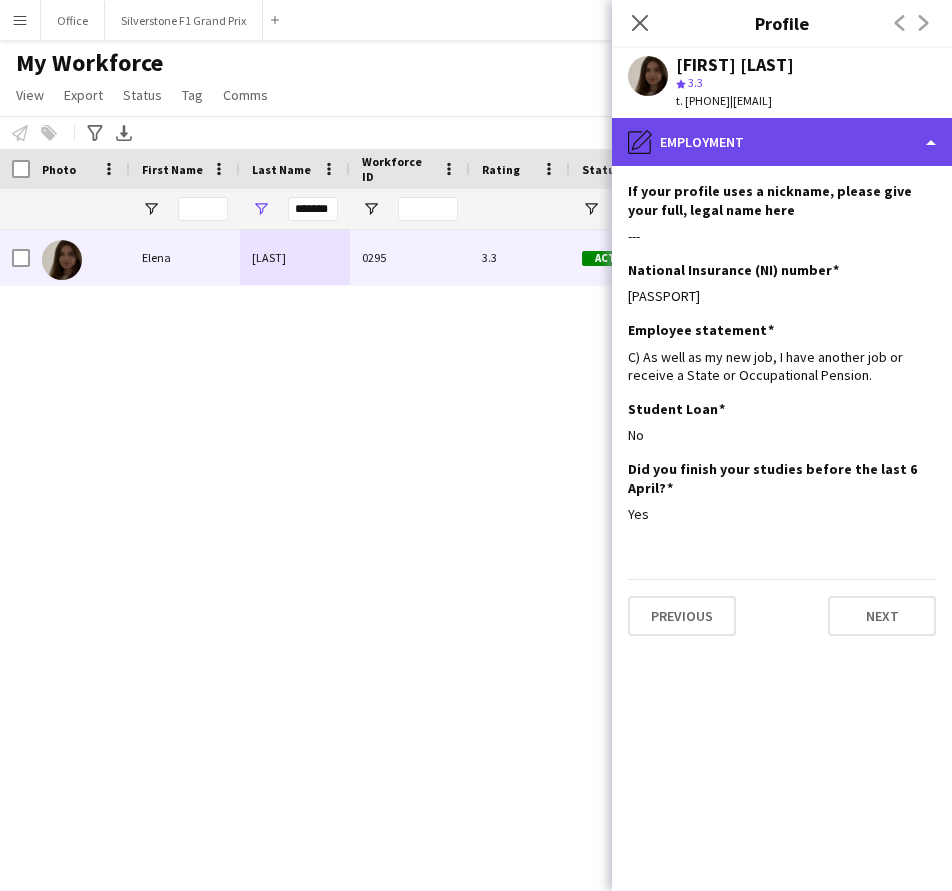 click on "pencil4
Employment" 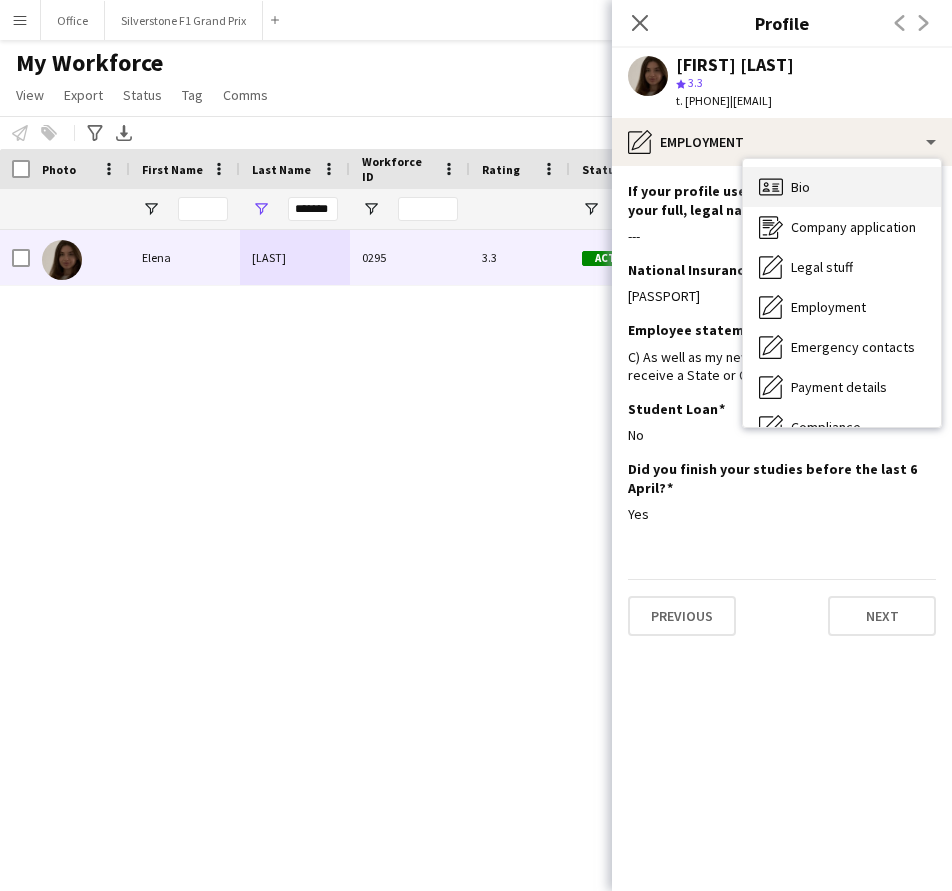 click on "Bio
Bio" at bounding box center [842, 187] 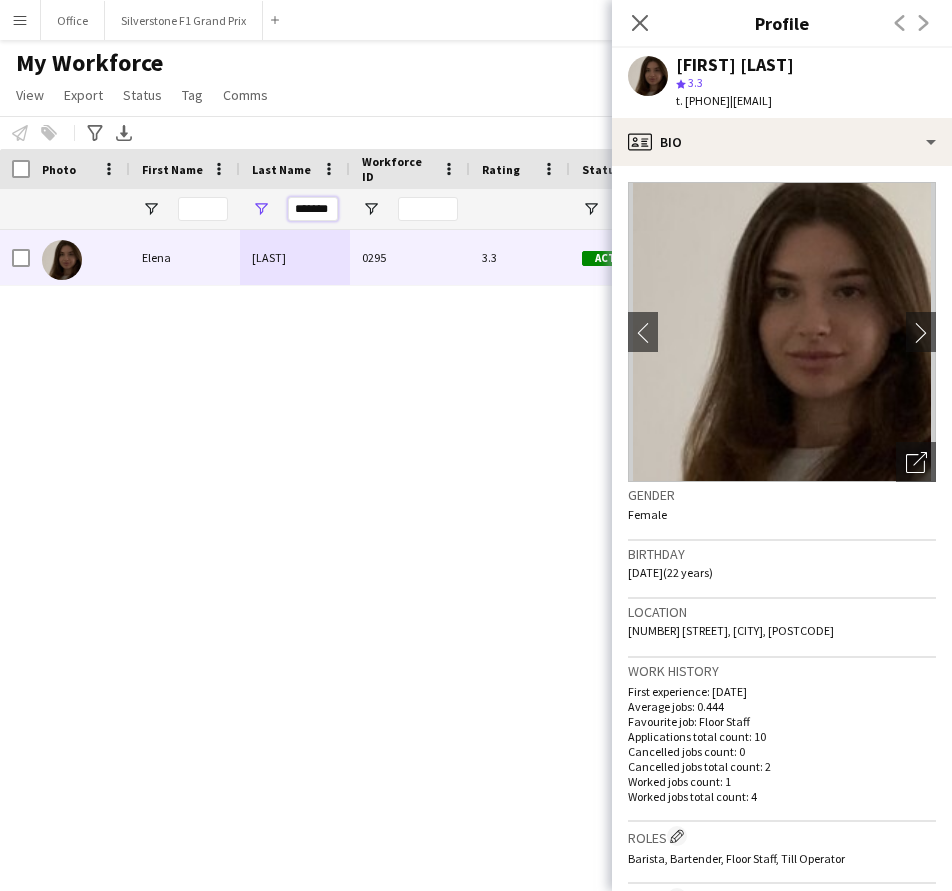 drag, startPoint x: 291, startPoint y: 206, endPoint x: 338, endPoint y: 206, distance: 47 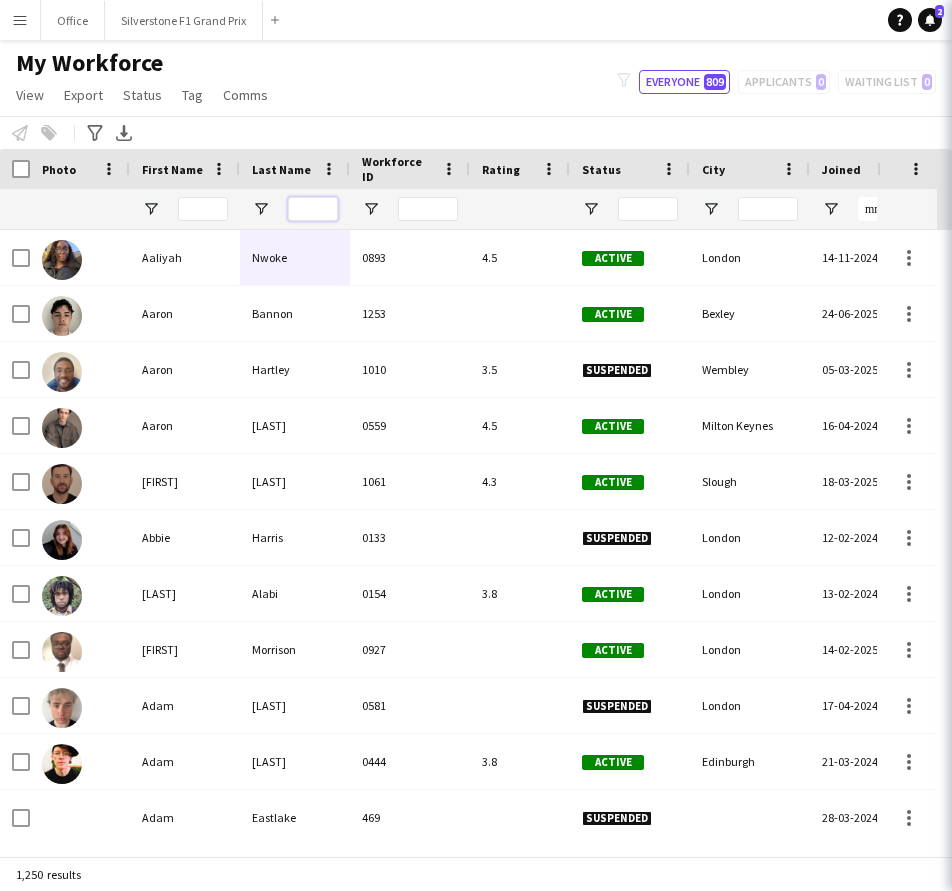 paste on "*******" 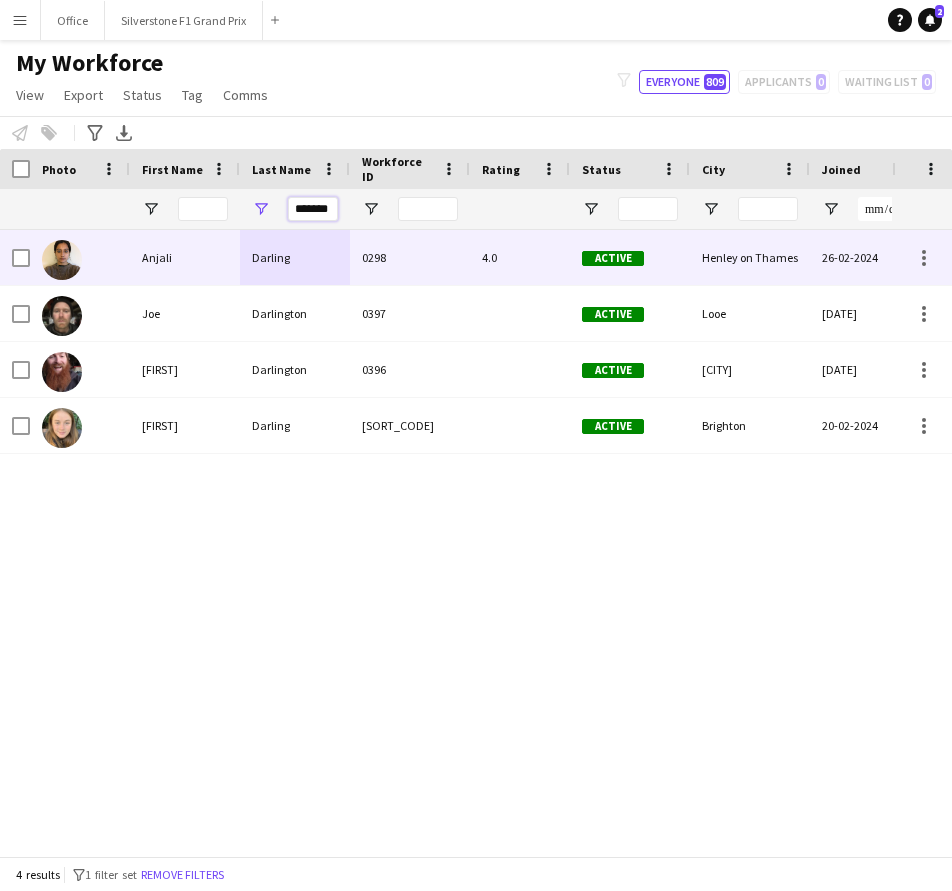 type on "*******" 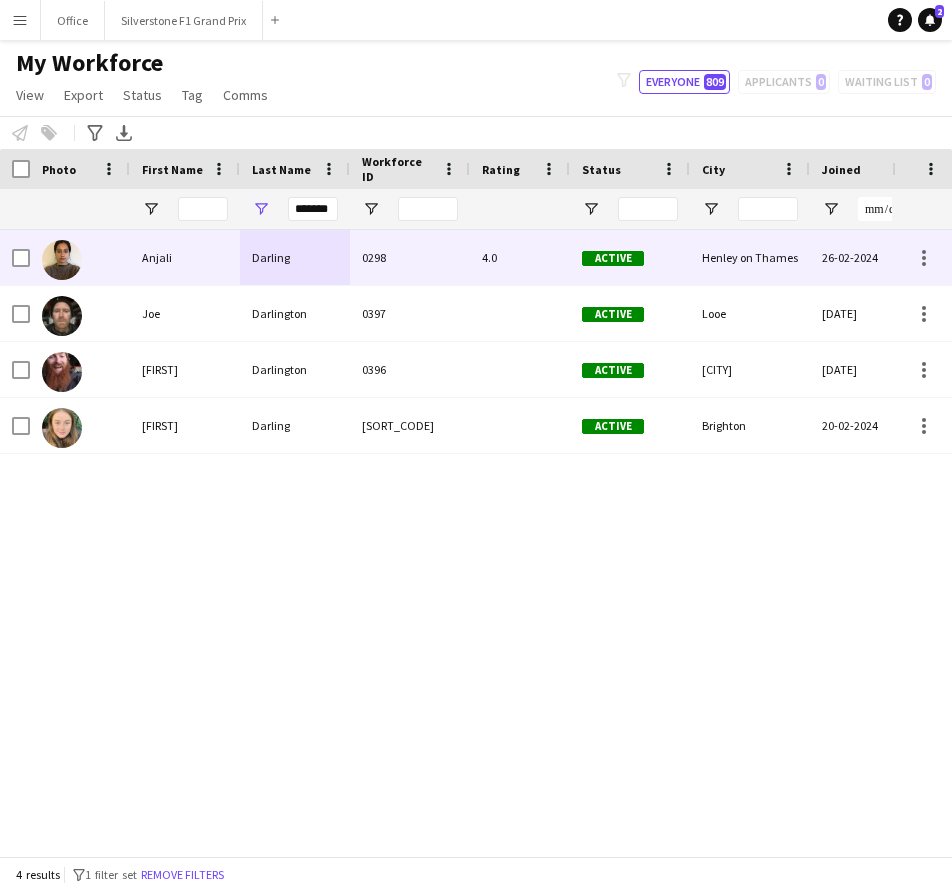 click on "Darling" at bounding box center (295, 257) 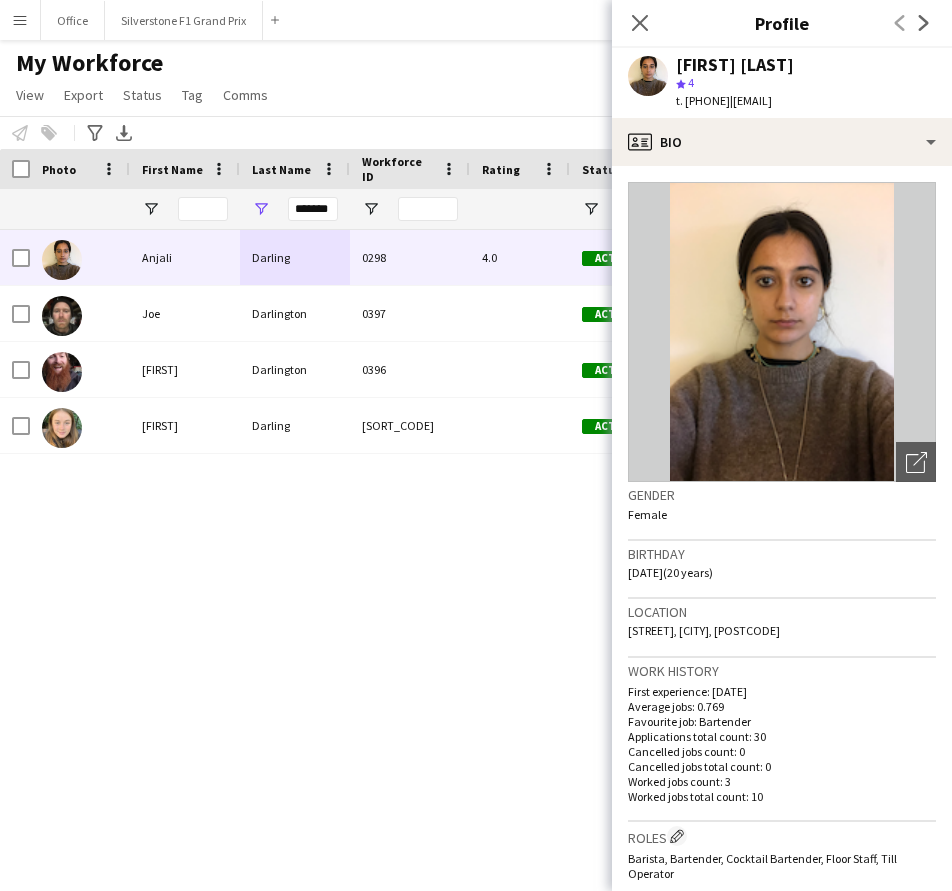 drag, startPoint x: 760, startPoint y: 103, endPoint x: 735, endPoint y: 112, distance: 26.57066 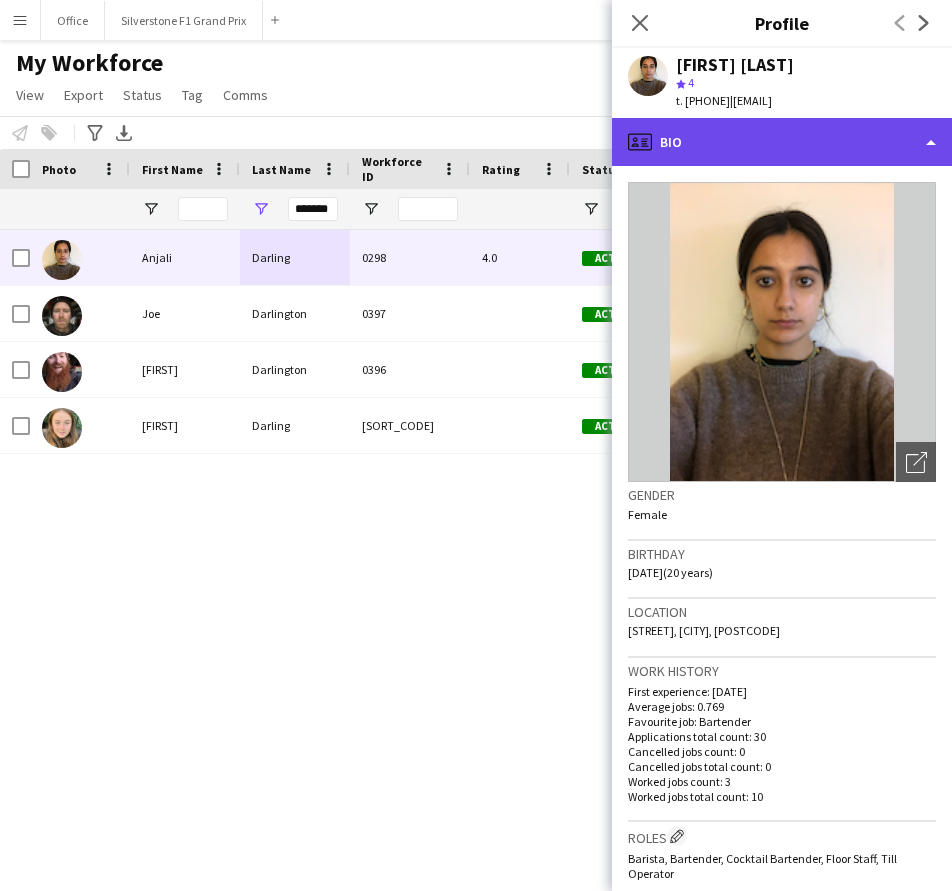 click on "profile
Bio" 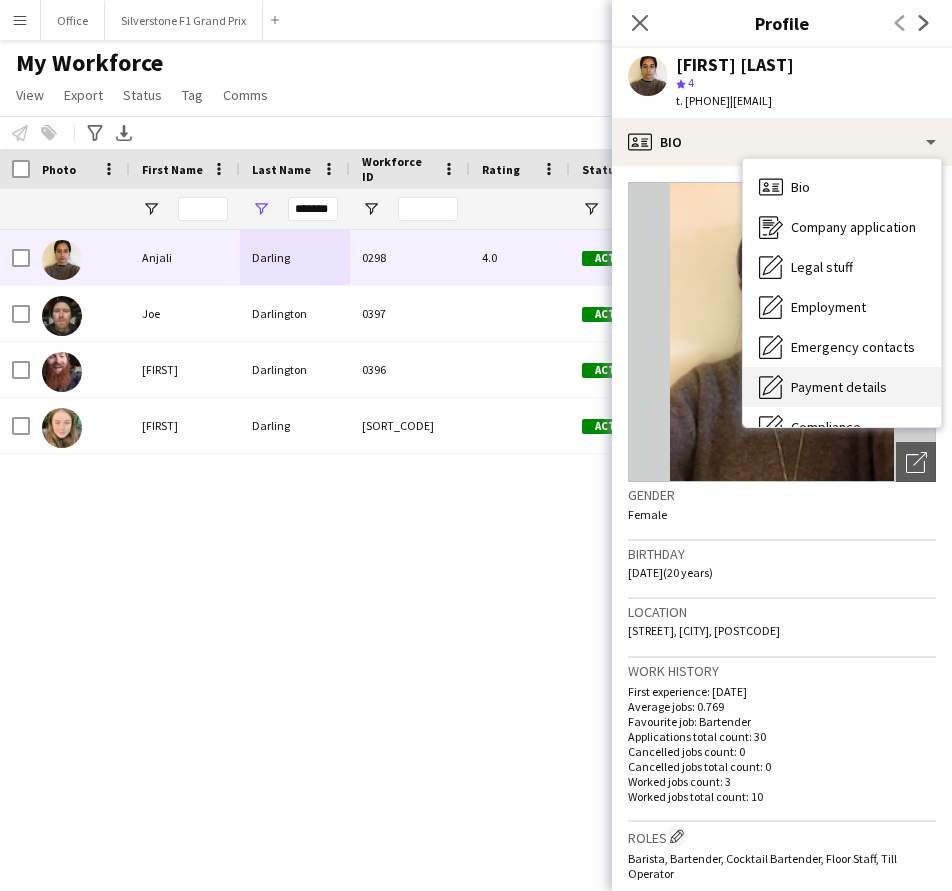 click on "Payment details" at bounding box center [839, 387] 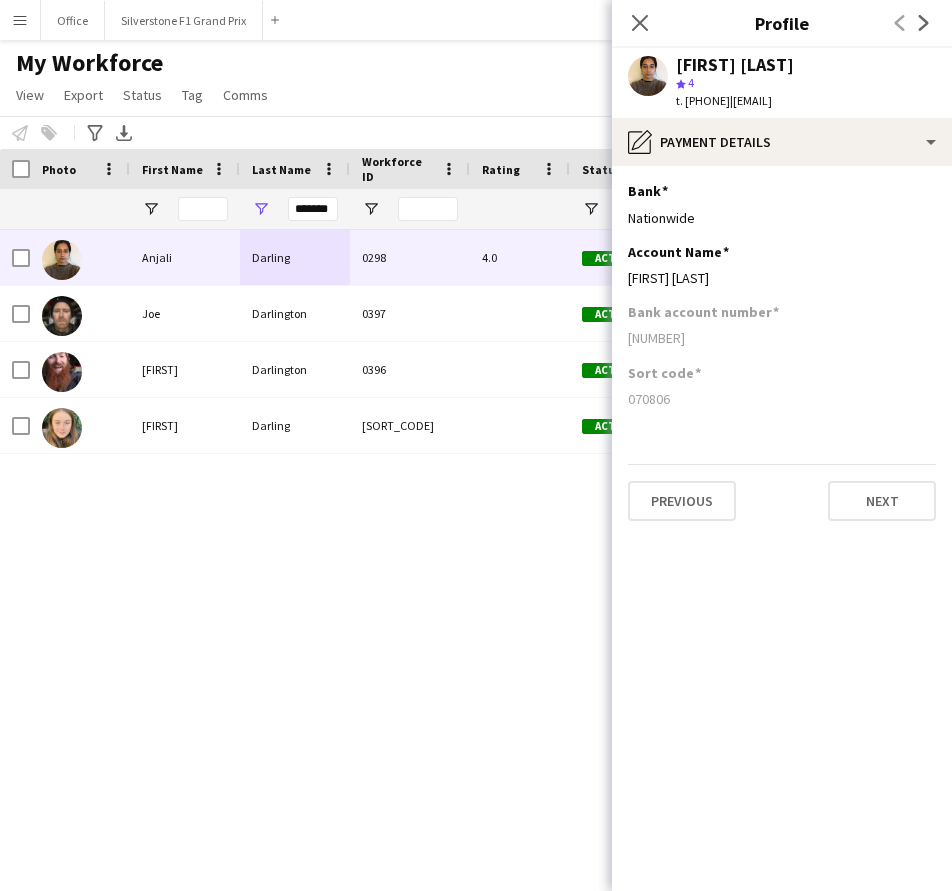 drag, startPoint x: 733, startPoint y: 272, endPoint x: 627, endPoint y: 278, distance: 106.16968 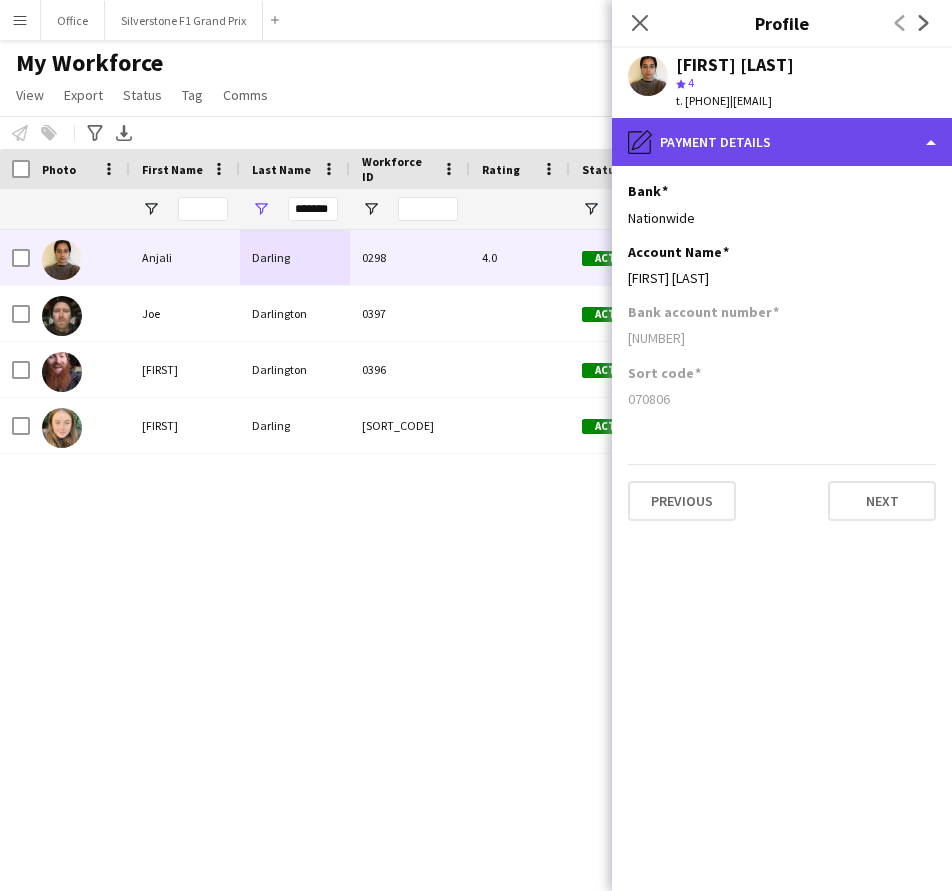 click on "pencil4
Payment details" 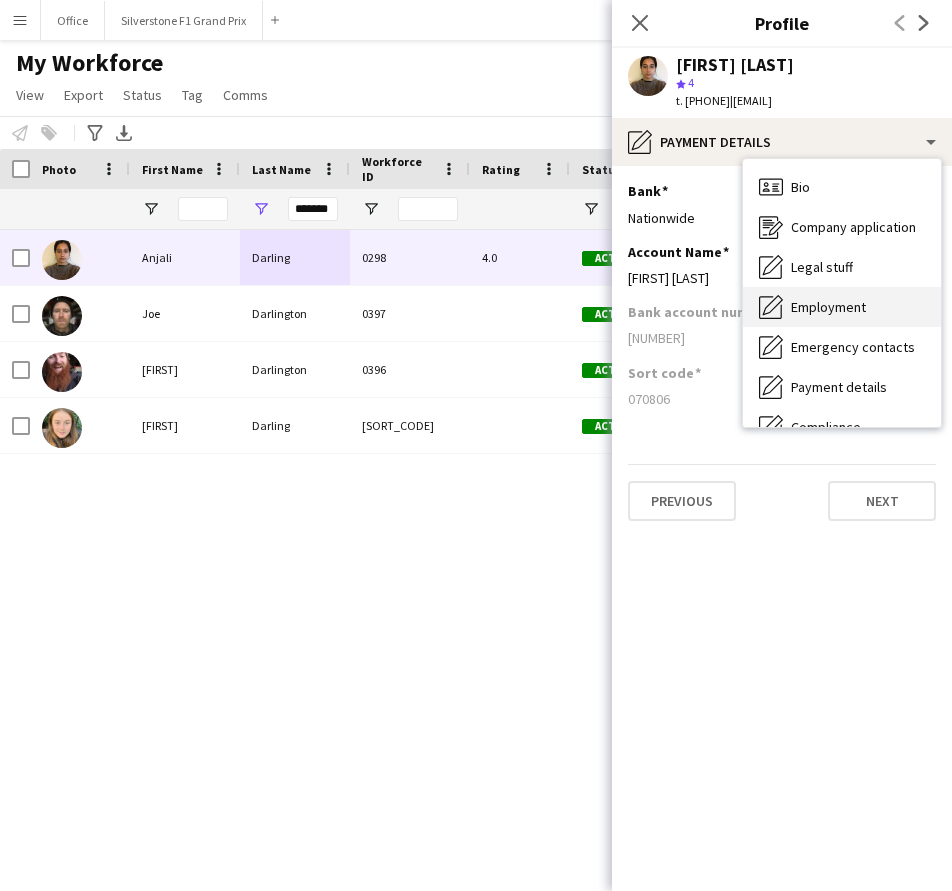 click on "Employment" at bounding box center [828, 307] 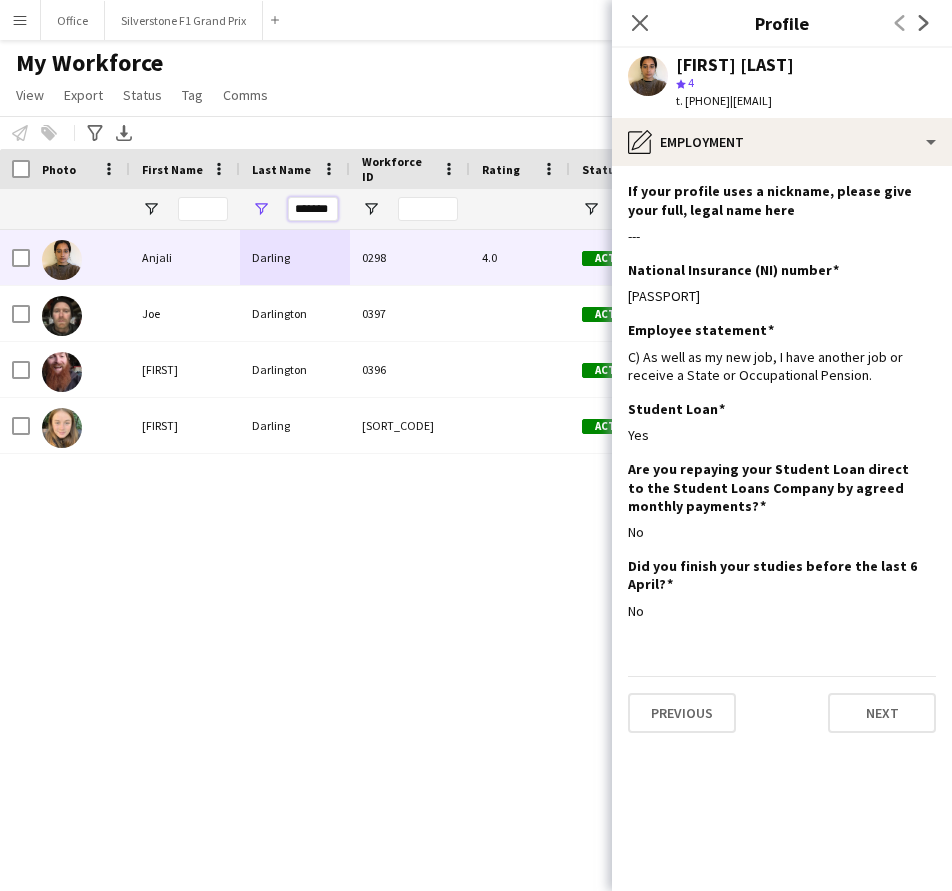 drag, startPoint x: 293, startPoint y: 210, endPoint x: 336, endPoint y: 214, distance: 43.185646 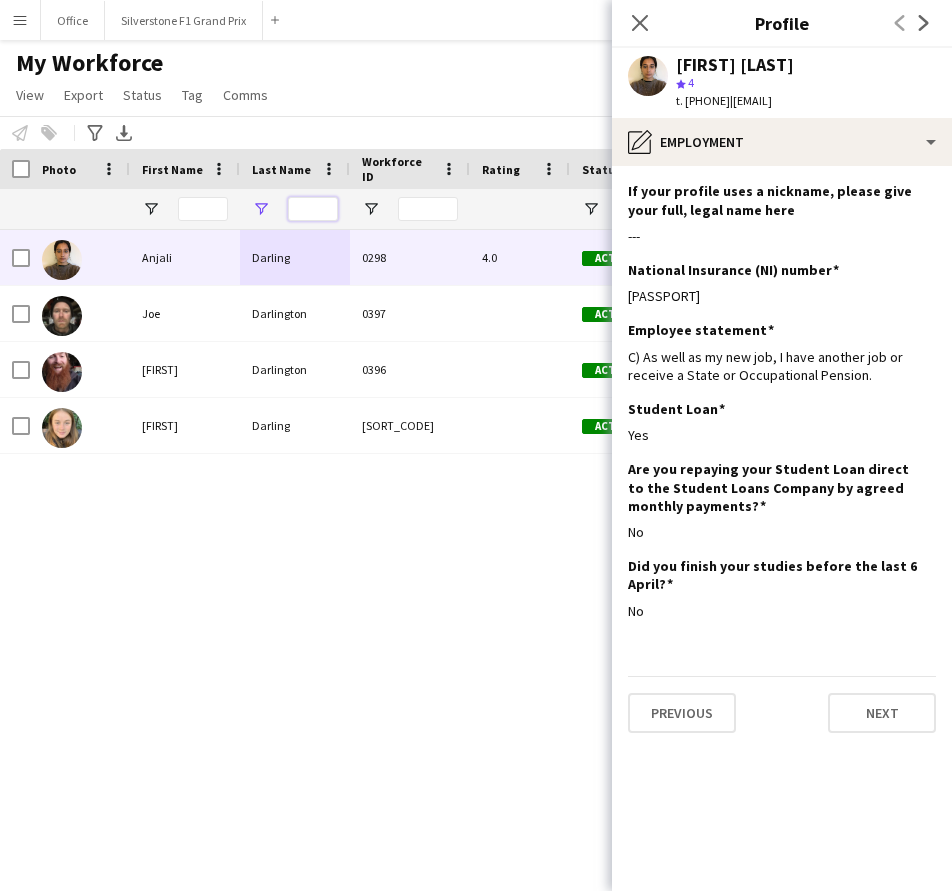 paste on "*******" 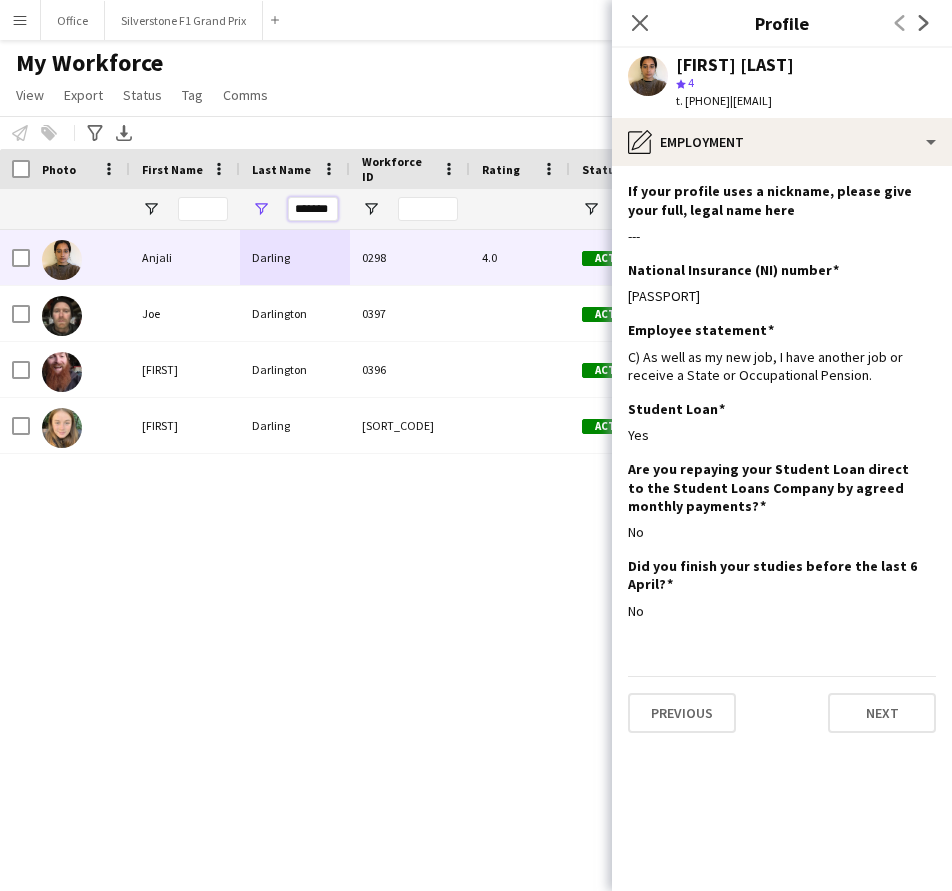 type on "*******" 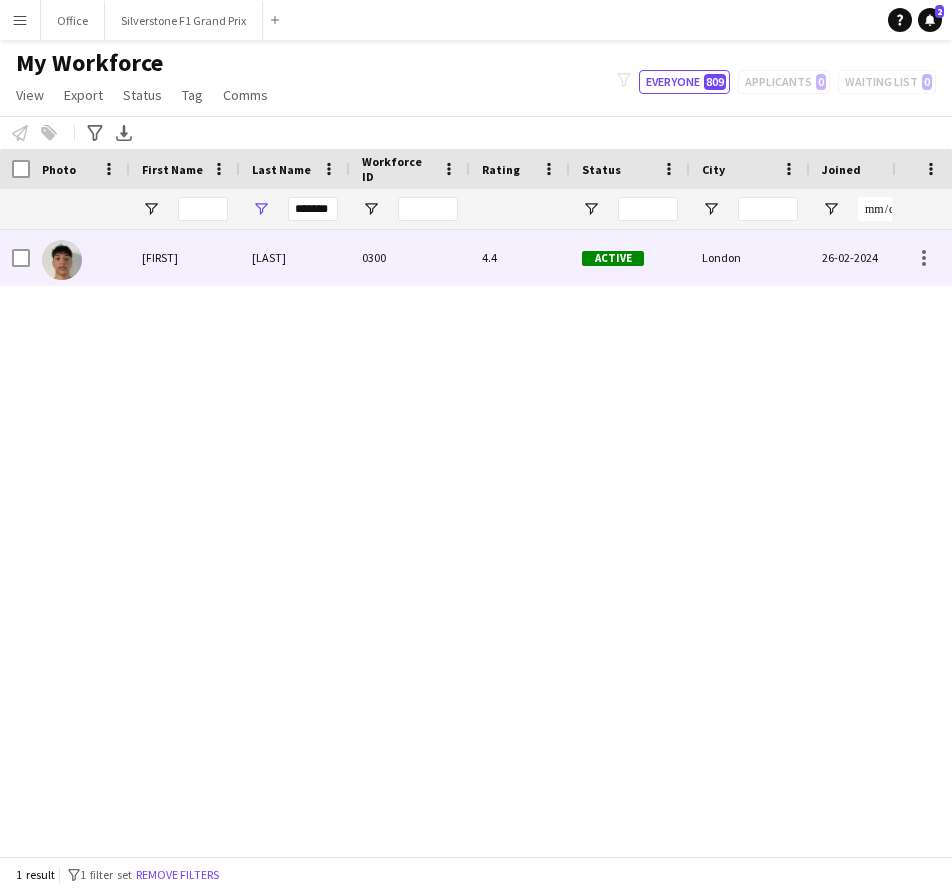 click on "[LAST]" at bounding box center (295, 257) 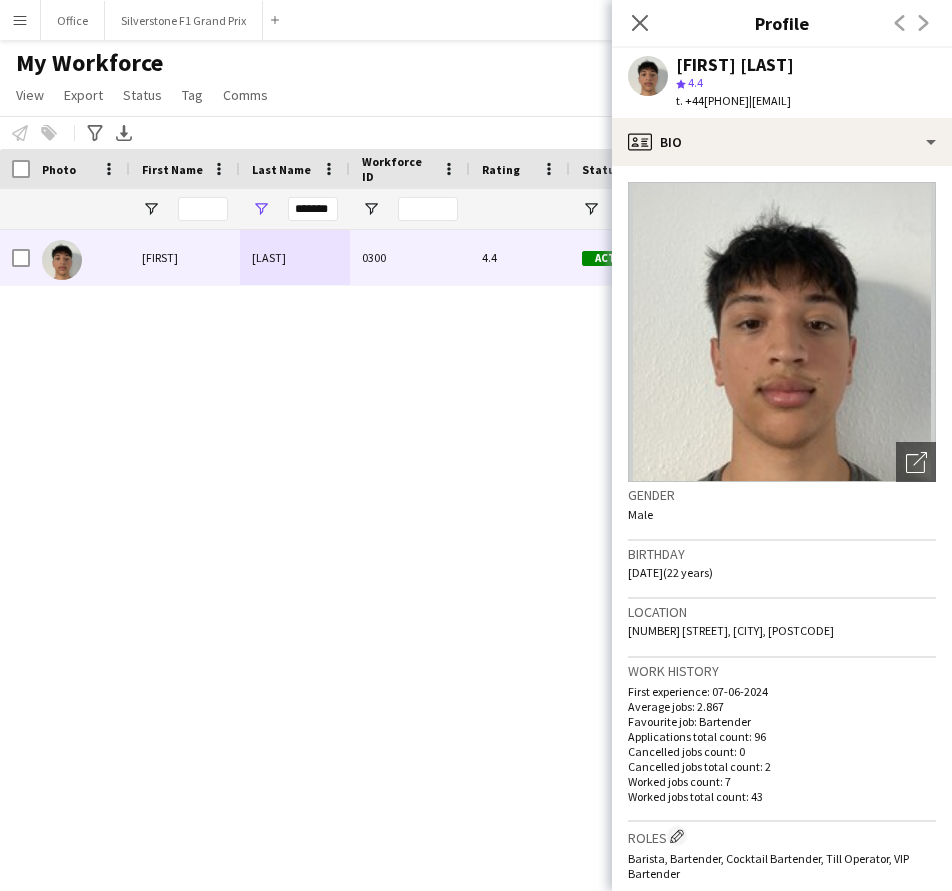 drag, startPoint x: 769, startPoint y: 105, endPoint x: 688, endPoint y: 107, distance: 81.02469 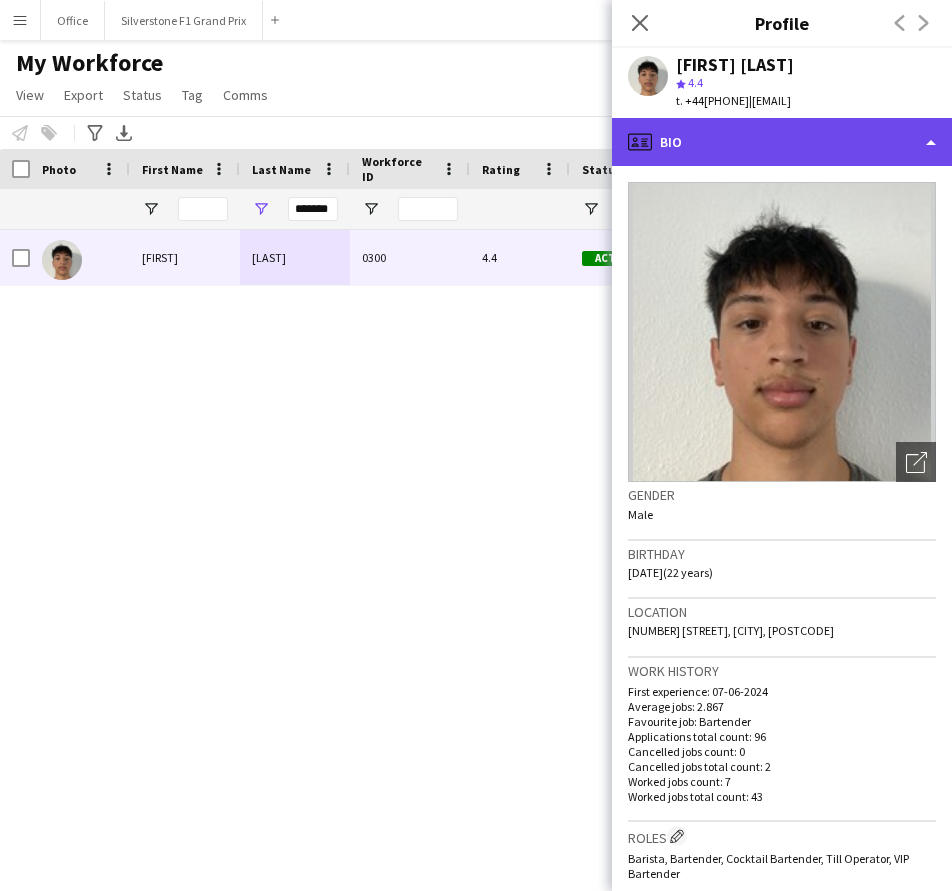 click on "profile
Bio" 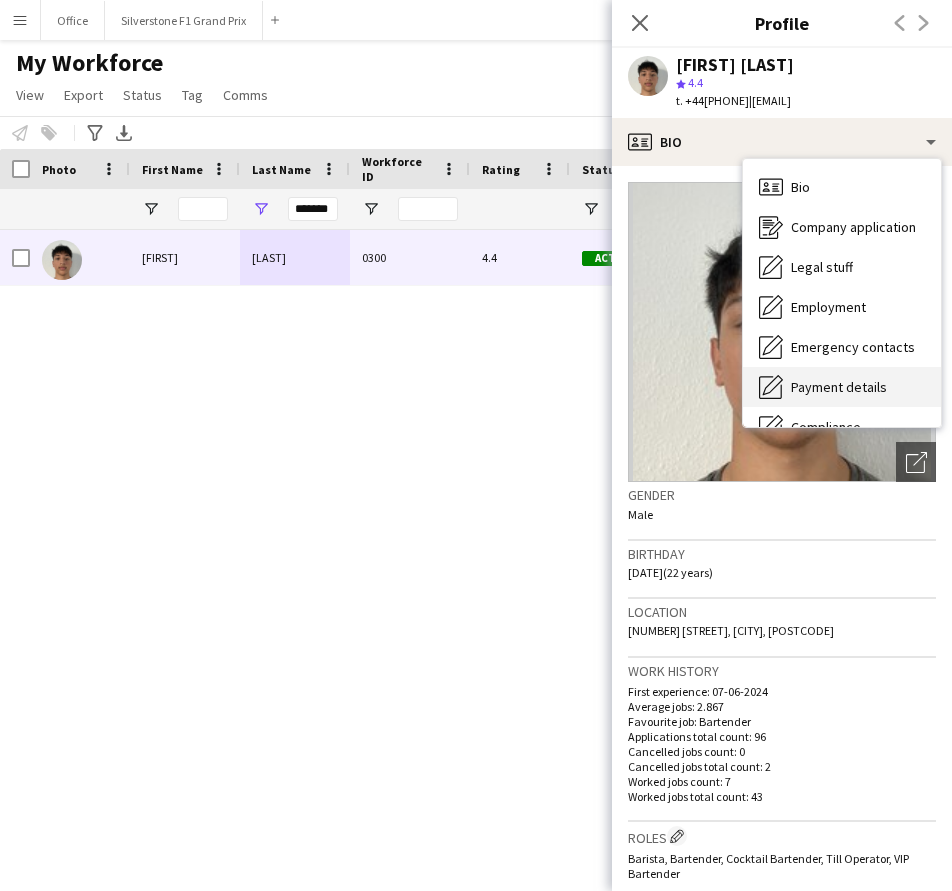 click on "Payment details
Payment details" at bounding box center [842, 387] 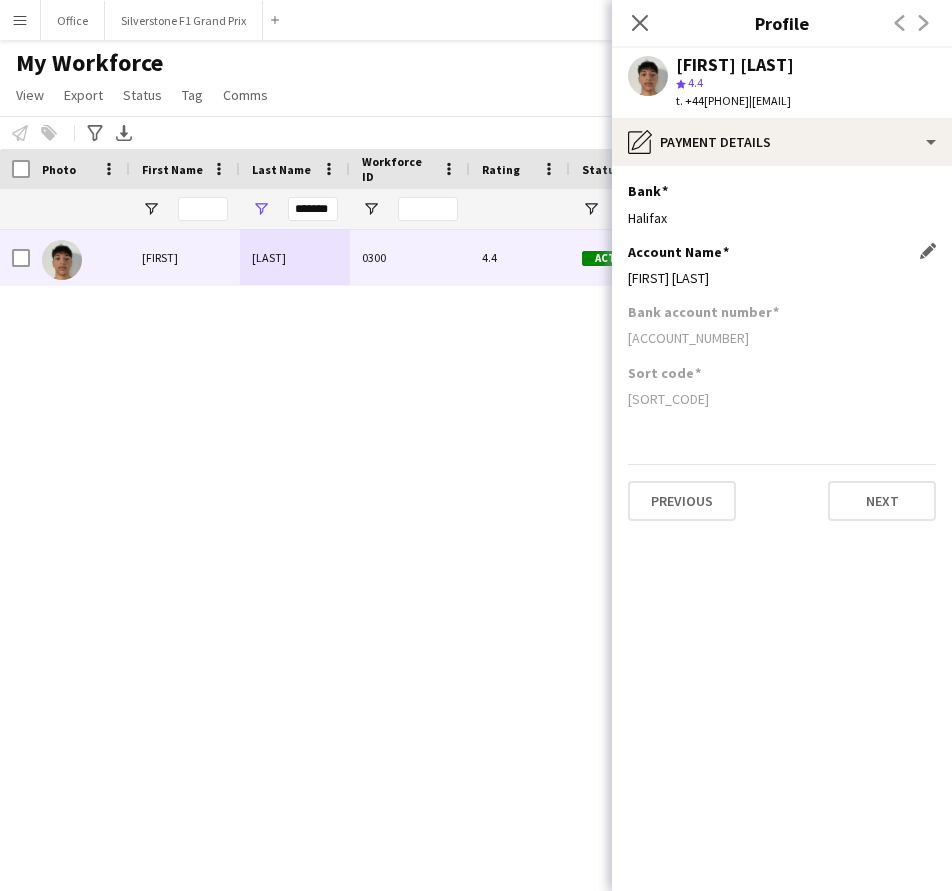 drag, startPoint x: 728, startPoint y: 279, endPoint x: 631, endPoint y: 282, distance: 97.04638 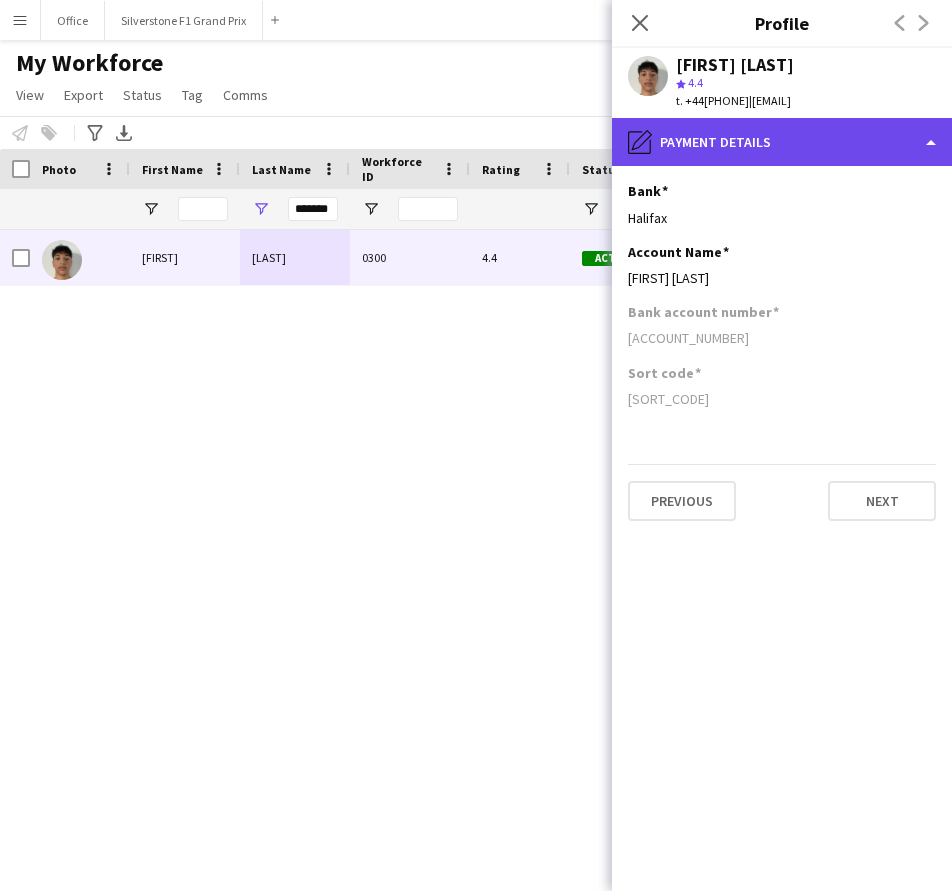 click on "pencil4
Payment details" 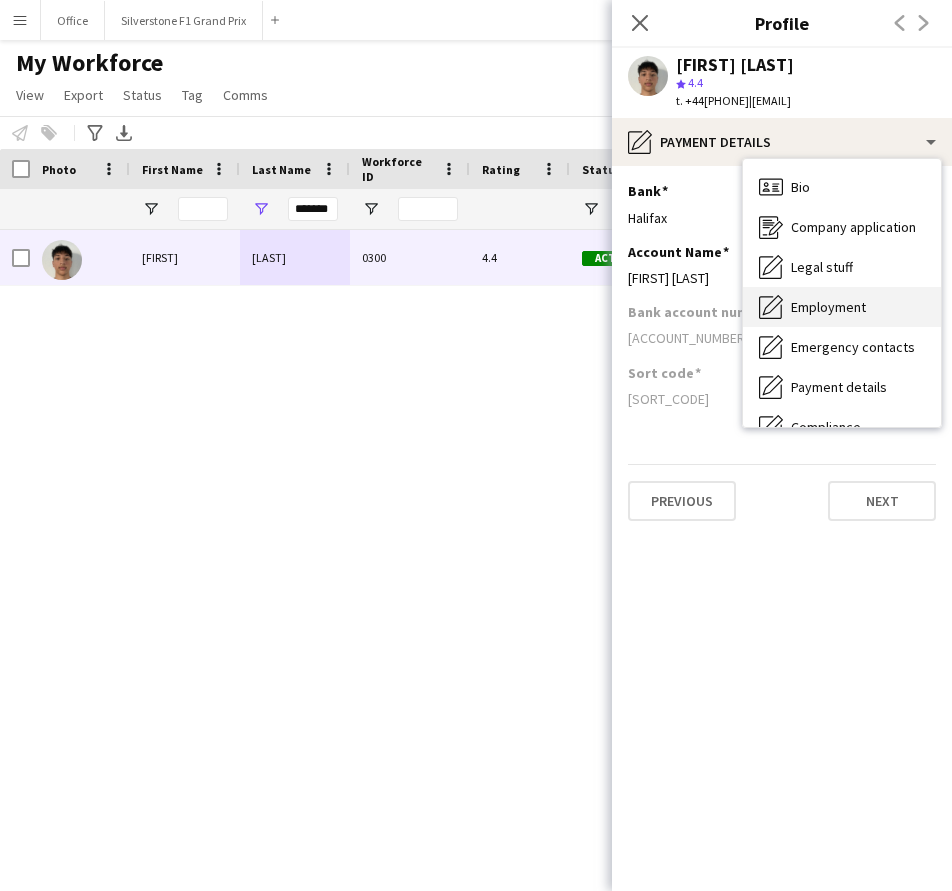 click on "Employment
Employment" at bounding box center [842, 307] 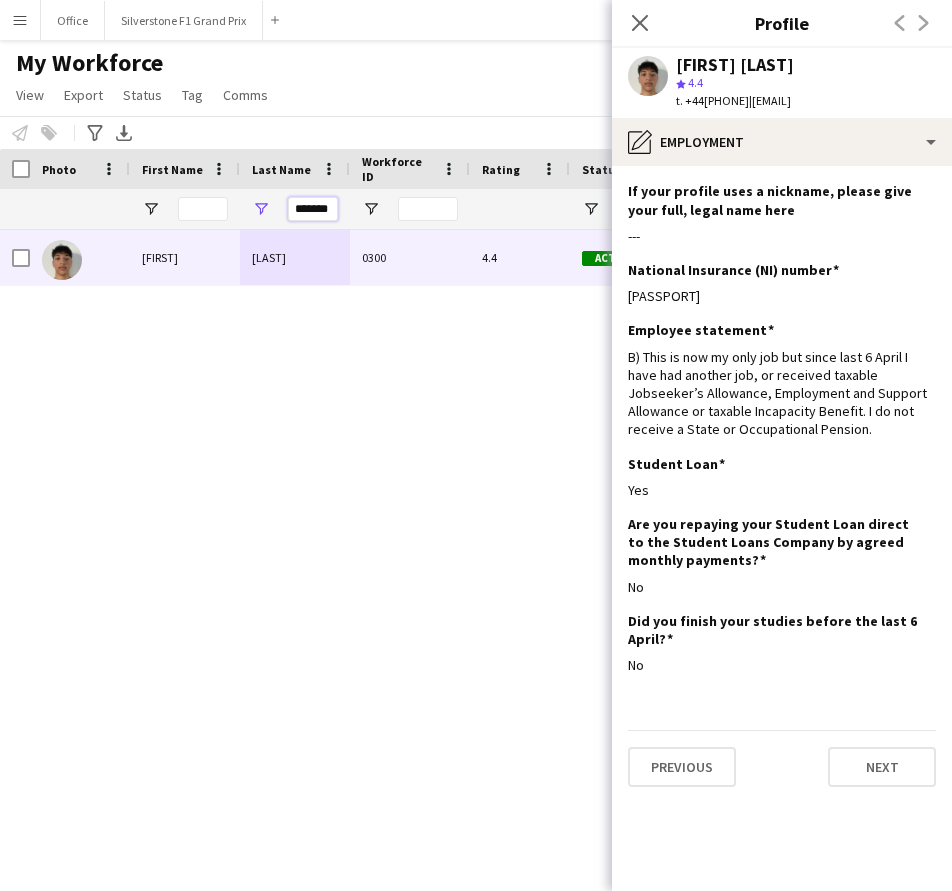 drag, startPoint x: 295, startPoint y: 208, endPoint x: 338, endPoint y: 208, distance: 43 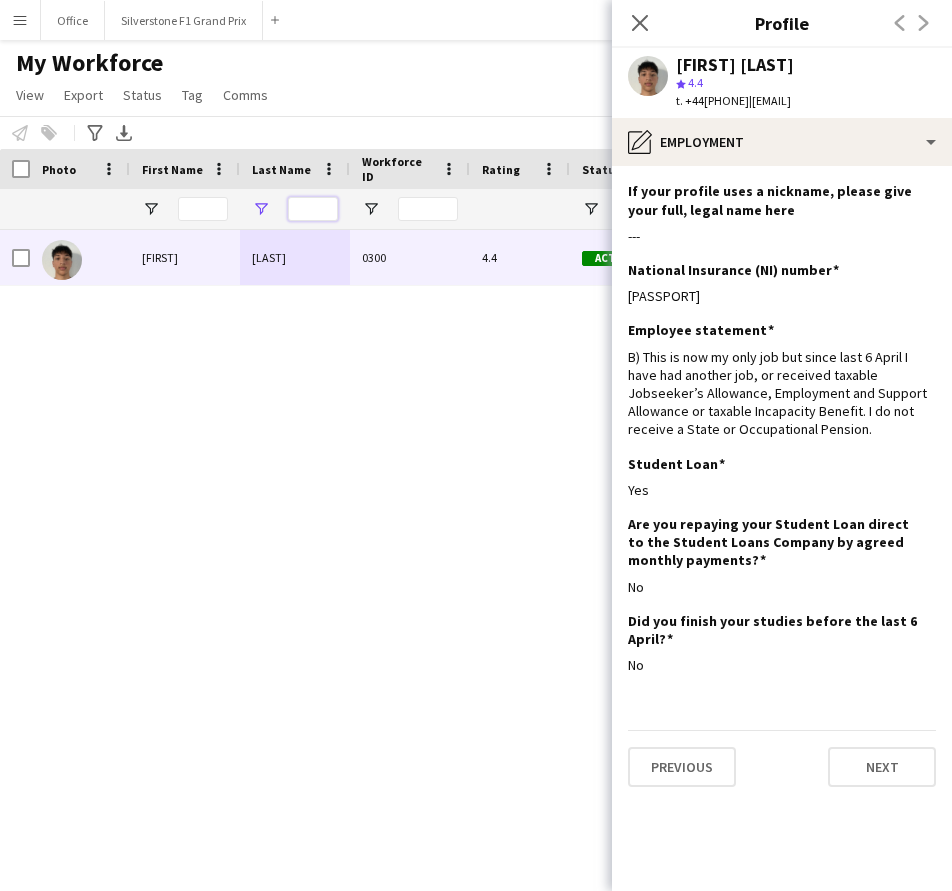 paste on "**********" 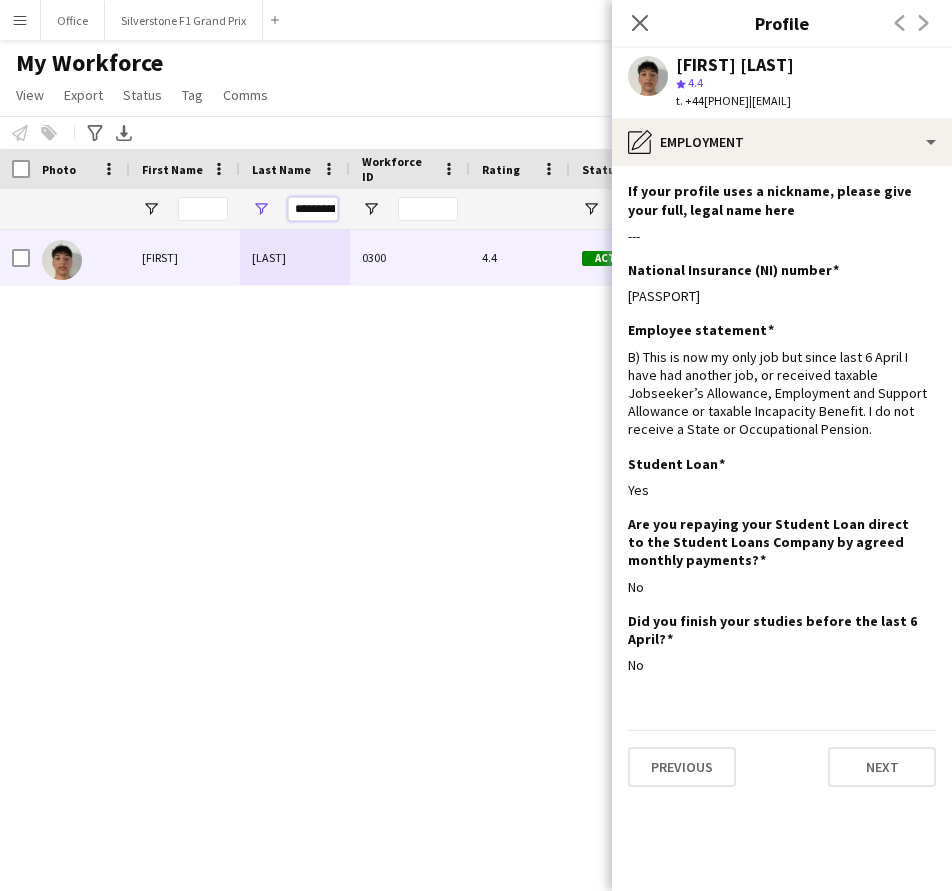 scroll, scrollTop: 0, scrollLeft: 72, axis: horizontal 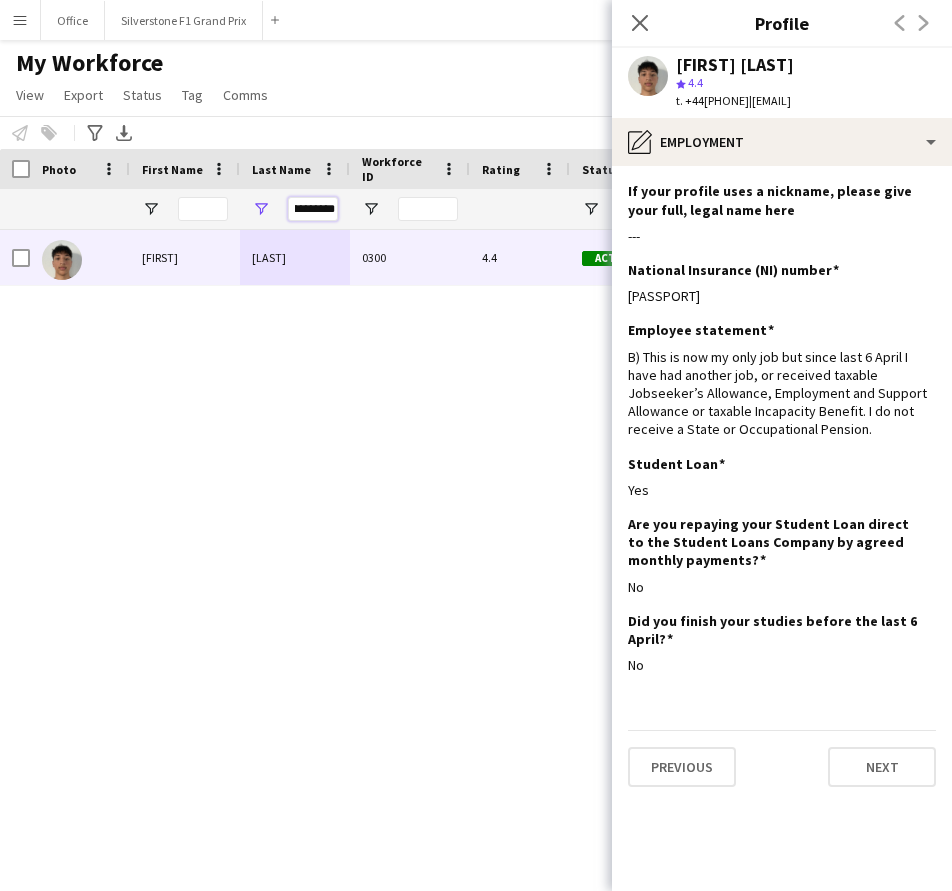 type on "**********" 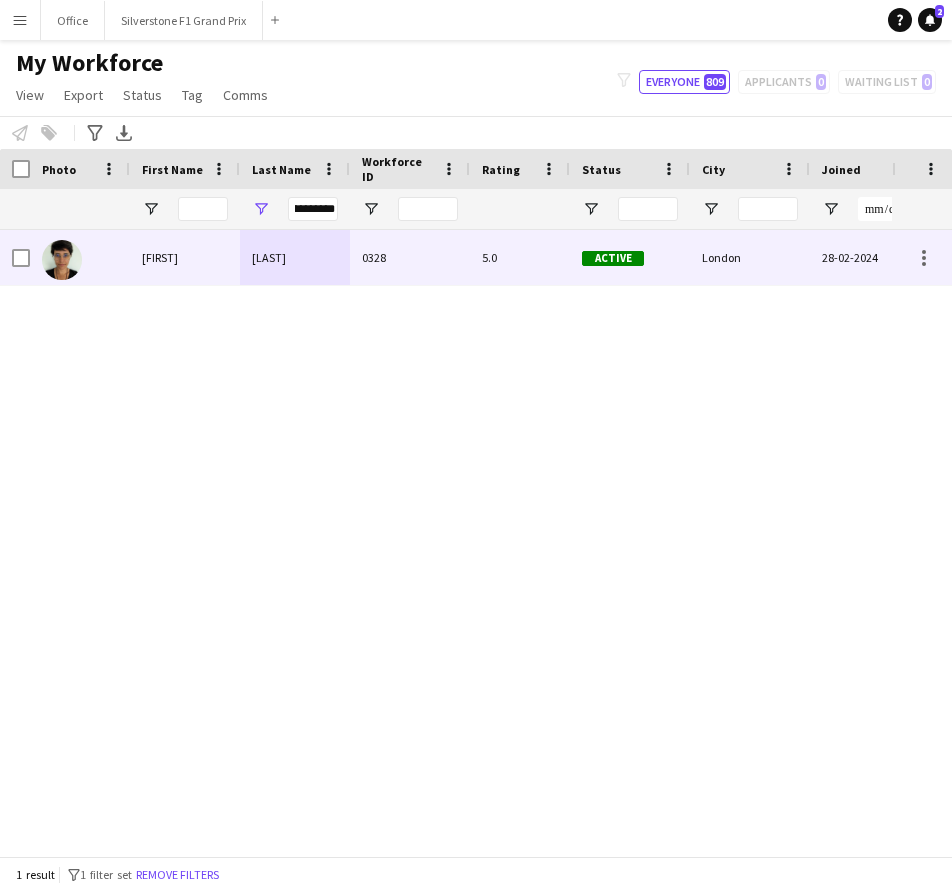 click on "[LAST]" at bounding box center [295, 257] 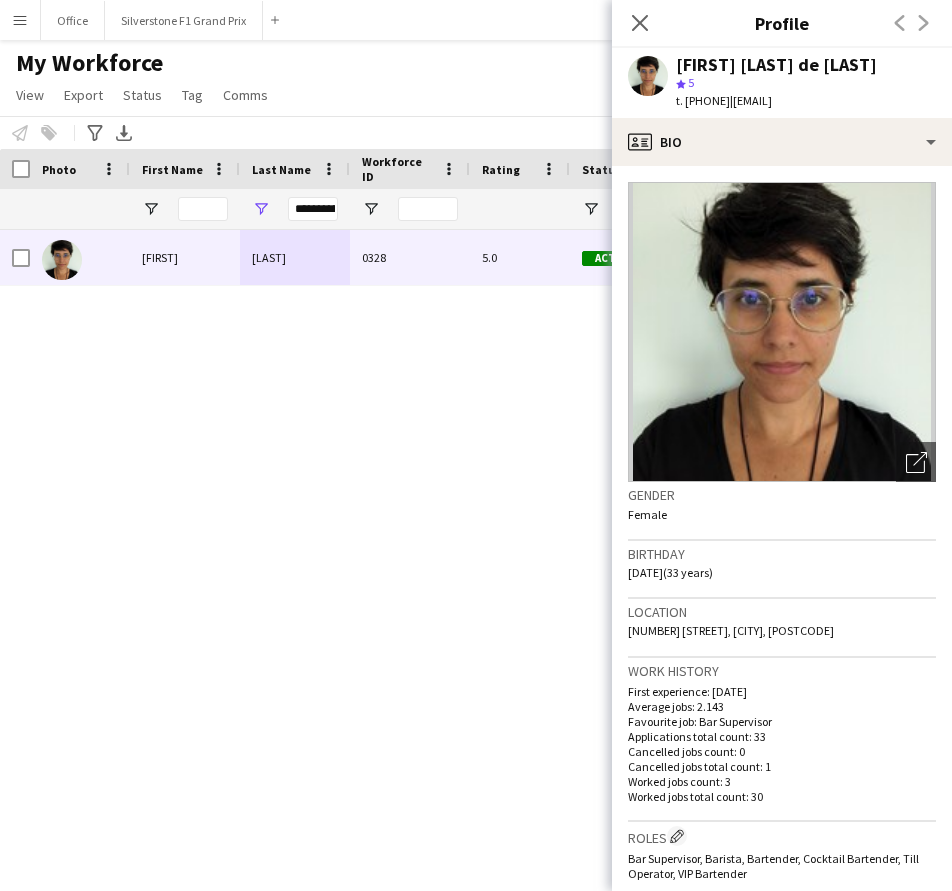 drag, startPoint x: 763, startPoint y: 104, endPoint x: 687, endPoint y: 101, distance: 76.05919 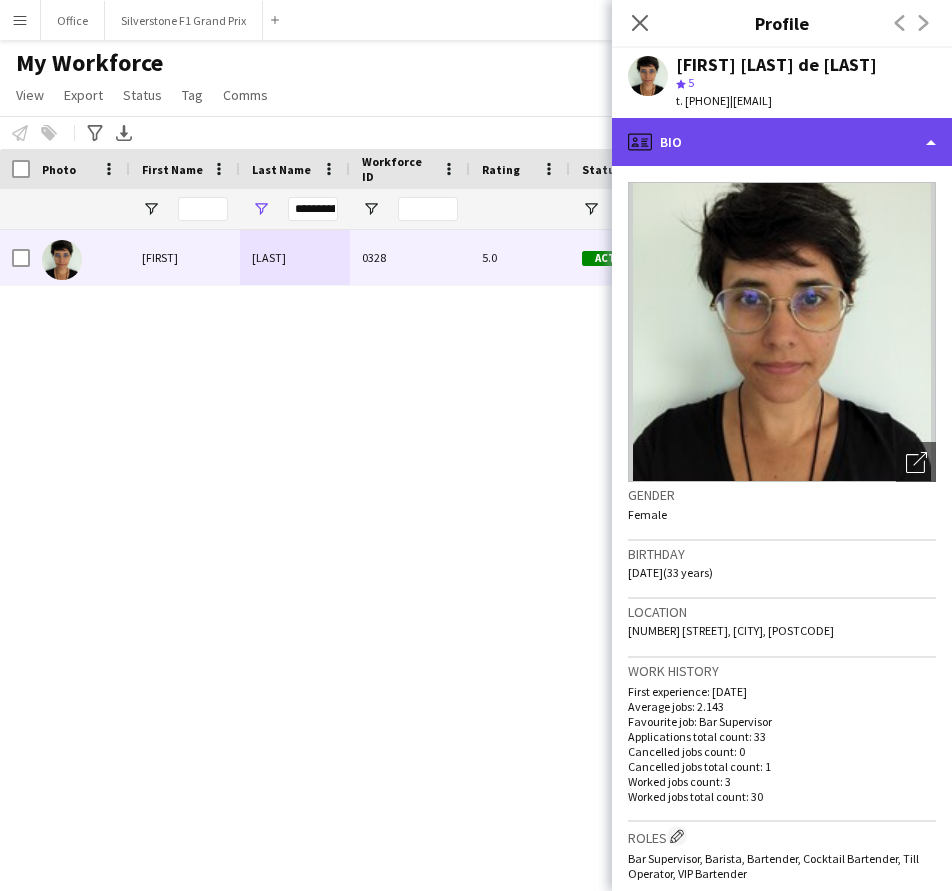 click on "profile
Bio" 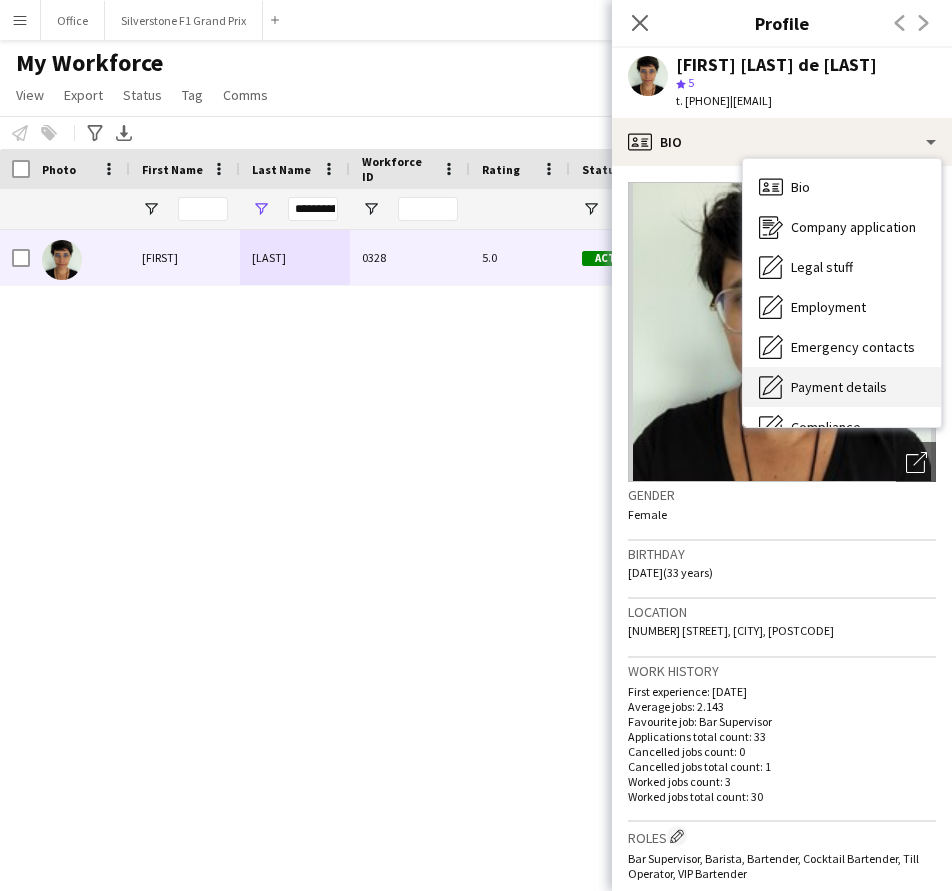 click on "Payment details
Payment details" at bounding box center (842, 387) 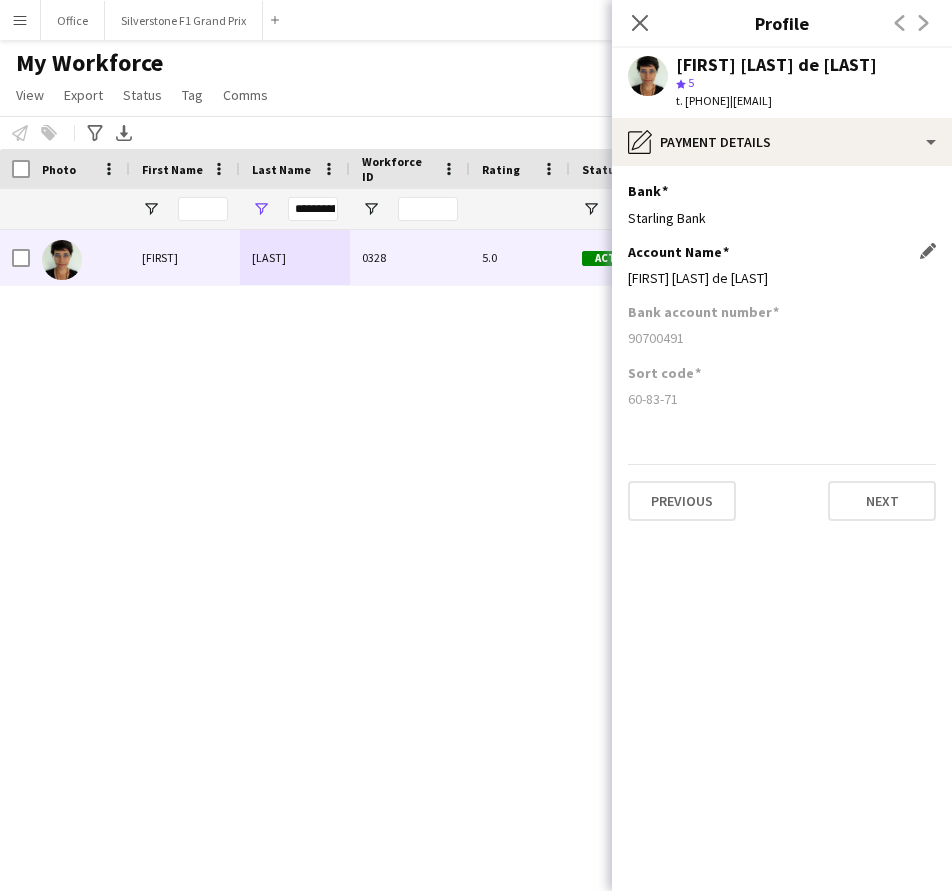 drag, startPoint x: 804, startPoint y: 278, endPoint x: 630, endPoint y: 287, distance: 174.2326 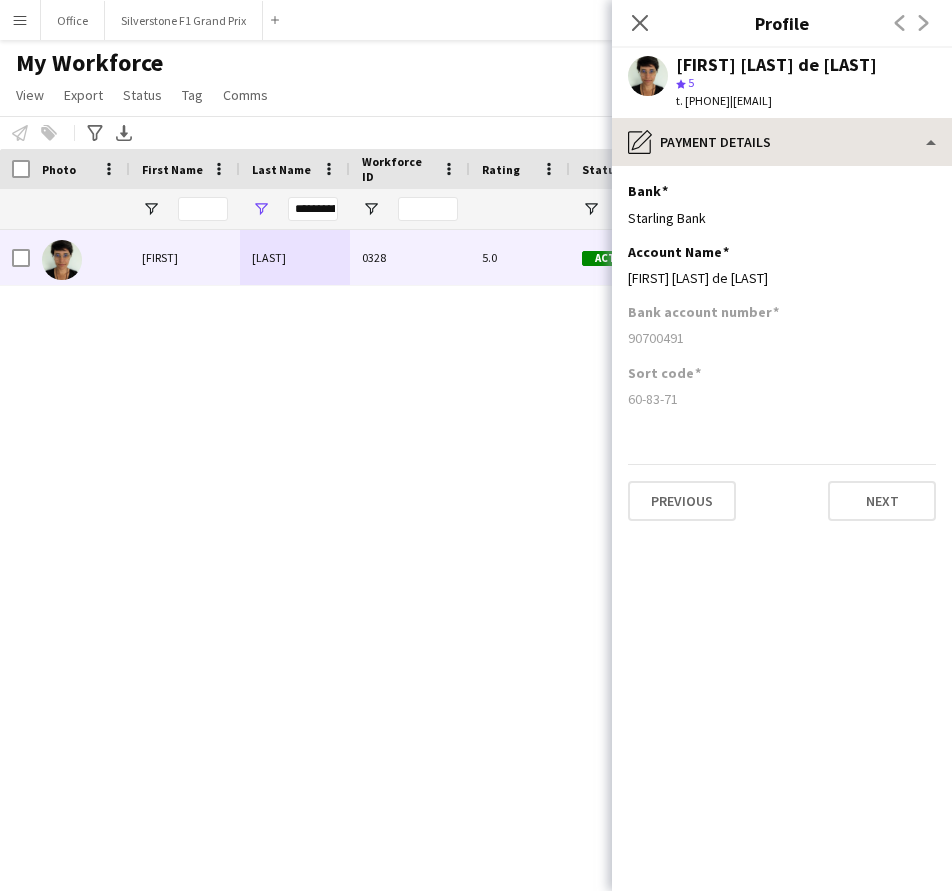 drag, startPoint x: 767, startPoint y: 114, endPoint x: 767, endPoint y: 125, distance: 11 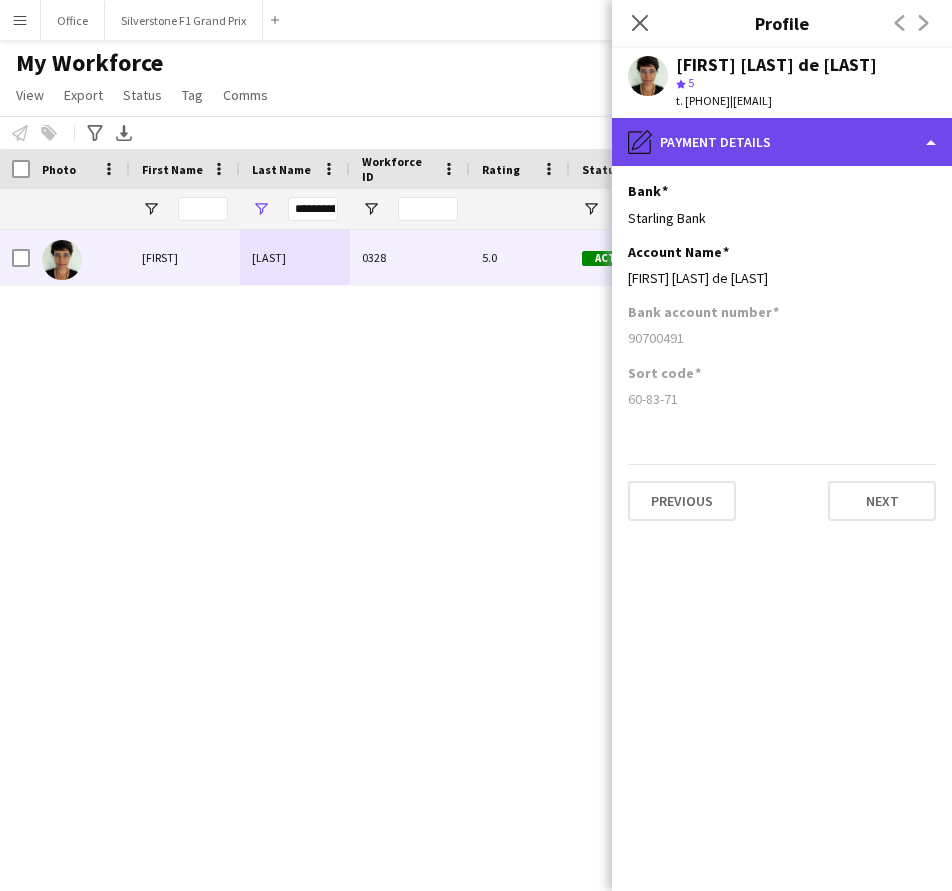 click on "pencil4
Payment details" 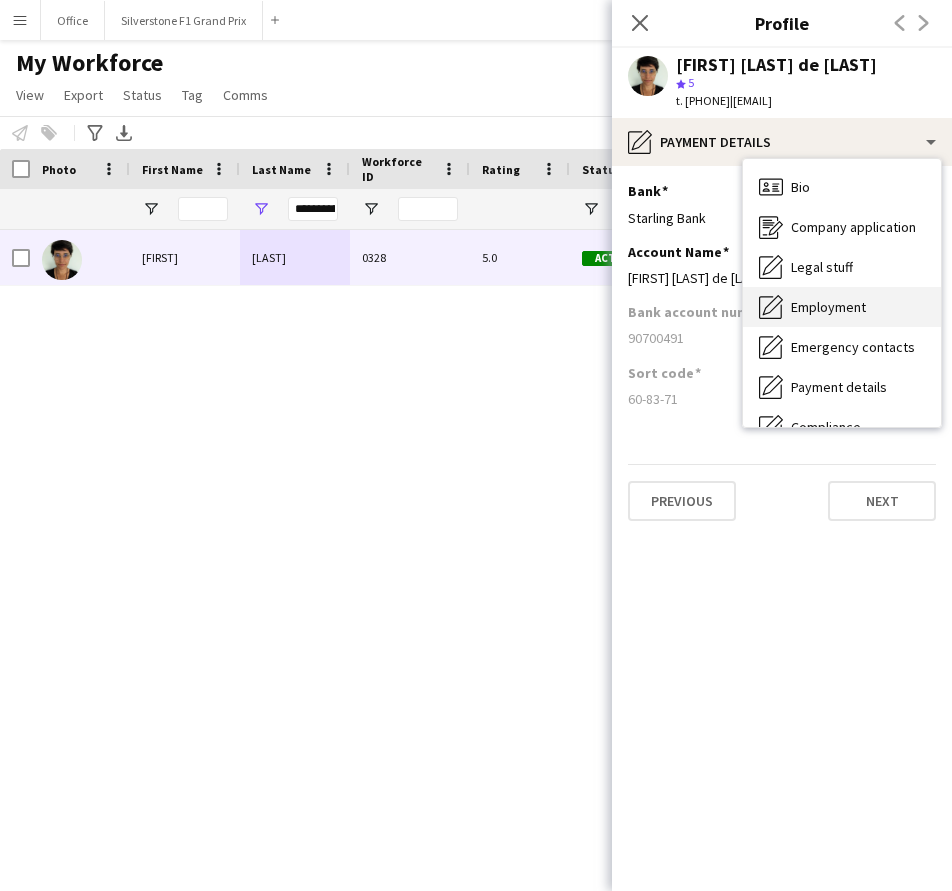 click on "Employment" at bounding box center [828, 307] 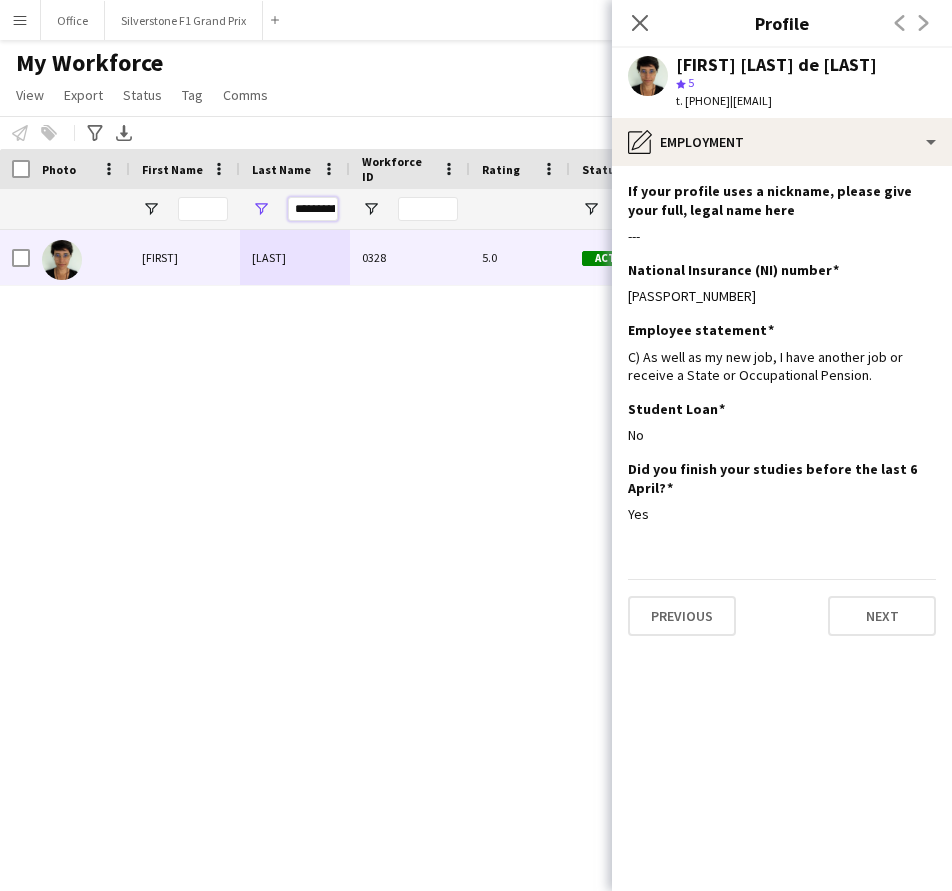 scroll, scrollTop: 0, scrollLeft: 73, axis: horizontal 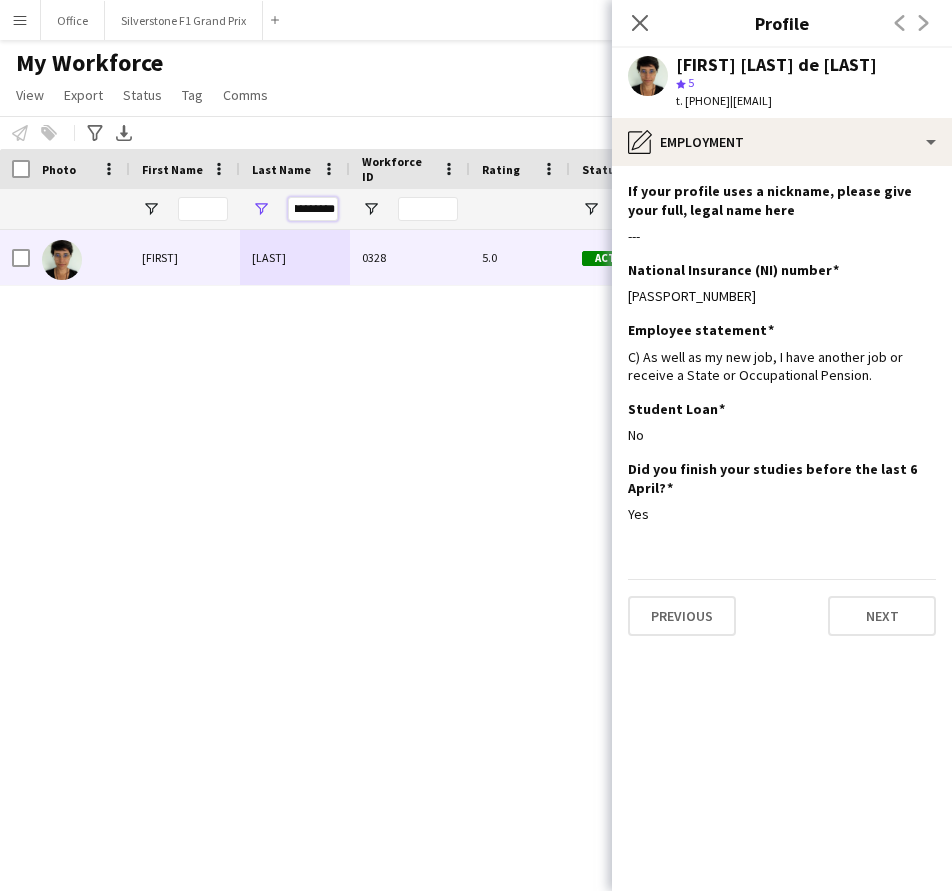 drag, startPoint x: 297, startPoint y: 211, endPoint x: 358, endPoint y: 203, distance: 61.522354 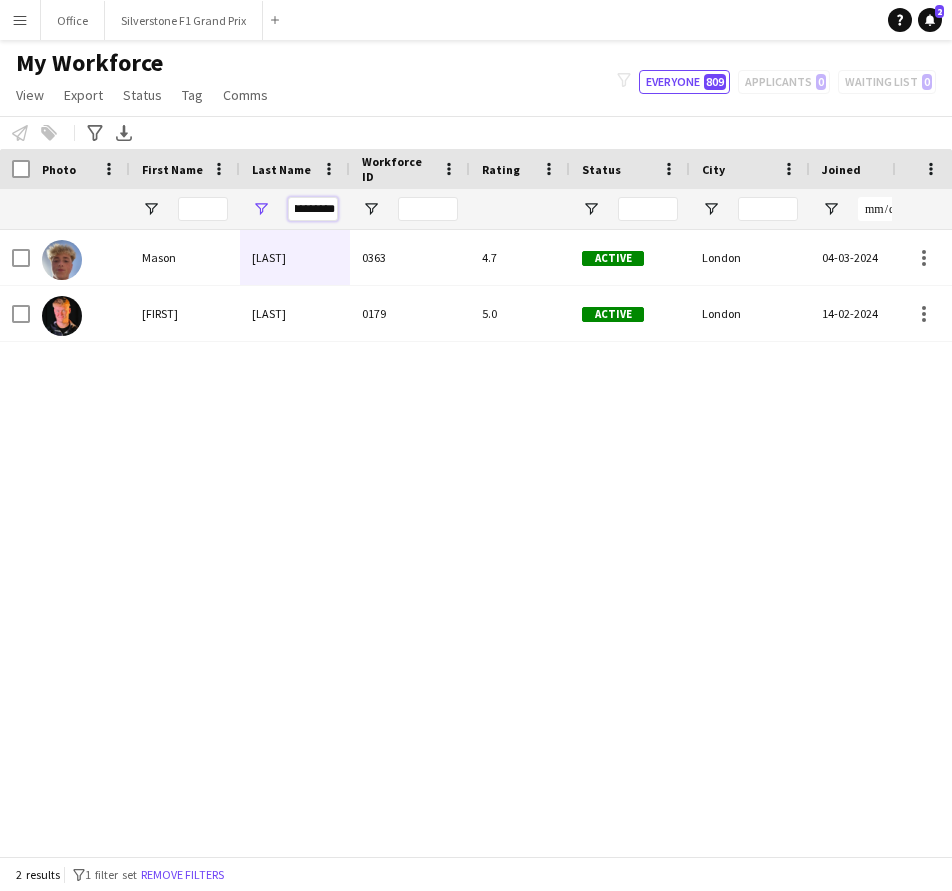 scroll, scrollTop: 0, scrollLeft: 39, axis: horizontal 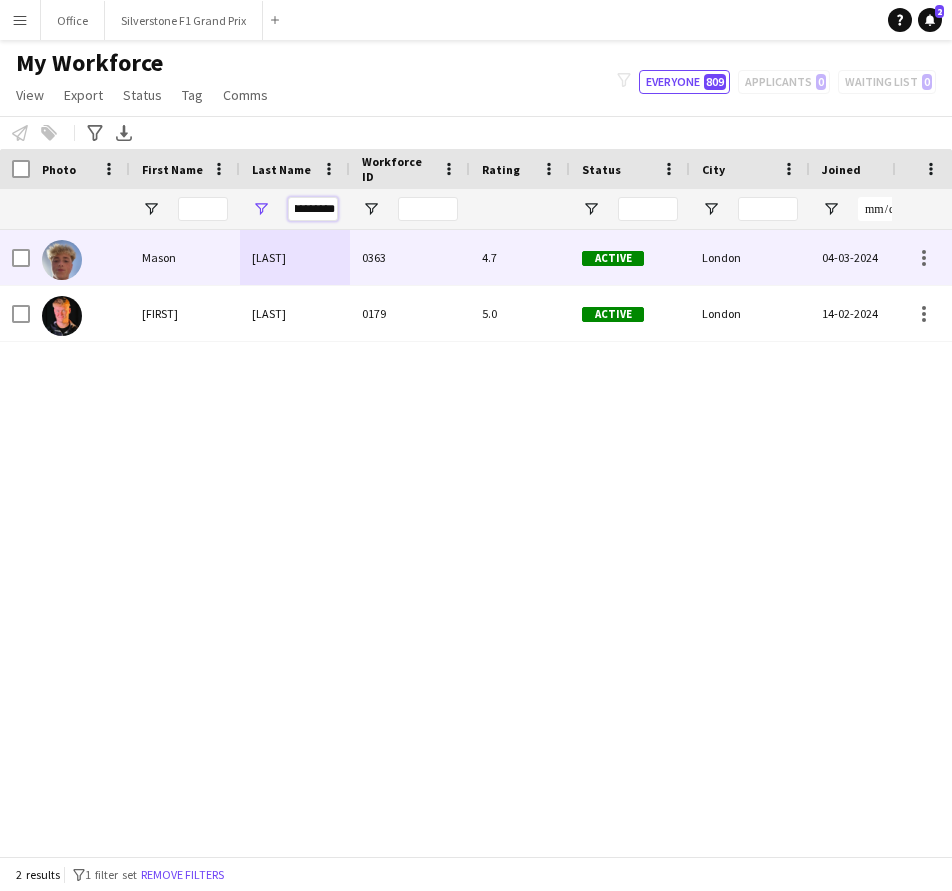 type on "**********" 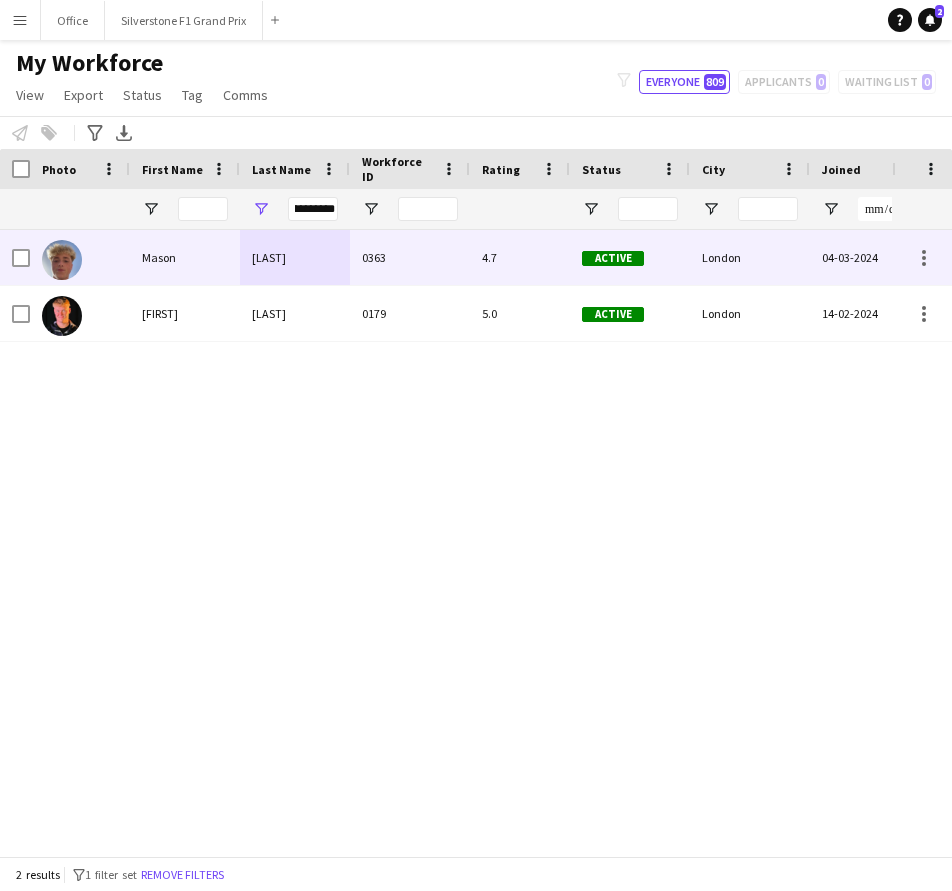 click on "[LAST]" at bounding box center [295, 257] 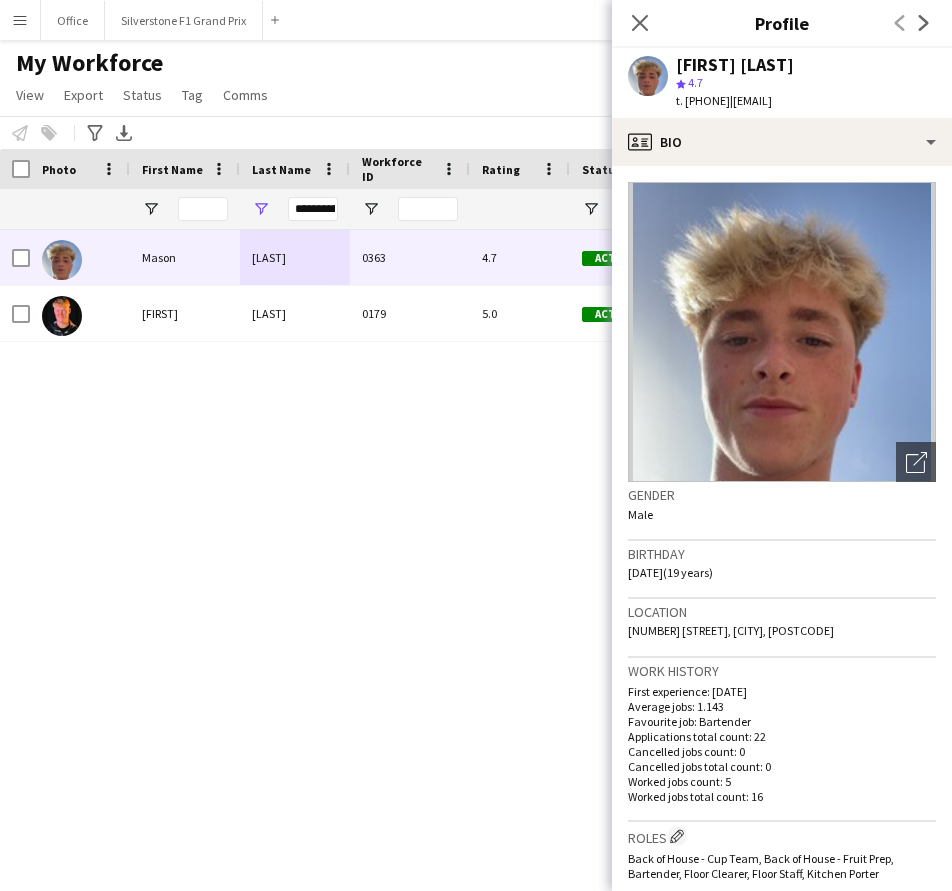 drag, startPoint x: 761, startPoint y: 99, endPoint x: 687, endPoint y: 102, distance: 74.06078 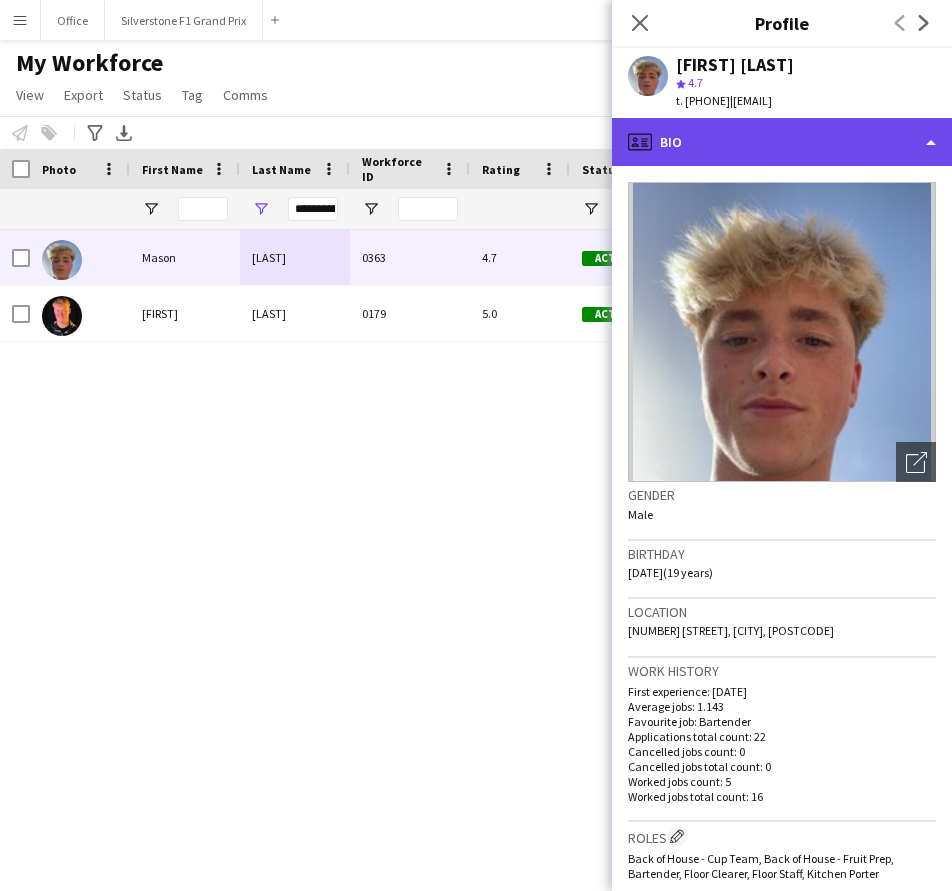 click on "profile
Bio" 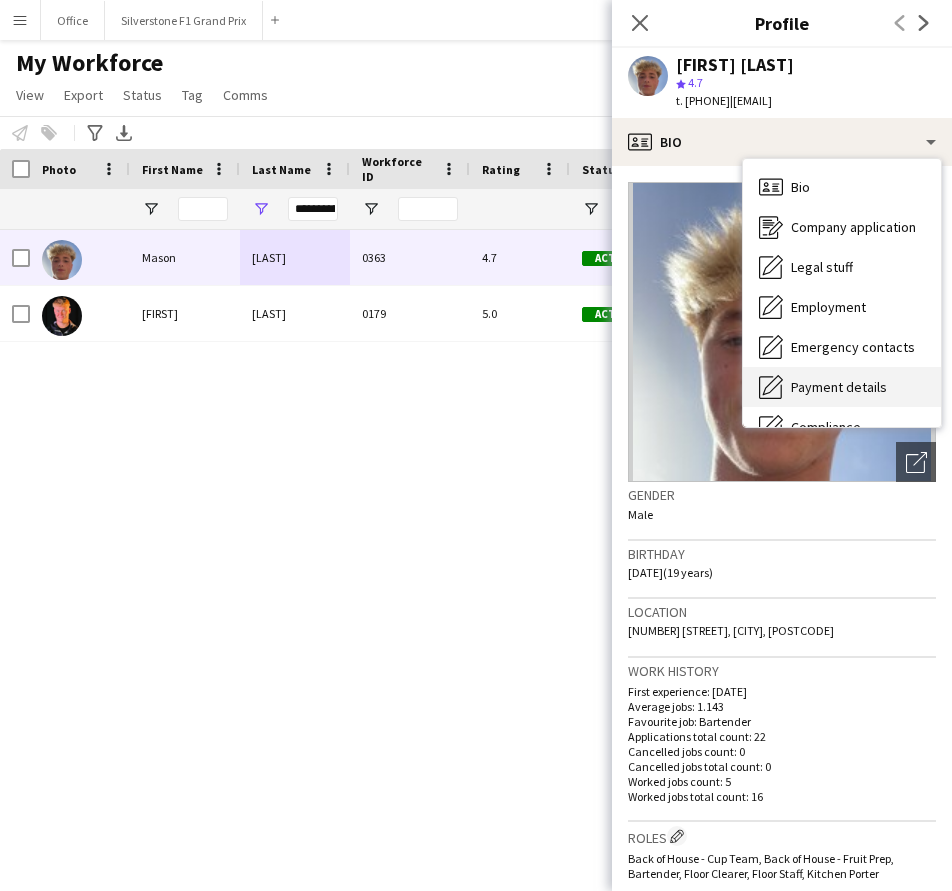 click on "Payment details
Payment details" at bounding box center [842, 387] 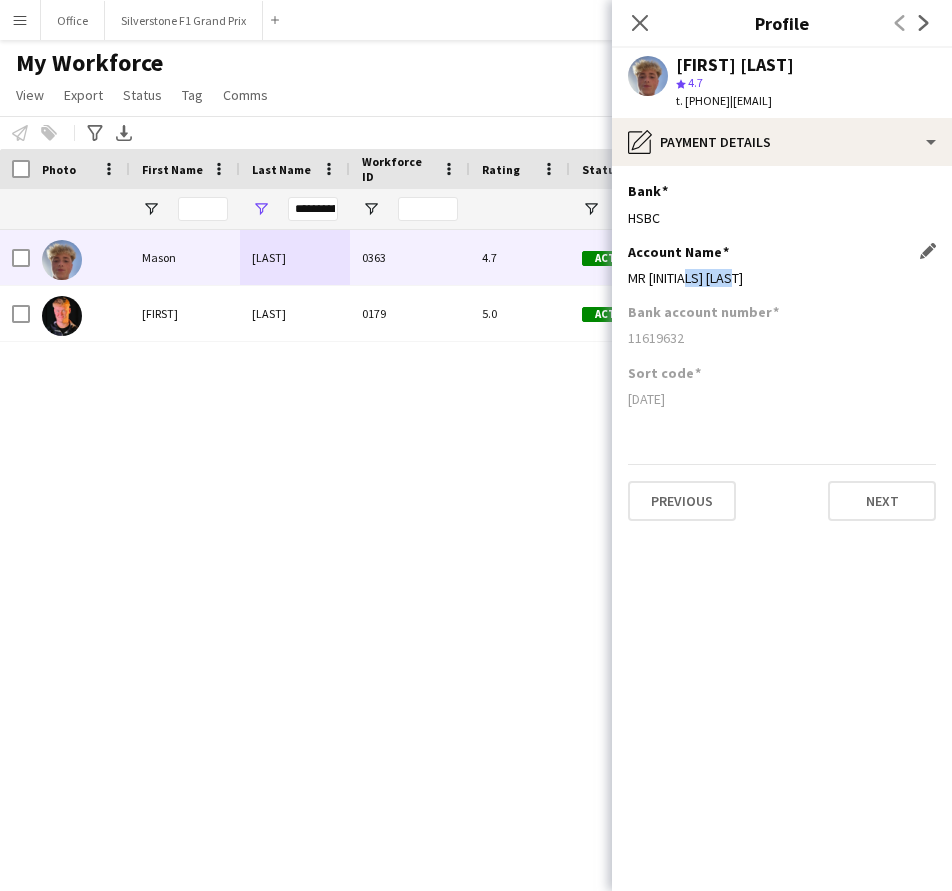 drag, startPoint x: 758, startPoint y: 282, endPoint x: 693, endPoint y: 284, distance: 65.03076 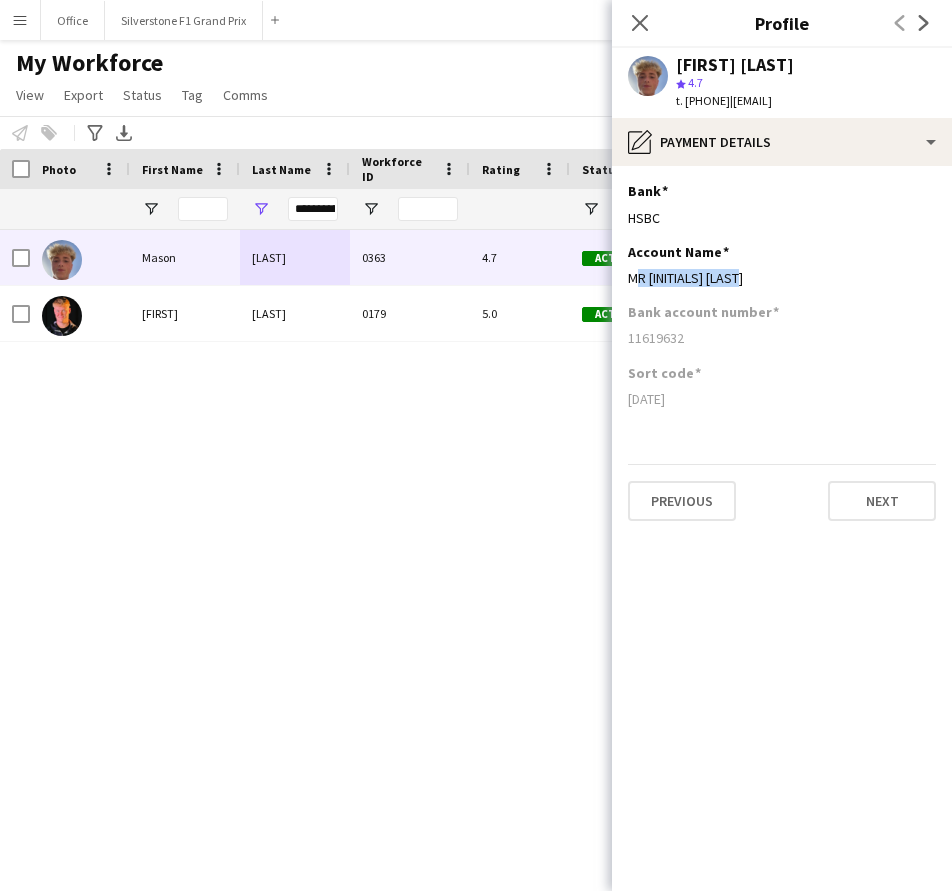 drag, startPoint x: 772, startPoint y: 279, endPoint x: 613, endPoint y: 283, distance: 159.05031 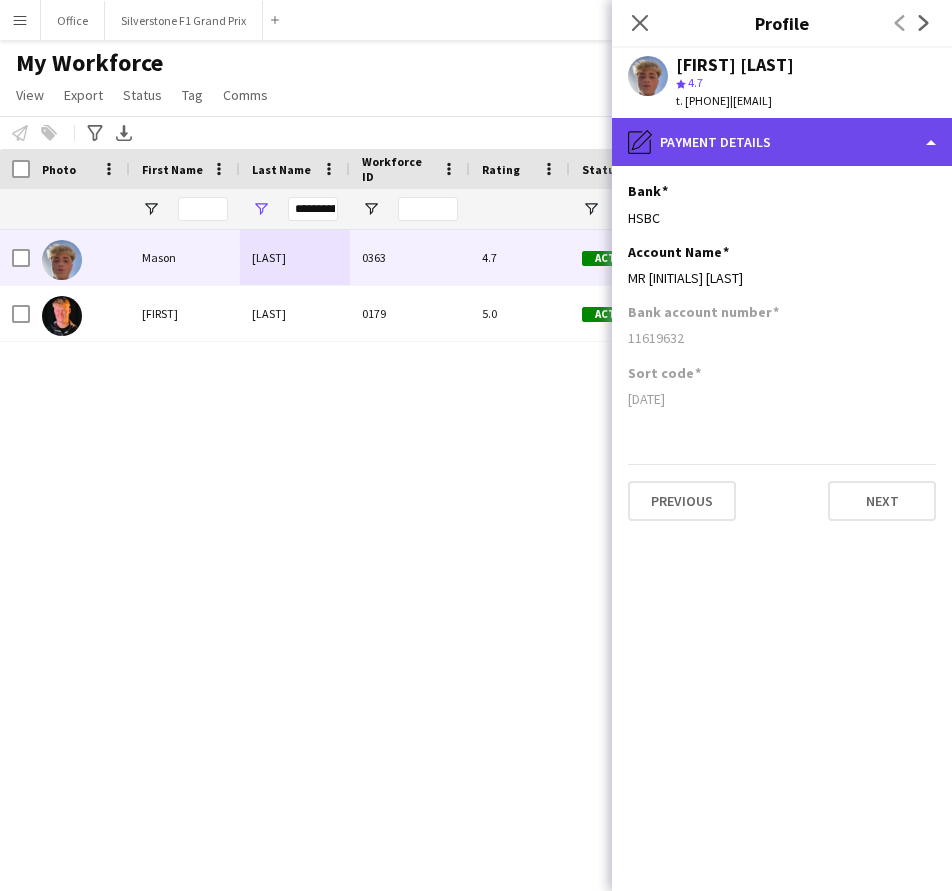 click on "pencil4
Payment details" 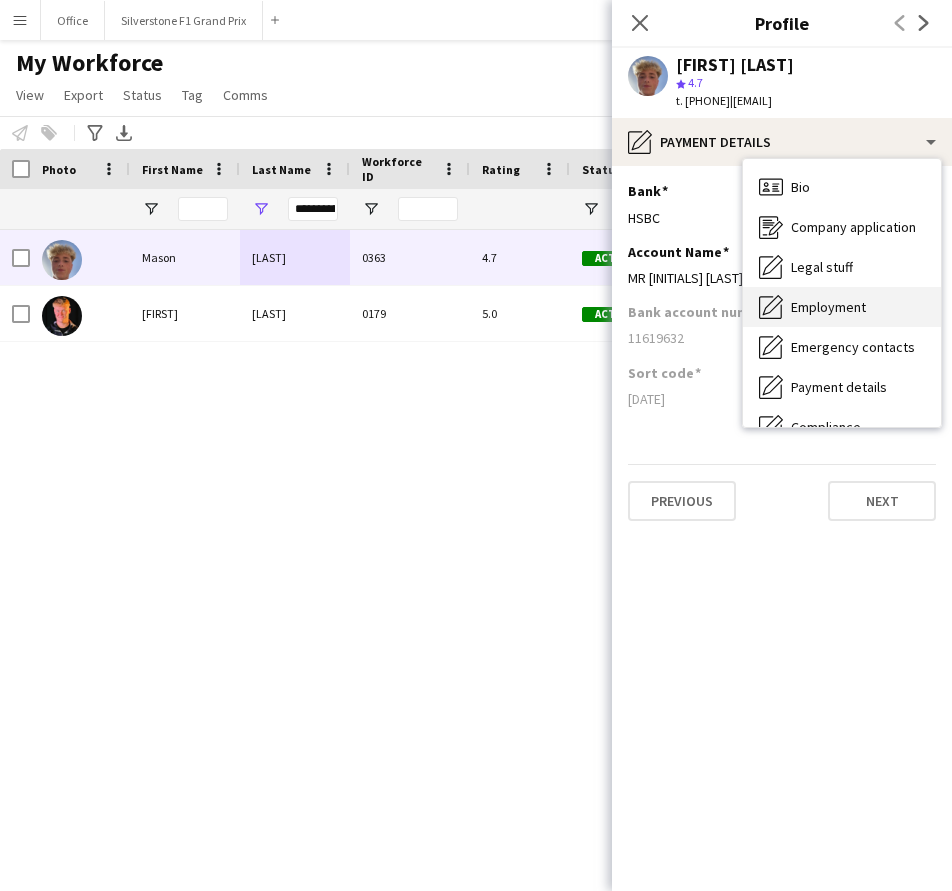 click on "Employment" at bounding box center (828, 307) 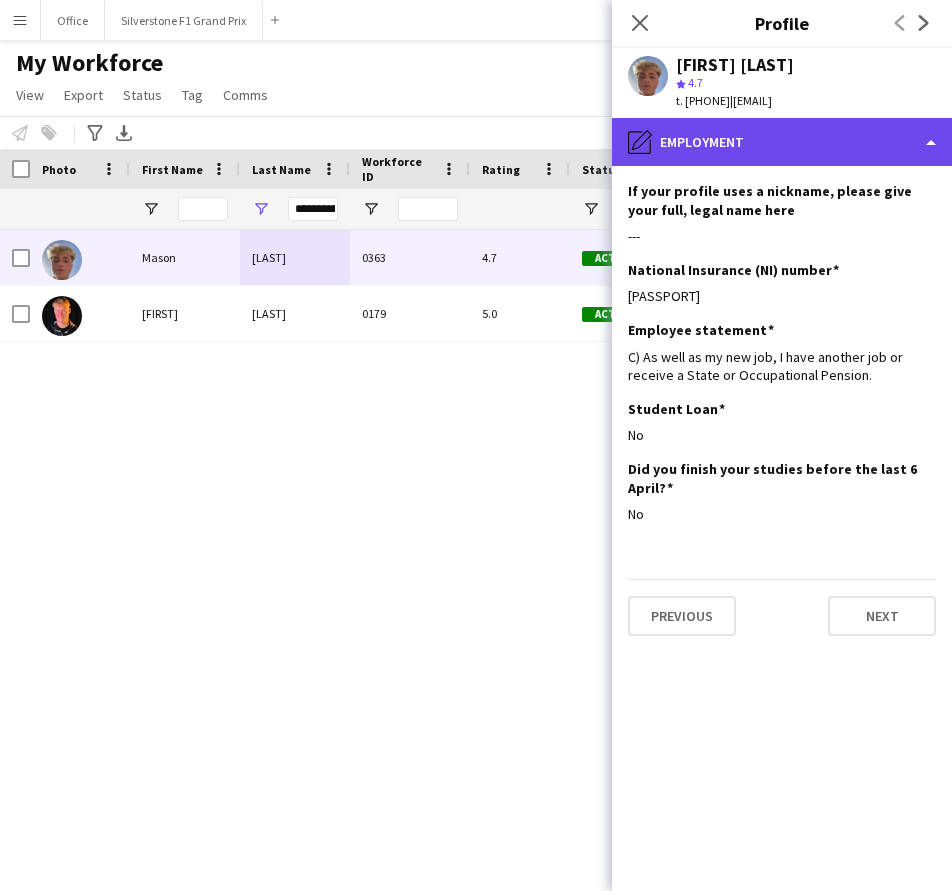 click on "pencil4
Employment" 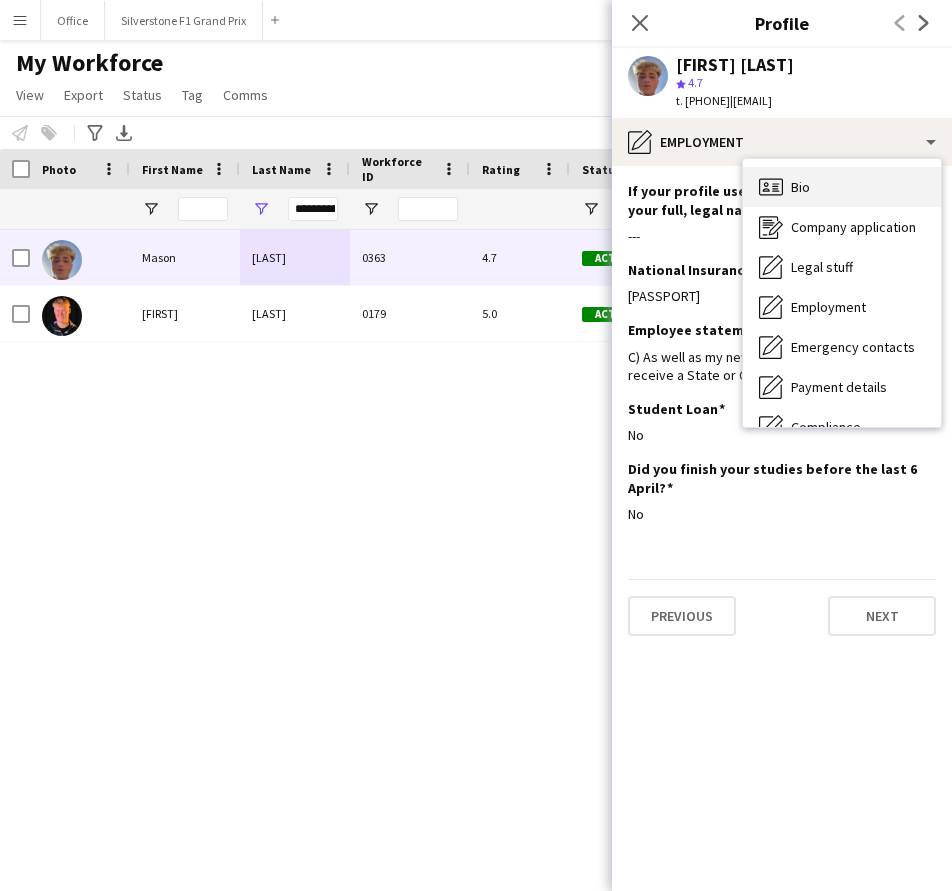 click on "Bio
Bio" at bounding box center [842, 187] 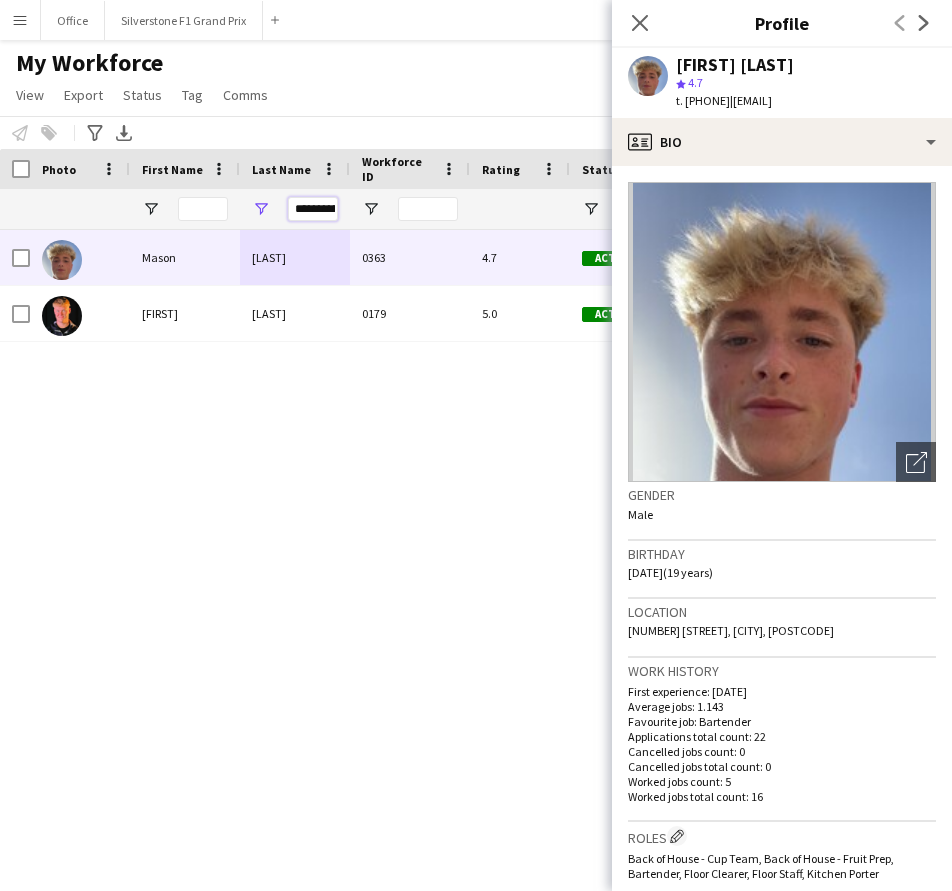 scroll, scrollTop: 0, scrollLeft: 39, axis: horizontal 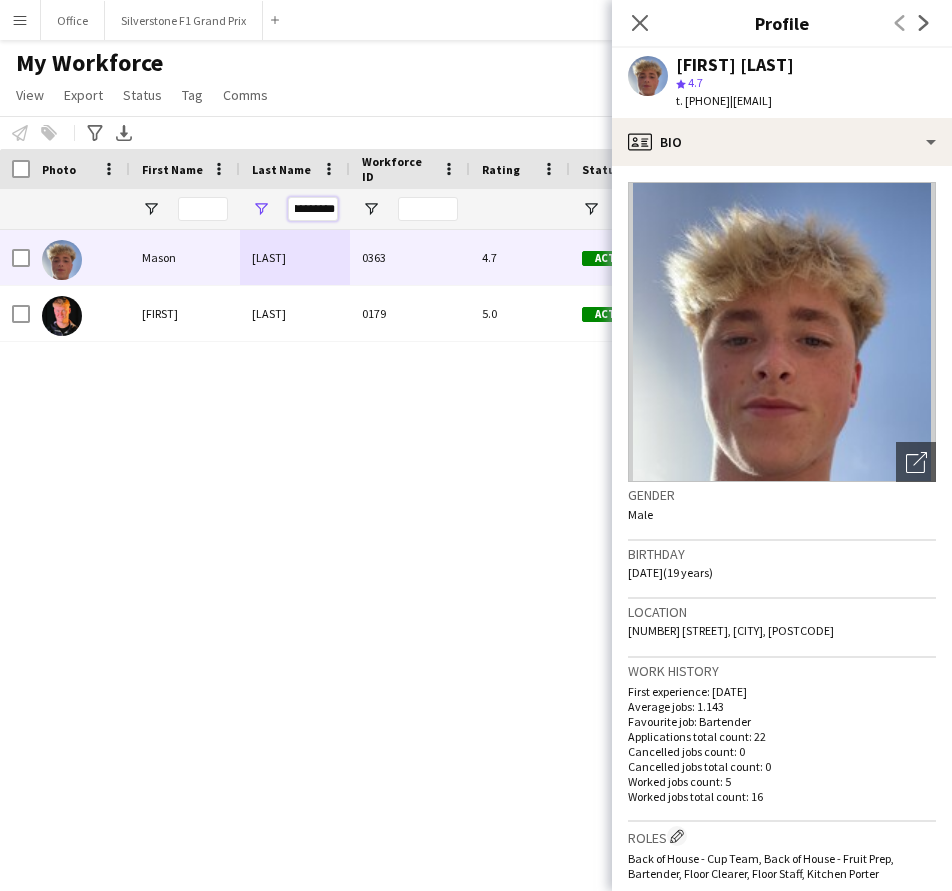 drag, startPoint x: 297, startPoint y: 206, endPoint x: 349, endPoint y: 208, distance: 52.03845 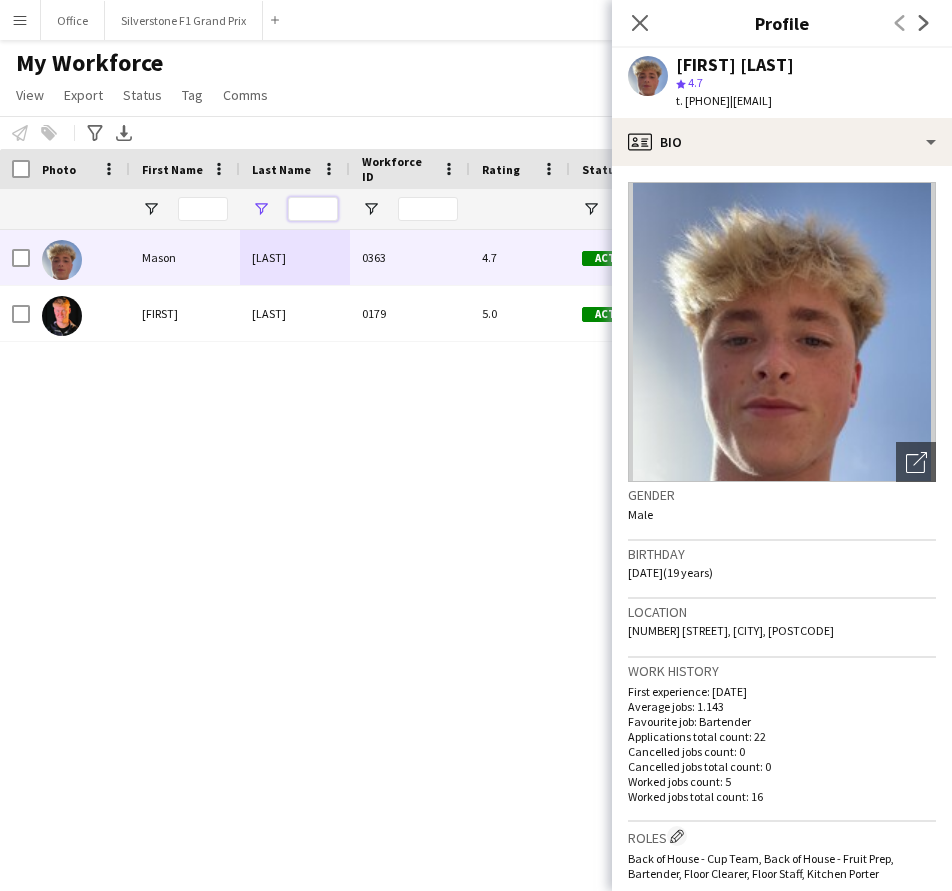 scroll, scrollTop: 0, scrollLeft: 0, axis: both 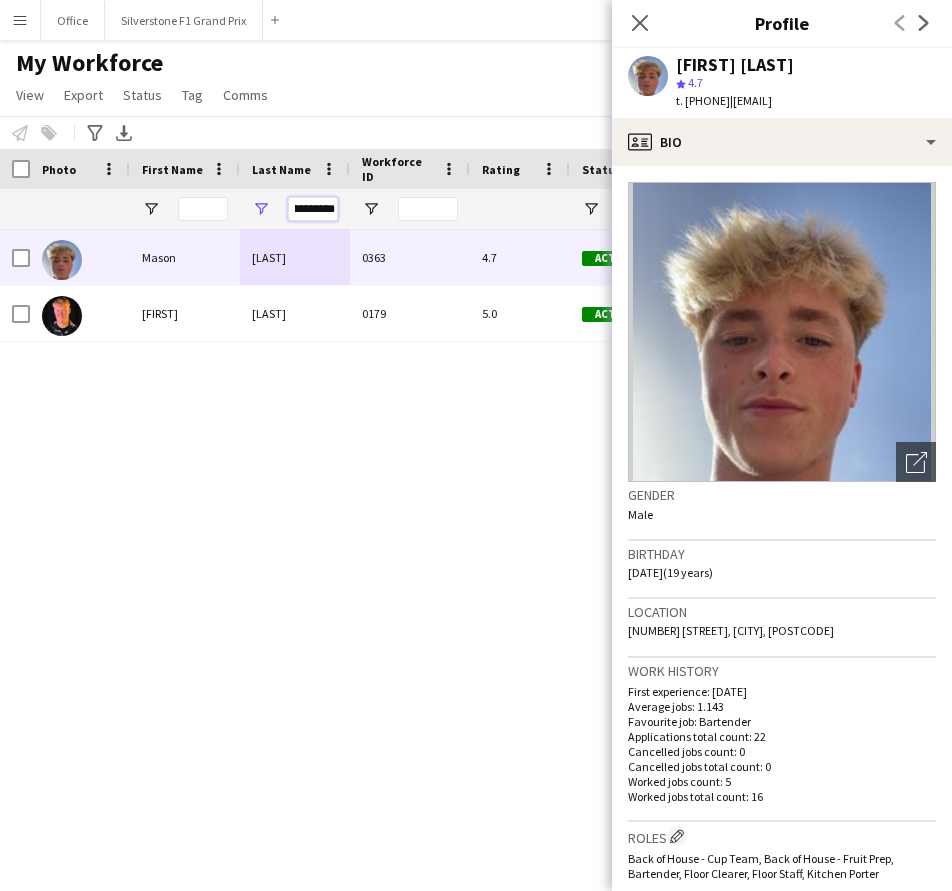 type on "**********" 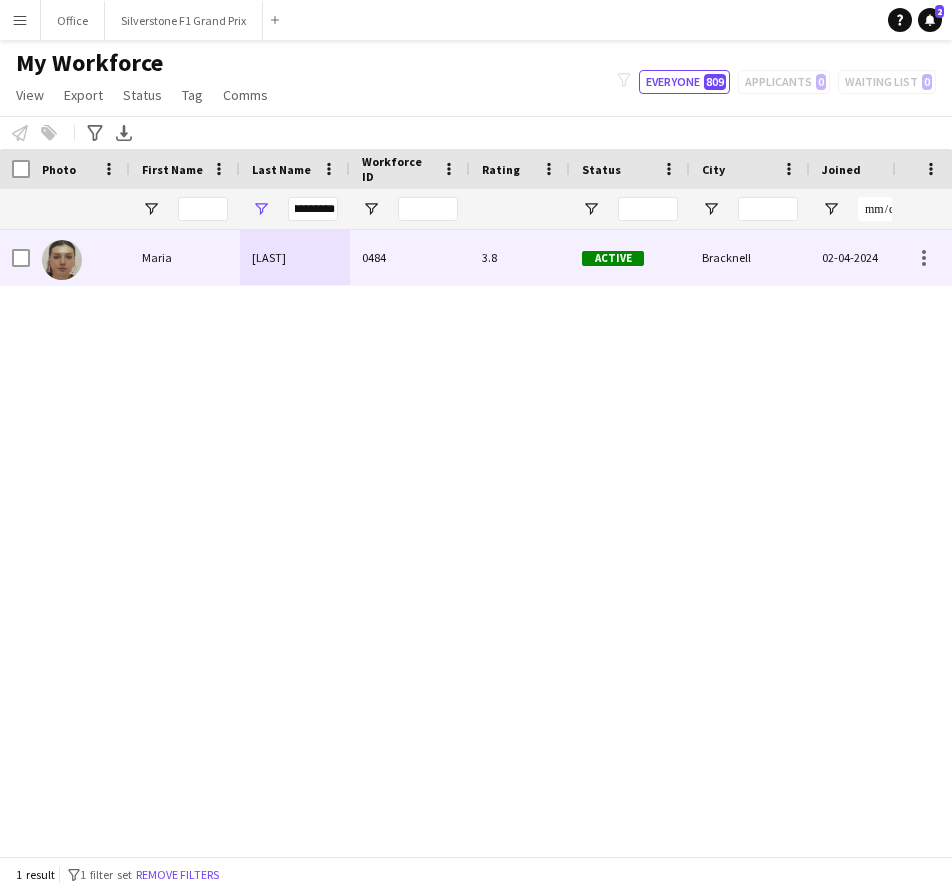 click on "[LAST]" at bounding box center (295, 257) 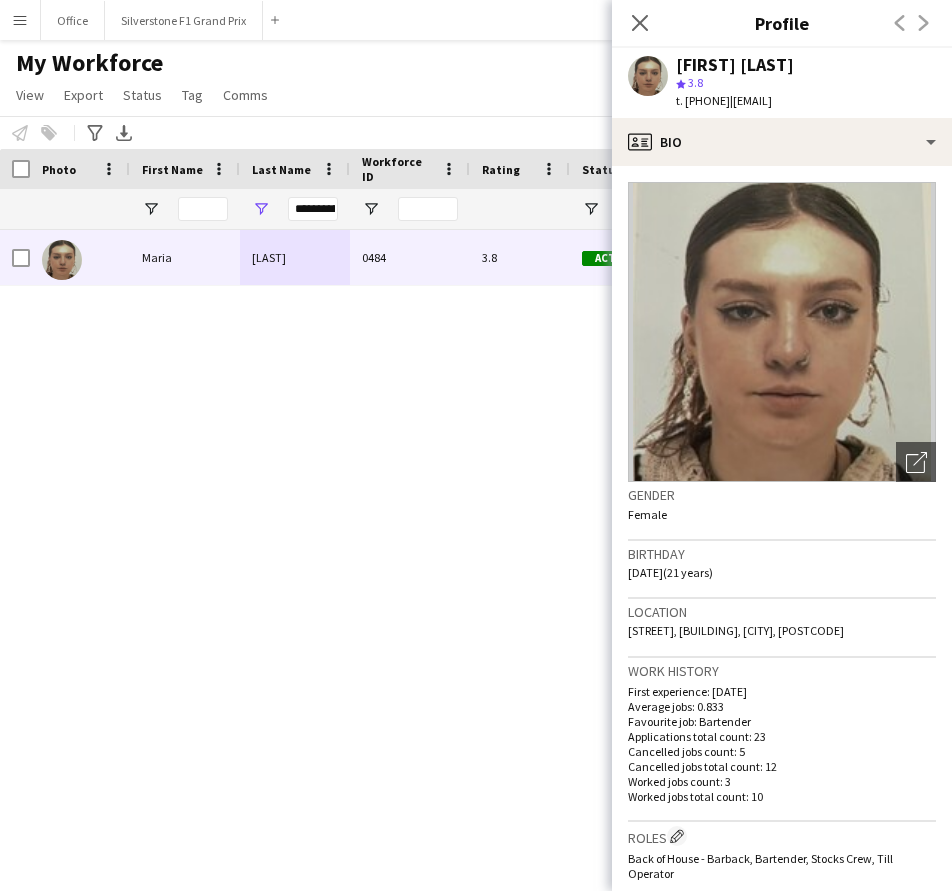 drag, startPoint x: 763, startPoint y: 104, endPoint x: 686, endPoint y: 113, distance: 77.52419 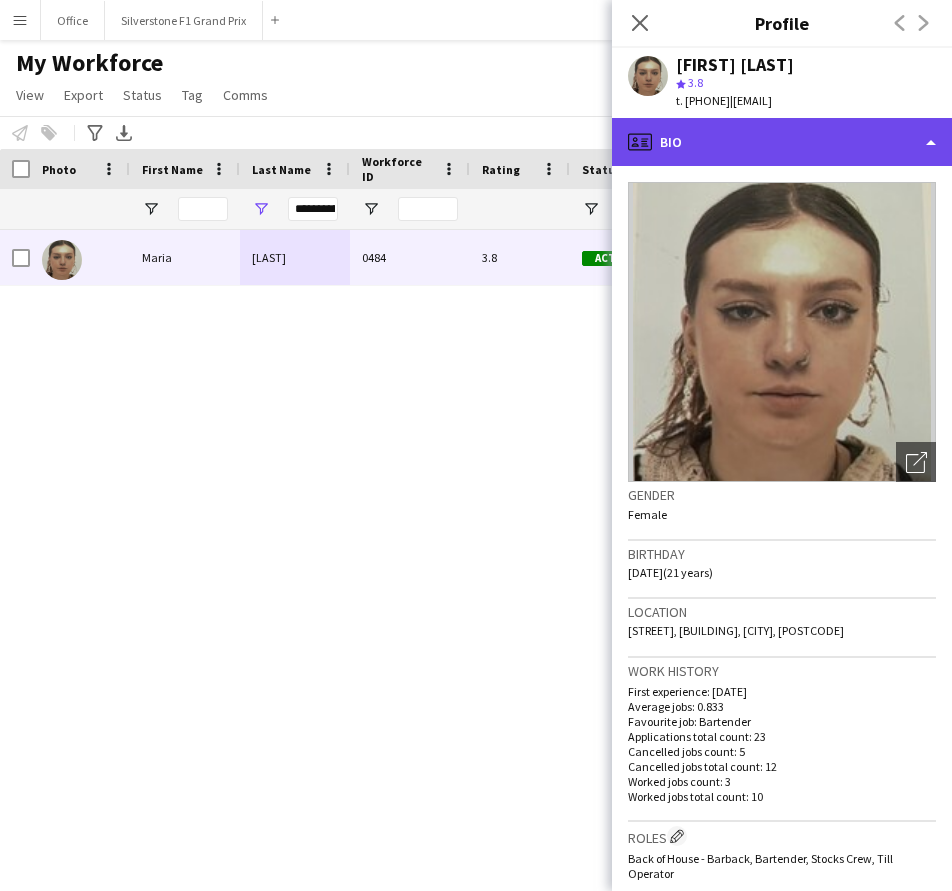 click on "profile
Bio" 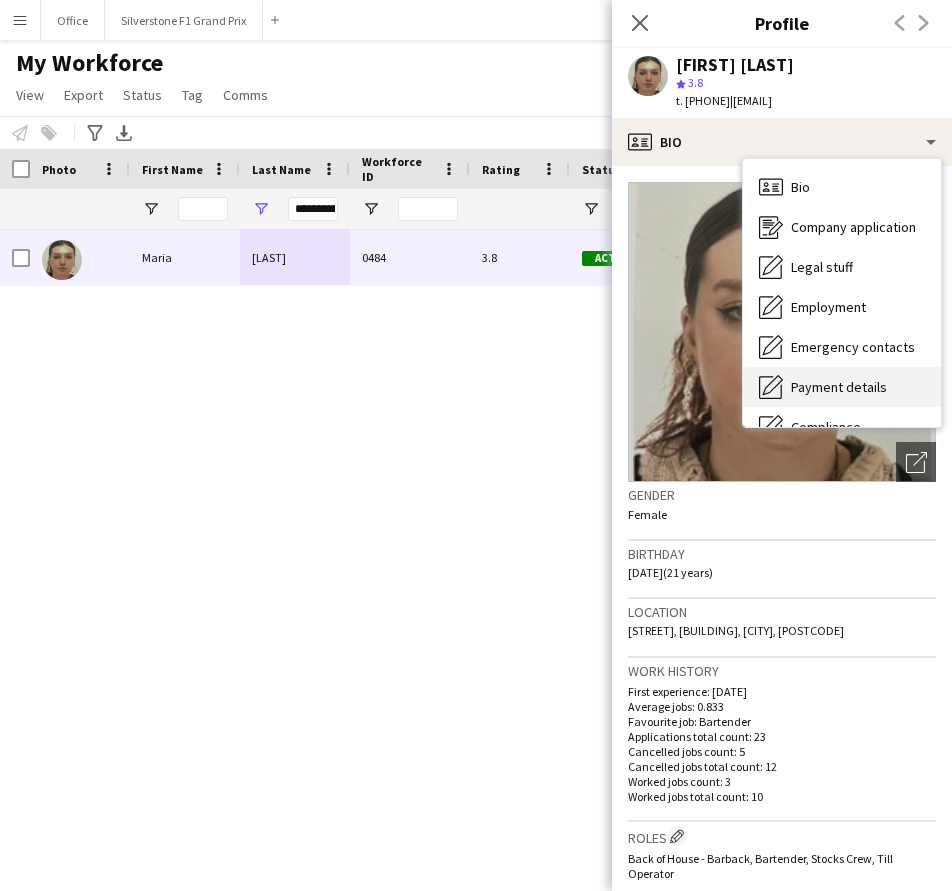 click on "Payment details" at bounding box center (839, 387) 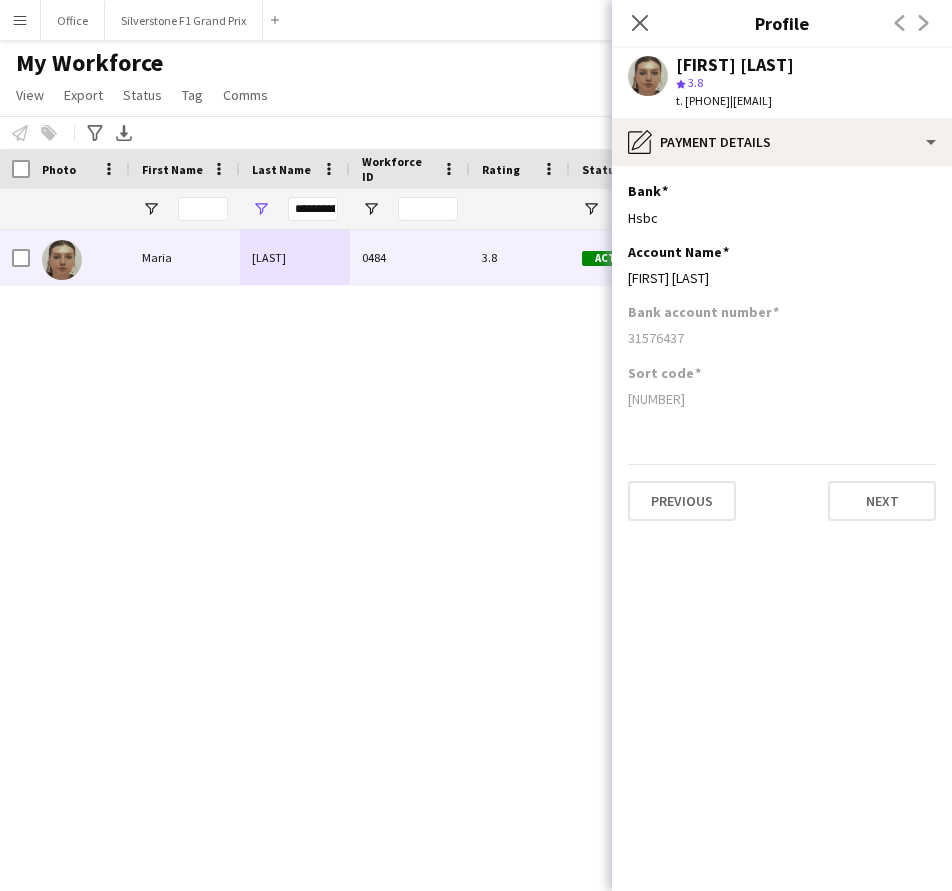 drag, startPoint x: 747, startPoint y: 276, endPoint x: 622, endPoint y: 279, distance: 125.035995 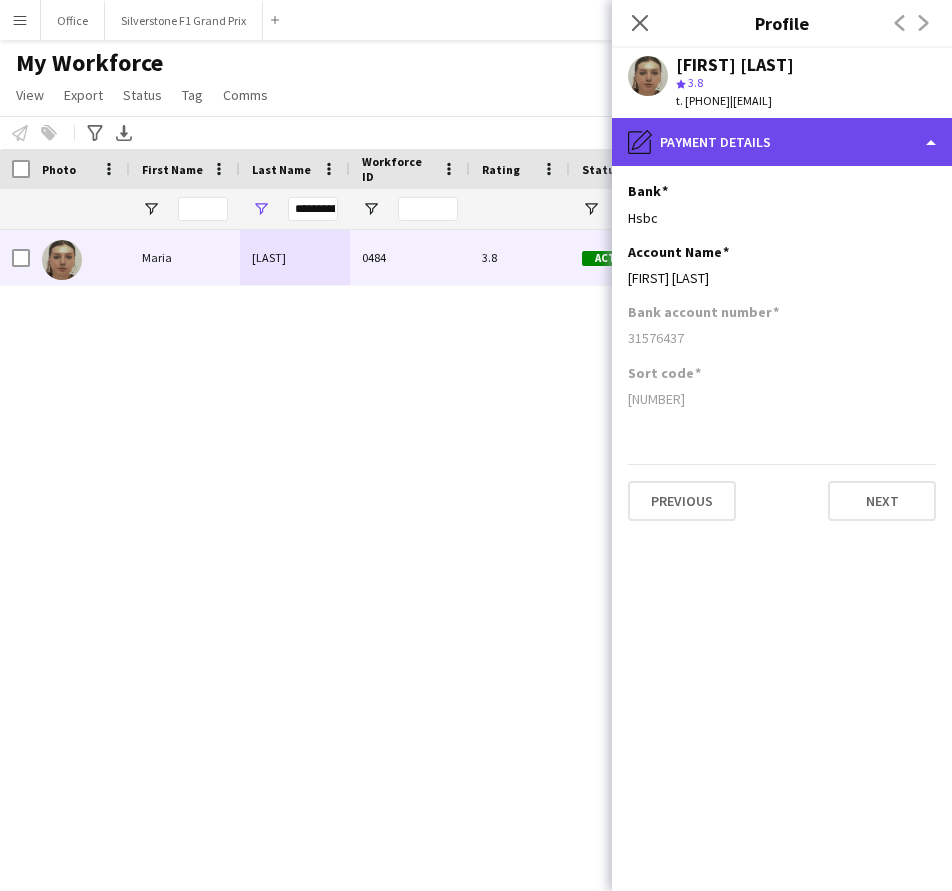 click on "pencil4
Payment details" 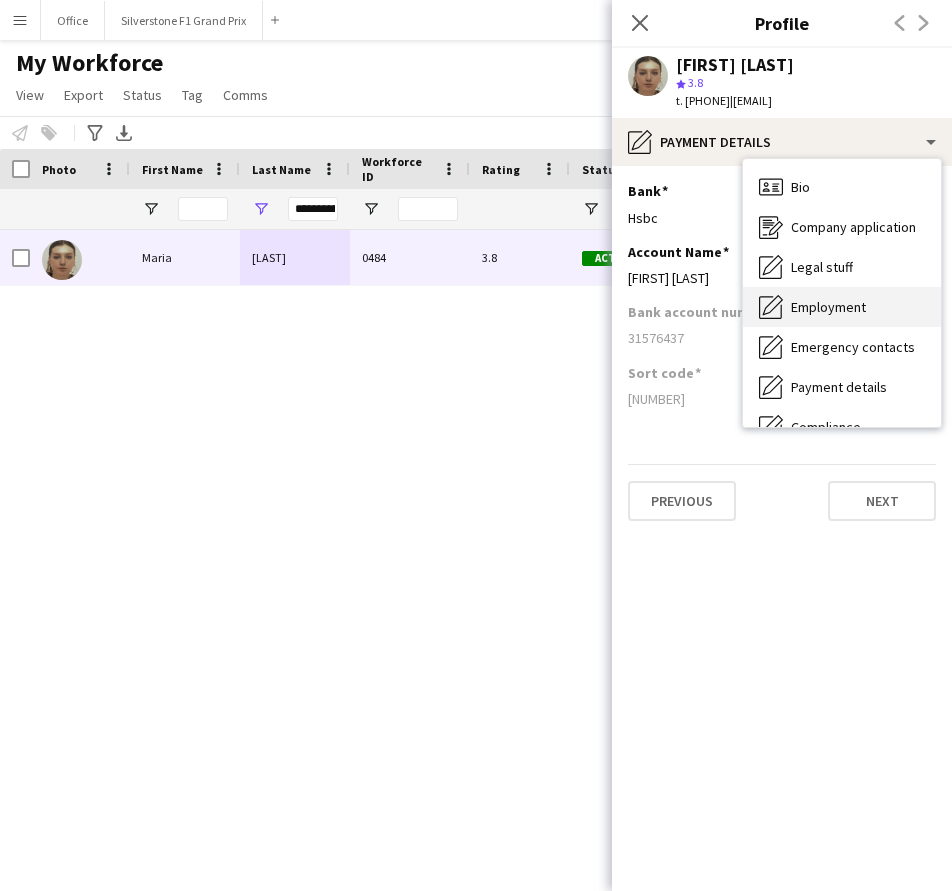 click on "Employment" at bounding box center [828, 307] 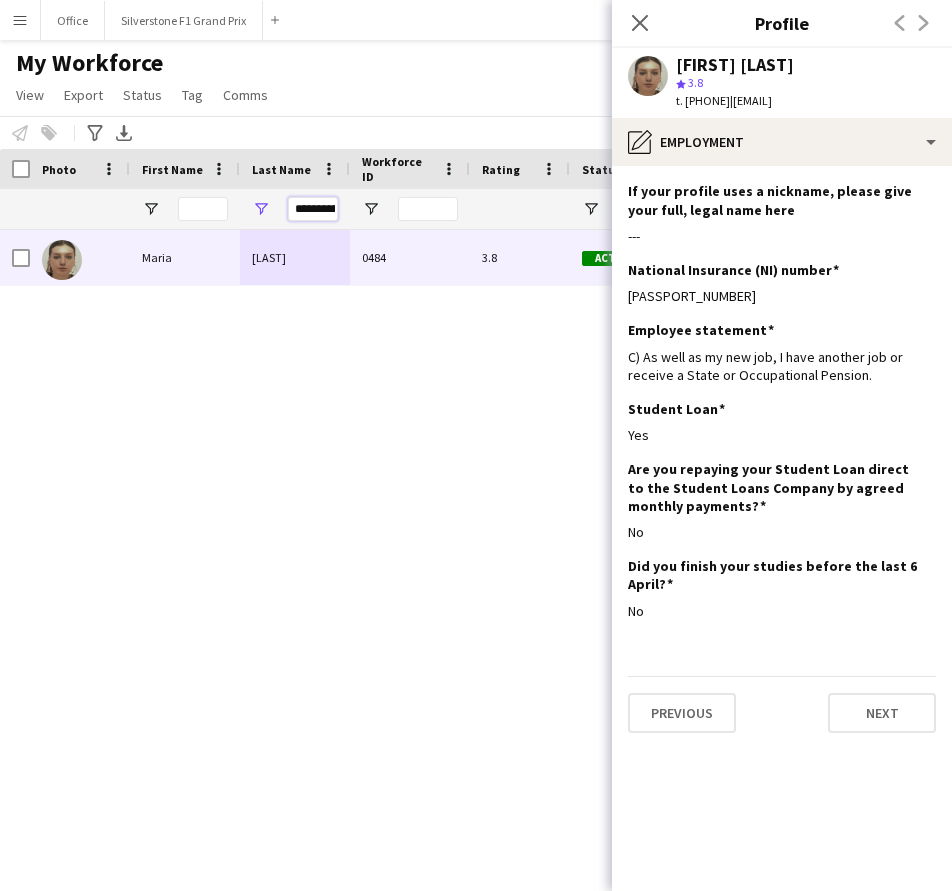 scroll, scrollTop: 0, scrollLeft: 13, axis: horizontal 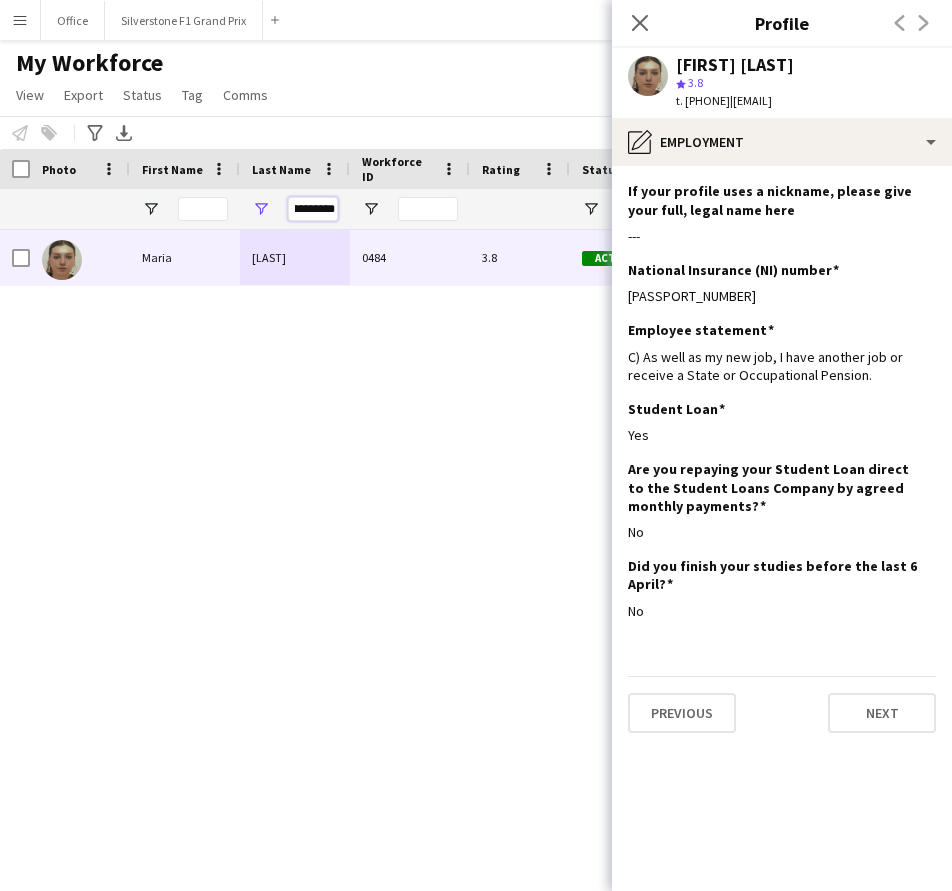 drag, startPoint x: 291, startPoint y: 210, endPoint x: 359, endPoint y: 211, distance: 68.007355 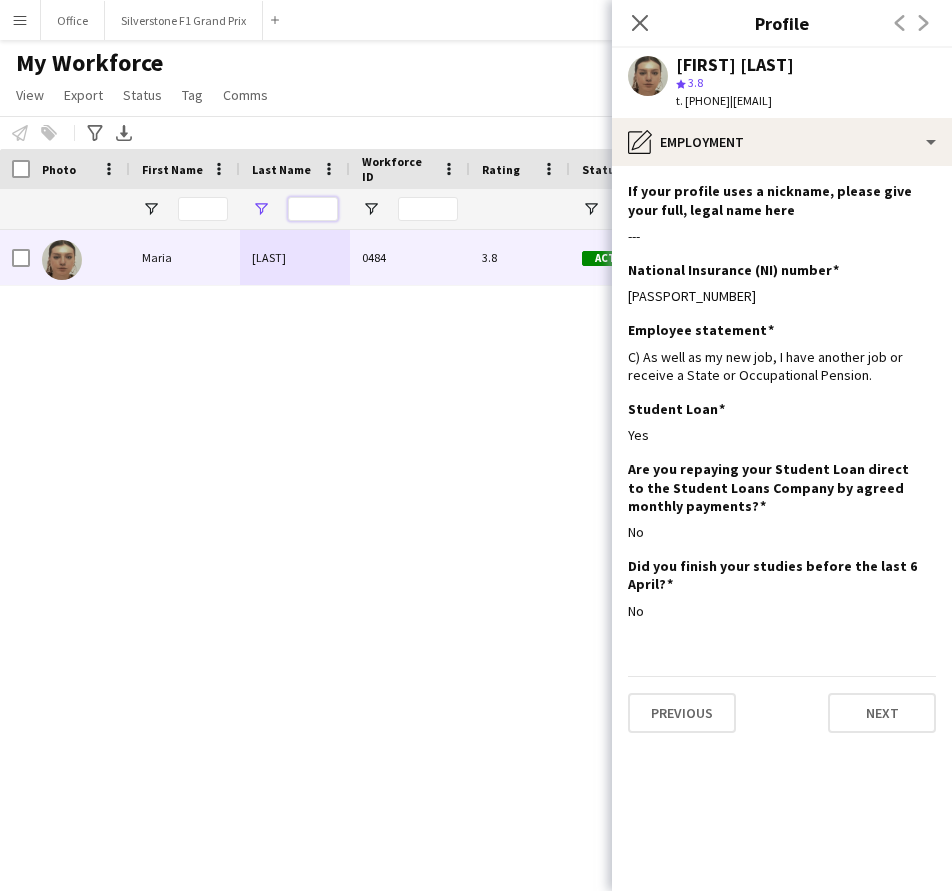scroll, scrollTop: 0, scrollLeft: 0, axis: both 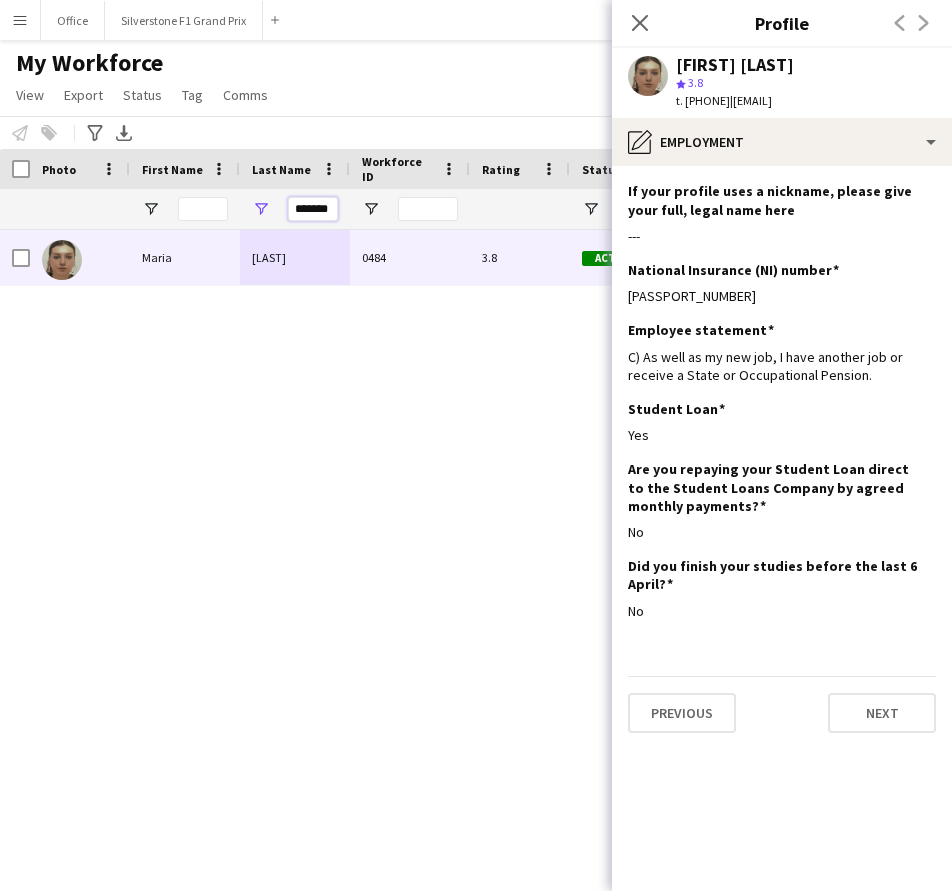 type on "******" 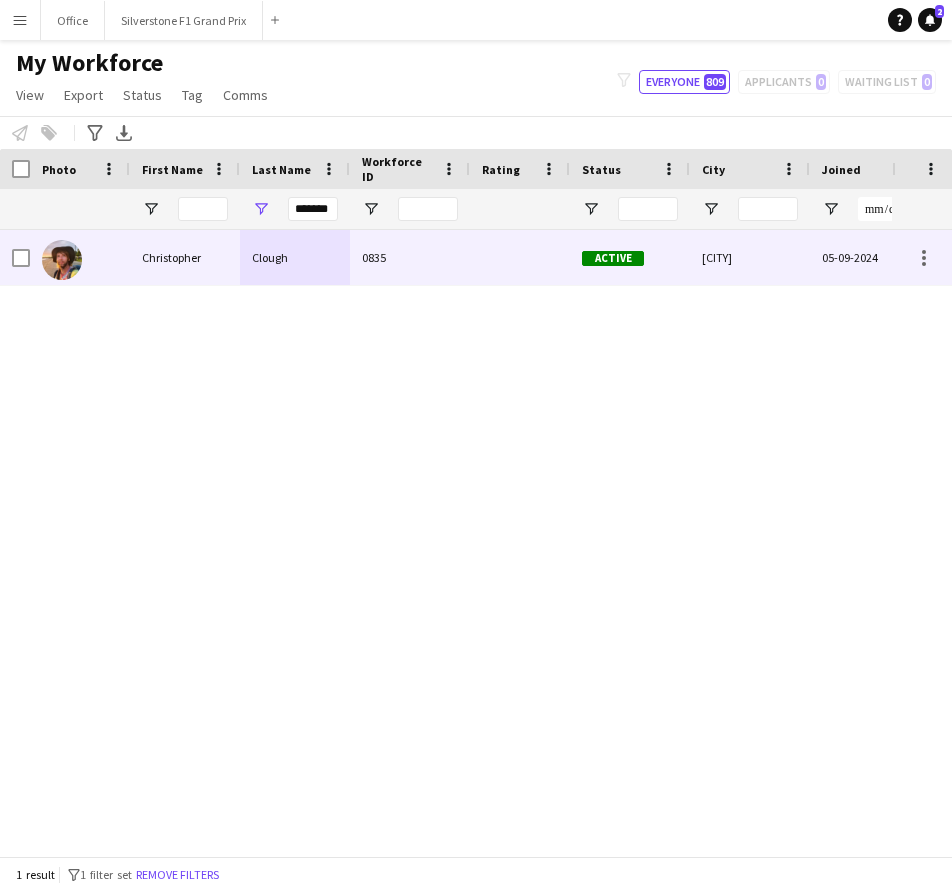 click on "Clough" at bounding box center (295, 257) 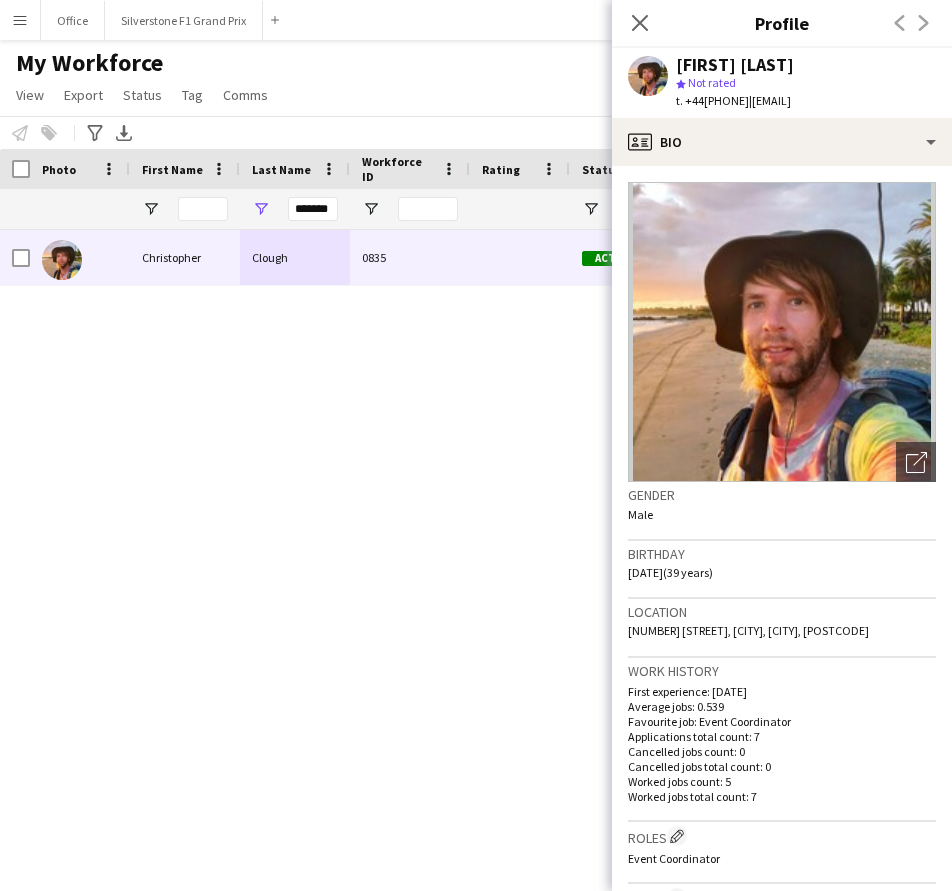 drag, startPoint x: 768, startPoint y: 102, endPoint x: 686, endPoint y: 108, distance: 82.219215 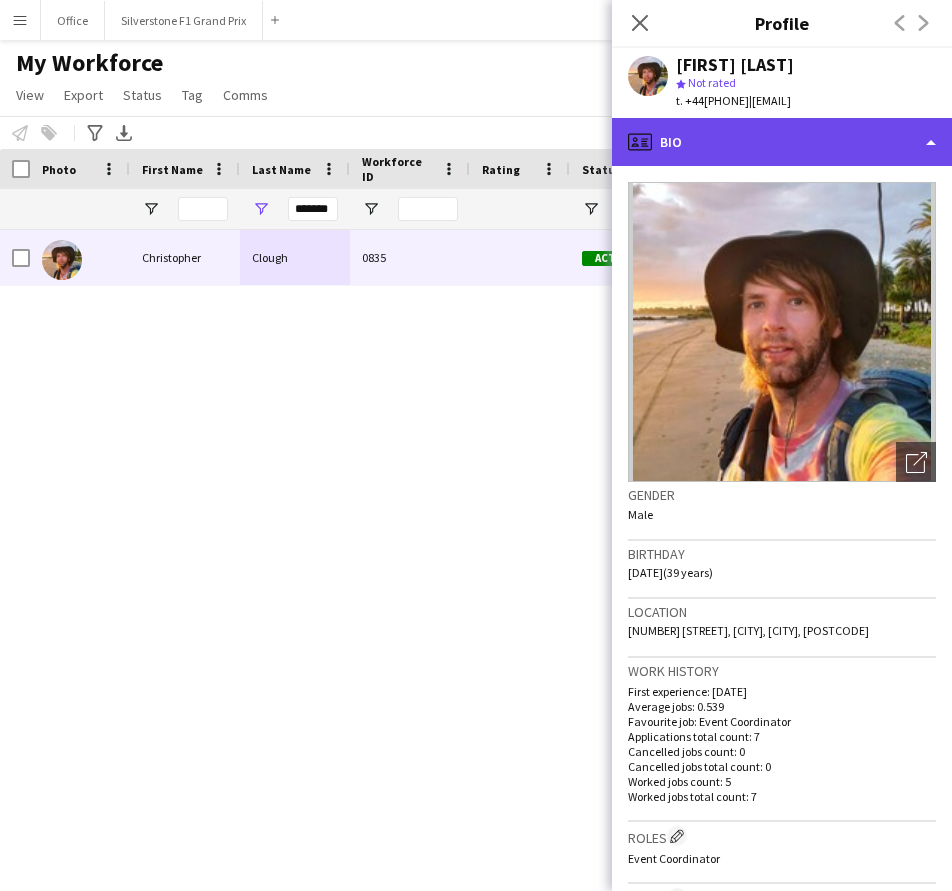 click on "profile
Bio" 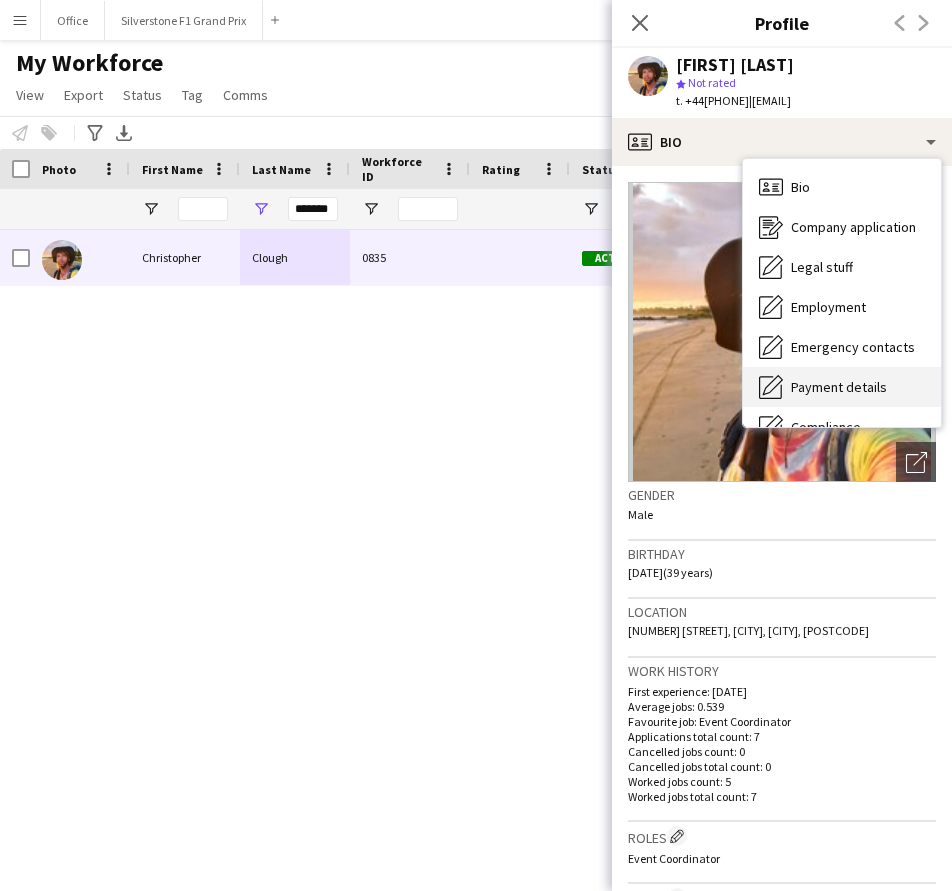 click on "Payment details" at bounding box center [839, 387] 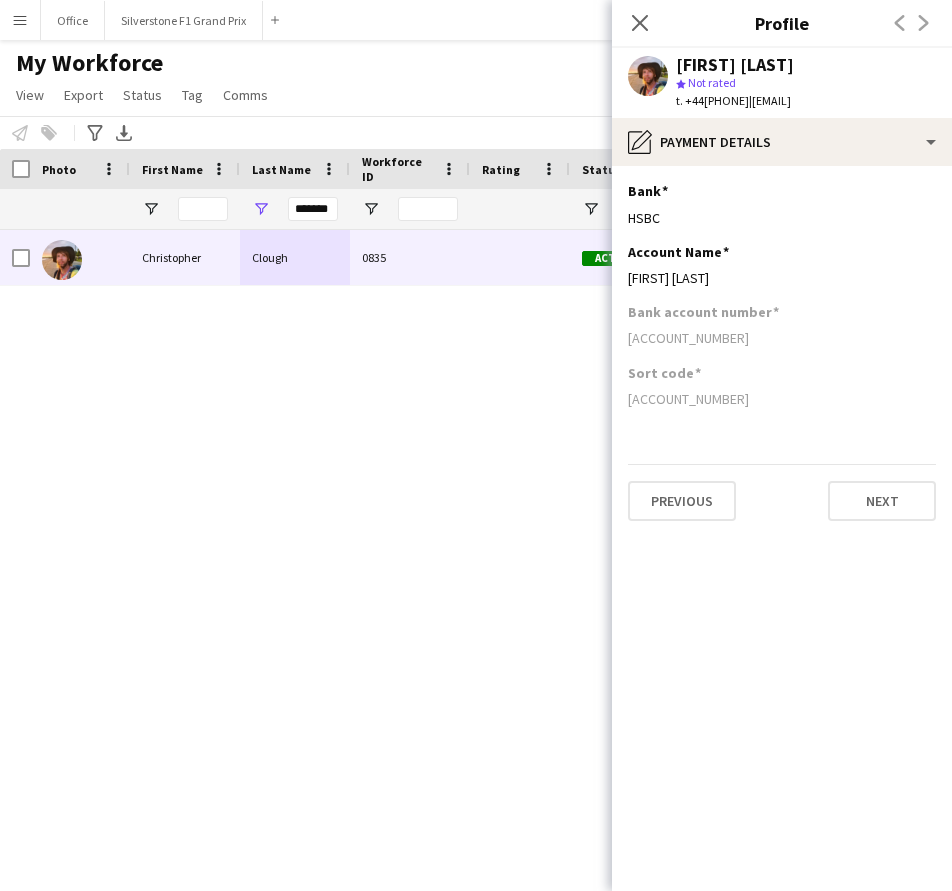 drag, startPoint x: 774, startPoint y: 276, endPoint x: 622, endPoint y: 281, distance: 152.08221 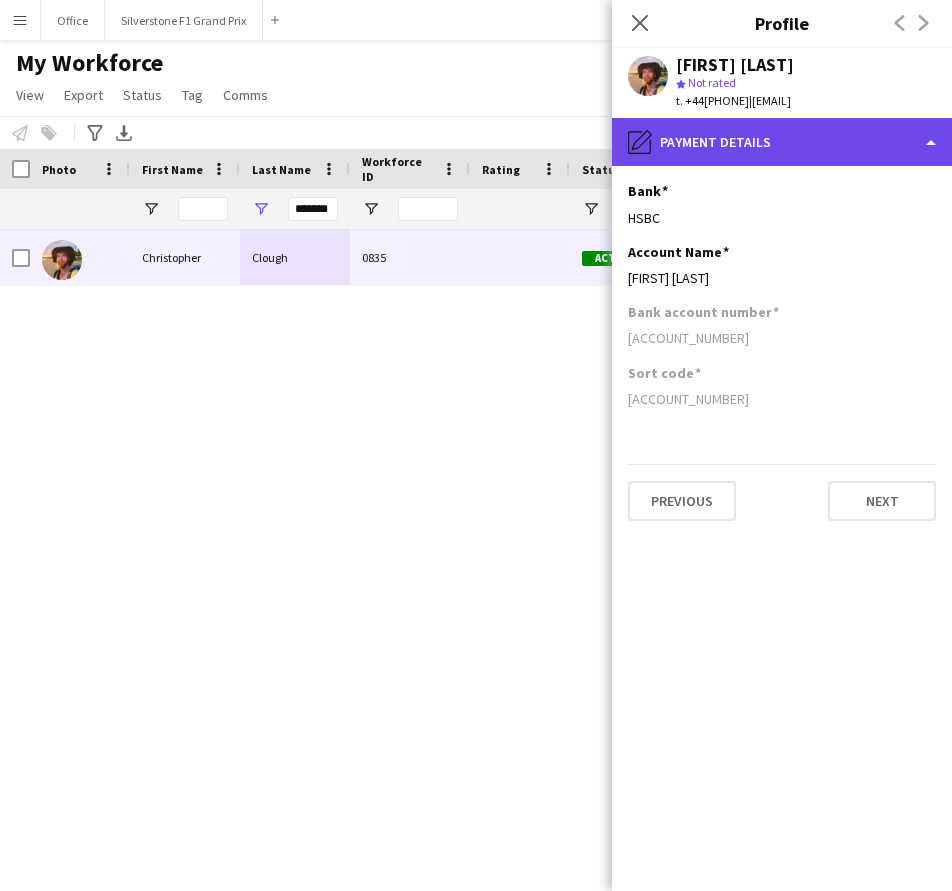 drag, startPoint x: 869, startPoint y: 138, endPoint x: 835, endPoint y: 147, distance: 35.17101 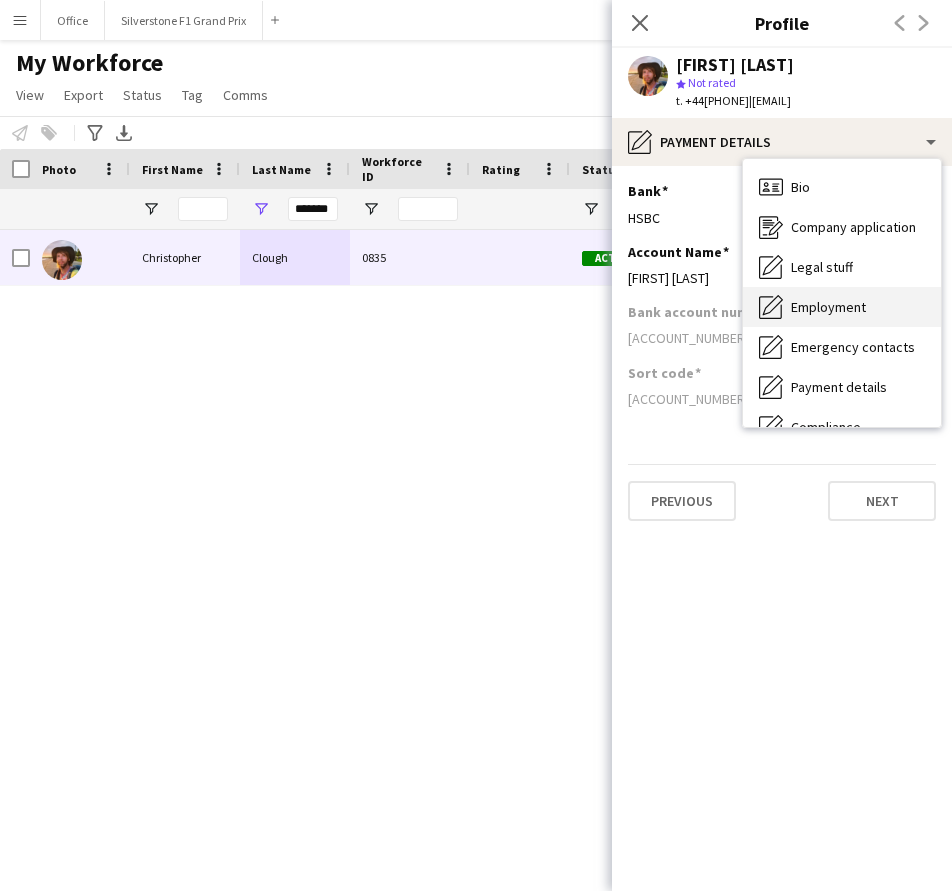 click on "Employment" at bounding box center (828, 307) 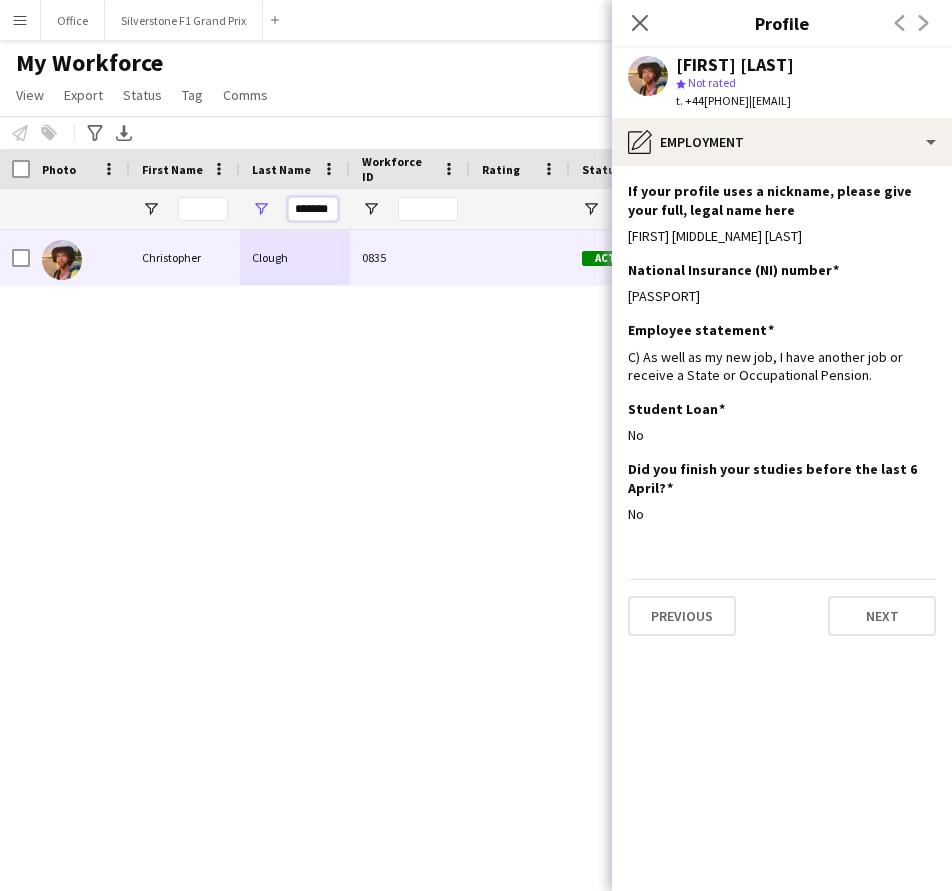 drag, startPoint x: 292, startPoint y: 206, endPoint x: 339, endPoint y: 217, distance: 48.270073 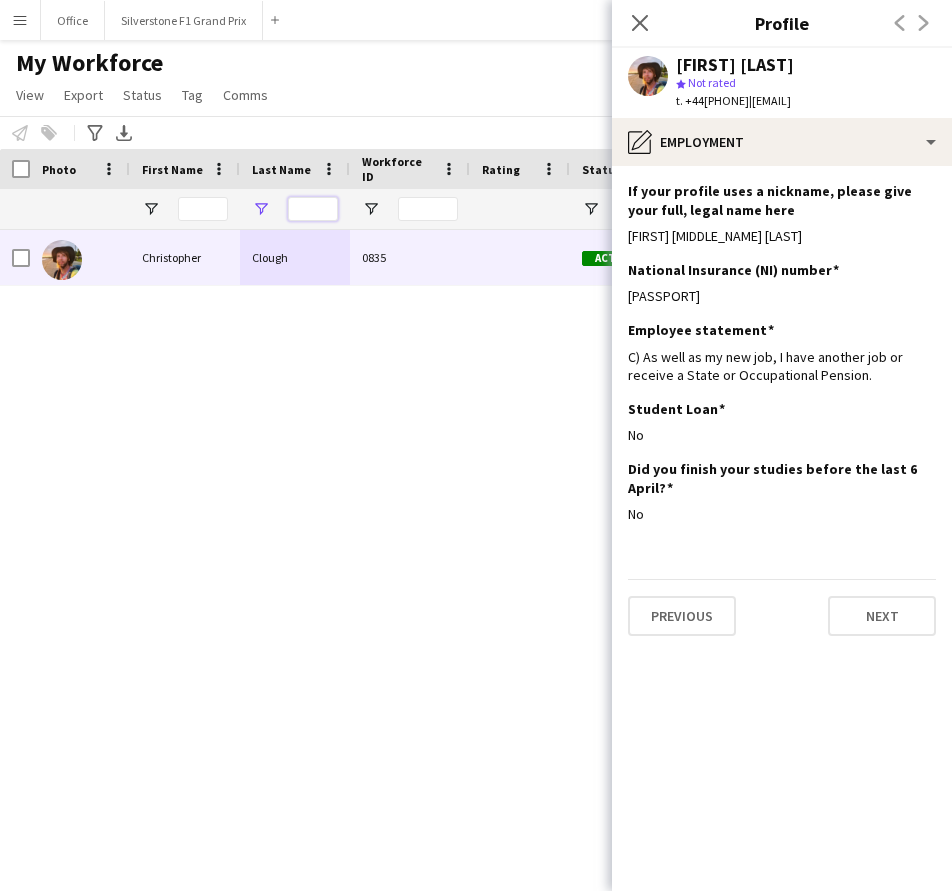 paste on "****" 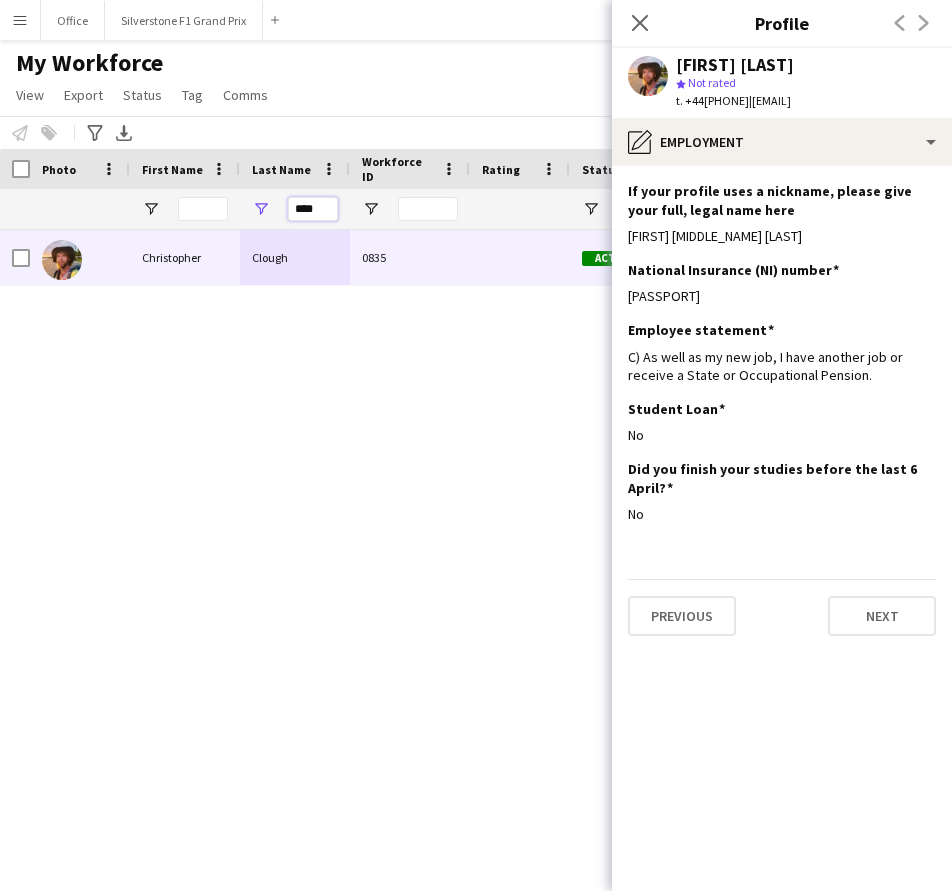 type on "****" 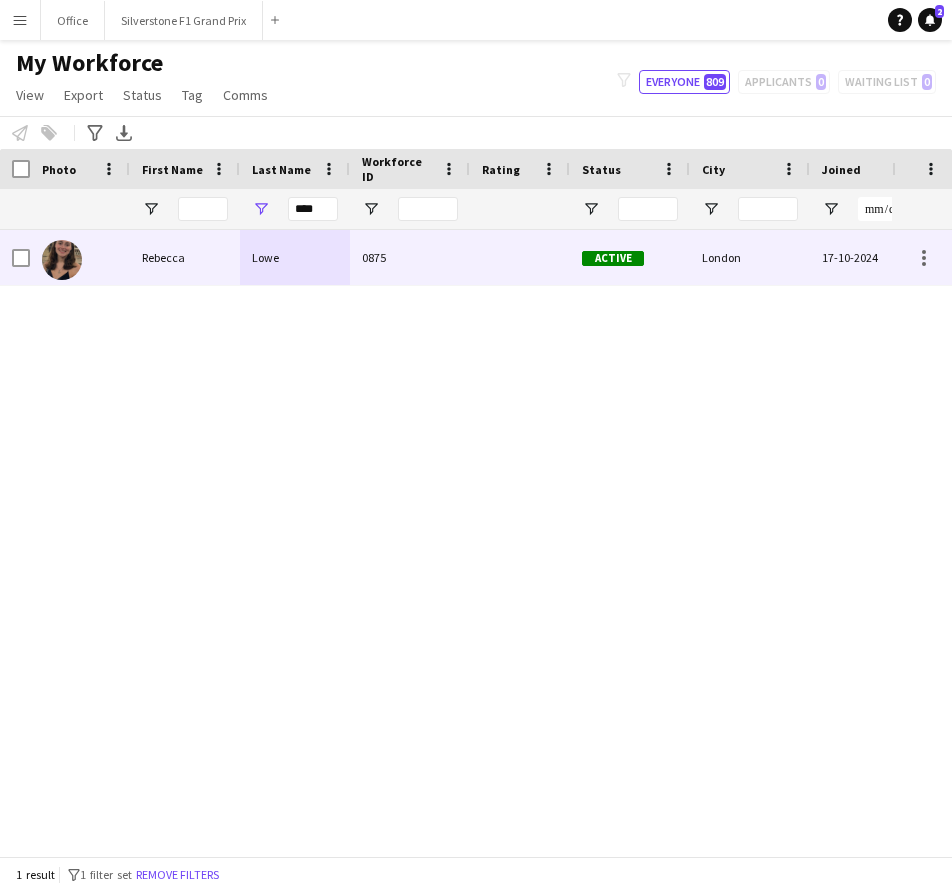 click on "Lowe" at bounding box center (295, 257) 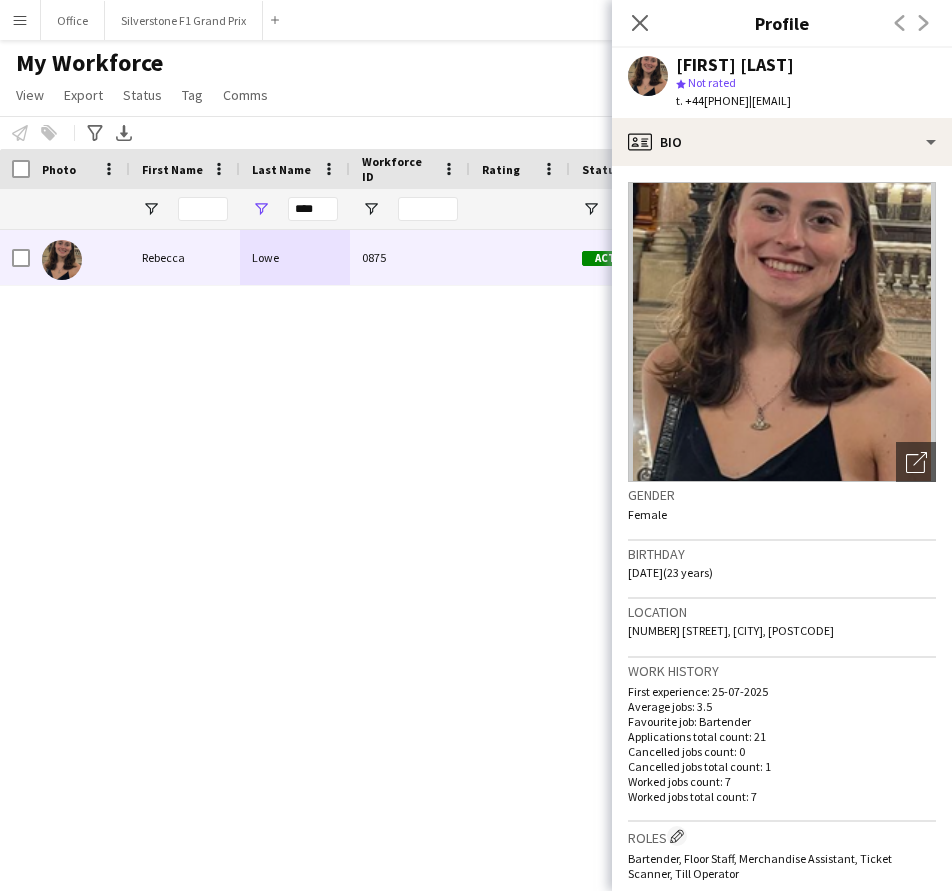 drag, startPoint x: 763, startPoint y: 100, endPoint x: 688, endPoint y: 102, distance: 75.026665 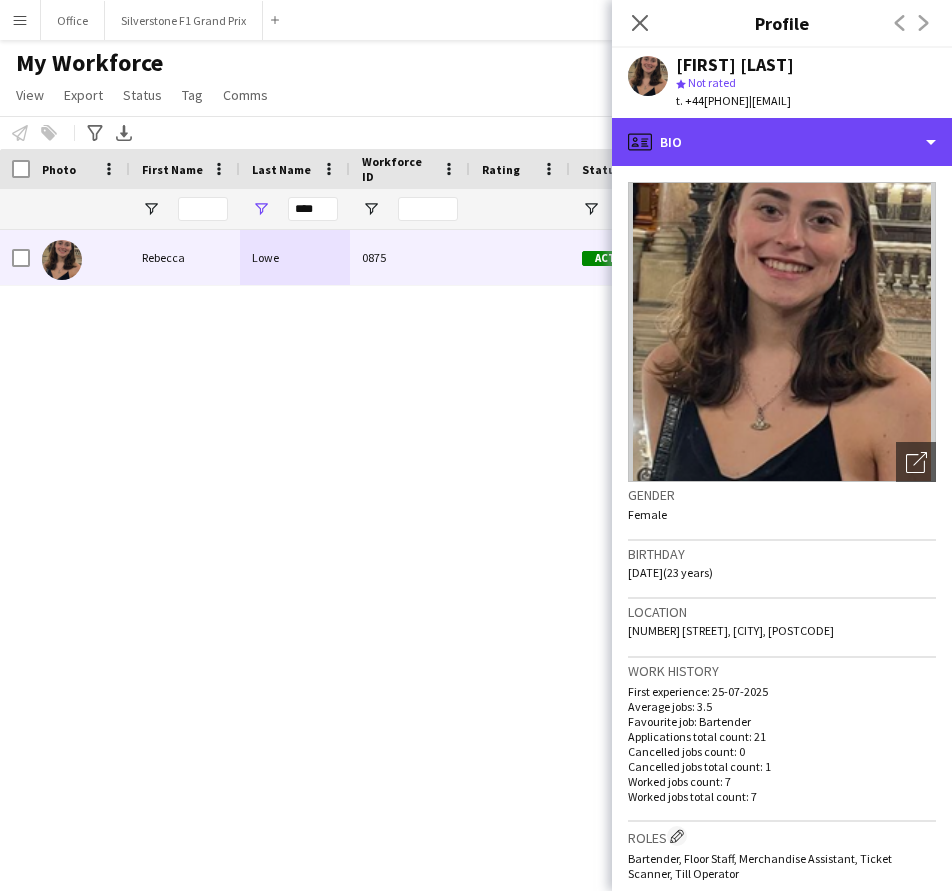 drag, startPoint x: 750, startPoint y: 157, endPoint x: 696, endPoint y: 205, distance: 72.249565 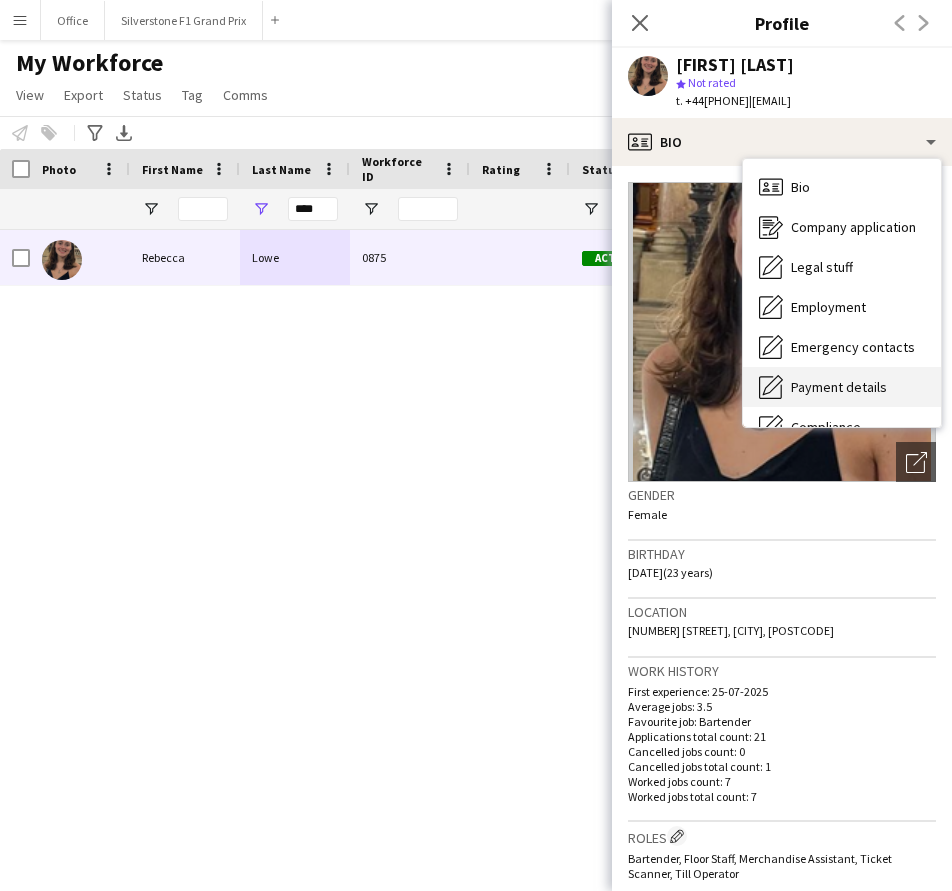 click on "Payment details" at bounding box center [839, 387] 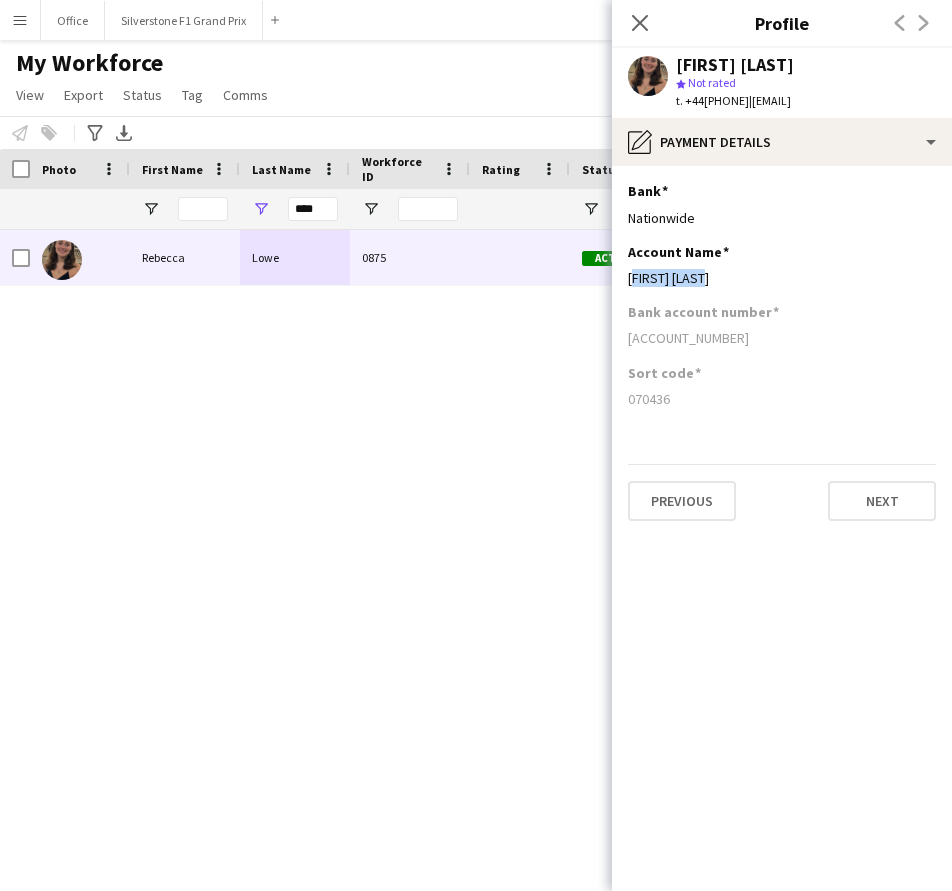 drag, startPoint x: 725, startPoint y: 284, endPoint x: 613, endPoint y: 283, distance: 112.00446 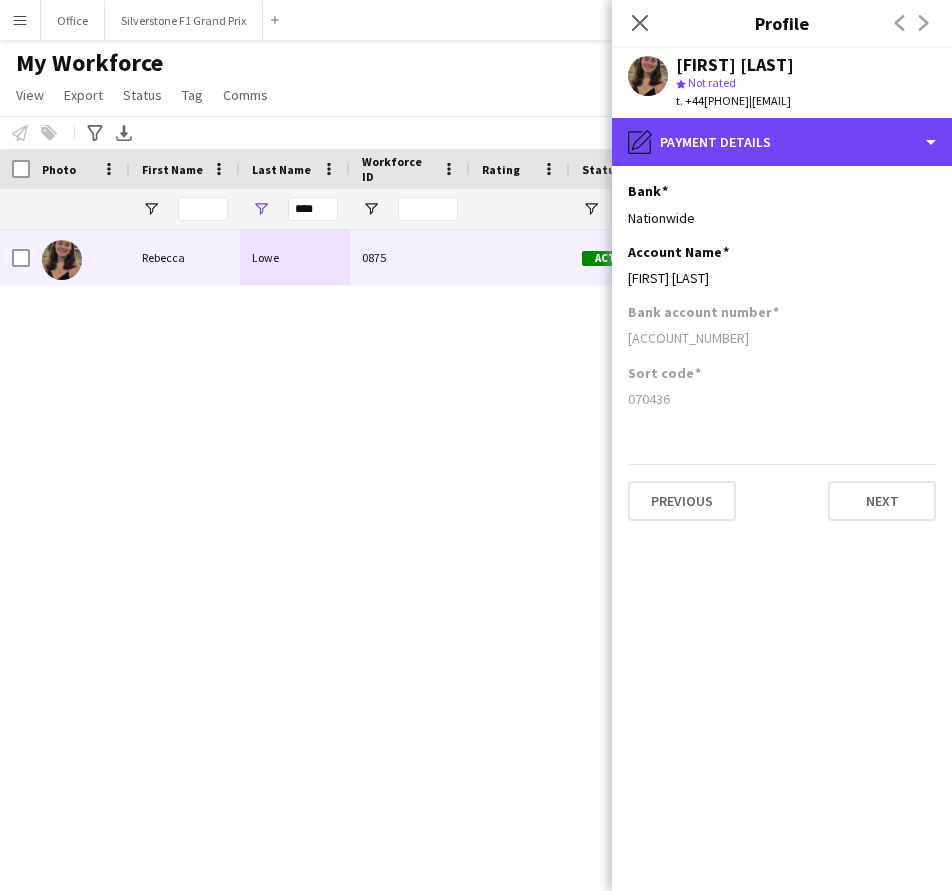 drag, startPoint x: 651, startPoint y: 157, endPoint x: 659, endPoint y: 168, distance: 13.601471 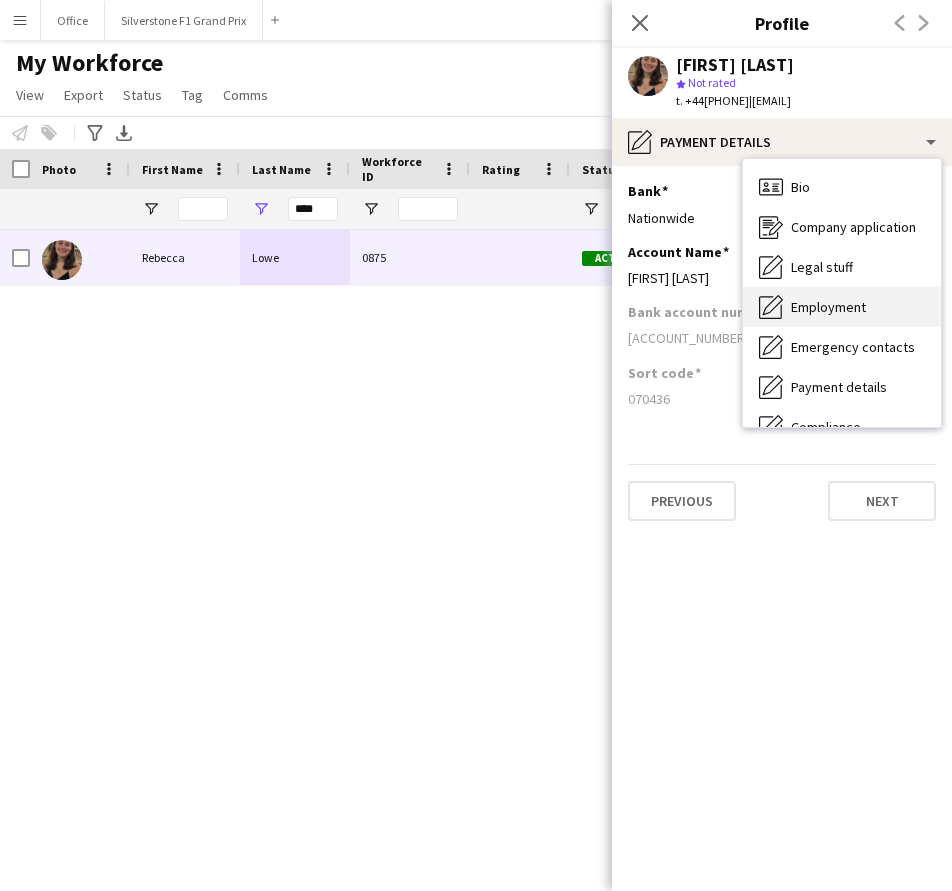 click on "Employment" at bounding box center [828, 307] 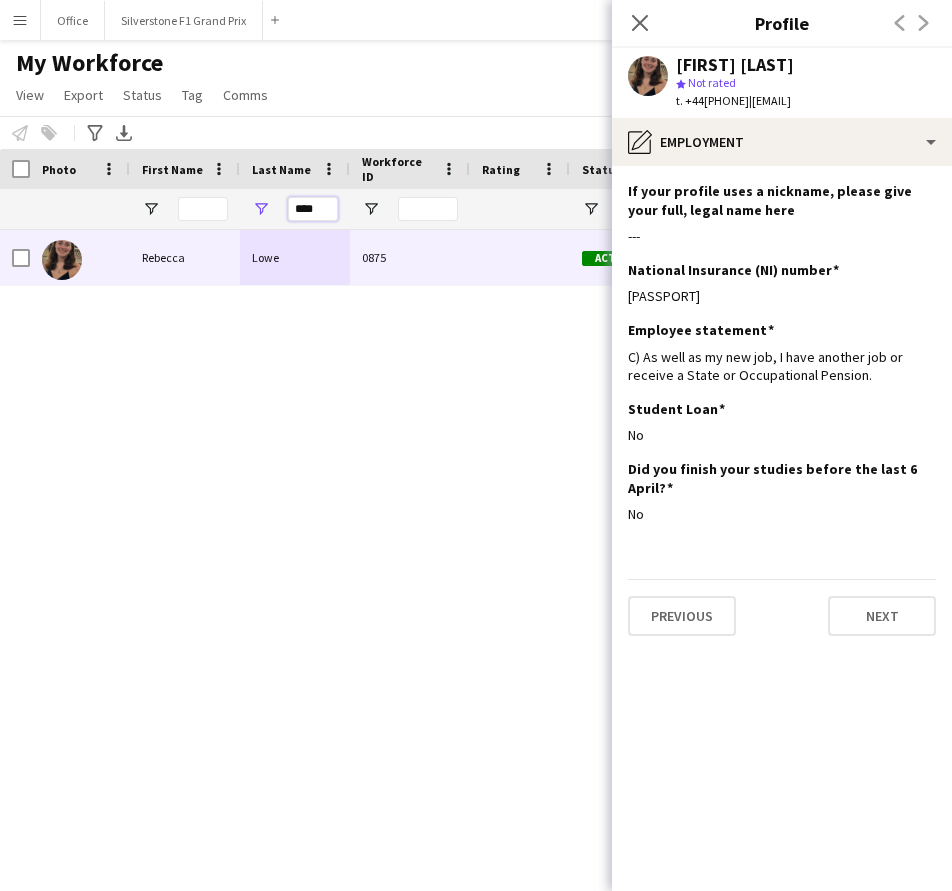 drag, startPoint x: 295, startPoint y: 204, endPoint x: 336, endPoint y: 210, distance: 41.4367 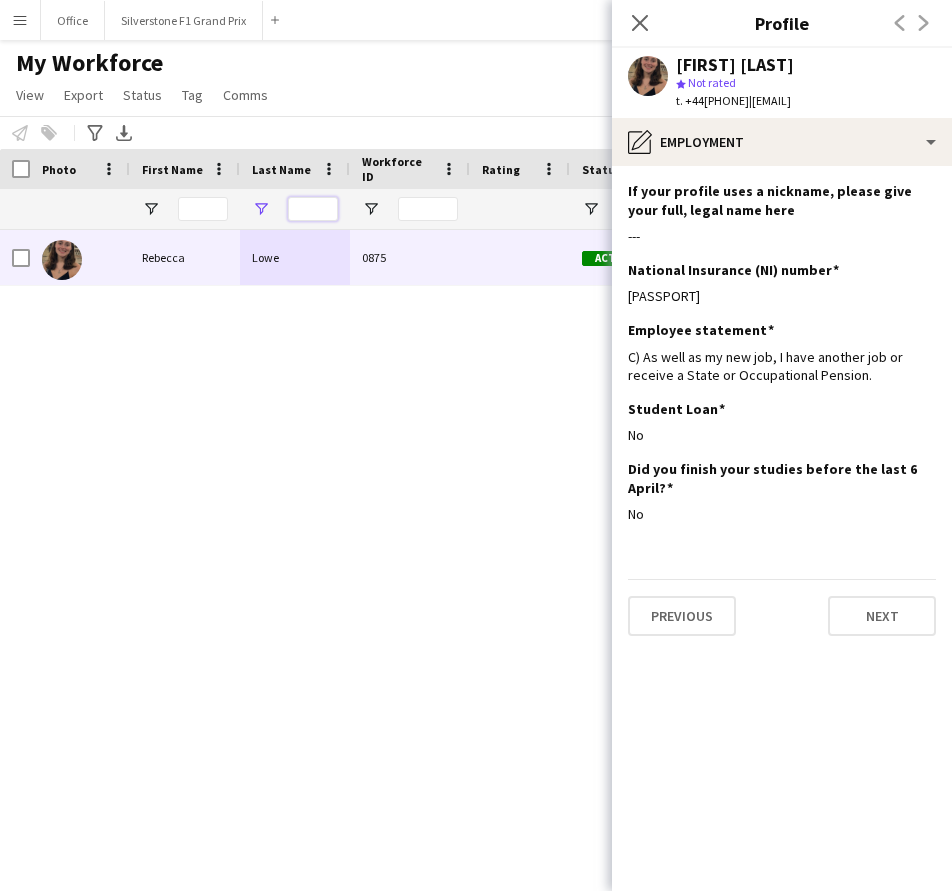 paste on "*****" 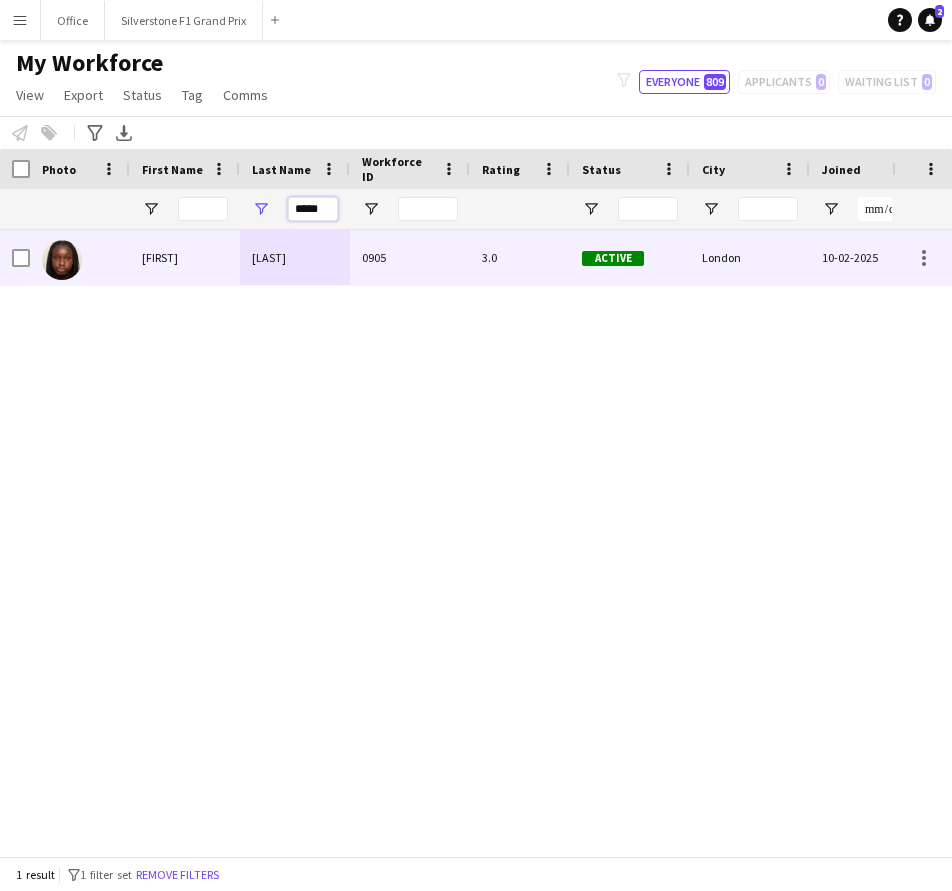 type on "*****" 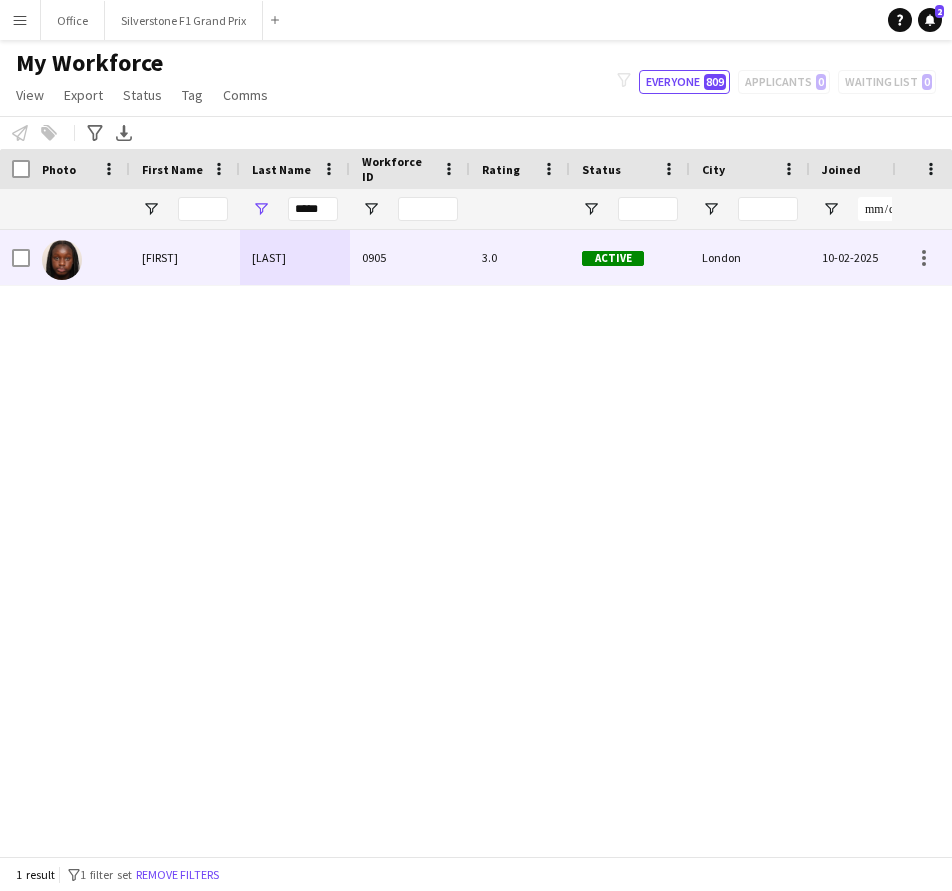 click on "[LAST]" at bounding box center [295, 257] 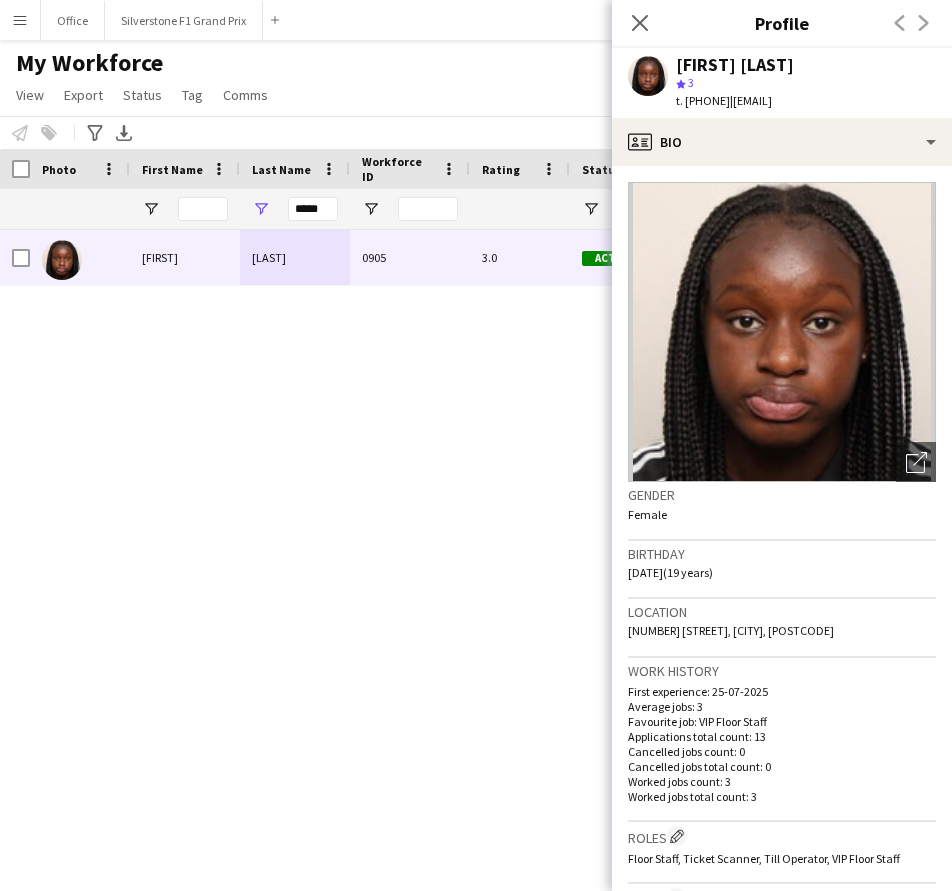 drag, startPoint x: 768, startPoint y: 99, endPoint x: 685, endPoint y: 112, distance: 84.0119 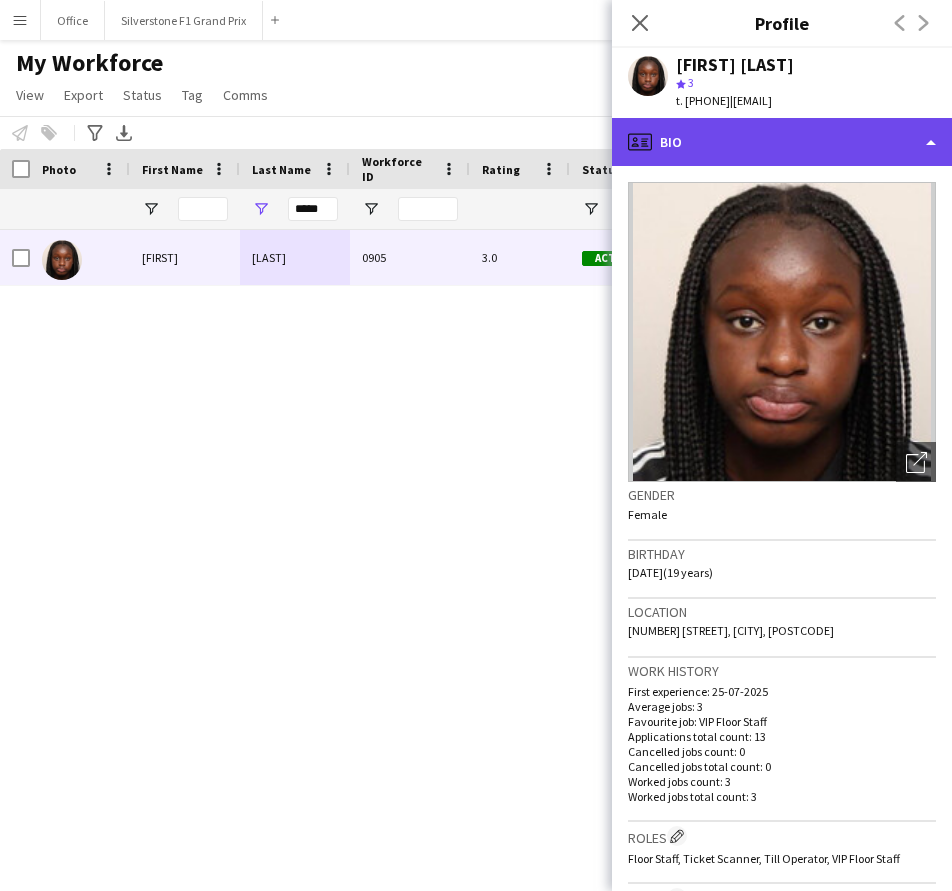 click on "profile
Bio" 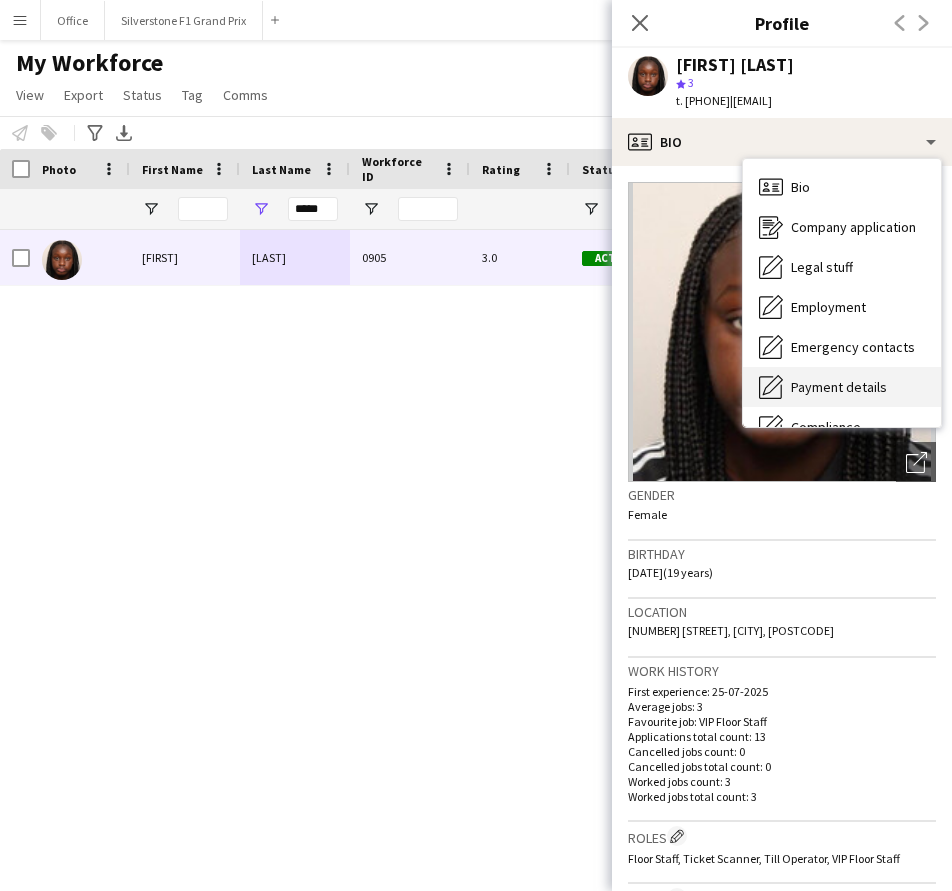 click on "Payment details
Payment details" at bounding box center (842, 387) 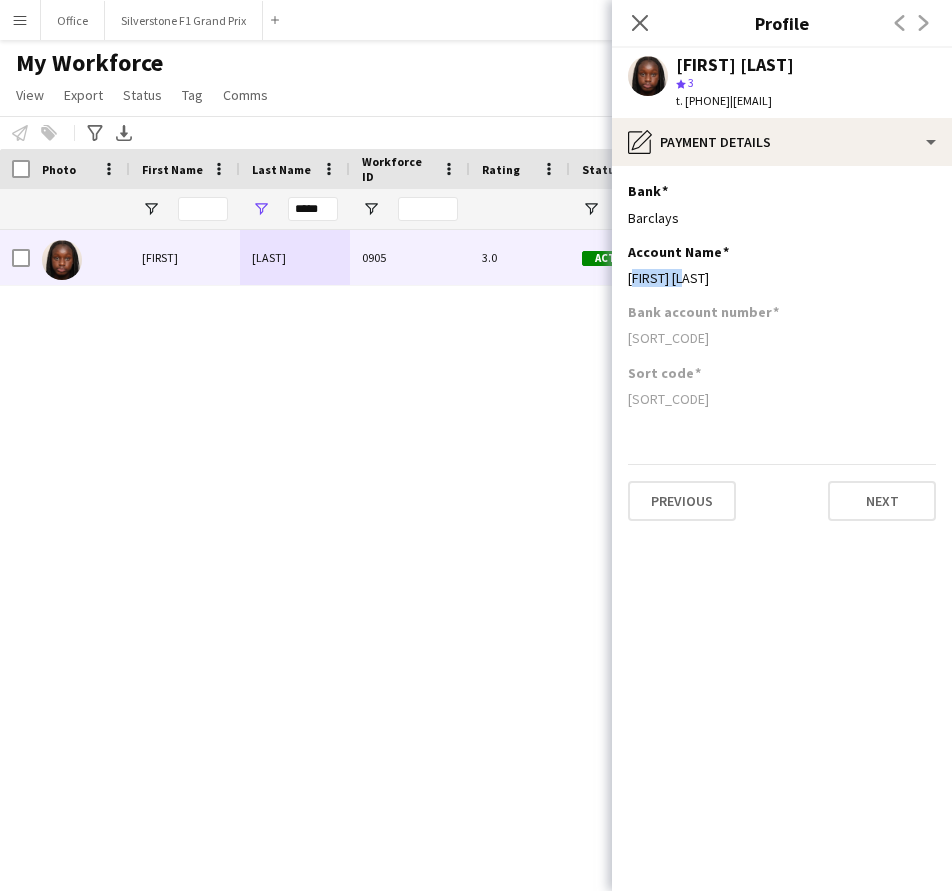 drag, startPoint x: 705, startPoint y: 289, endPoint x: 614, endPoint y: 285, distance: 91.08787 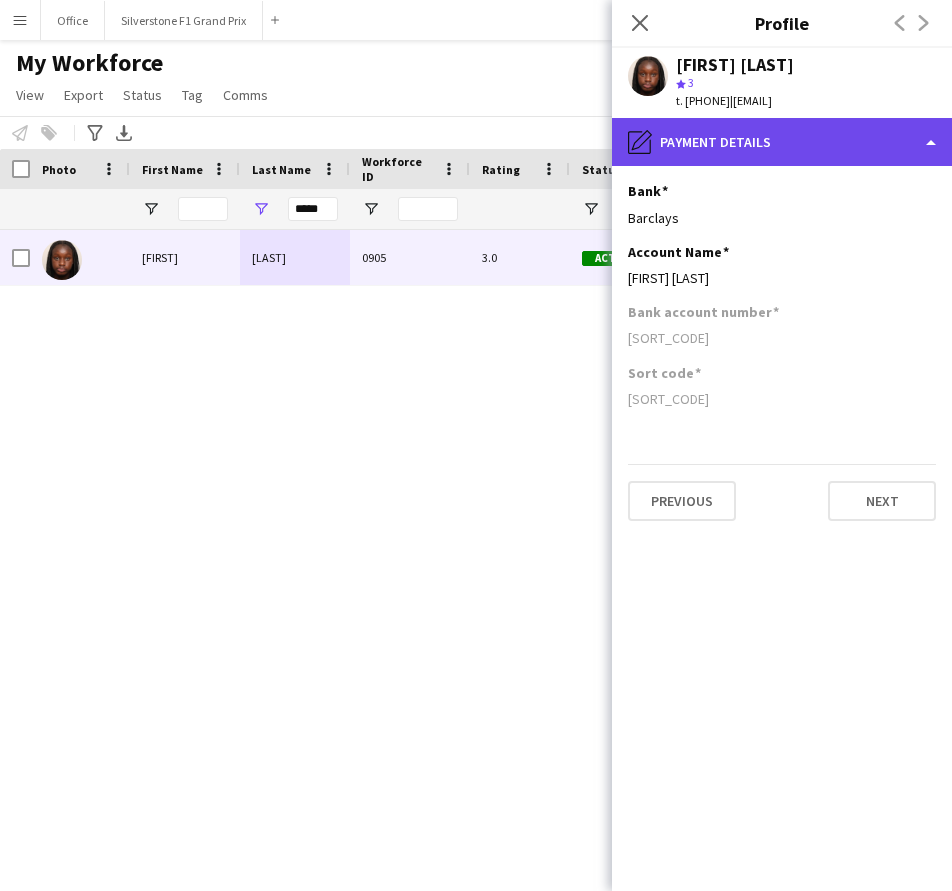 click on "pencil4
Payment details" 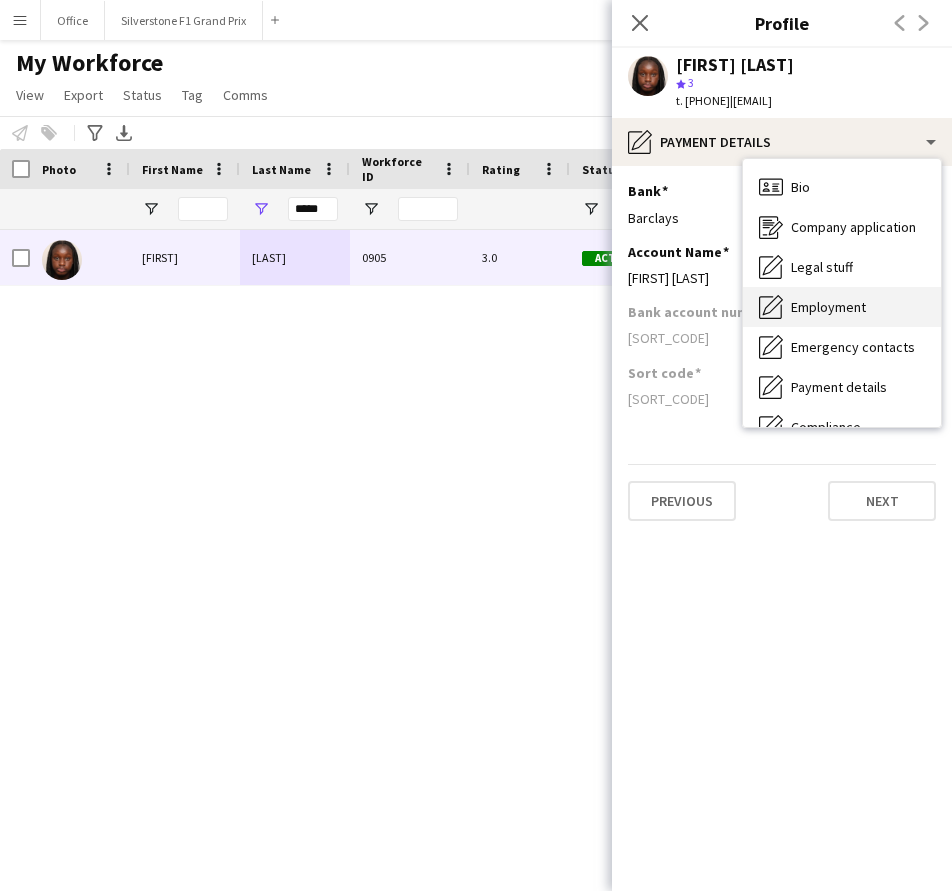 click on "Employment
Employment" at bounding box center (842, 307) 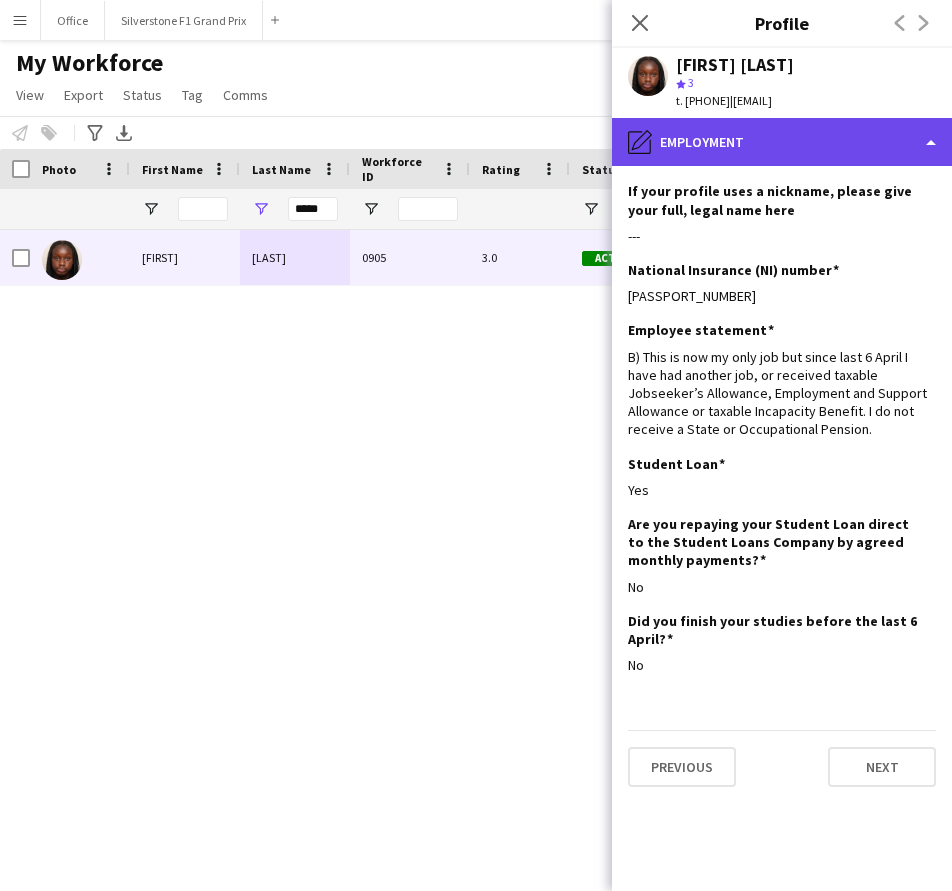 click on "pencil4
Employment" 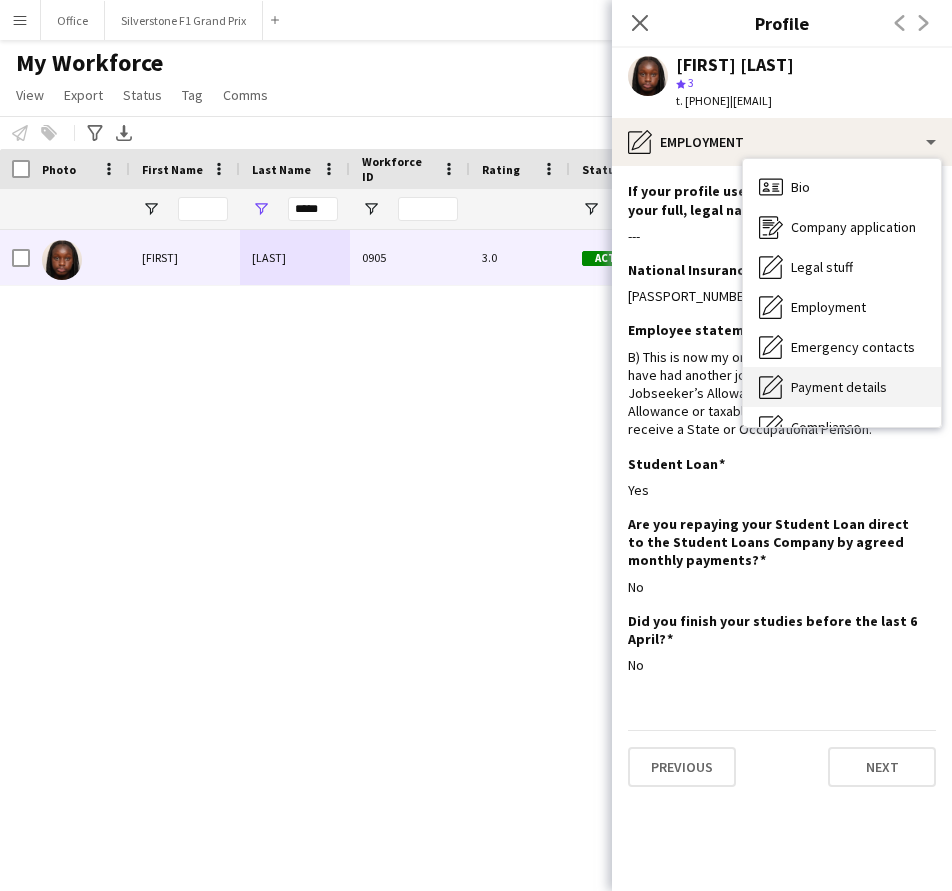 click on "Payment details" at bounding box center [839, 387] 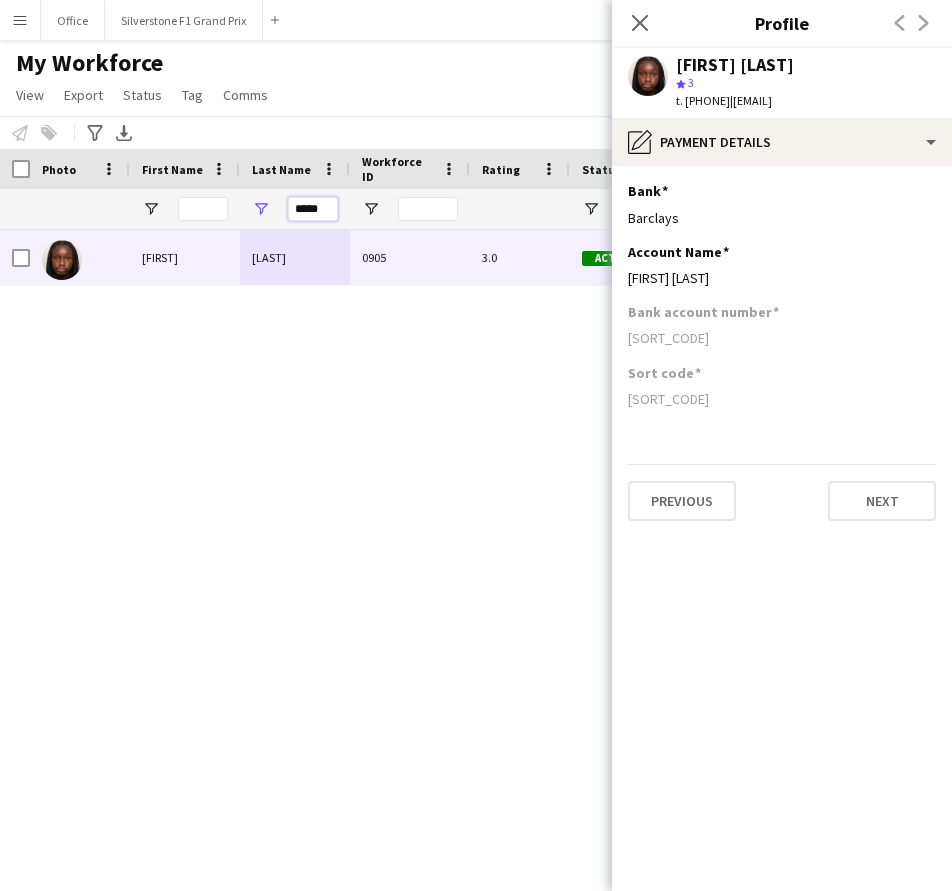 drag, startPoint x: 292, startPoint y: 206, endPoint x: 328, endPoint y: 210, distance: 36.221542 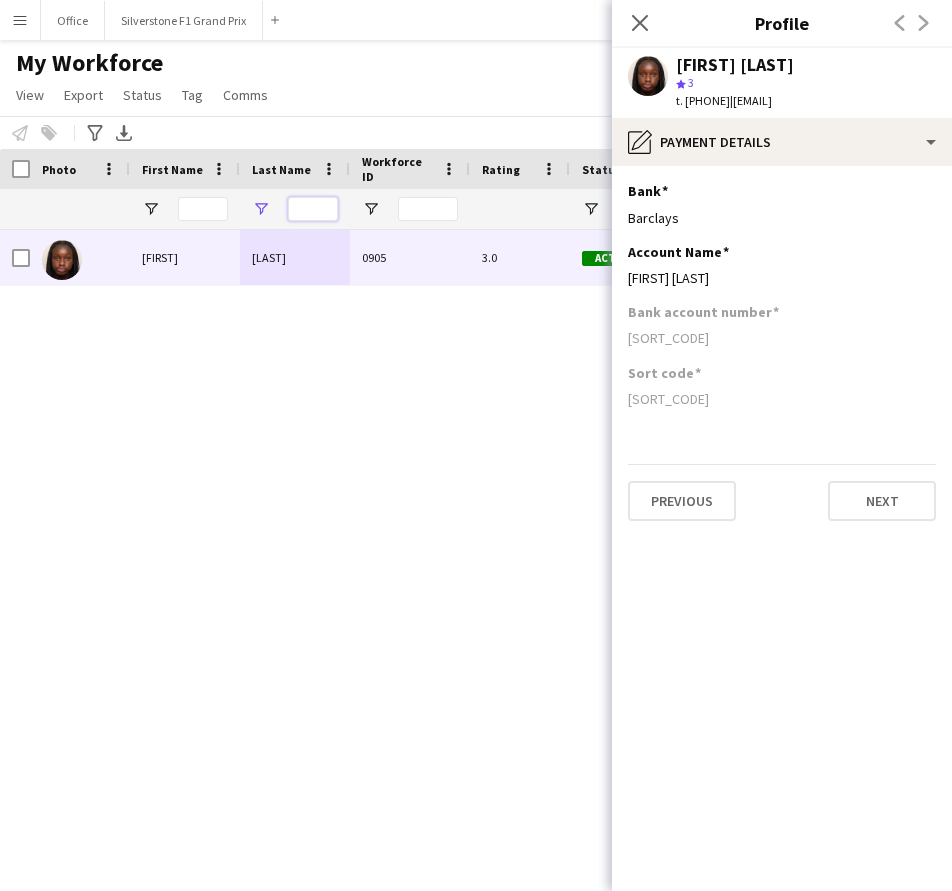 paste on "*******" 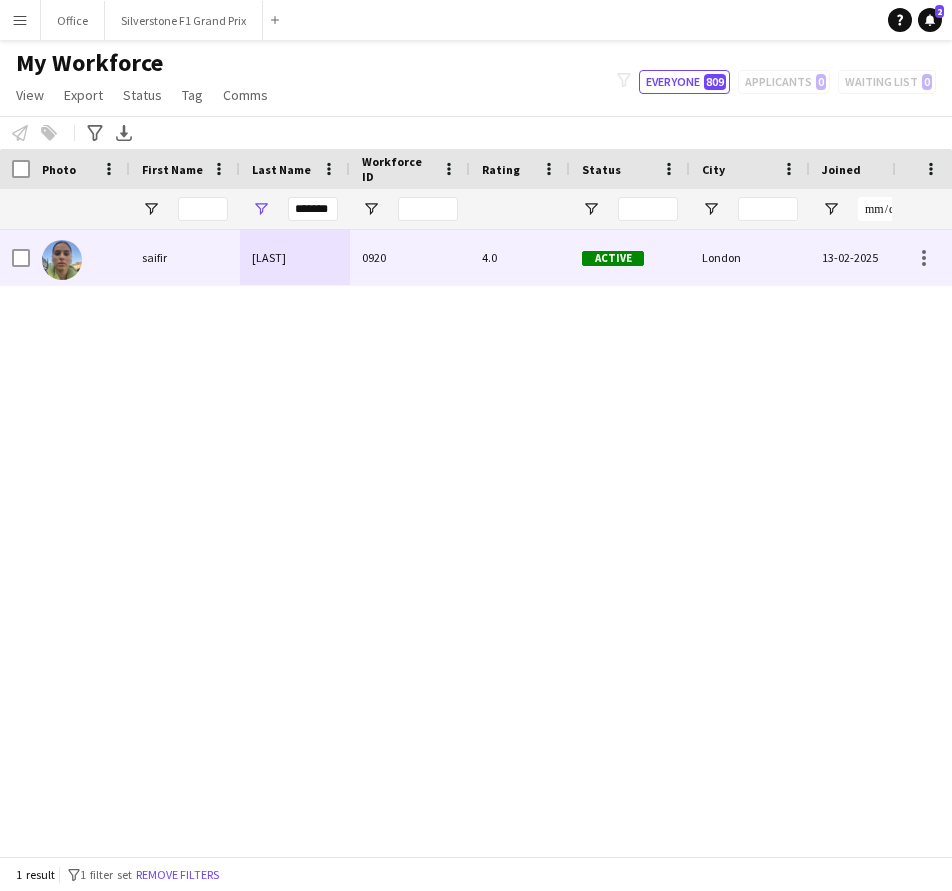 click on "[LAST]" at bounding box center [295, 257] 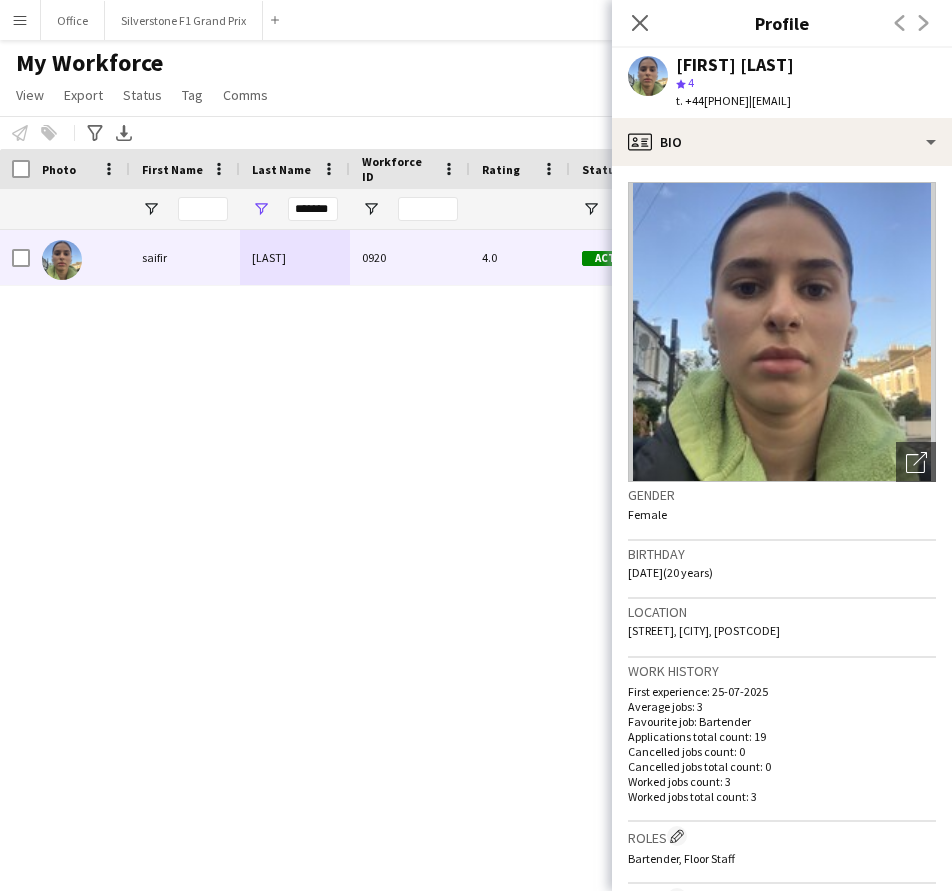 drag, startPoint x: 761, startPoint y: 99, endPoint x: 688, endPoint y: 108, distance: 73.552704 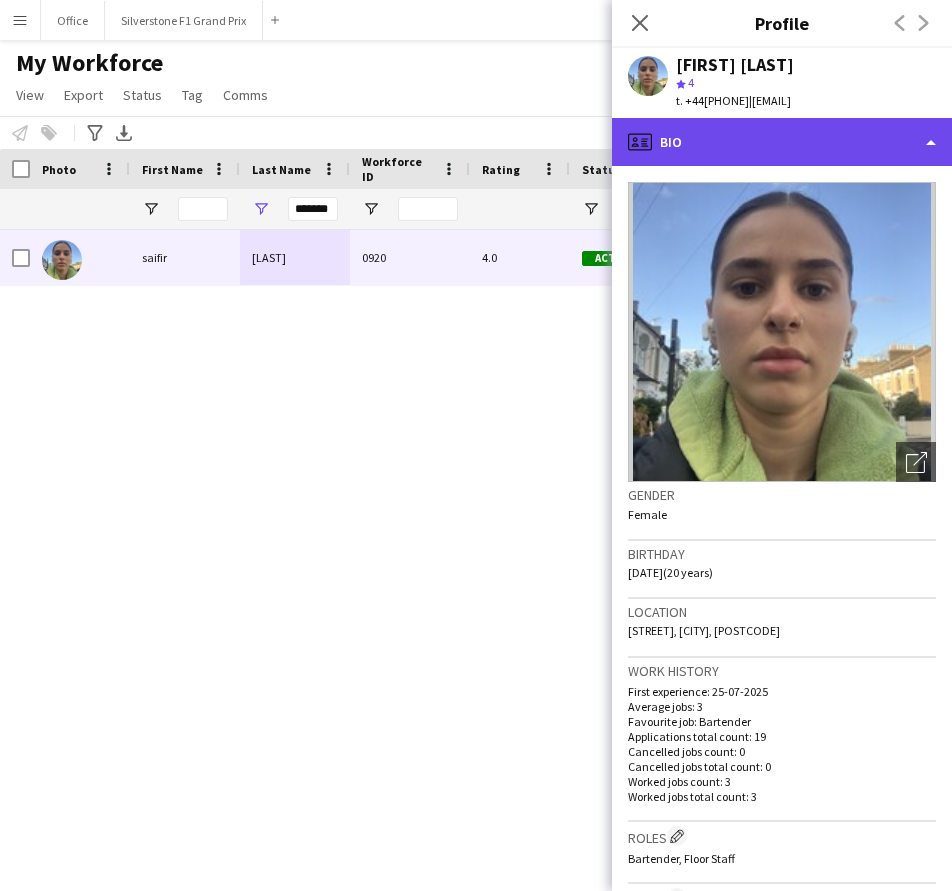 click on "profile
Bio" 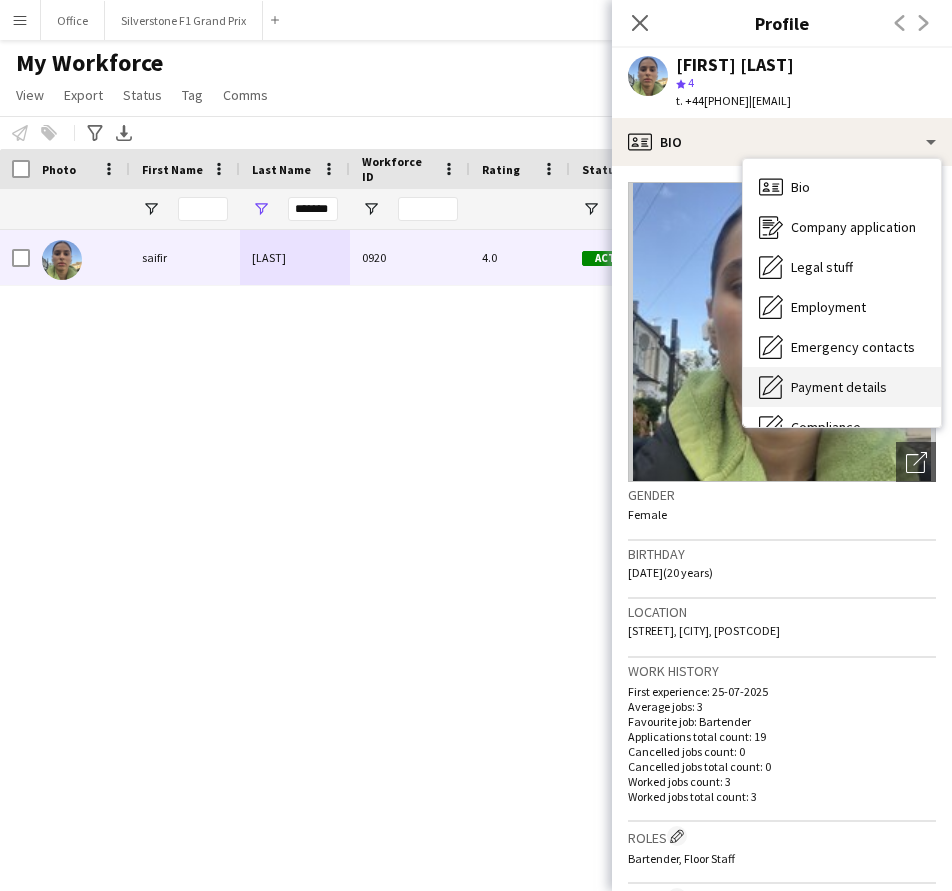 click on "Payment details
Payment details" at bounding box center (842, 387) 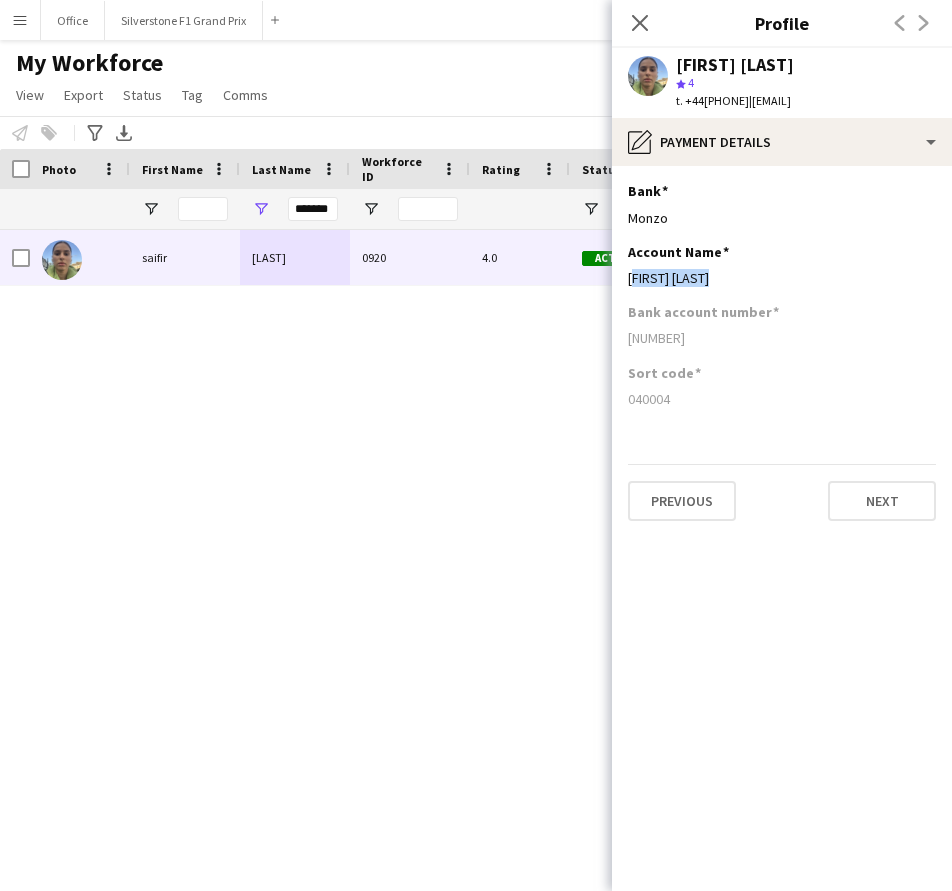 drag, startPoint x: 746, startPoint y: 277, endPoint x: 621, endPoint y: 280, distance: 125.035995 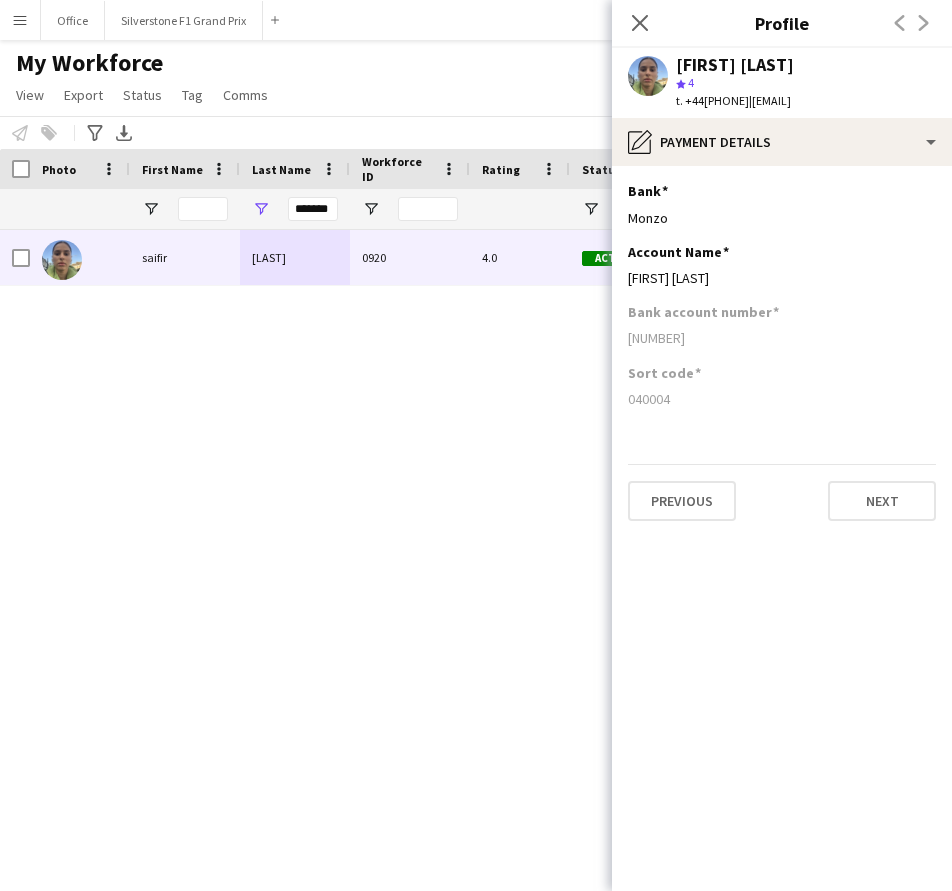 click on "[FIRST] [LAST]
star
4   t. [PHONE]   |   [EMAIL]" 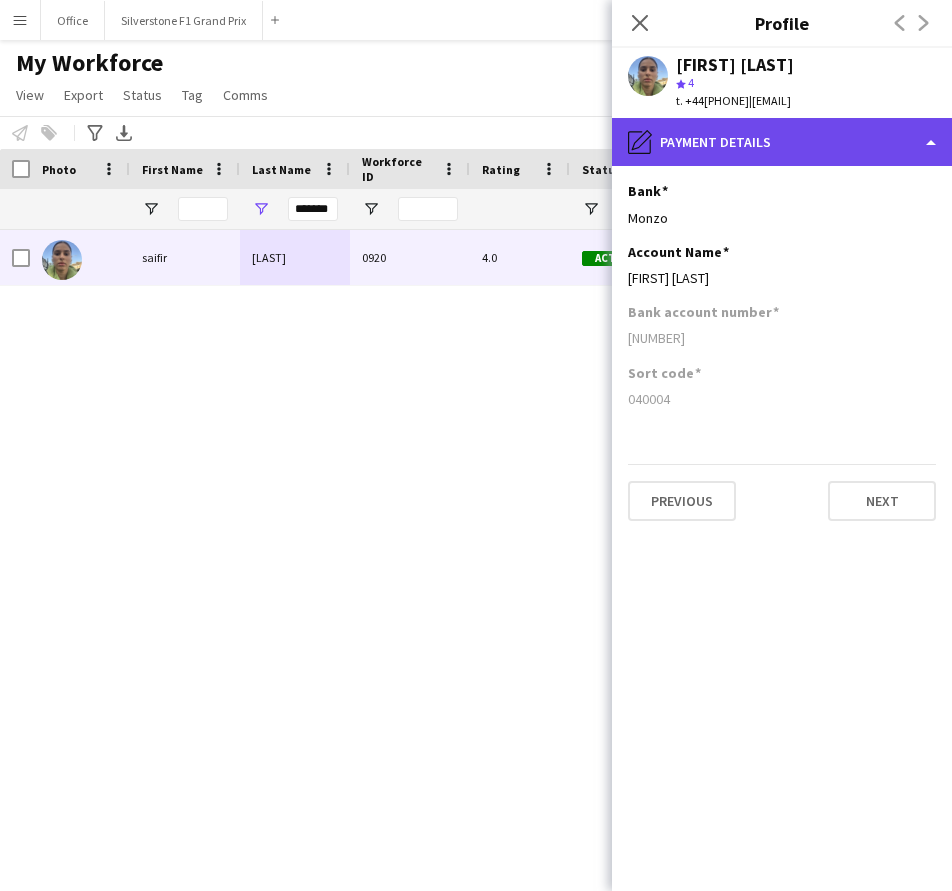 click on "pencil4
Payment details" 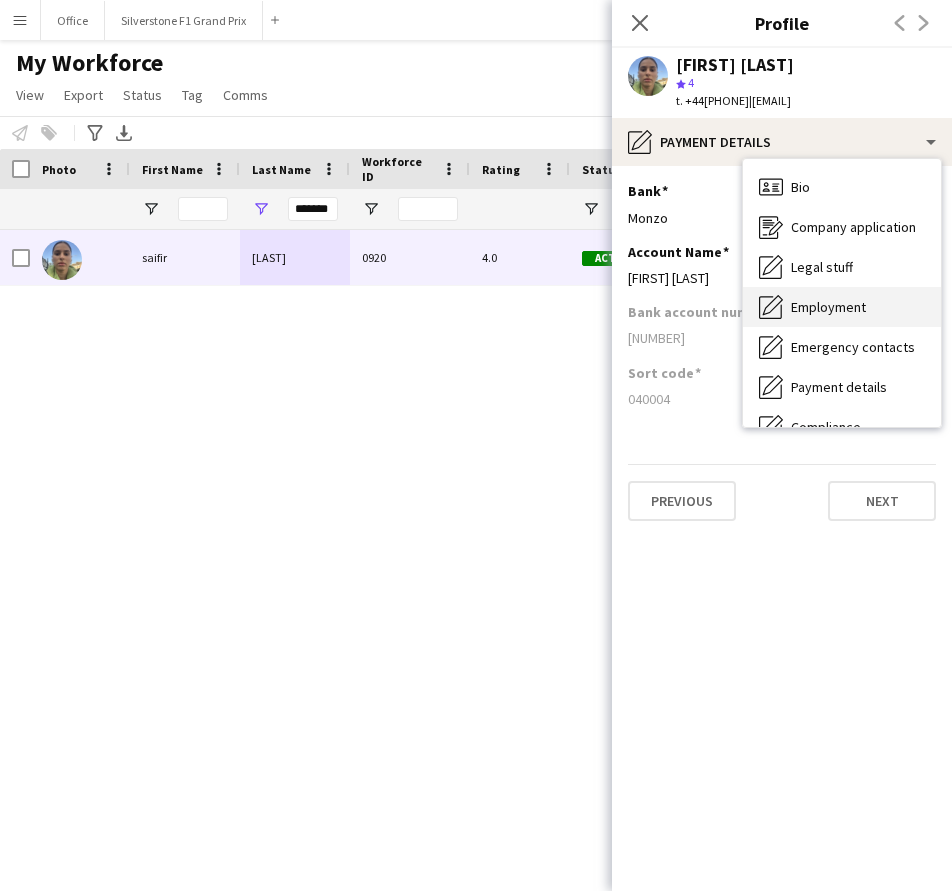 click on "Employment
Employment" at bounding box center [842, 307] 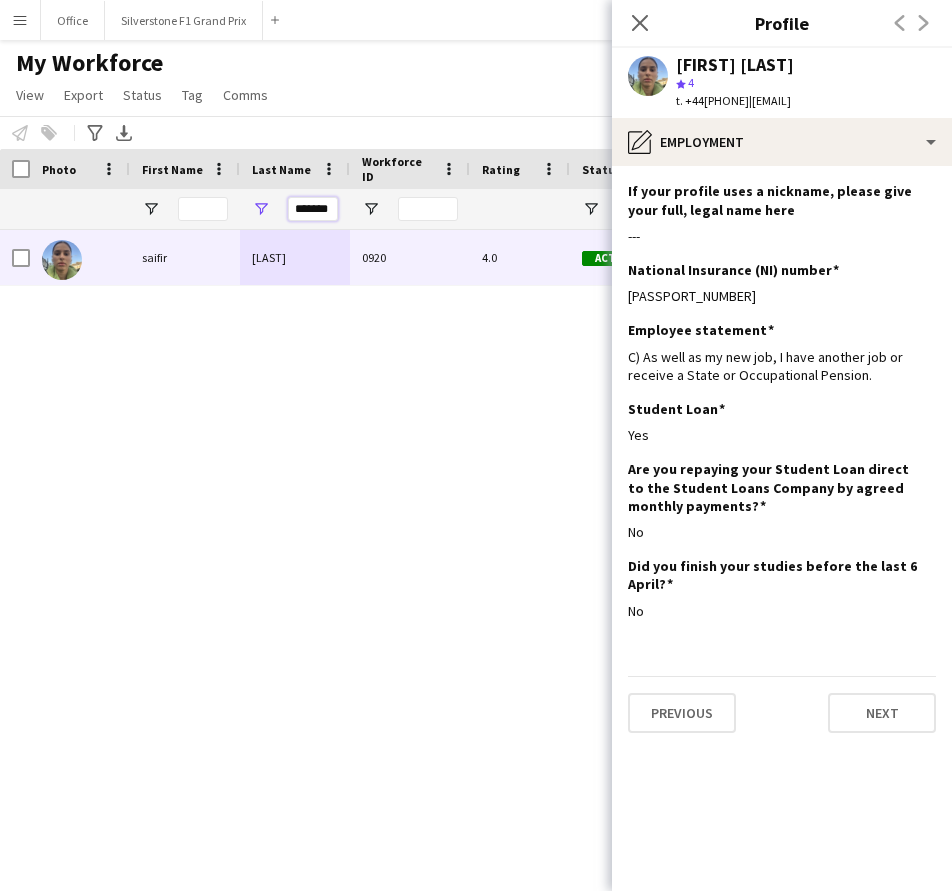 drag, startPoint x: 299, startPoint y: 208, endPoint x: 342, endPoint y: 208, distance: 43 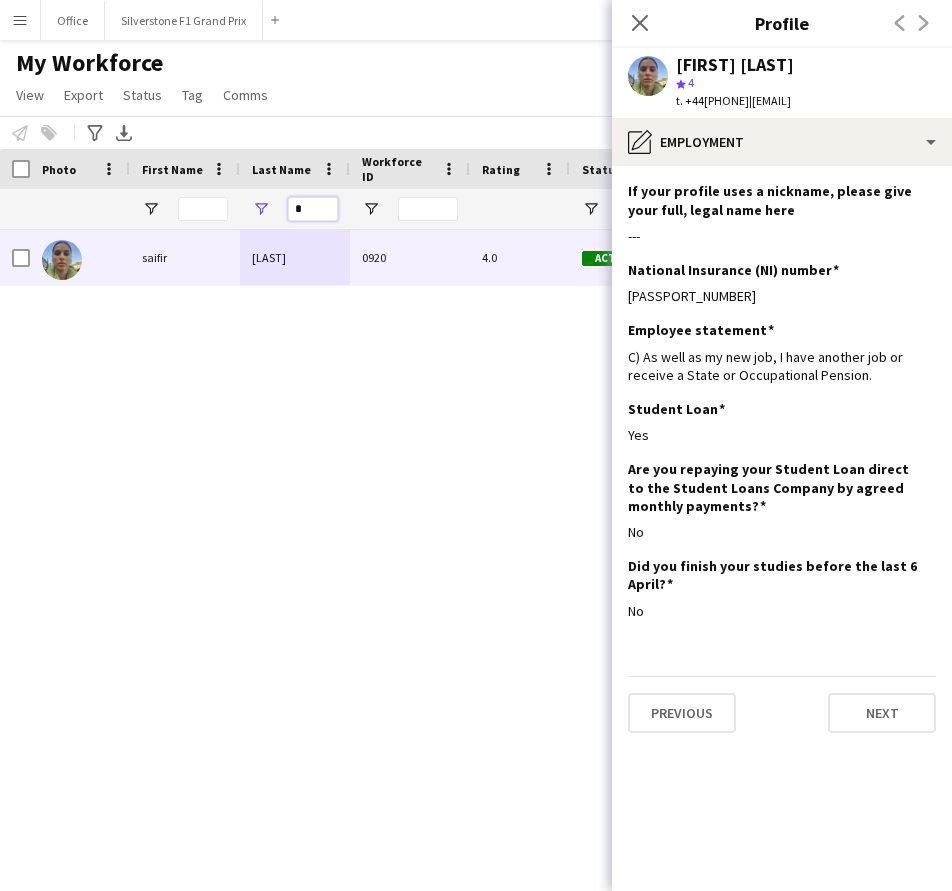 type on "*" 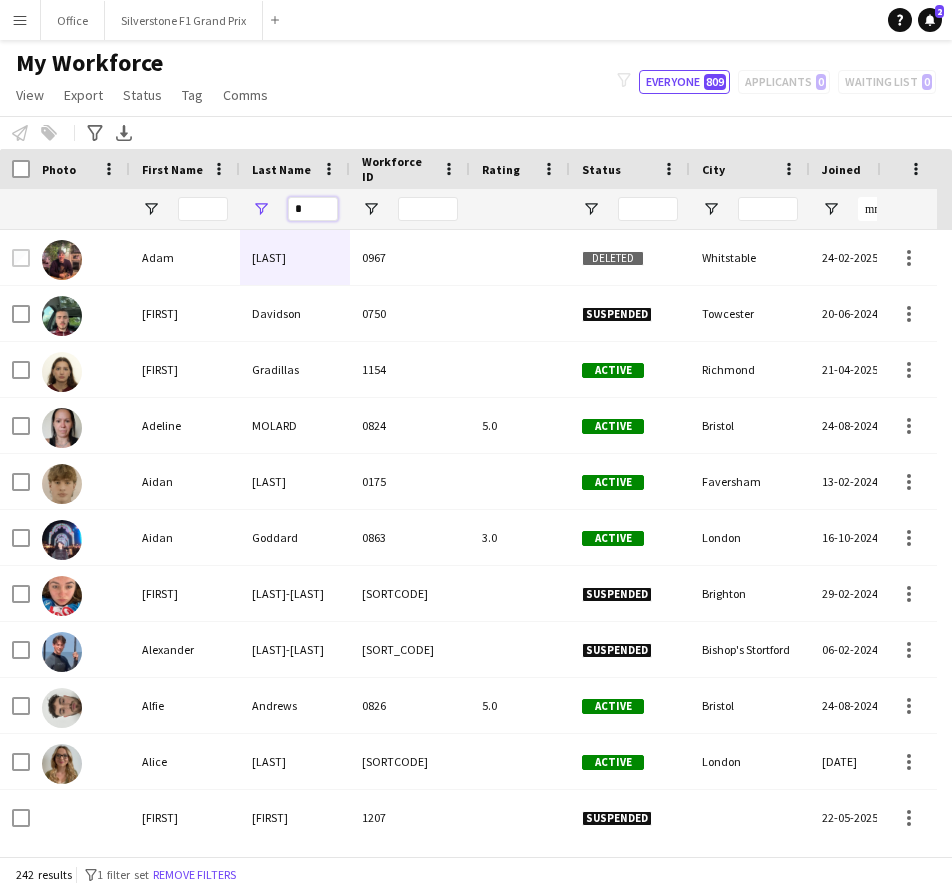 drag, startPoint x: 314, startPoint y: 208, endPoint x: 243, endPoint y: 214, distance: 71.25307 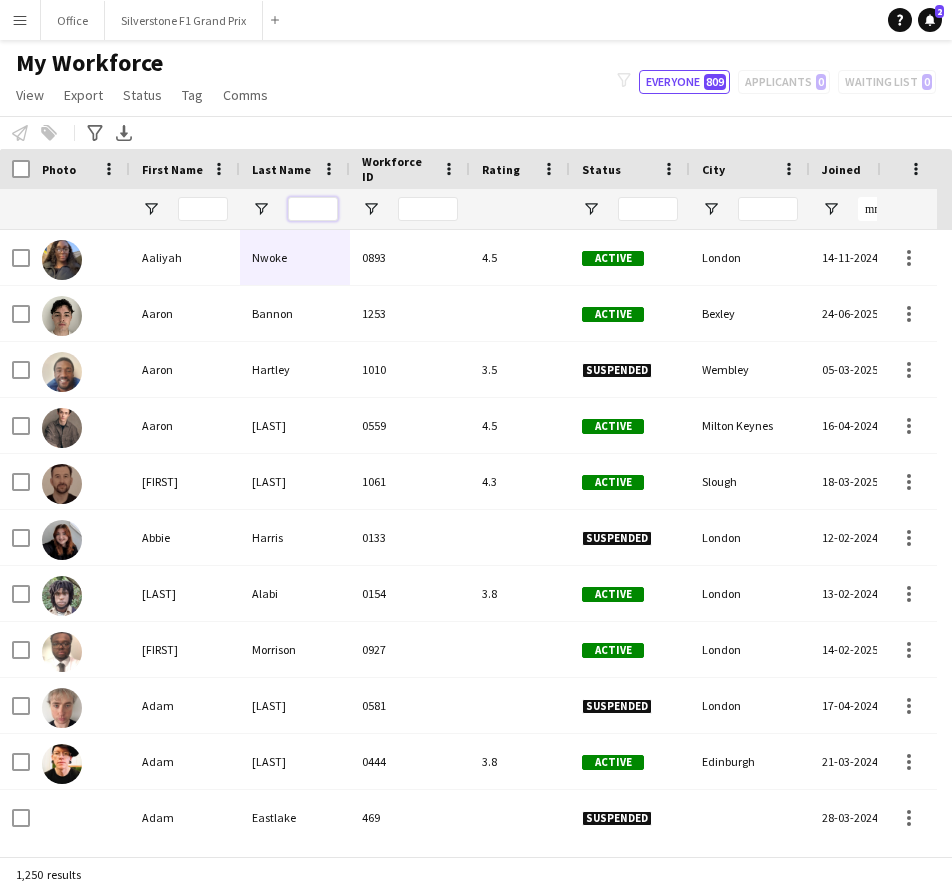 paste on "******" 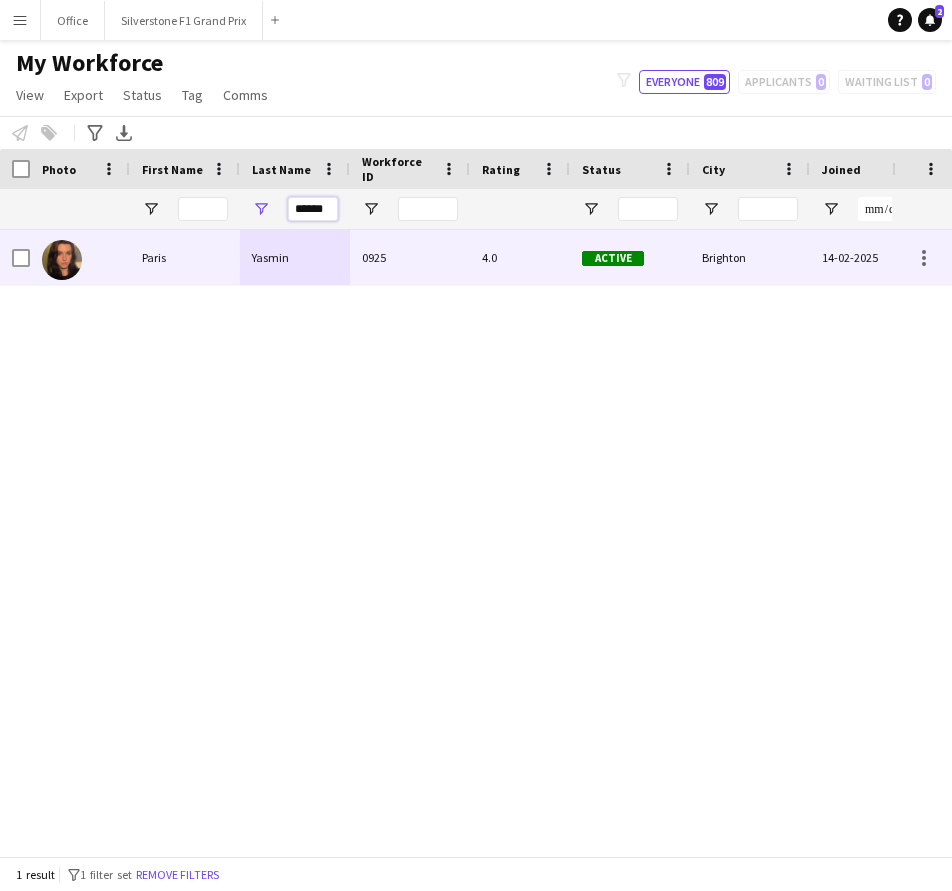type on "******" 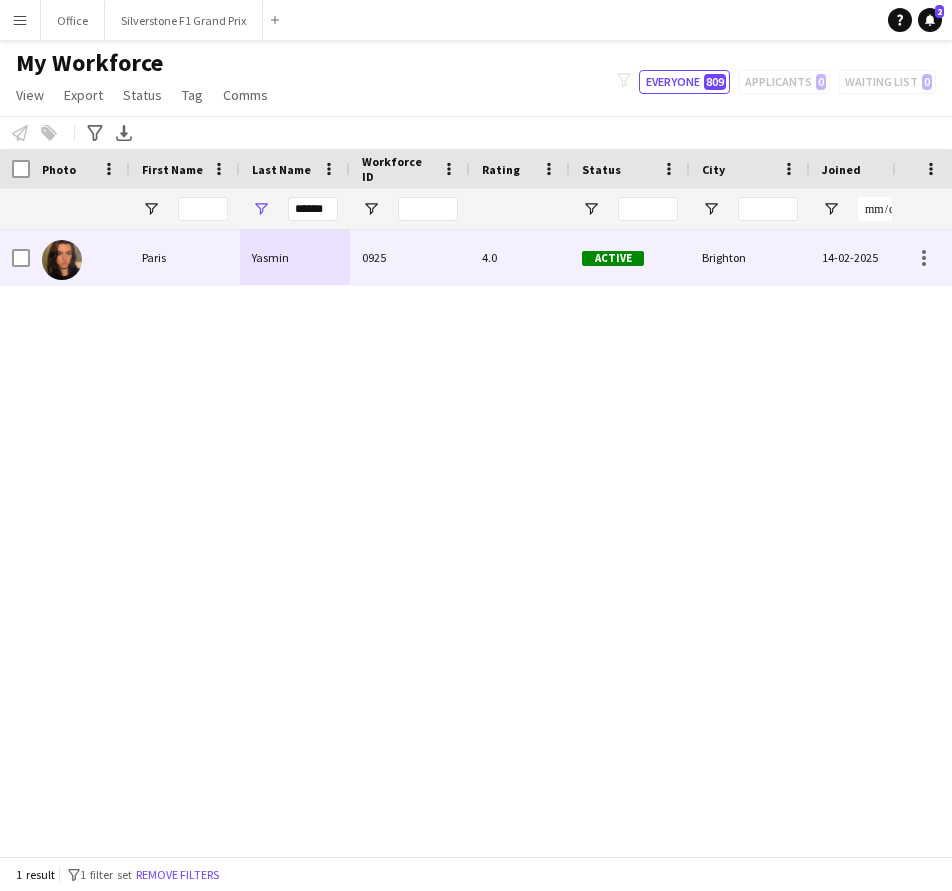 click on "Paris" at bounding box center [185, 257] 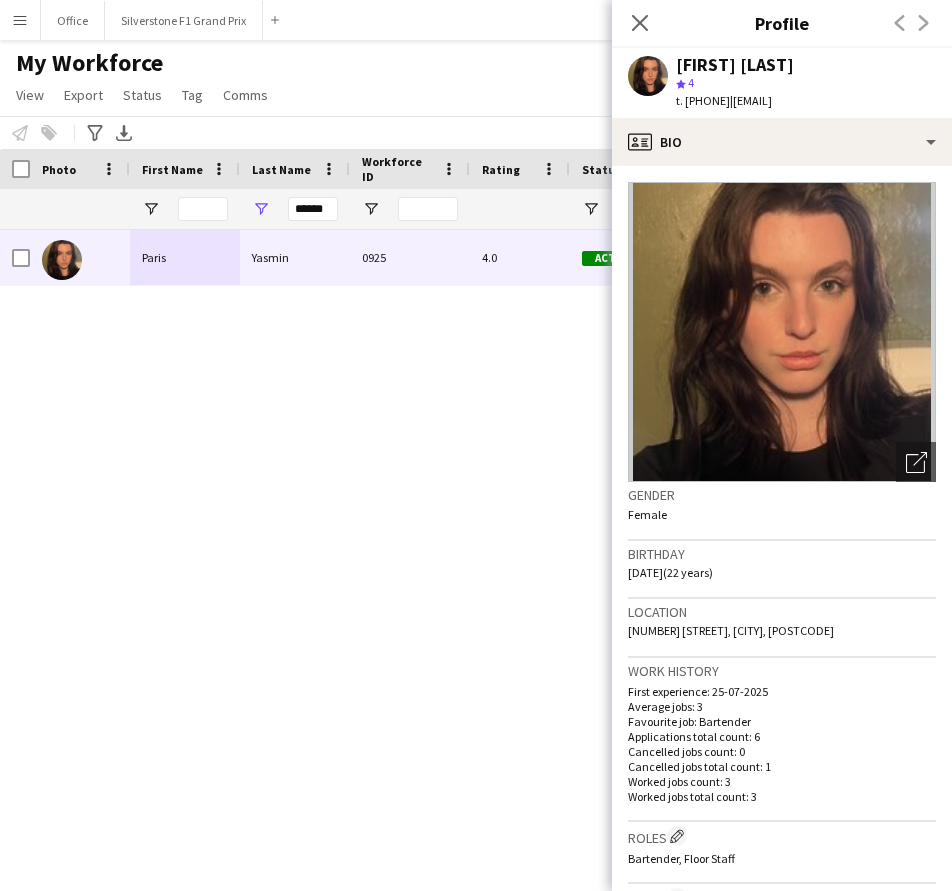 drag, startPoint x: 765, startPoint y: 102, endPoint x: 688, endPoint y: 109, distance: 77.31753 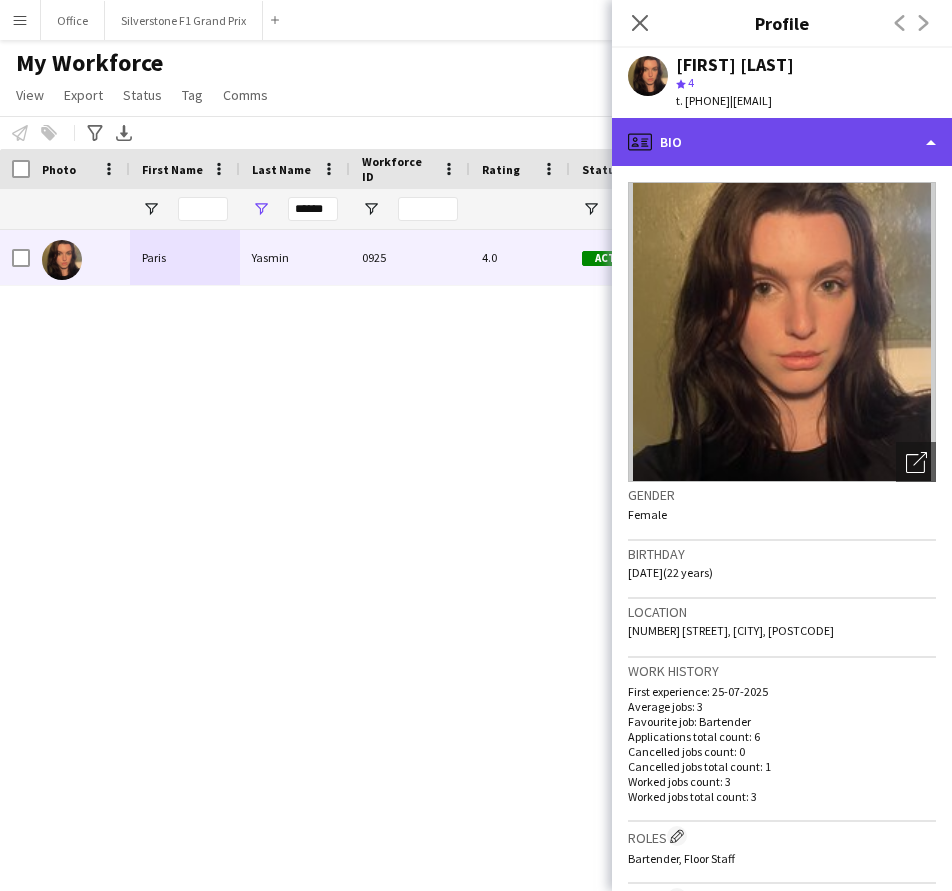 click on "profile
Bio" 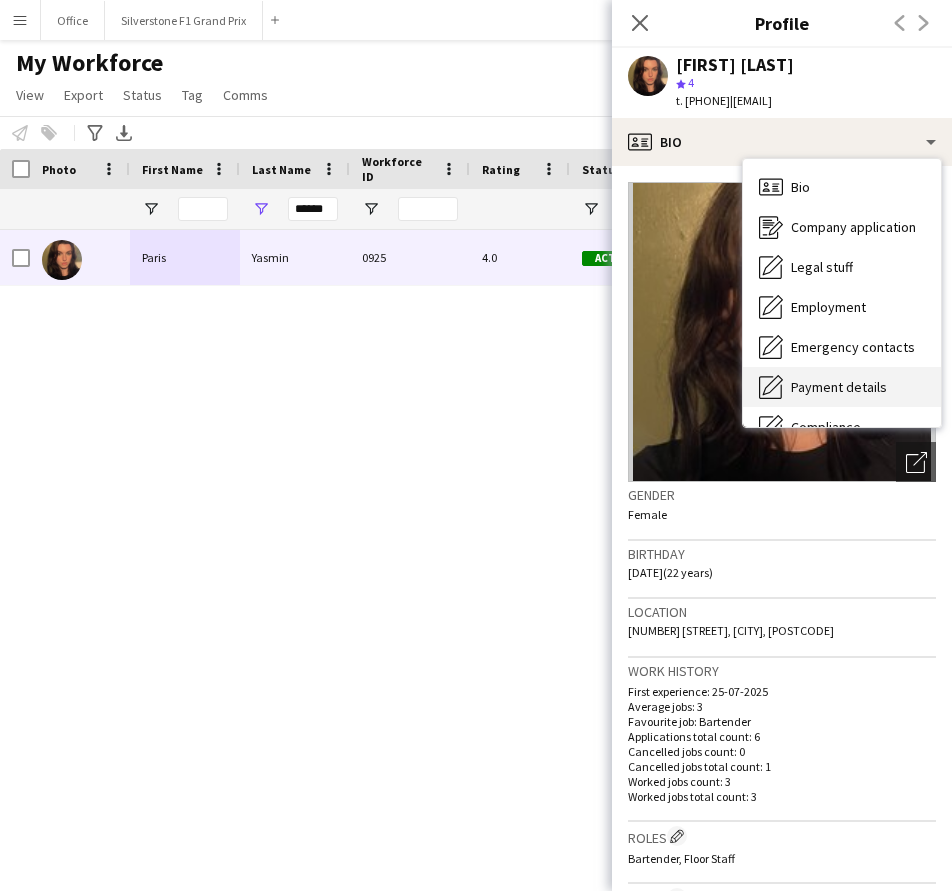 click on "Payment details" at bounding box center (839, 387) 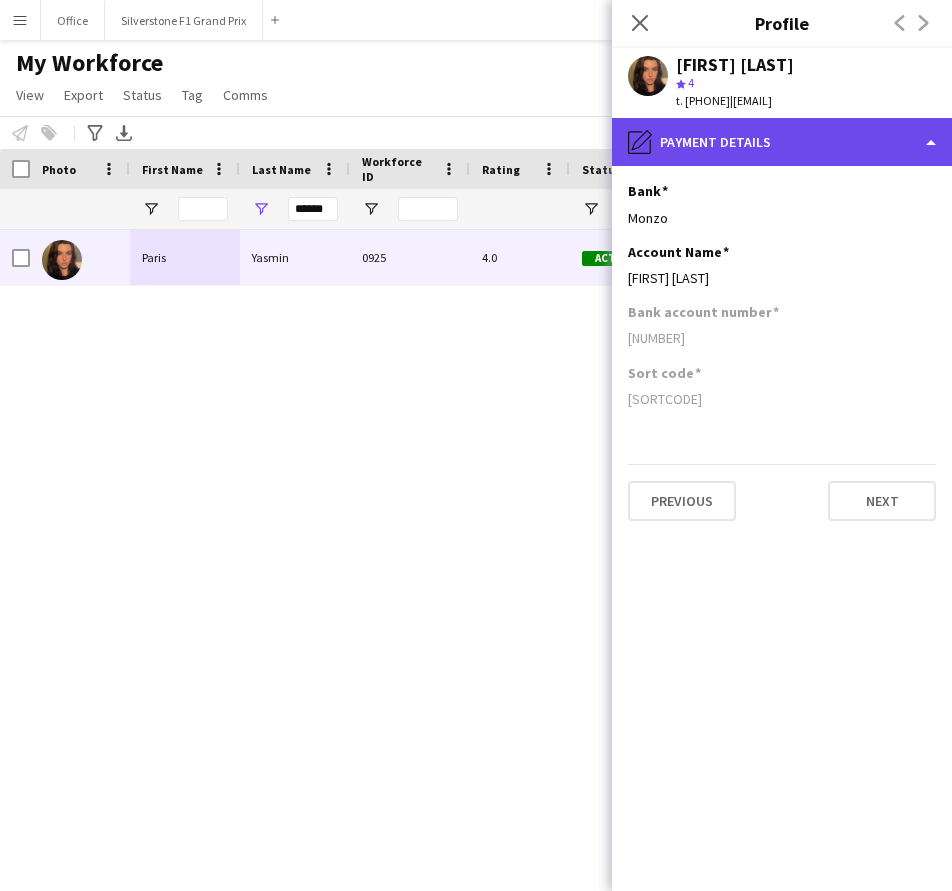 click on "pencil4
Payment details" 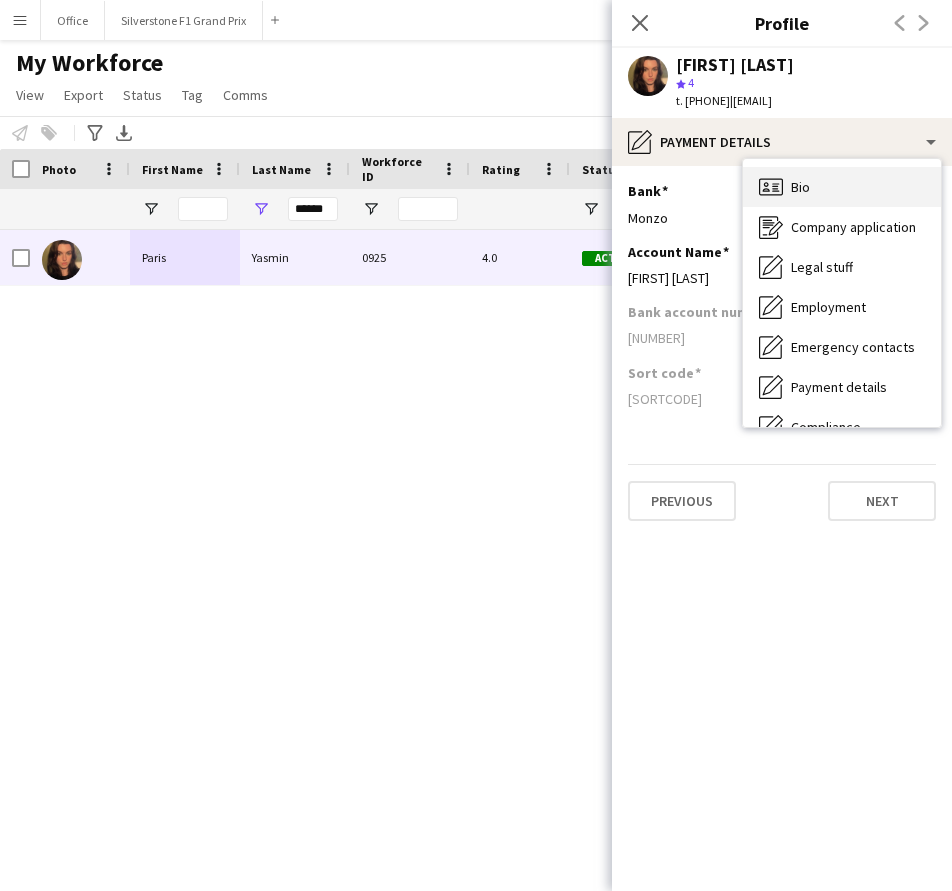 click on "Bio
Bio" at bounding box center [842, 187] 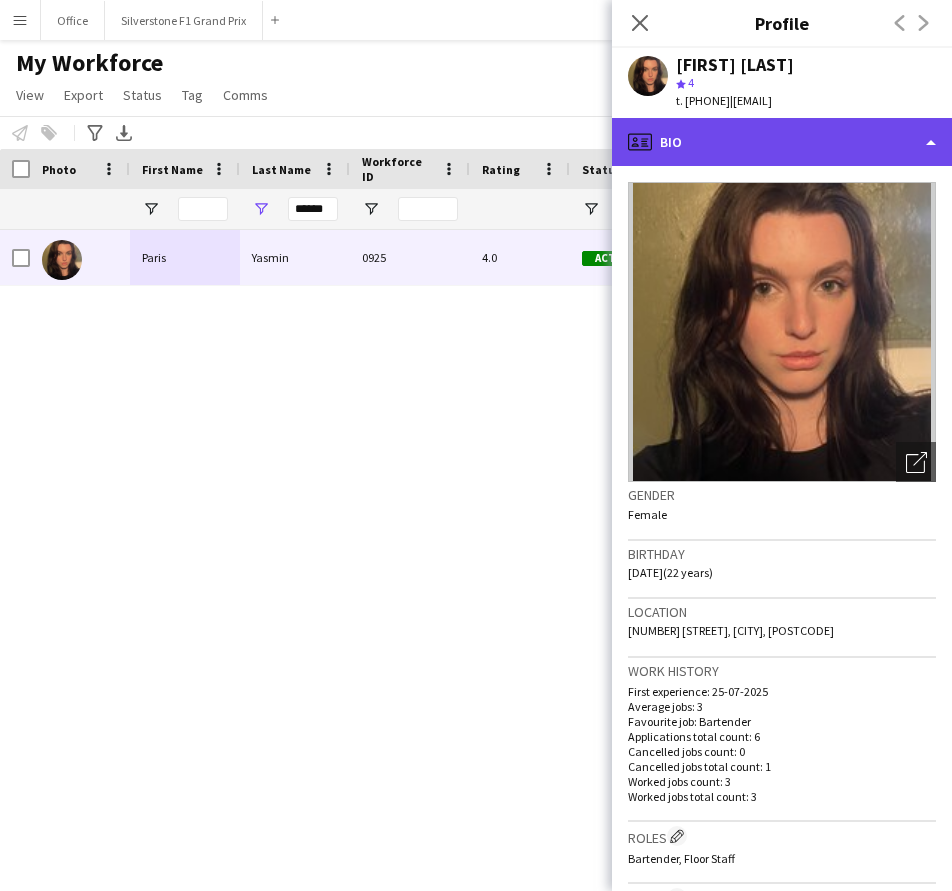 click on "profile
Bio" 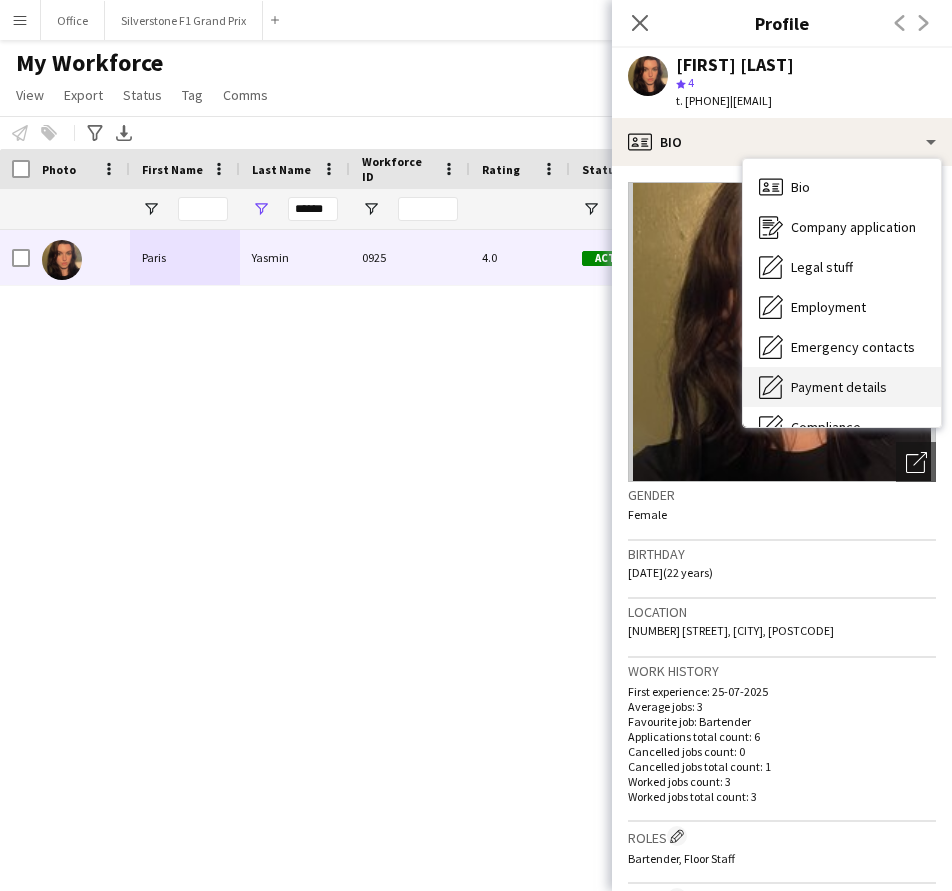 click on "Payment details" at bounding box center [839, 387] 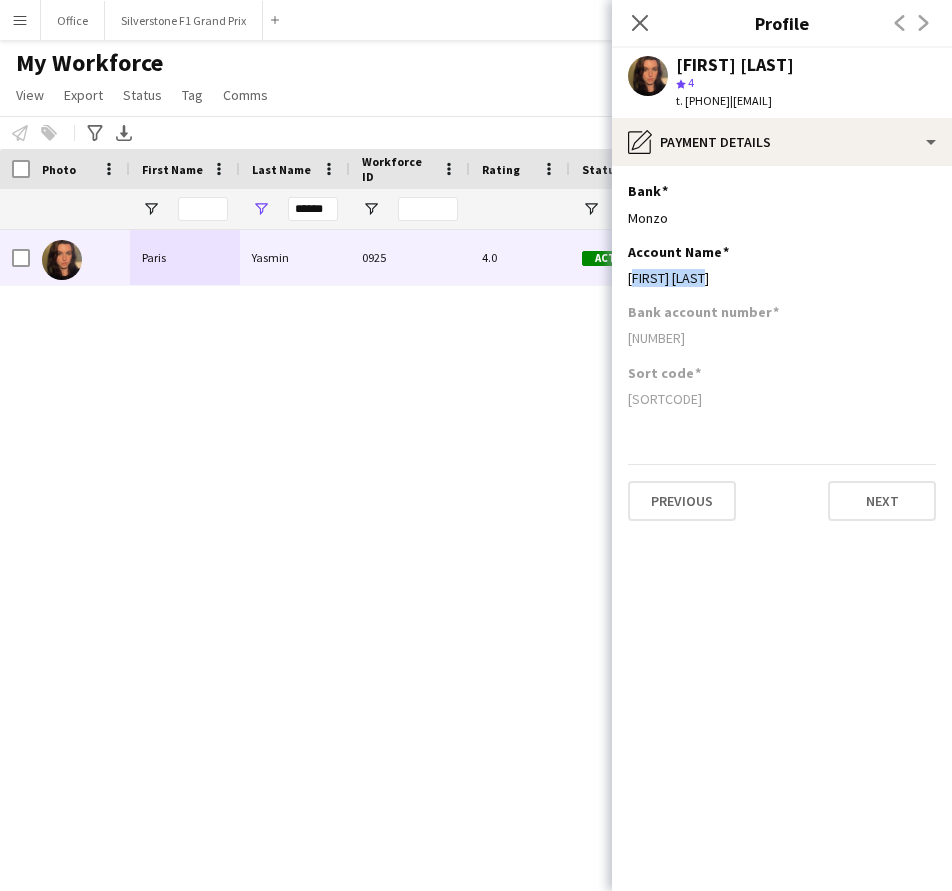 drag, startPoint x: 741, startPoint y: 279, endPoint x: 623, endPoint y: 288, distance: 118.34272 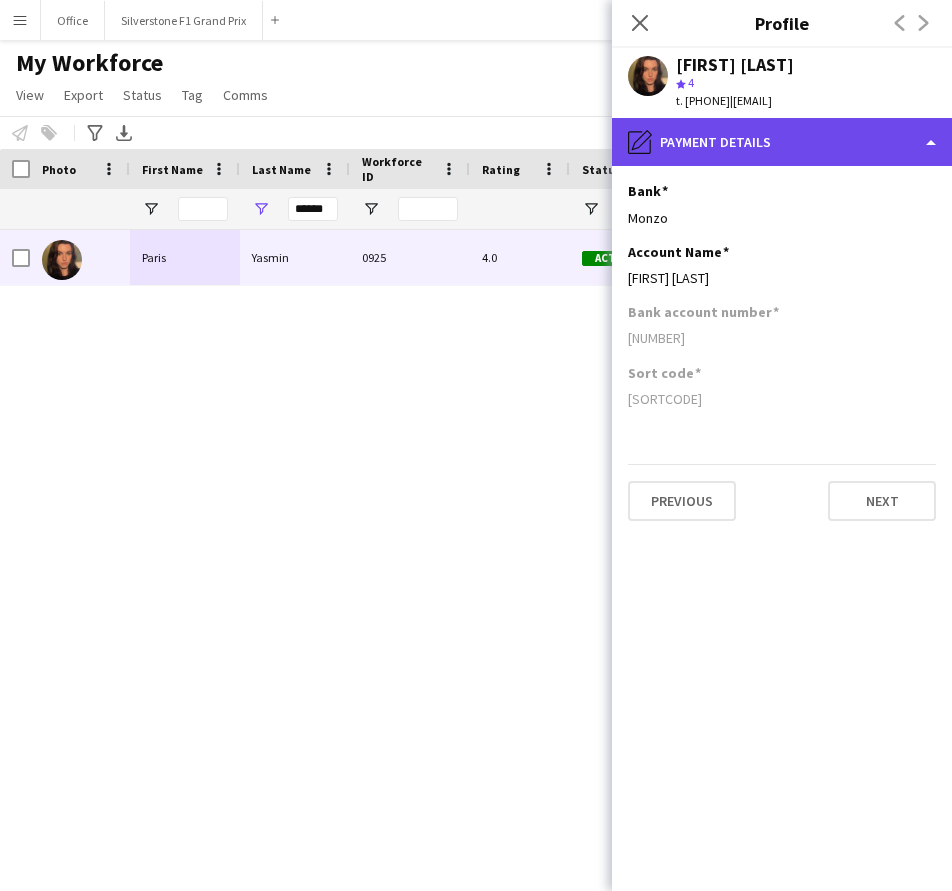 click on "pencil4
Payment details" 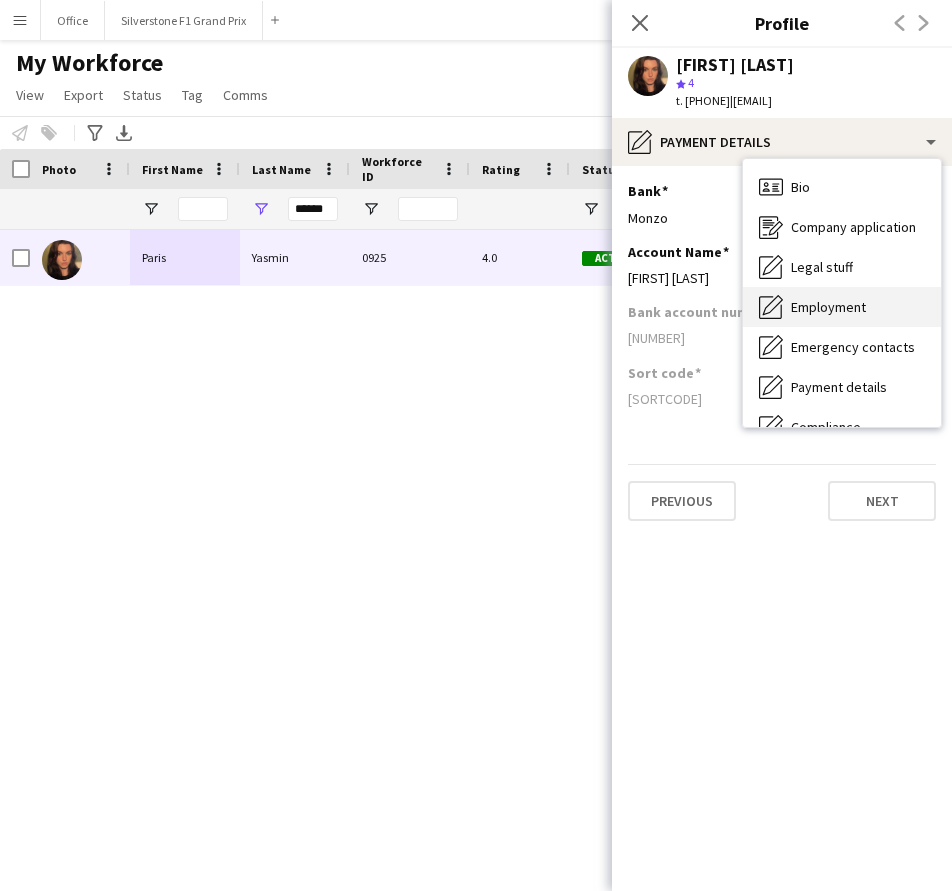 click on "Employment" at bounding box center (828, 307) 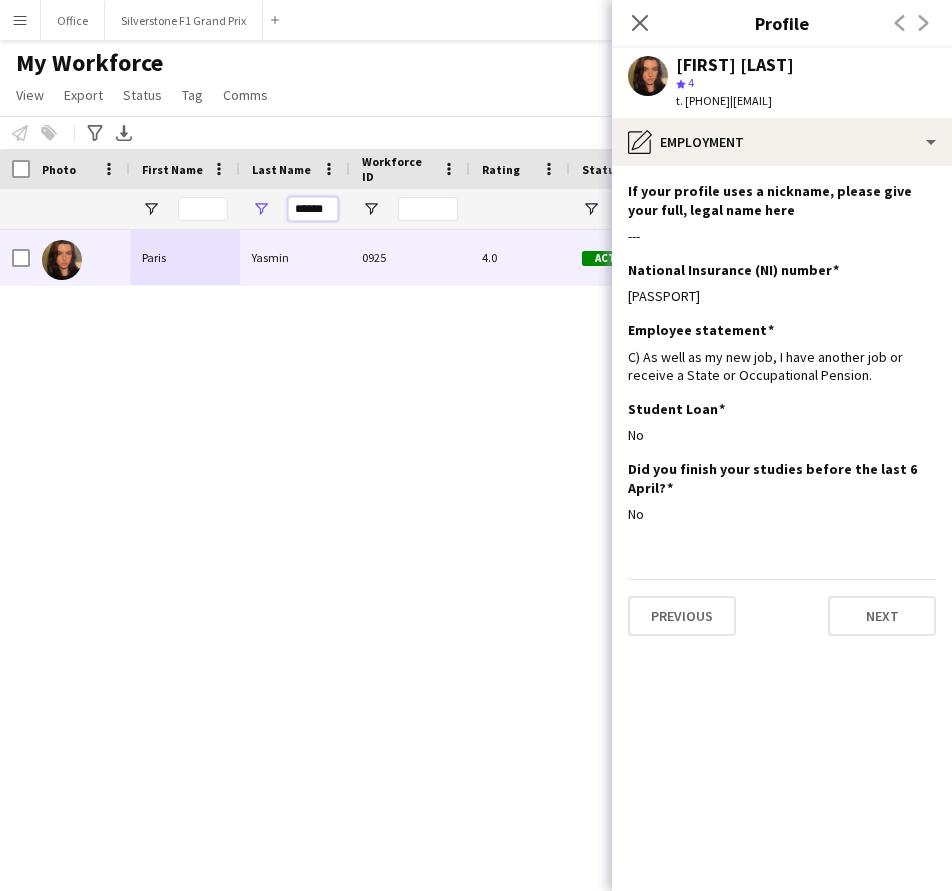 drag, startPoint x: 292, startPoint y: 212, endPoint x: 350, endPoint y: 213, distance: 58.00862 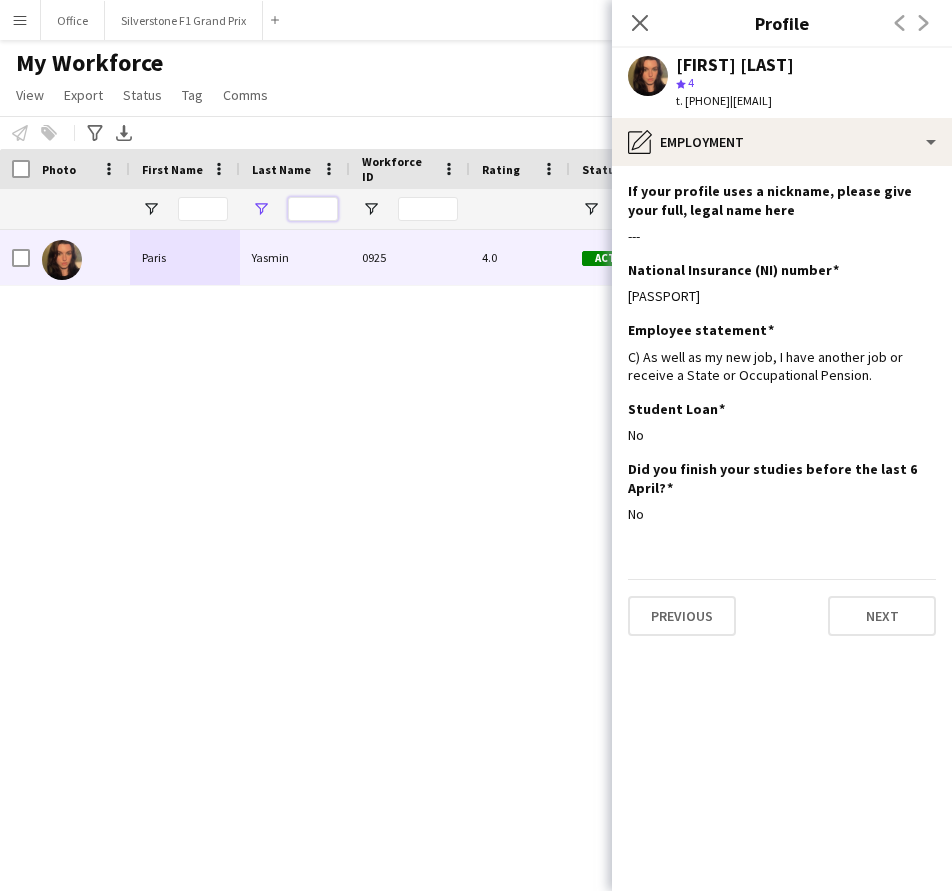 paste on "******" 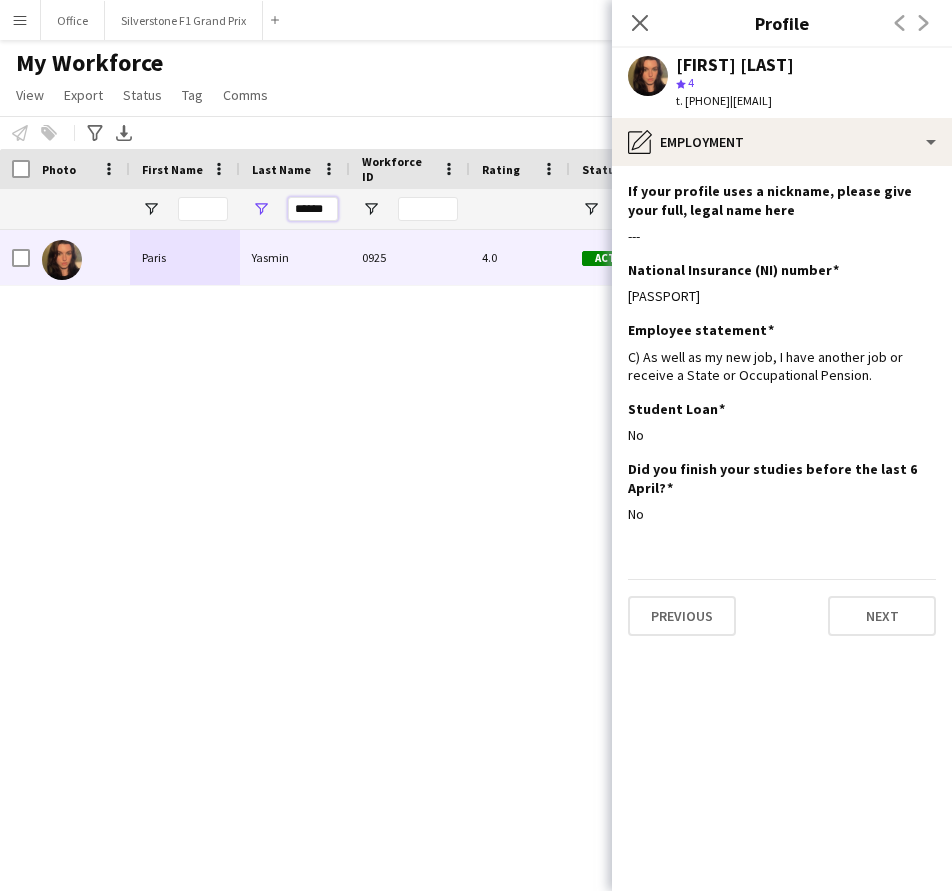 type on "******" 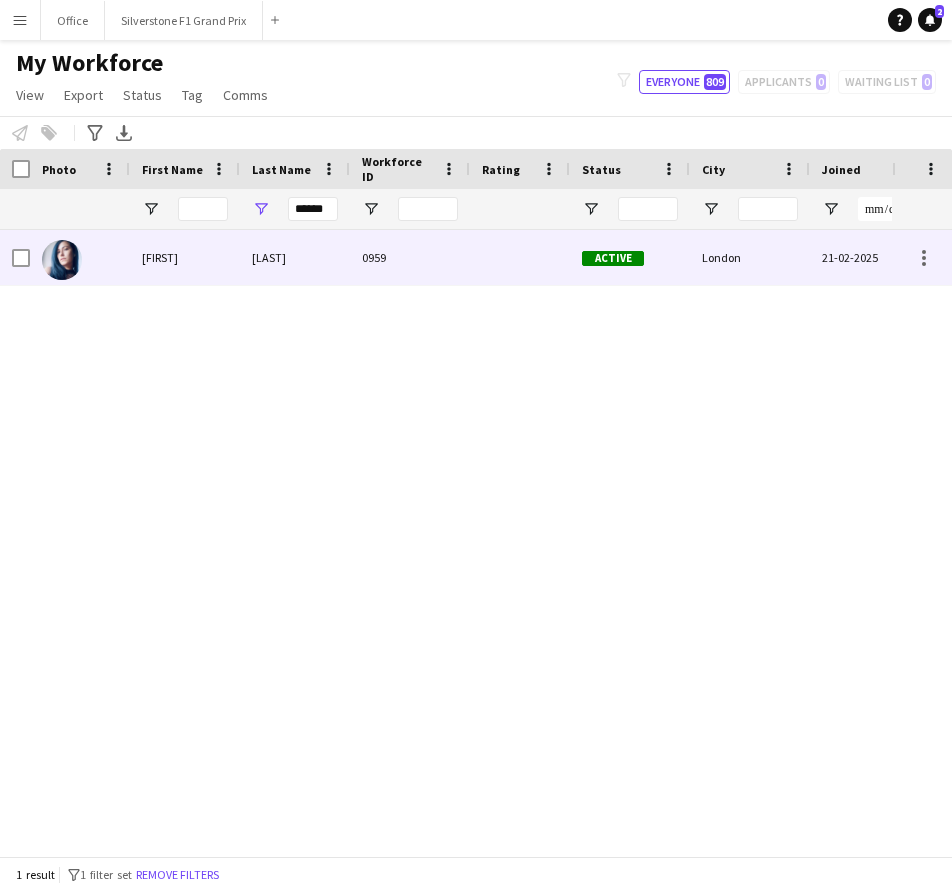 click on "[LAST]" at bounding box center [295, 257] 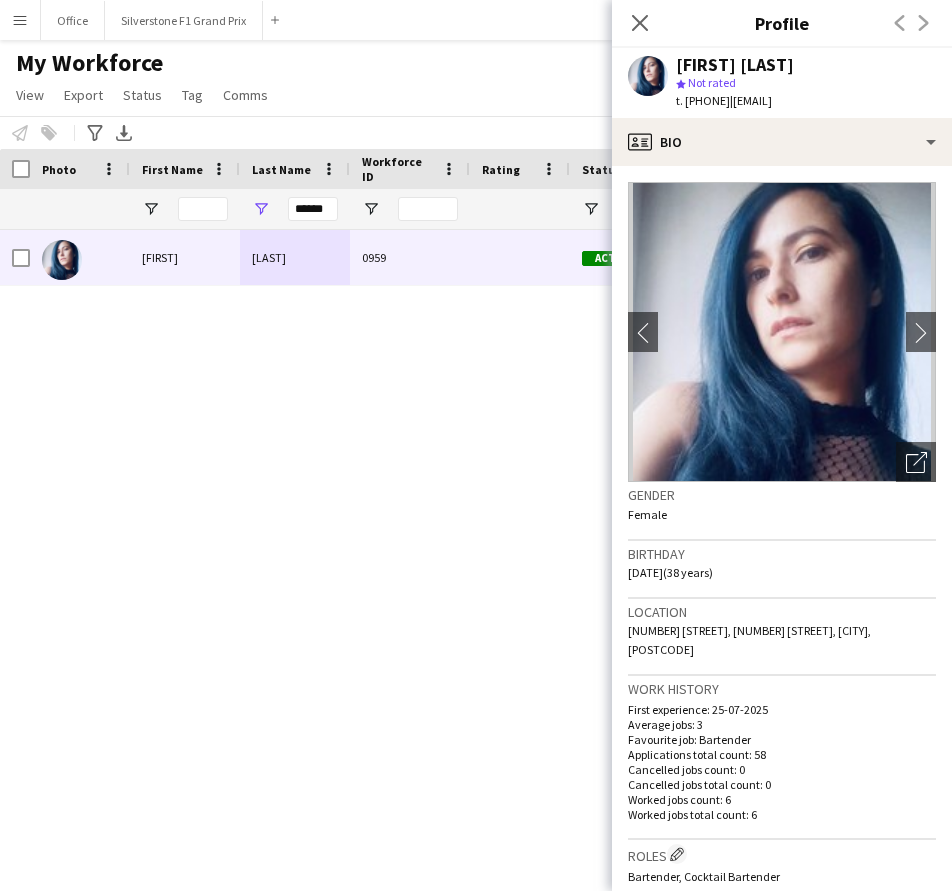 drag, startPoint x: 765, startPoint y: 101, endPoint x: 688, endPoint y: 110, distance: 77.52419 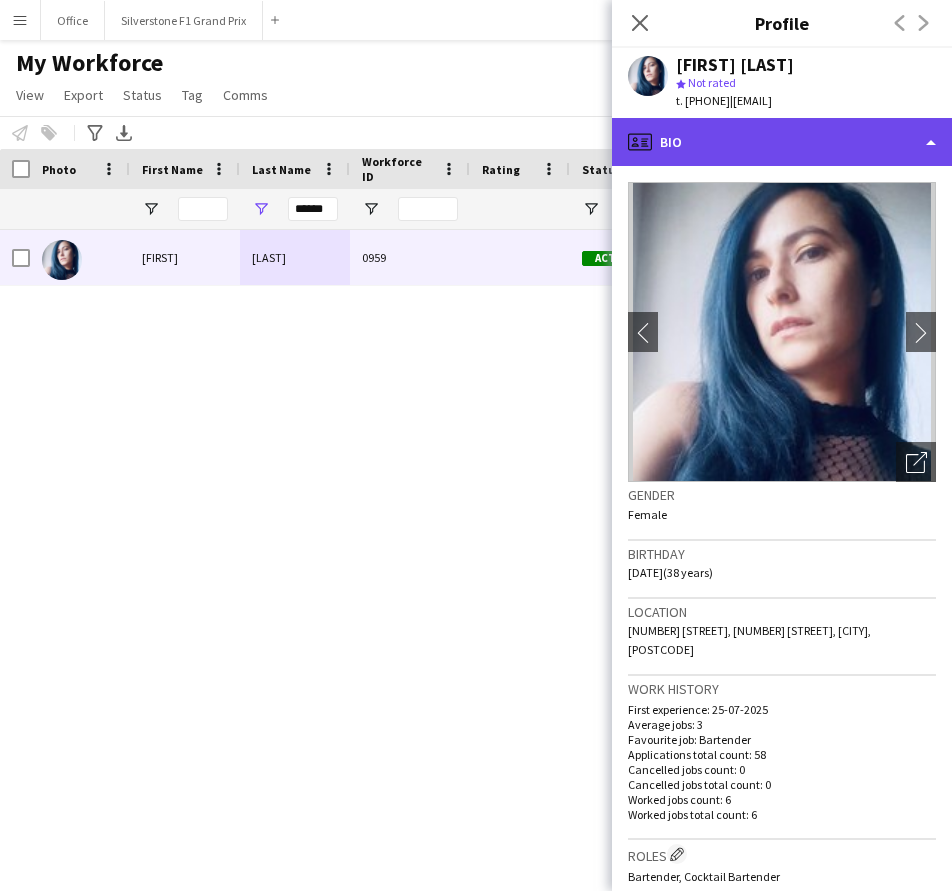 click on "profile
Bio" 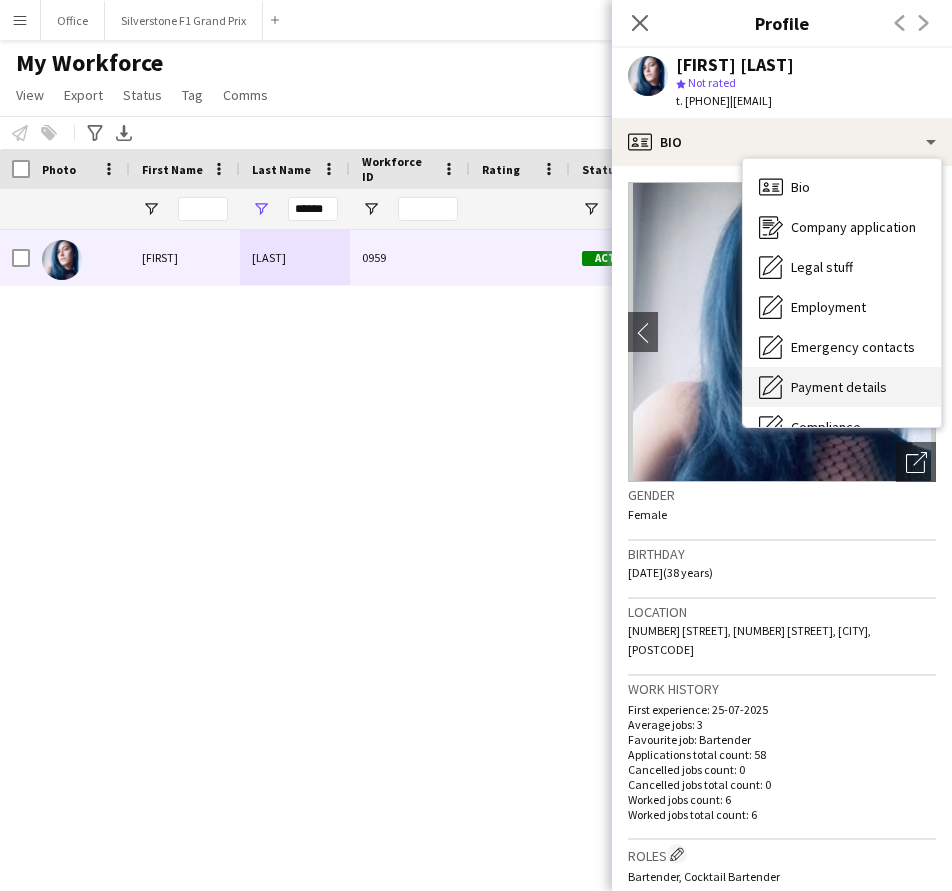 click on "Payment details
Payment details" at bounding box center (842, 387) 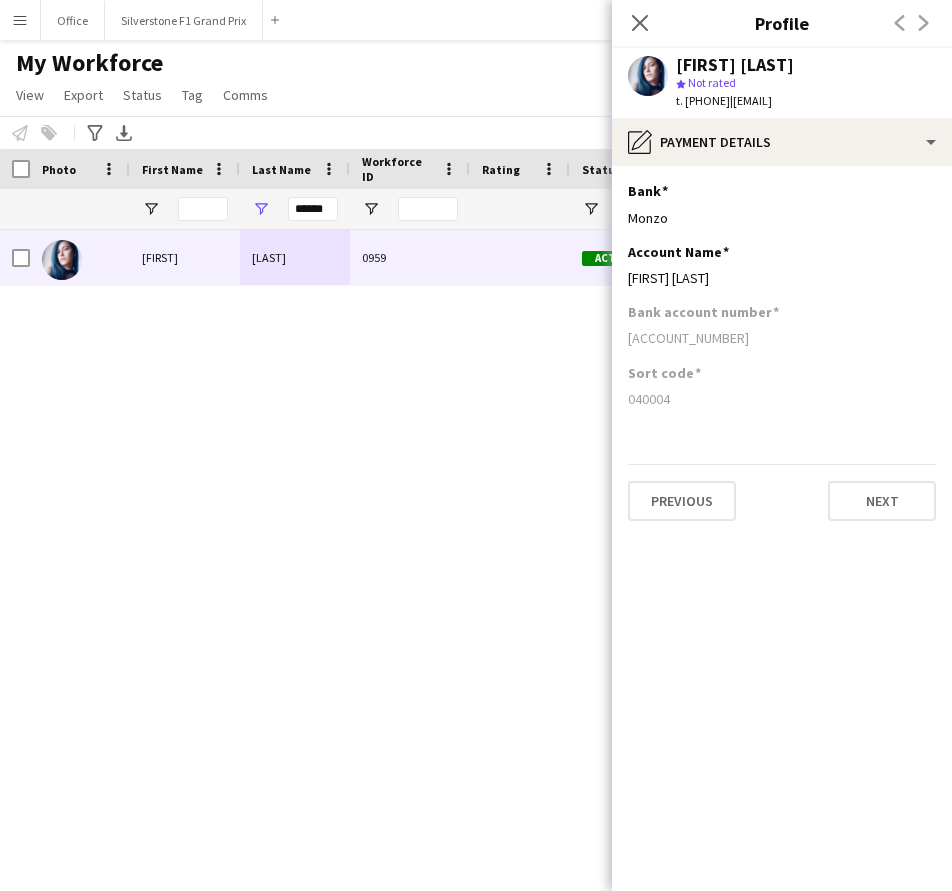 drag, startPoint x: 724, startPoint y: 283, endPoint x: 625, endPoint y: 284, distance: 99.00505 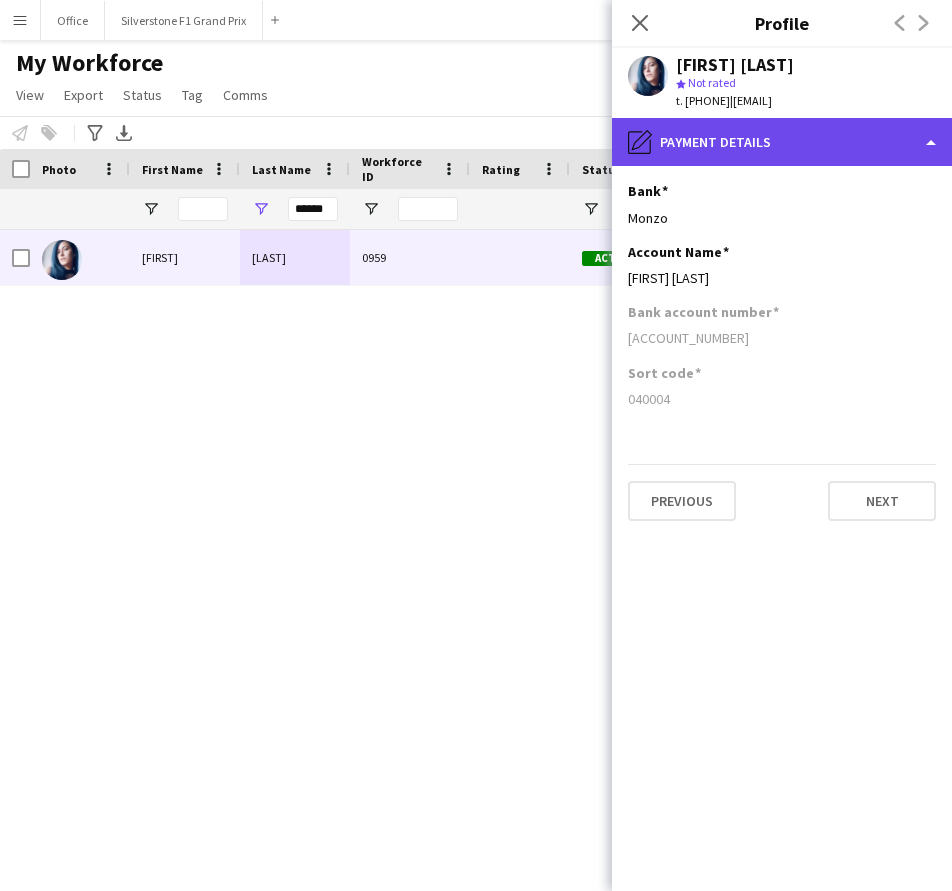click on "pencil4
Payment details" 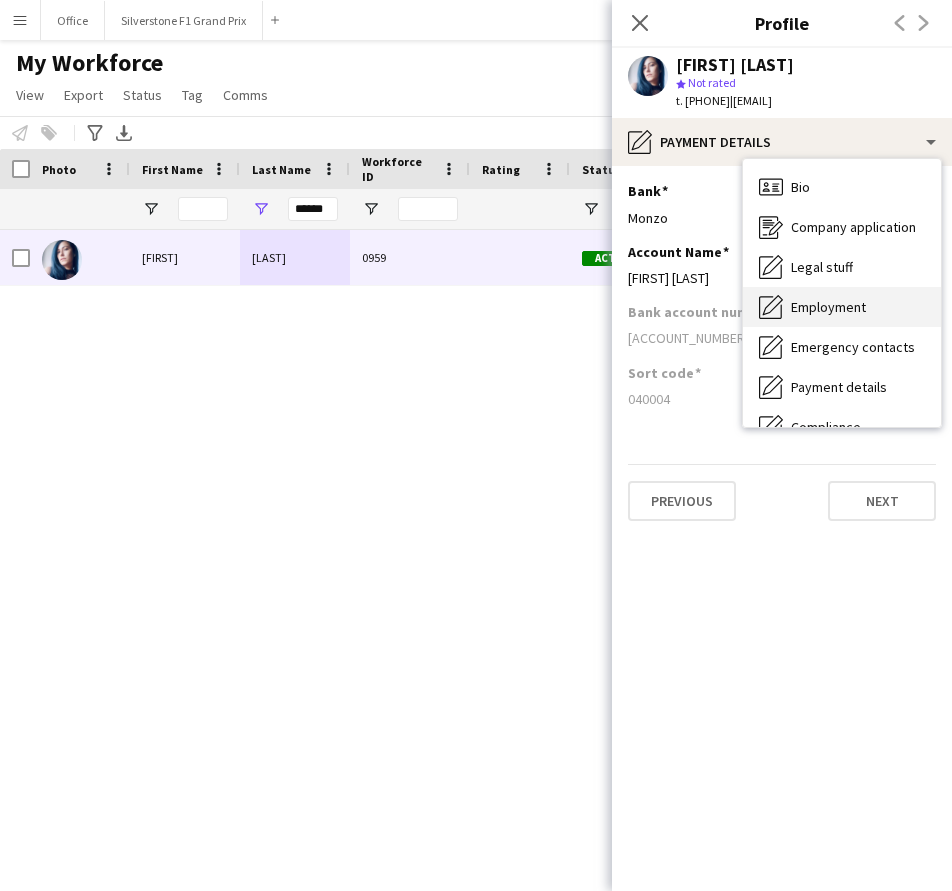 click on "Employment" at bounding box center [828, 307] 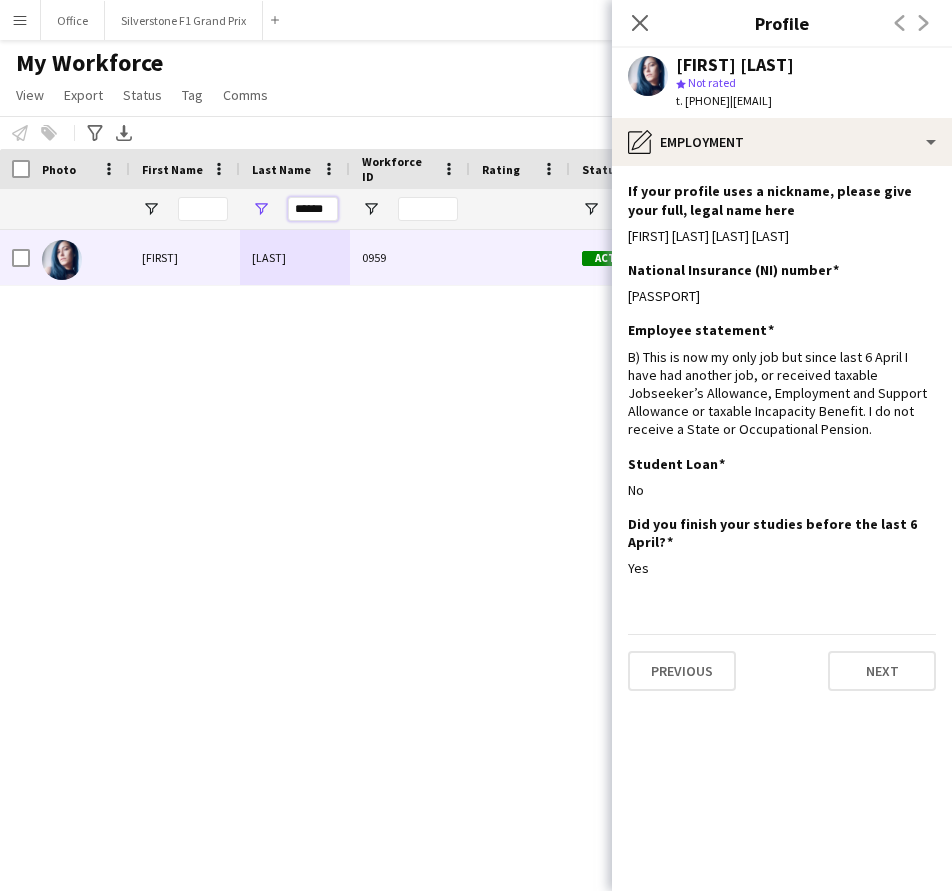 drag, startPoint x: 290, startPoint y: 212, endPoint x: 353, endPoint y: 211, distance: 63.007935 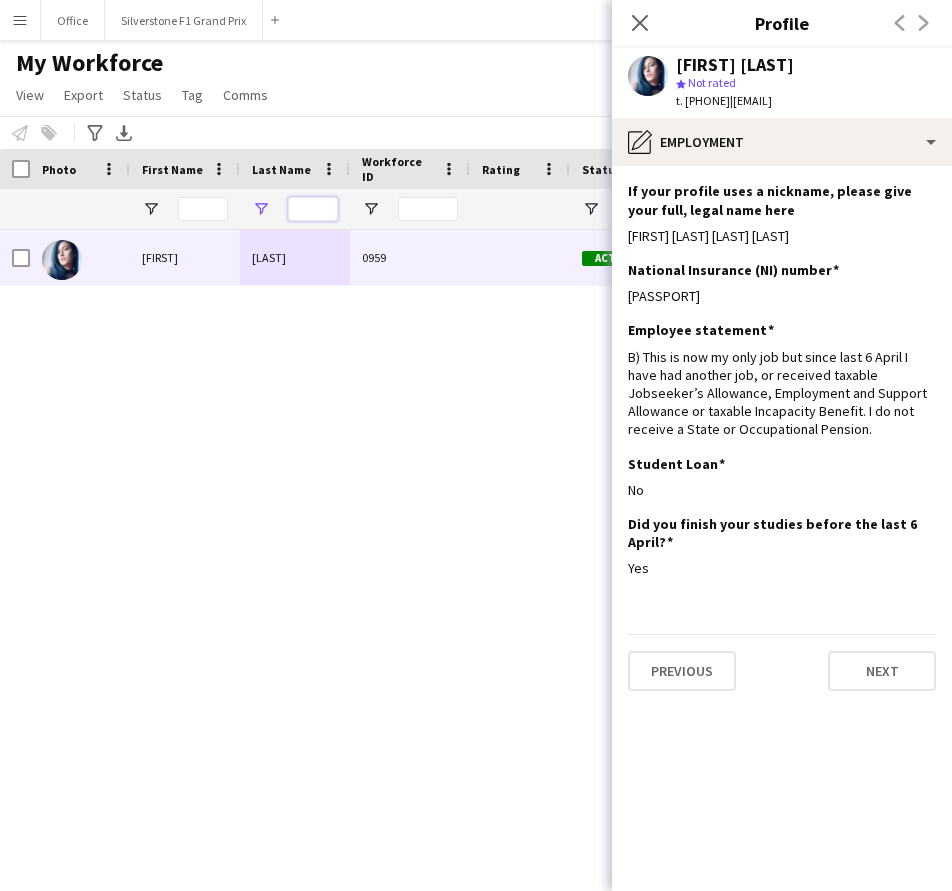 paste on "******" 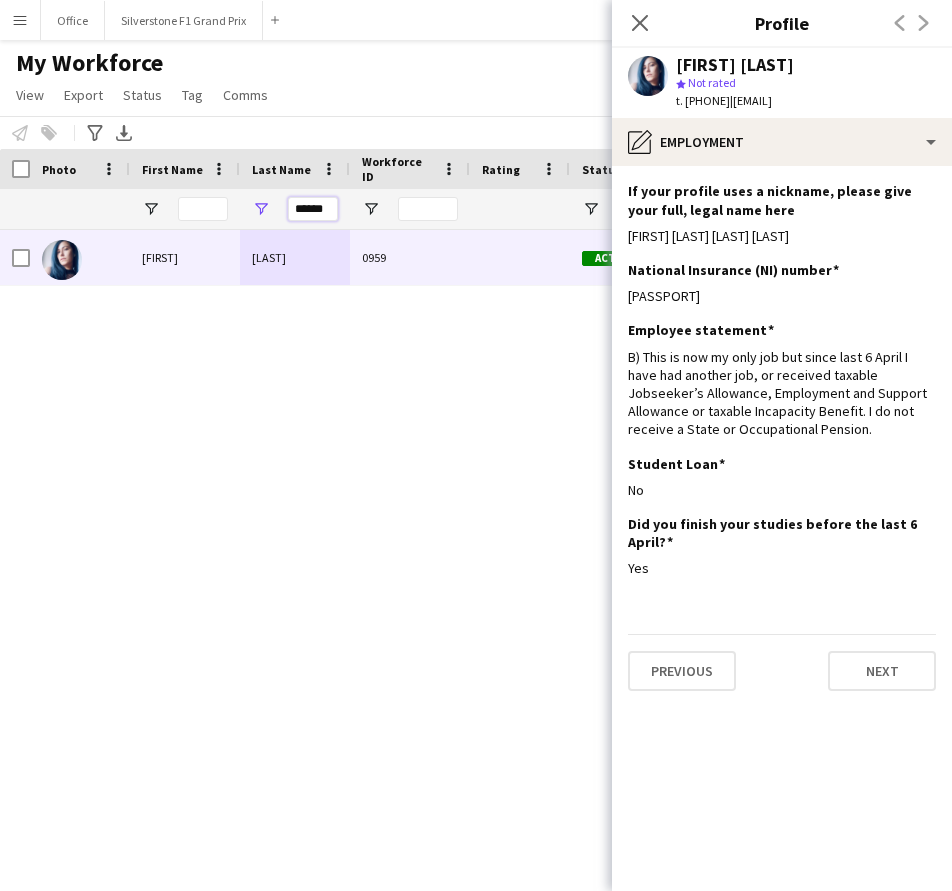 type on "******" 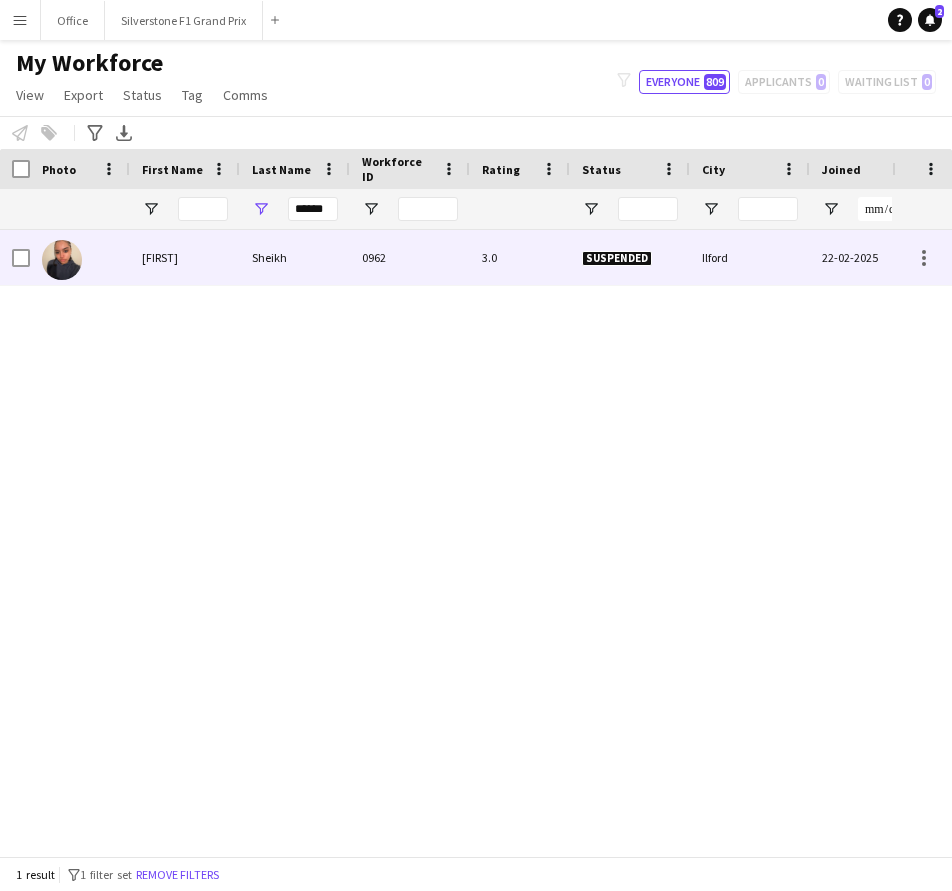 click on "Sheikh" at bounding box center (295, 257) 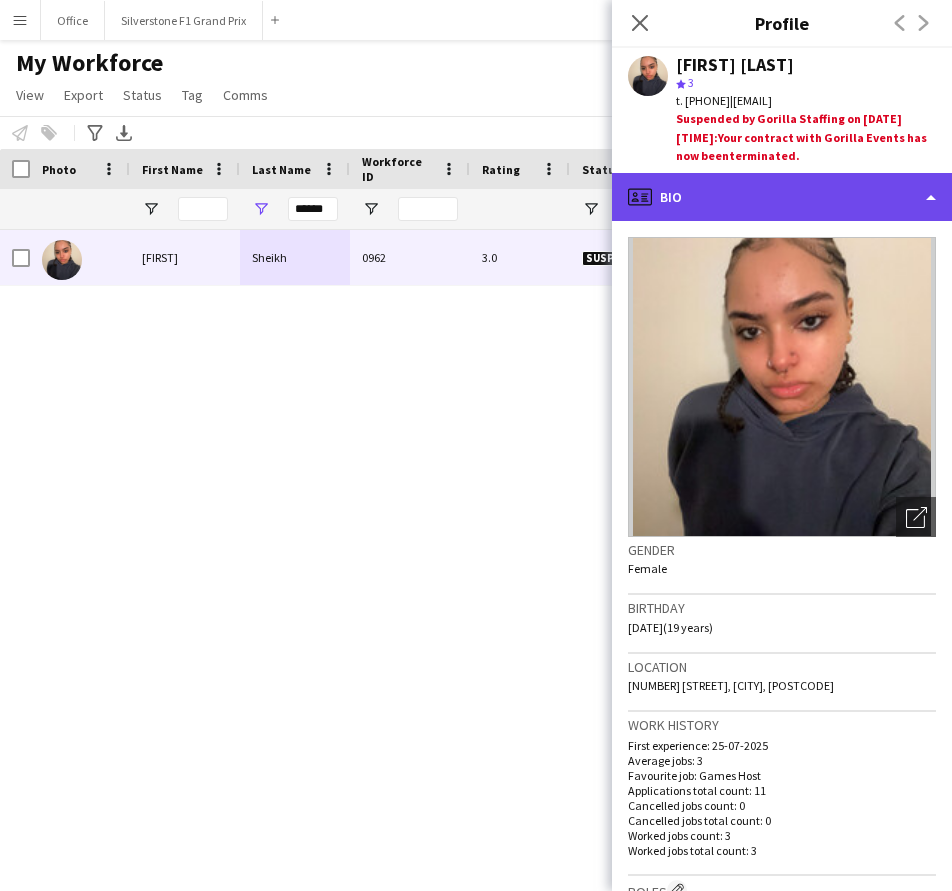 click on "profile
Bio" 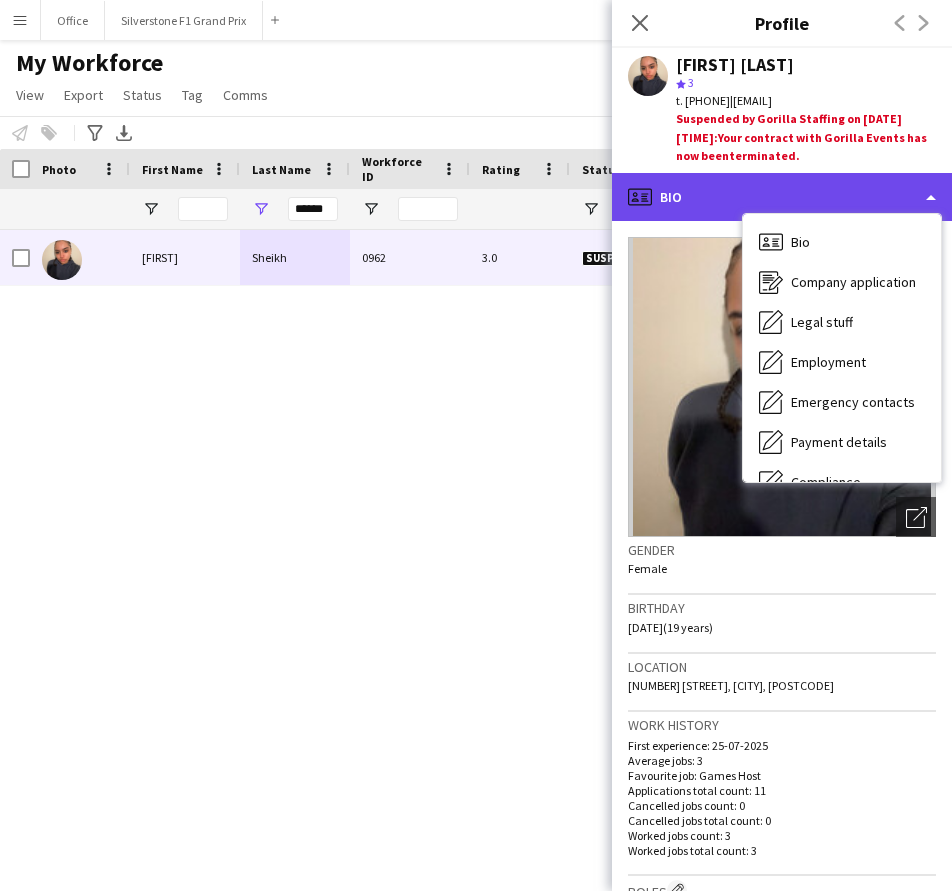 click on "profile
Bio" 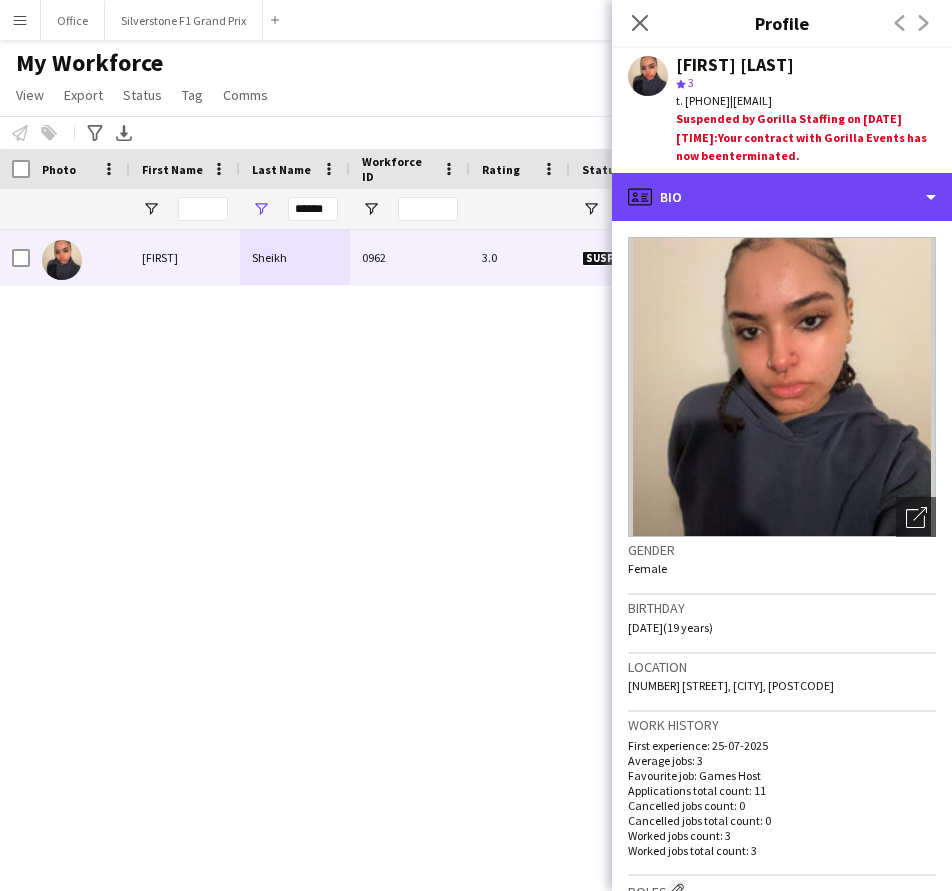 scroll, scrollTop: 0, scrollLeft: 61, axis: horizontal 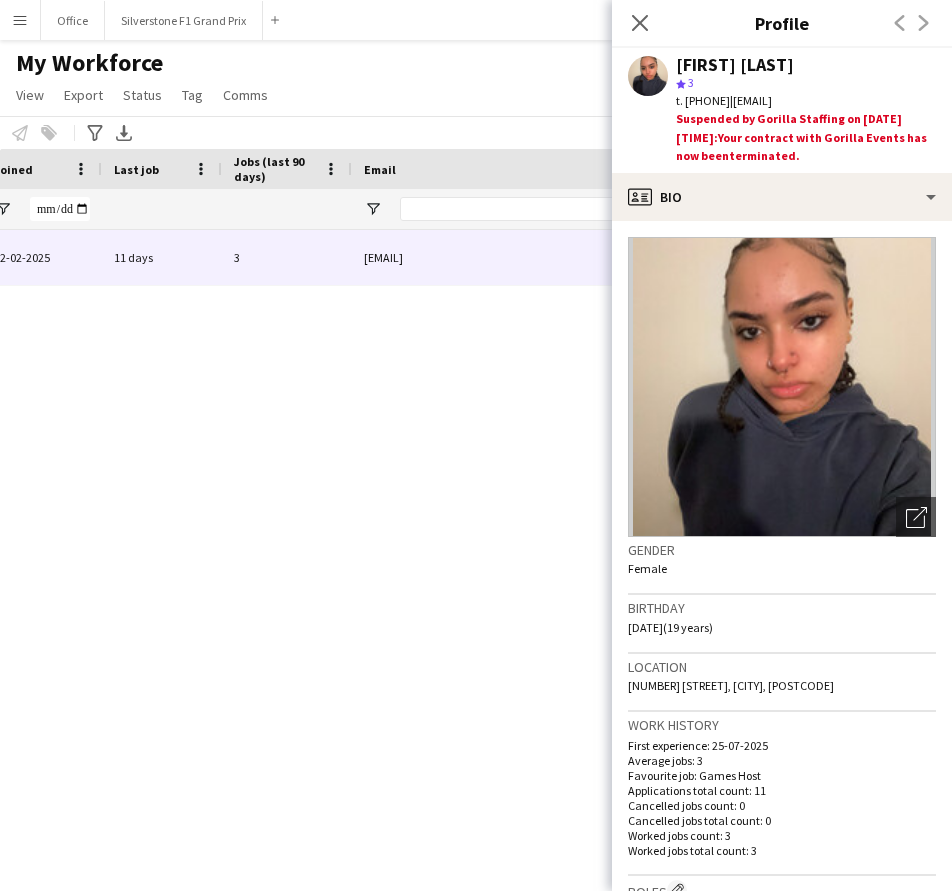 drag, startPoint x: 913, startPoint y: 105, endPoint x: 779, endPoint y: 104, distance: 134.00374 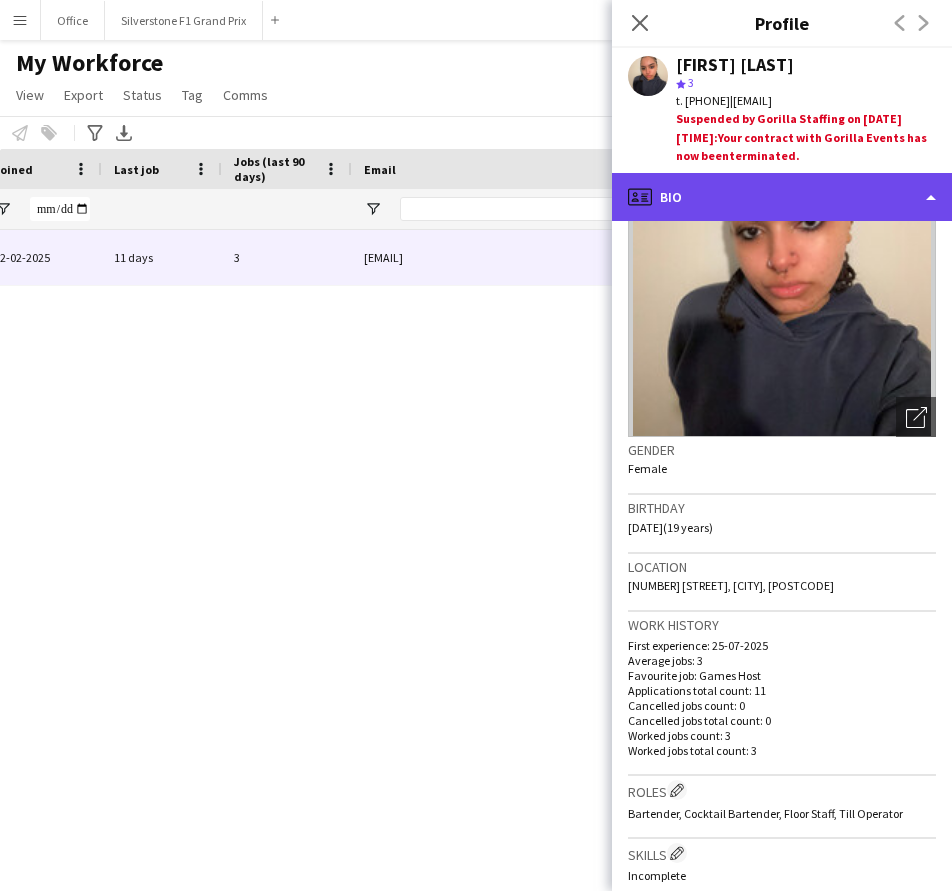 drag, startPoint x: 824, startPoint y: 211, endPoint x: 840, endPoint y: 196, distance: 21.931713 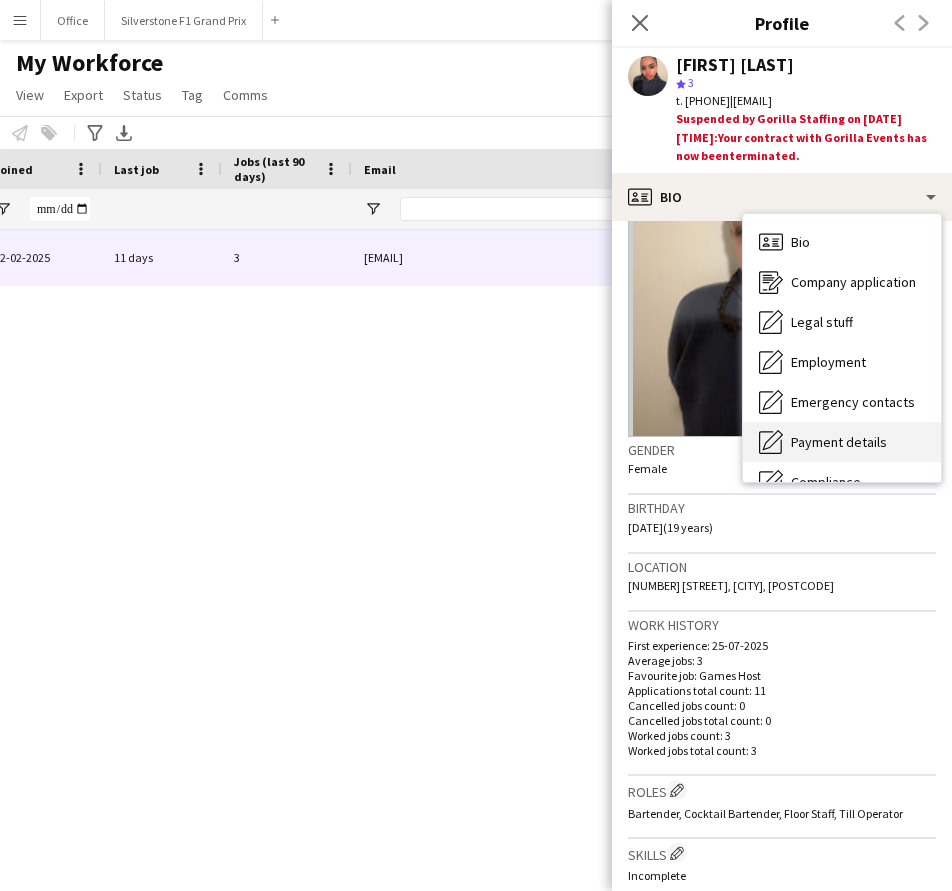 click on "Payment details" at bounding box center [839, 442] 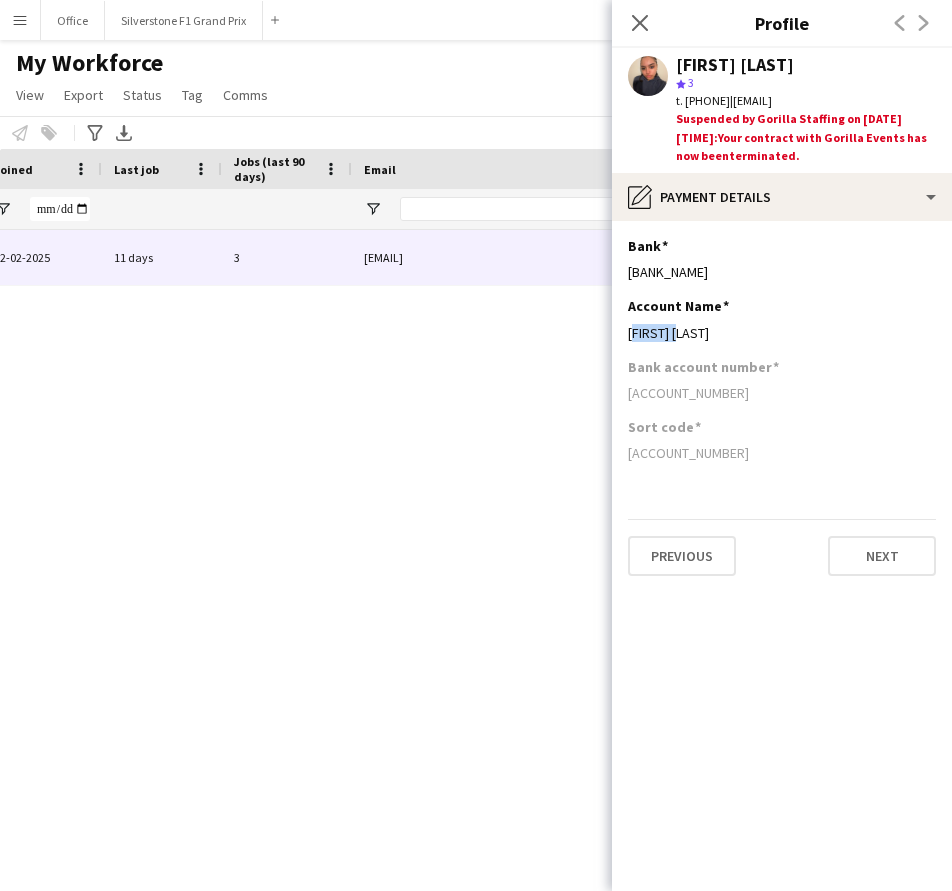 drag, startPoint x: 664, startPoint y: 329, endPoint x: 623, endPoint y: 328, distance: 41.01219 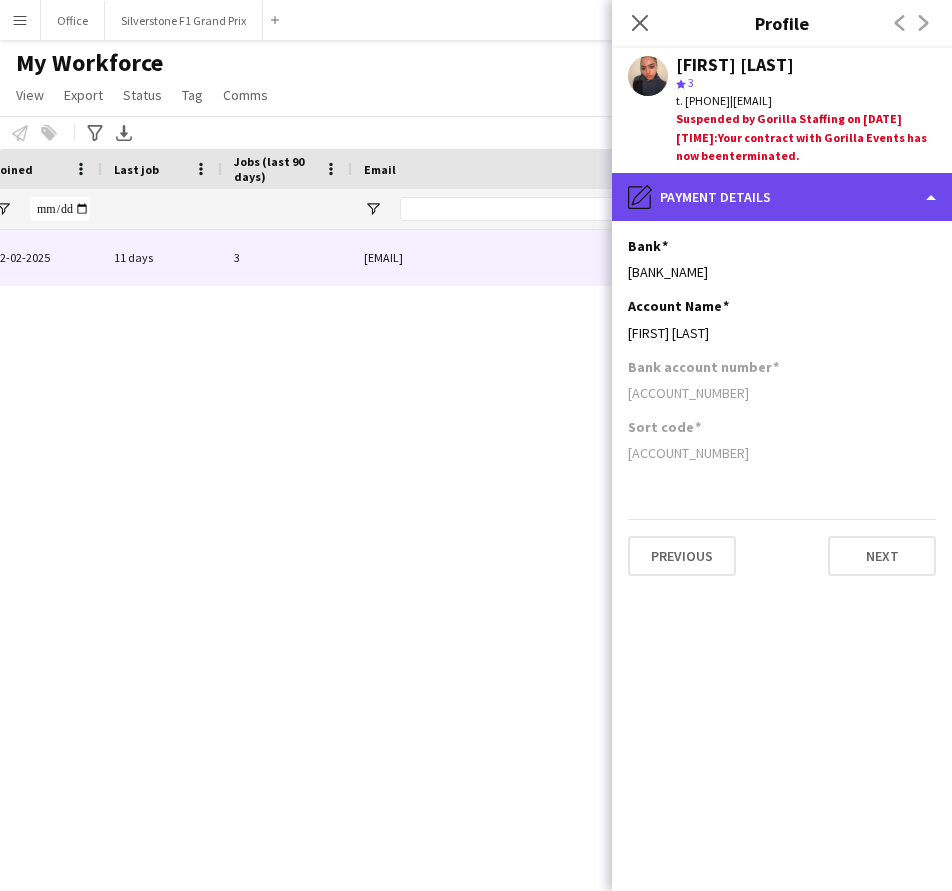 click on "pencil4
Payment details" 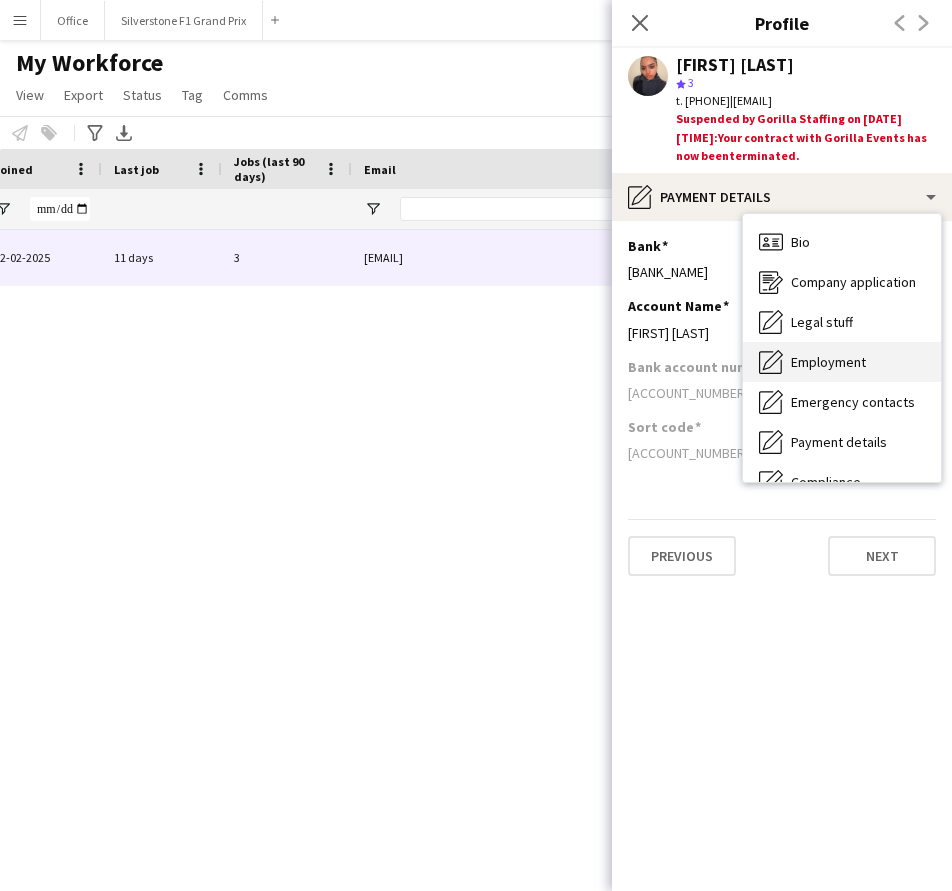 click on "Employment" at bounding box center (828, 362) 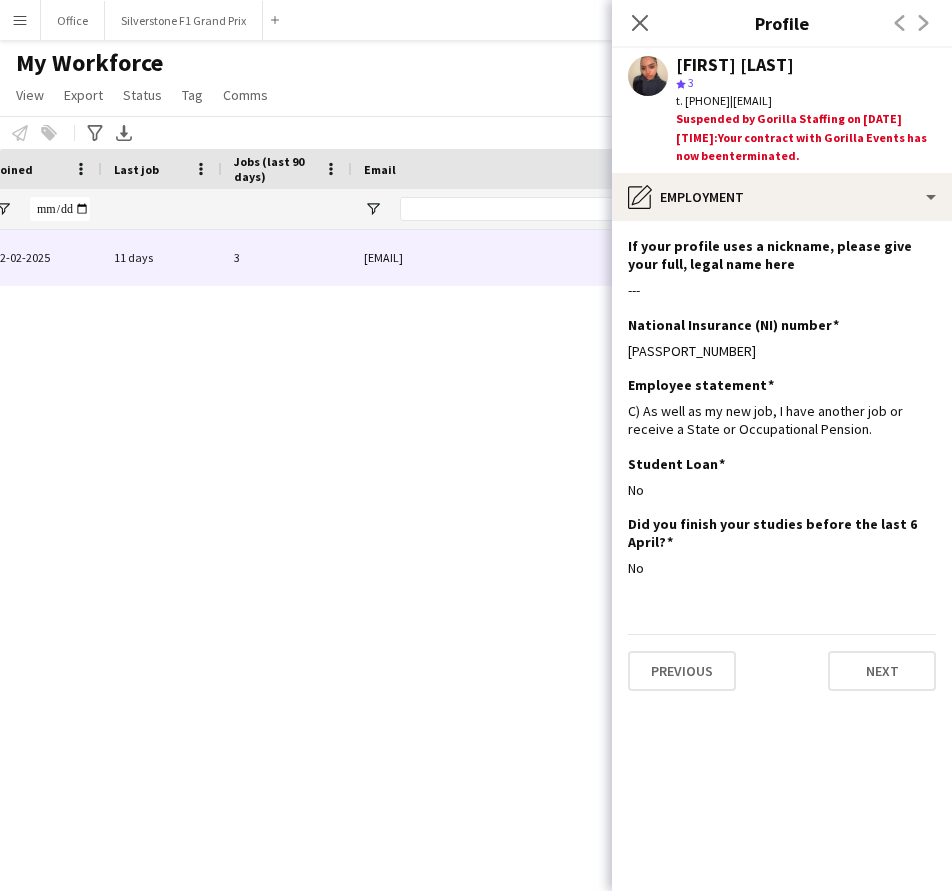 scroll, scrollTop: 0, scrollLeft: 405, axis: horizontal 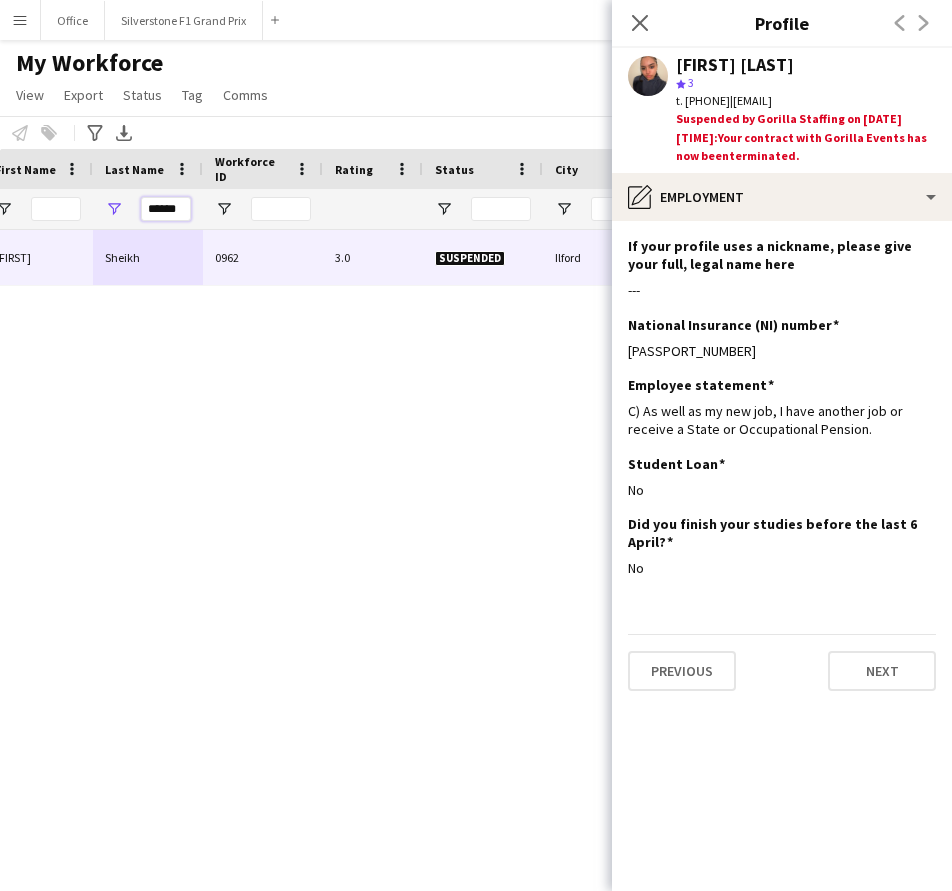 drag, startPoint x: 146, startPoint y: 201, endPoint x: 184, endPoint y: 207, distance: 38.470768 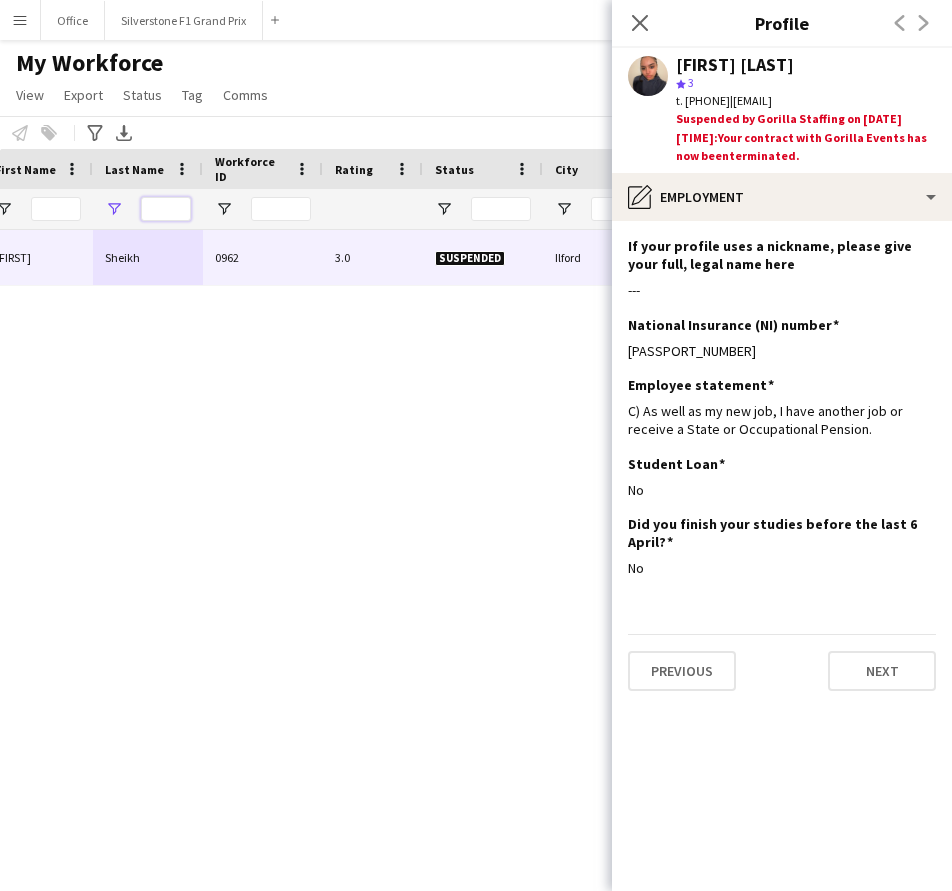 paste on "*****" 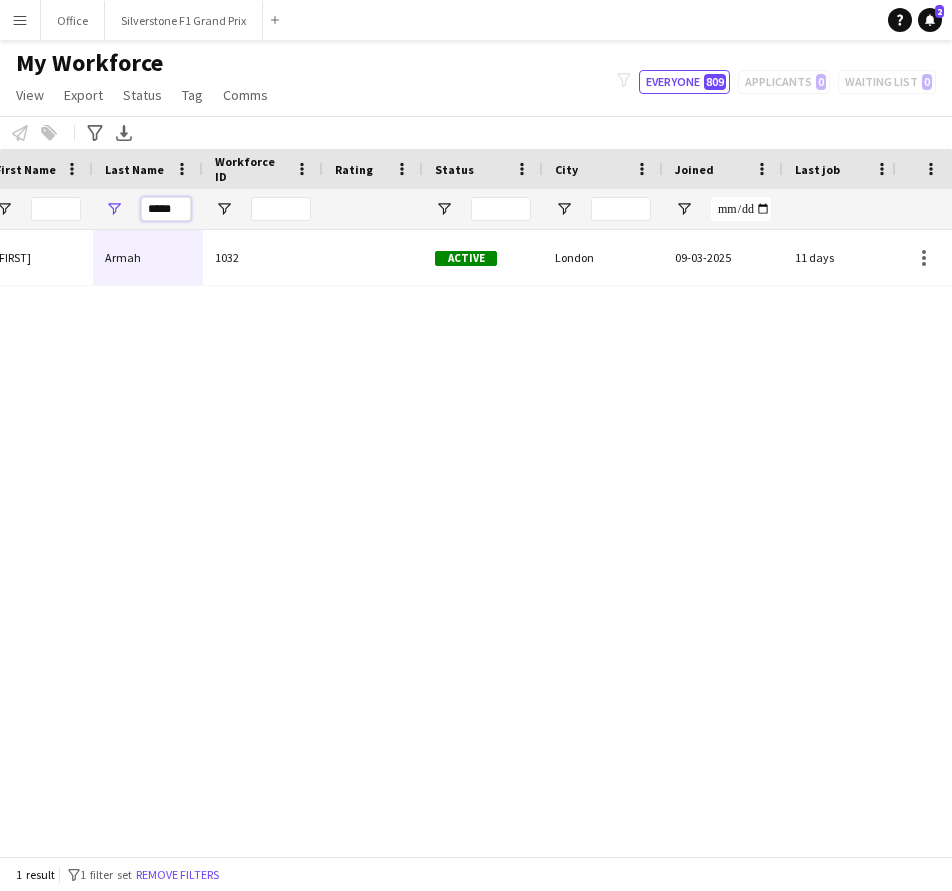 scroll, scrollTop: 0, scrollLeft: 28, axis: horizontal 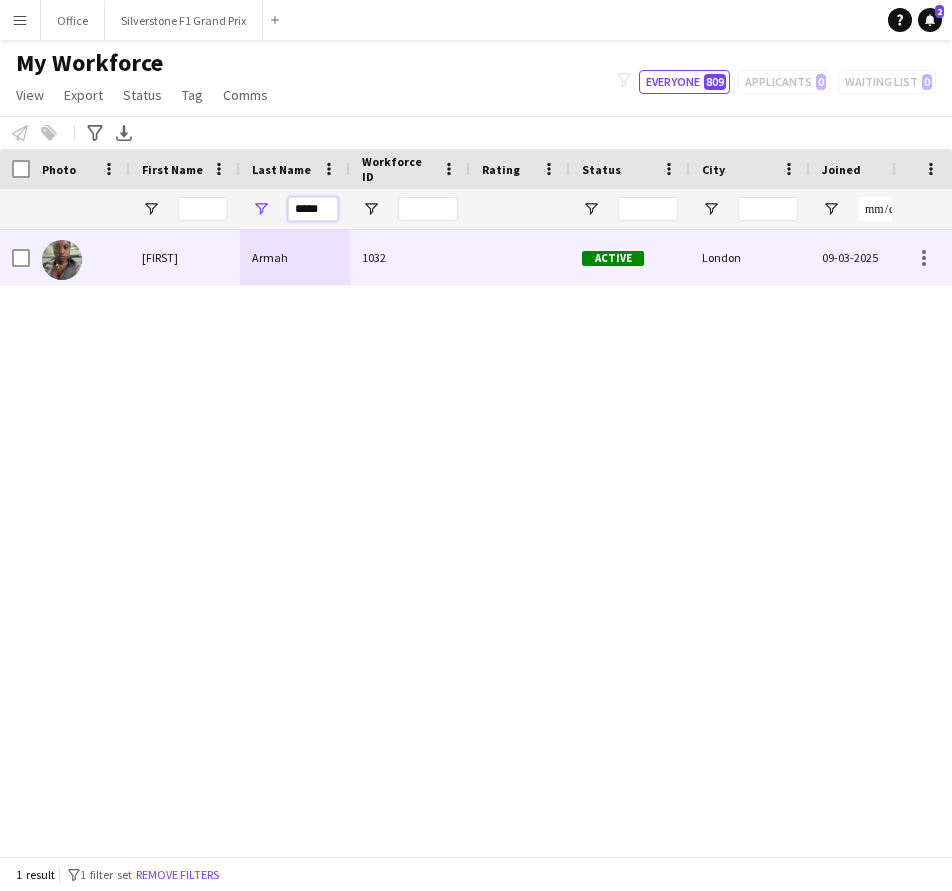 type on "*****" 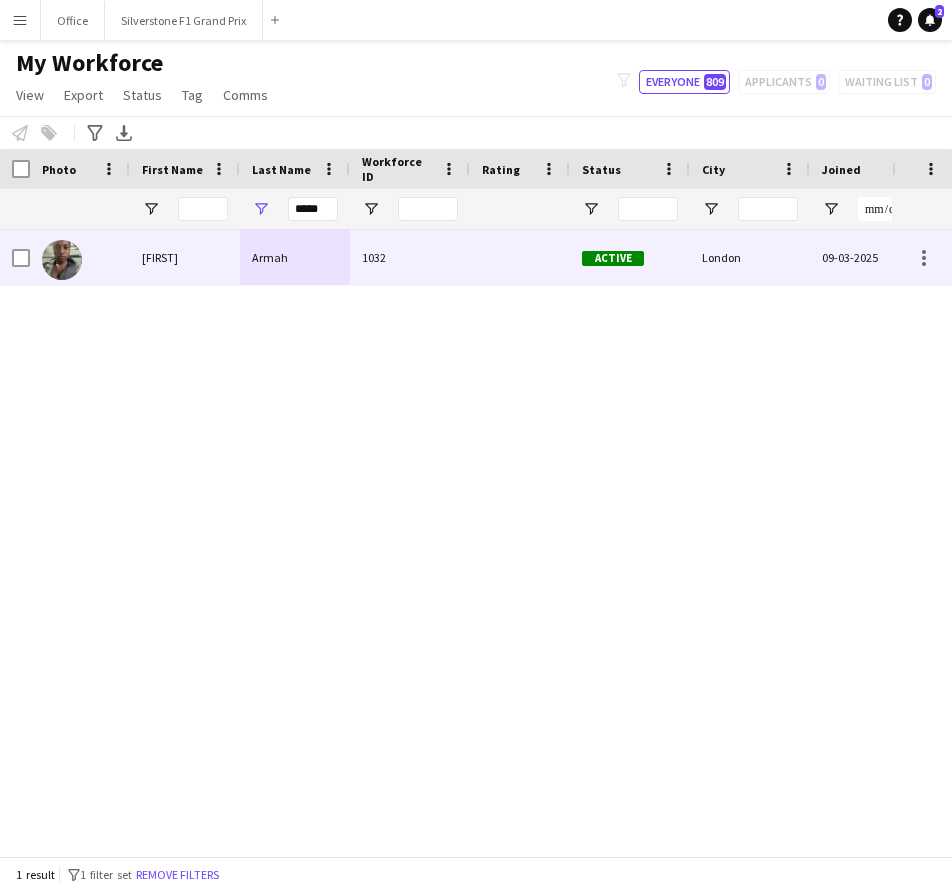 click on "[FIRST]" at bounding box center (185, 257) 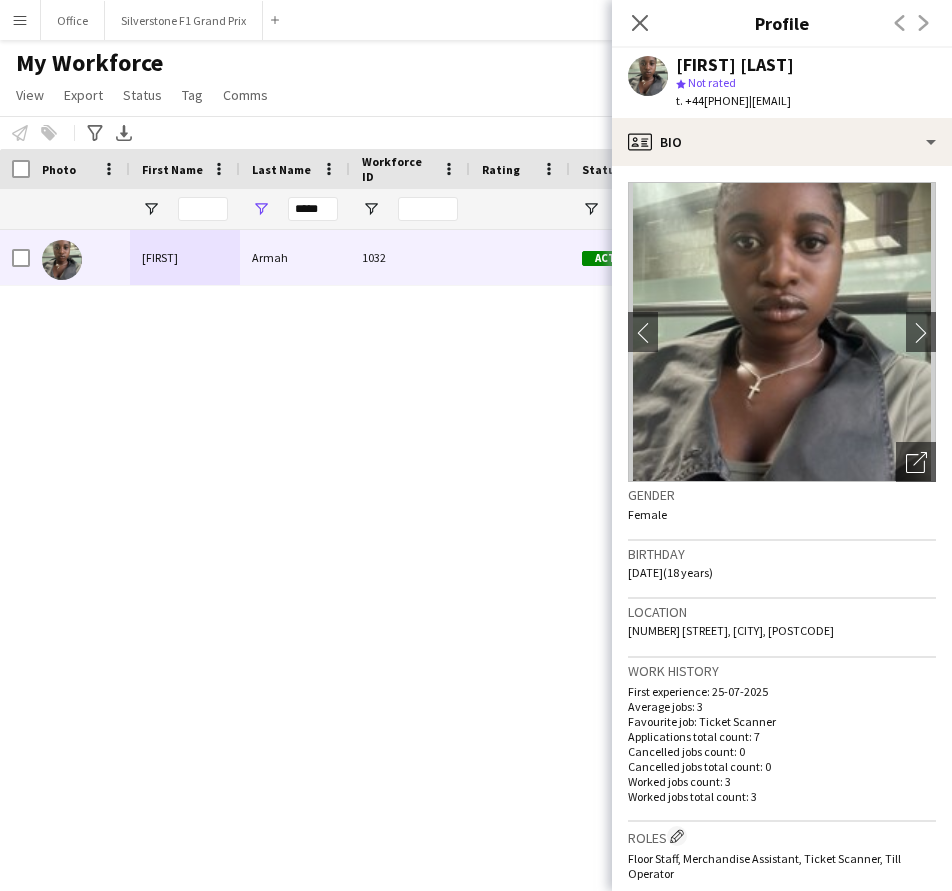drag, startPoint x: 761, startPoint y: 99, endPoint x: 687, endPoint y: 110, distance: 74.8131 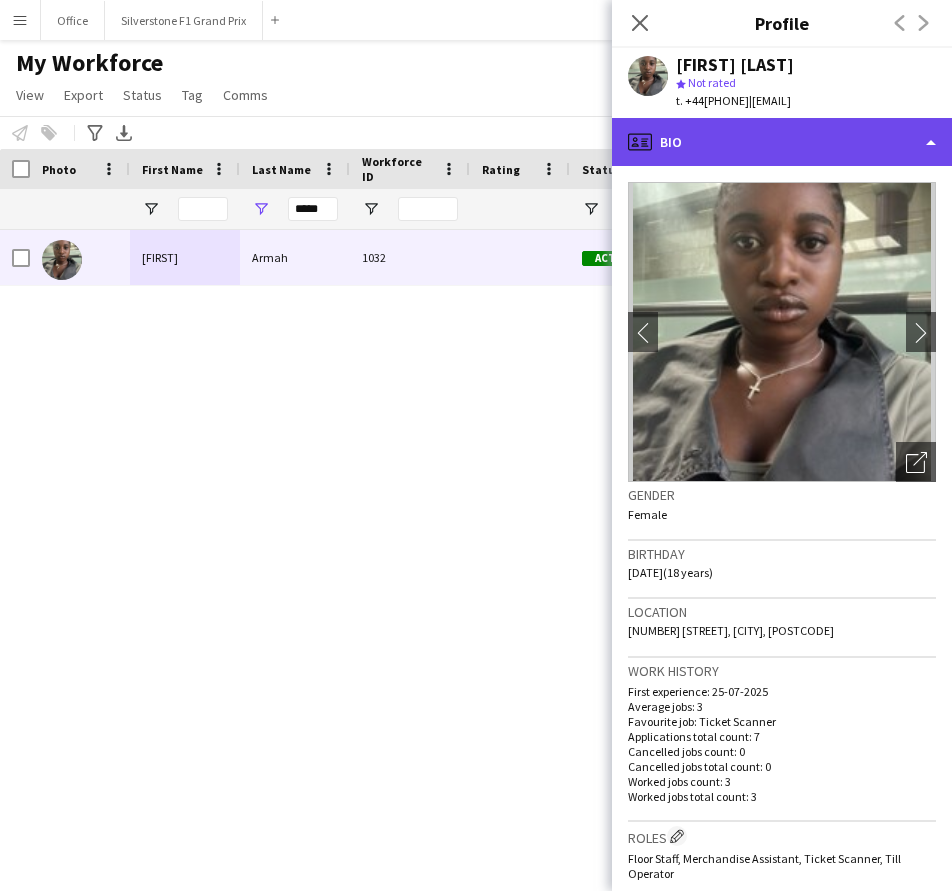 drag, startPoint x: 814, startPoint y: 130, endPoint x: 816, endPoint y: 140, distance: 10.198039 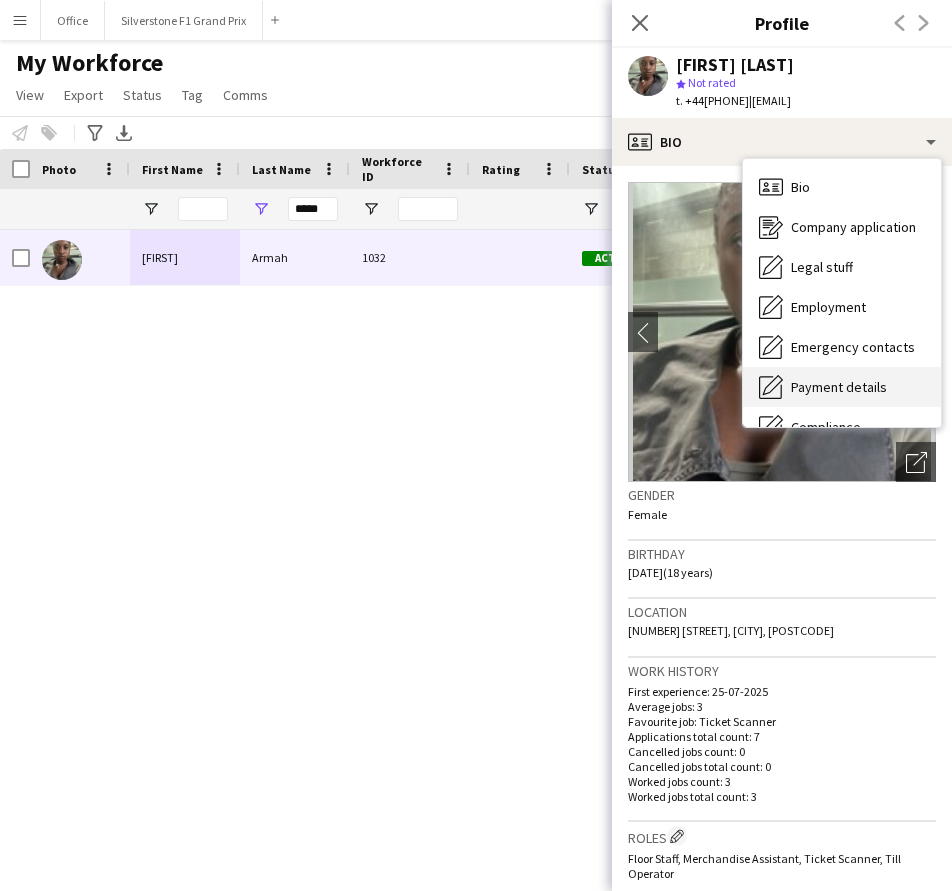 click on "Payment details
Payment details" at bounding box center [842, 387] 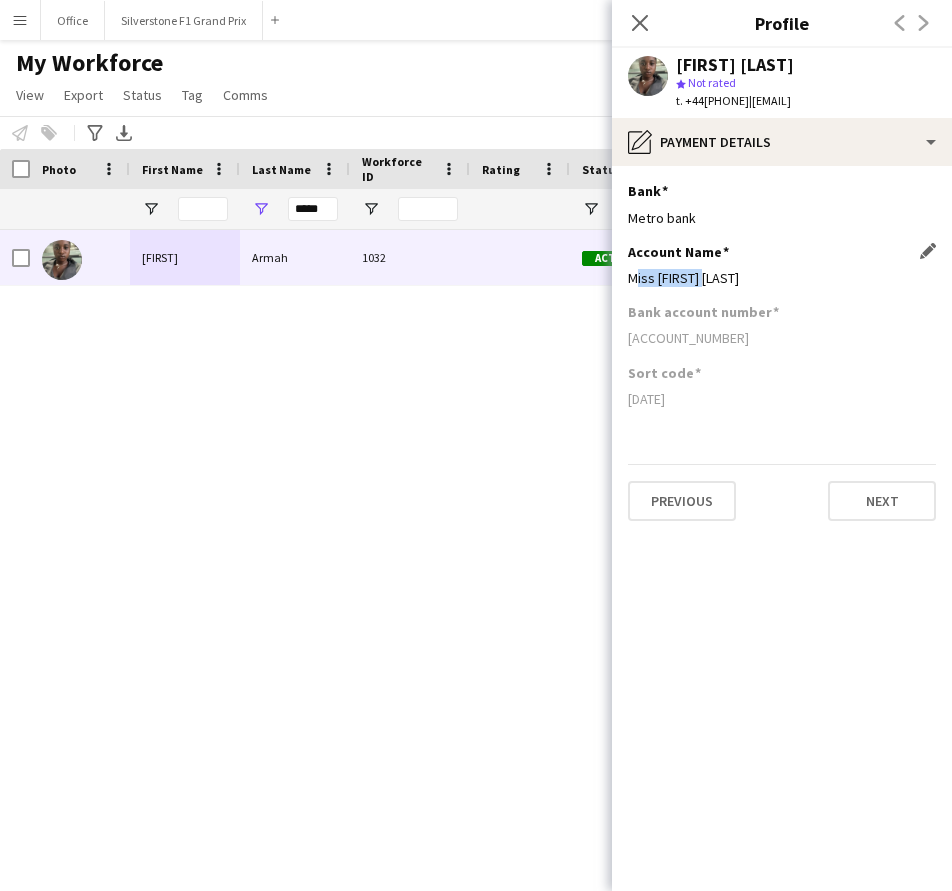 drag, startPoint x: 709, startPoint y: 276, endPoint x: 628, endPoint y: 281, distance: 81.154175 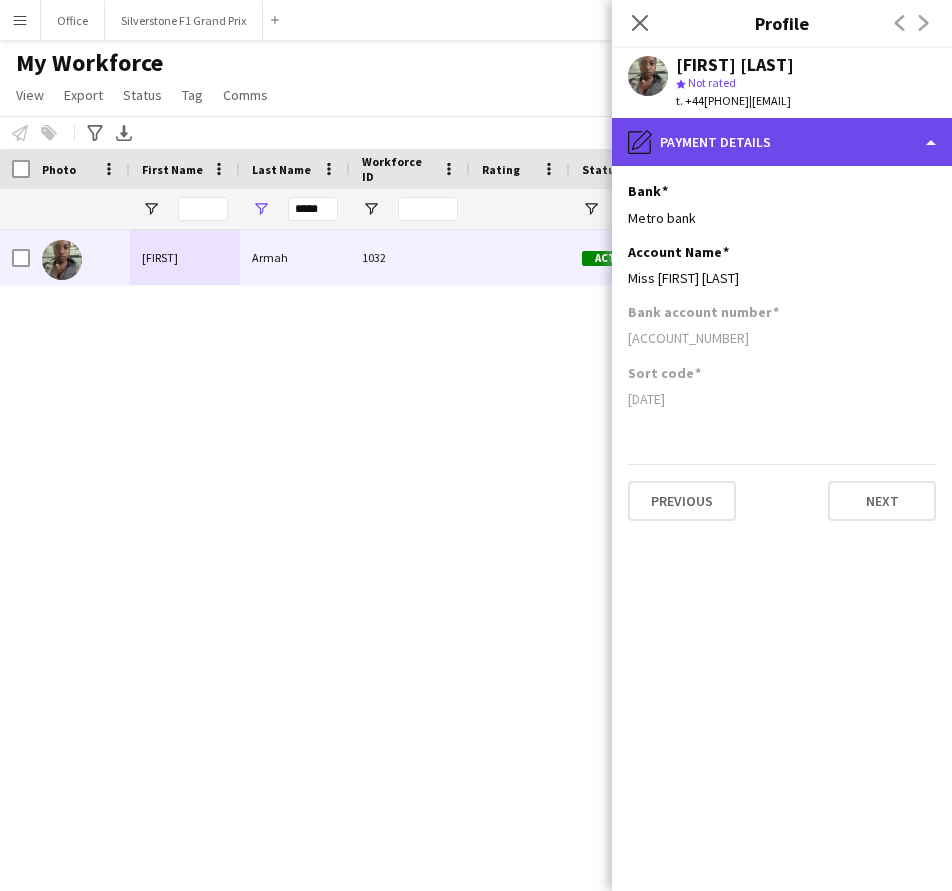 click on "pencil4
Payment details" 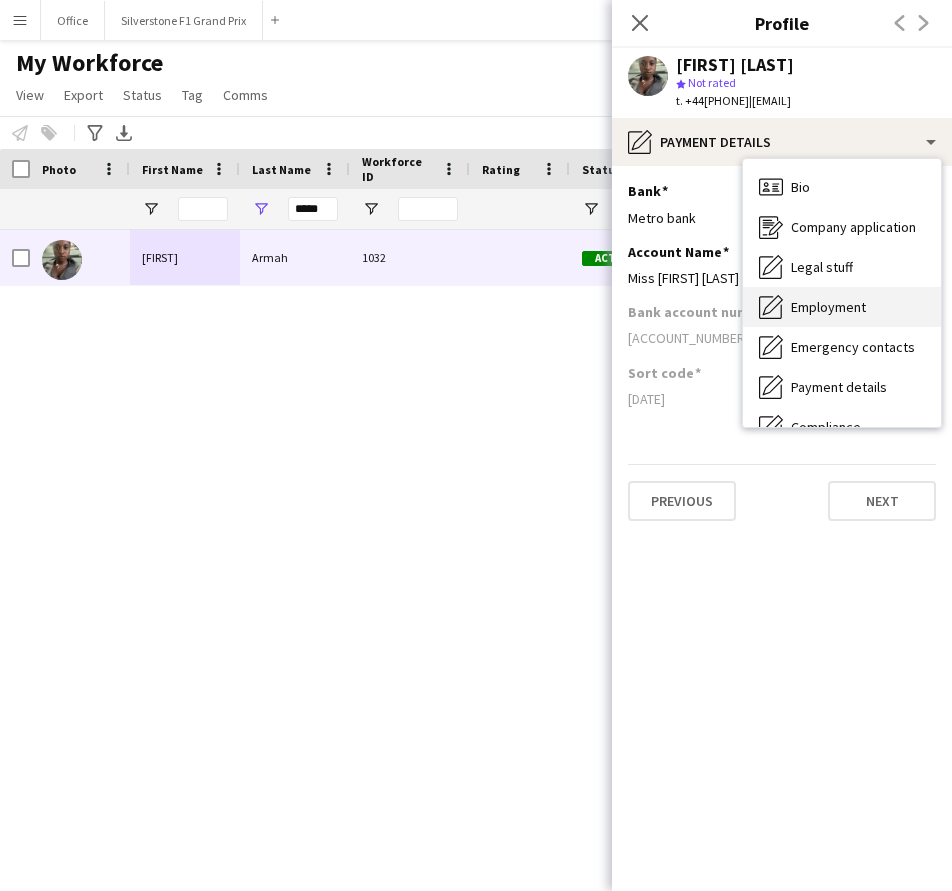 click on "Employment" at bounding box center [828, 307] 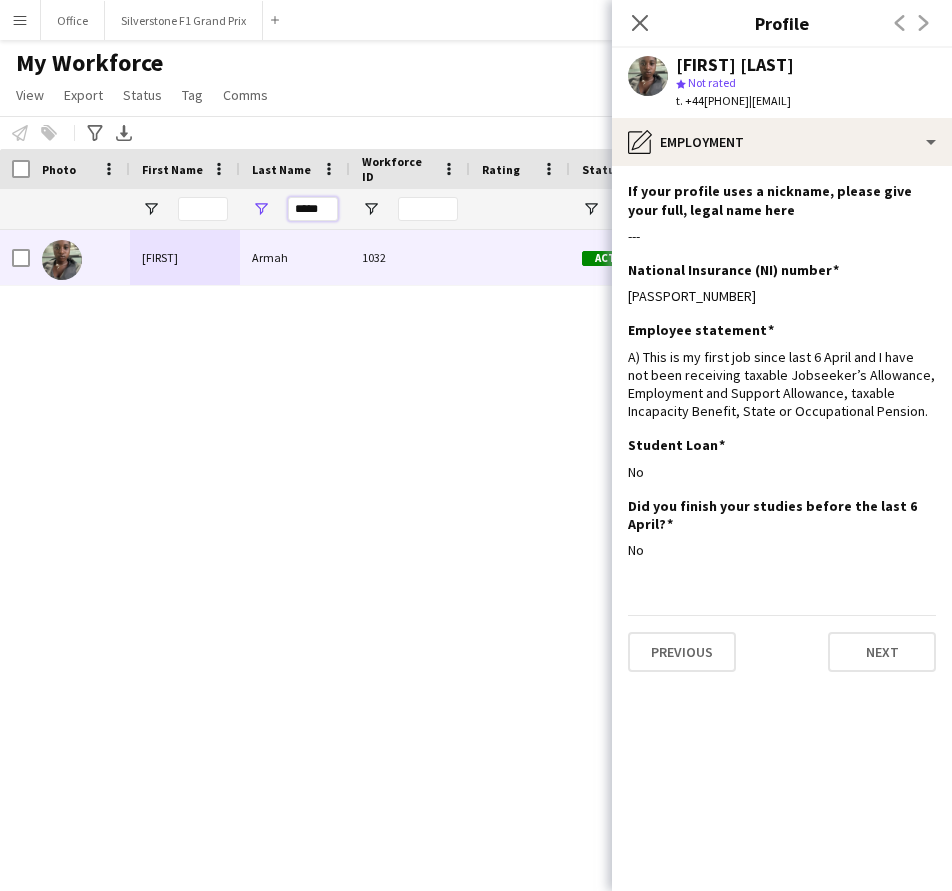 drag, startPoint x: 296, startPoint y: 208, endPoint x: 334, endPoint y: 212, distance: 38.209946 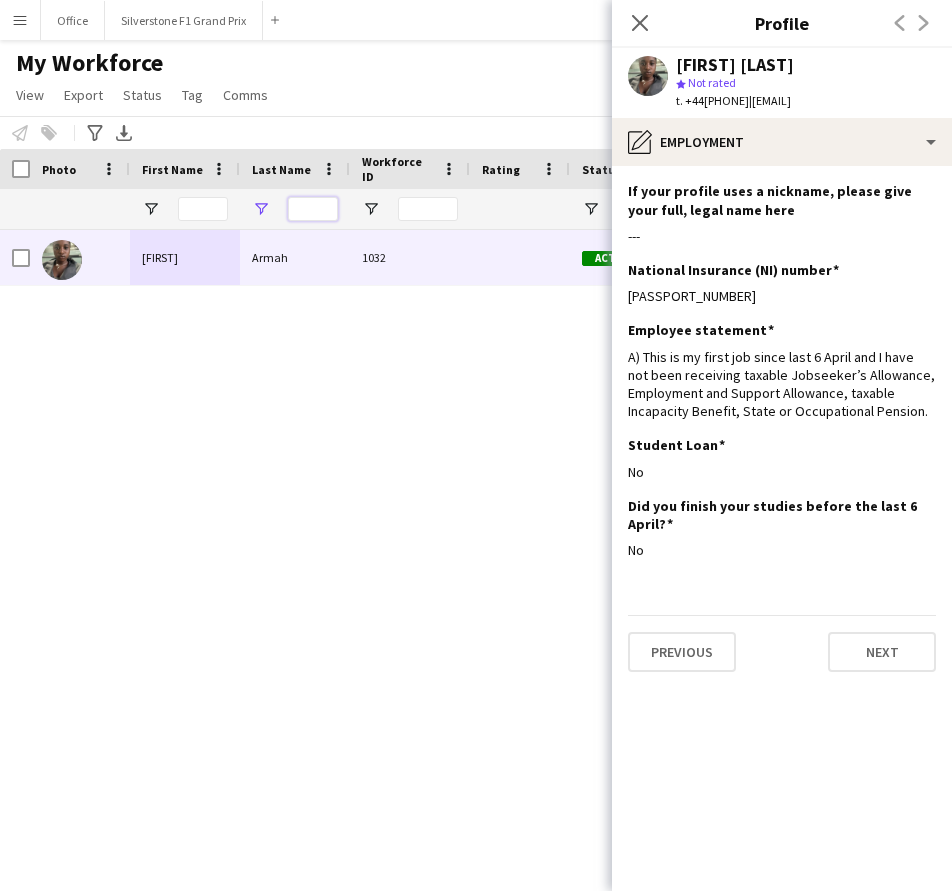 paste on "****" 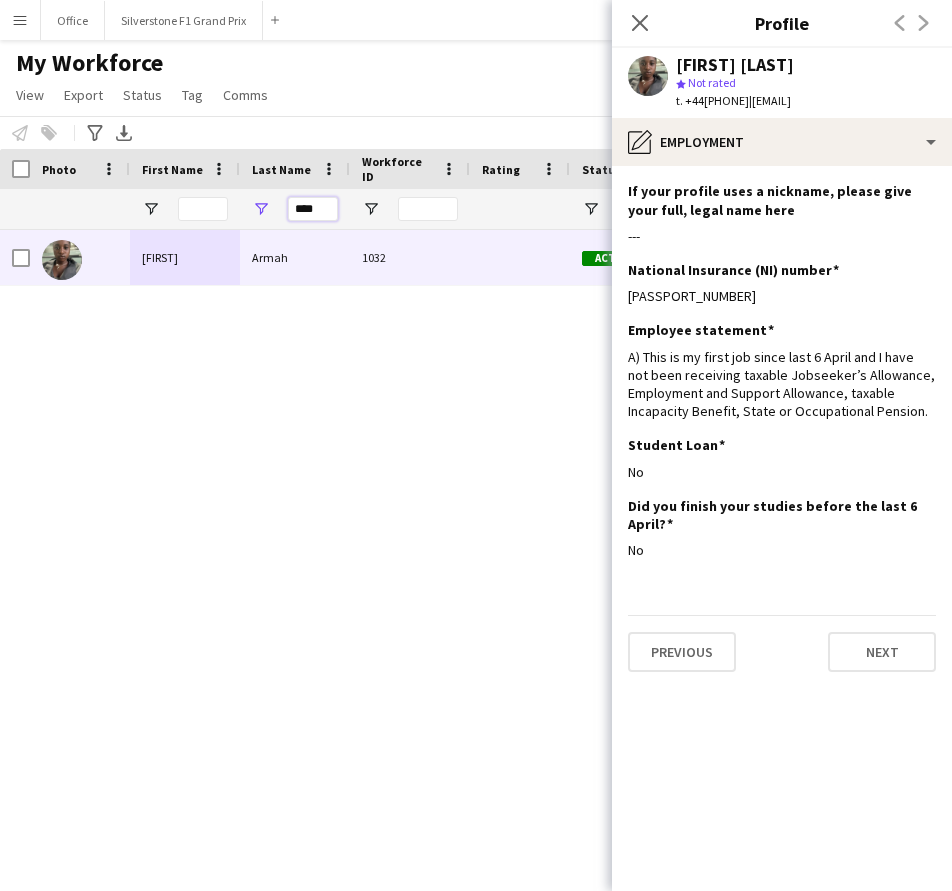 type on "****" 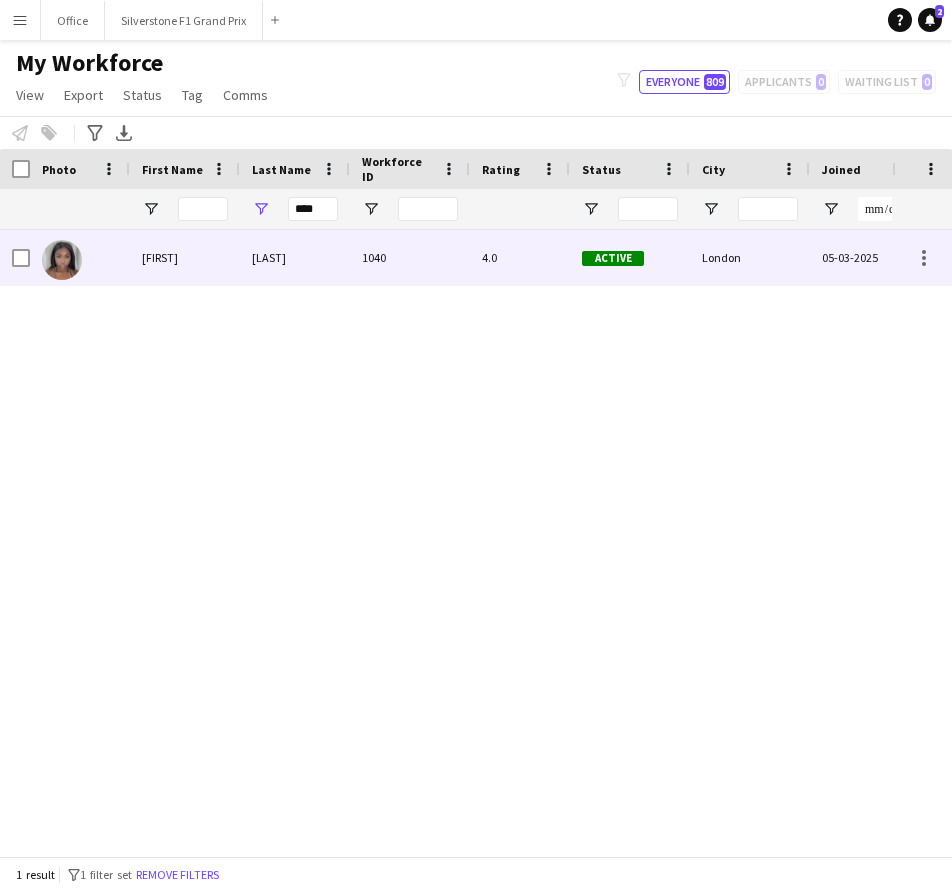 click on "[LAST]" at bounding box center (295, 257) 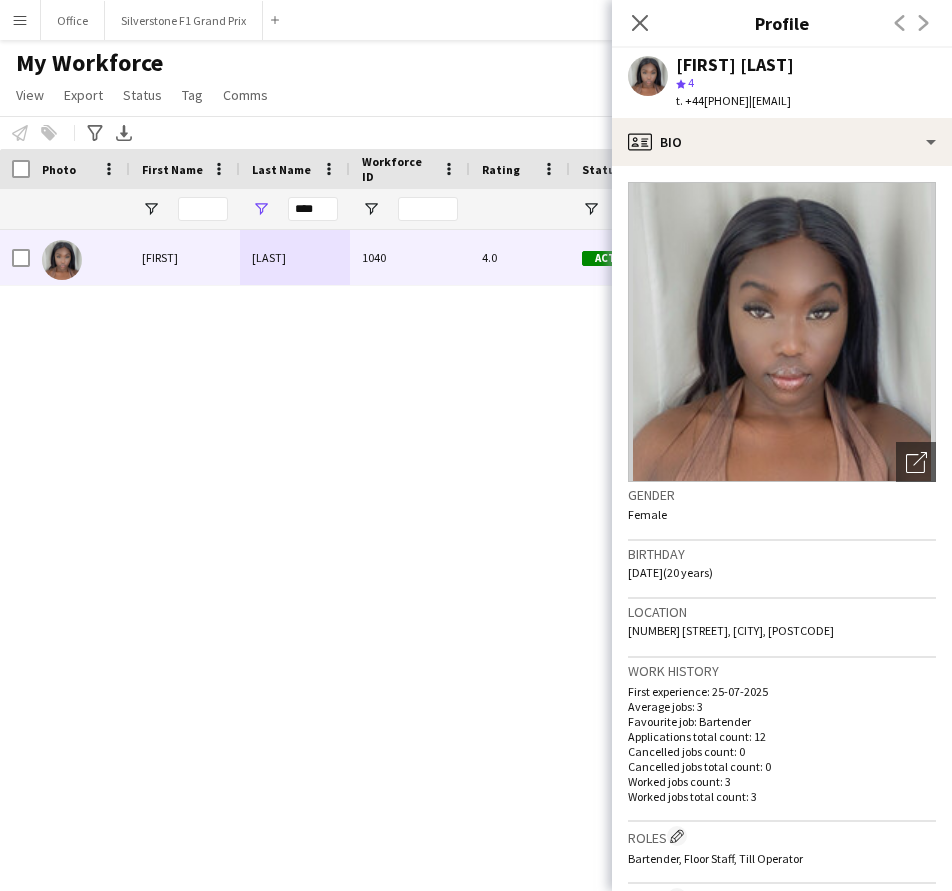 drag, startPoint x: 761, startPoint y: 99, endPoint x: 686, endPoint y: 111, distance: 75.95393 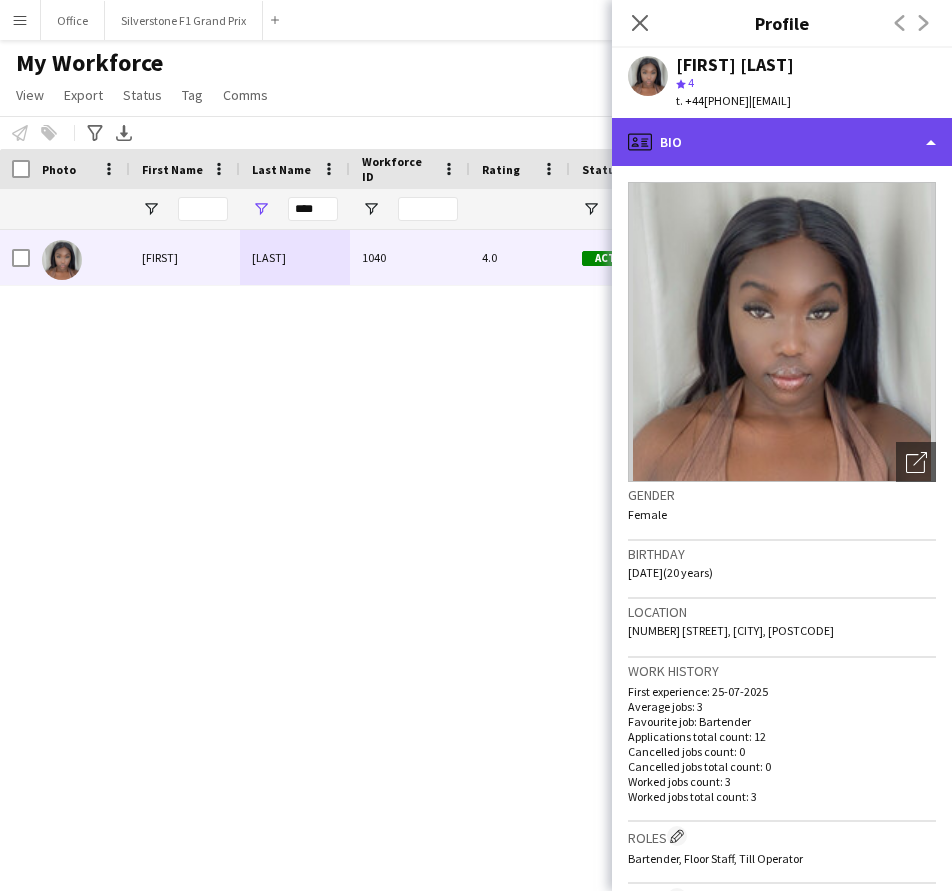 click on "profile
Bio" 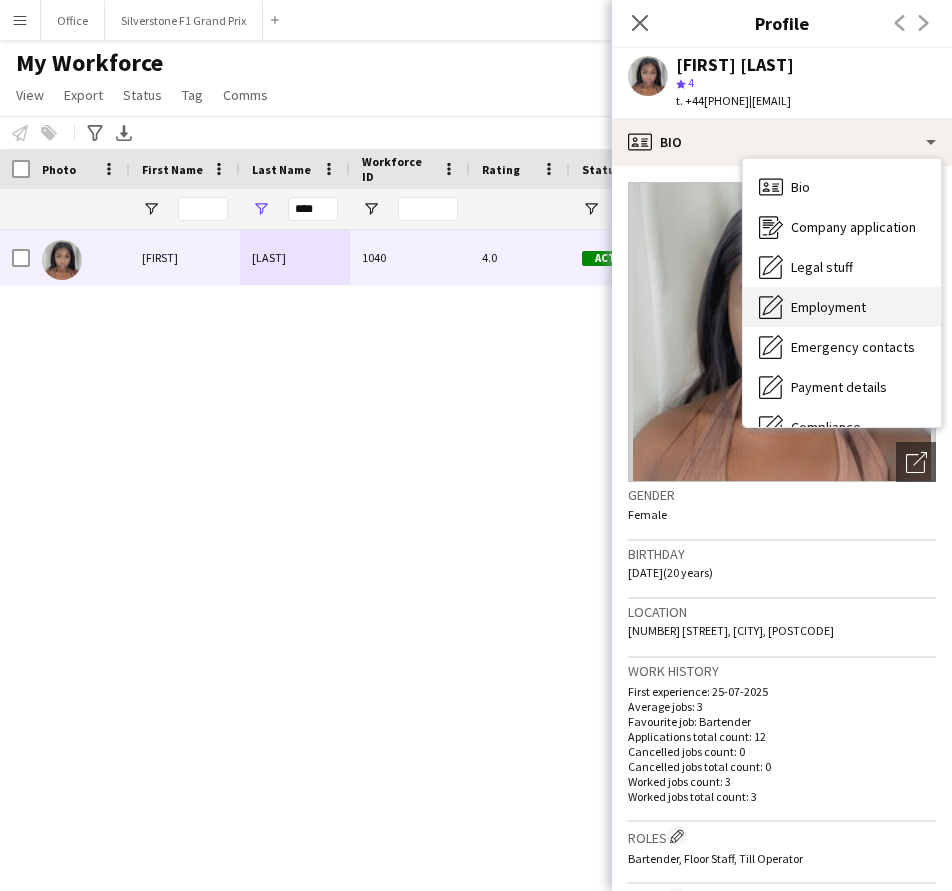 click on "Employment" at bounding box center (828, 307) 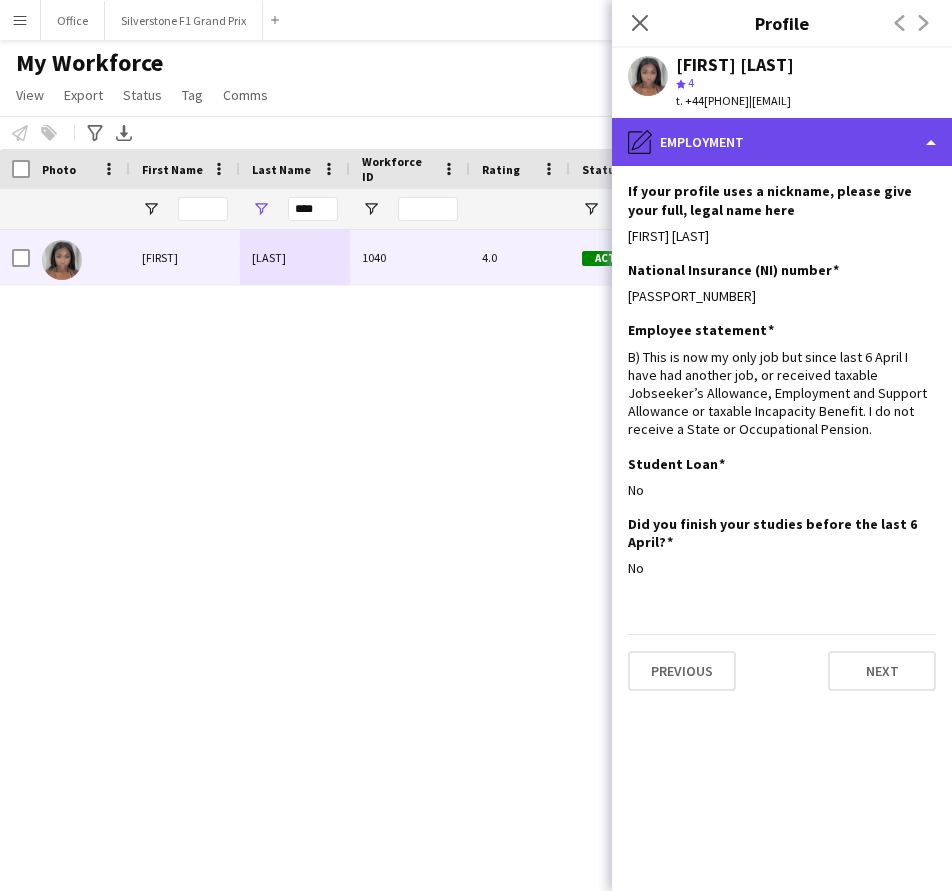 click on "pencil4
Employment" 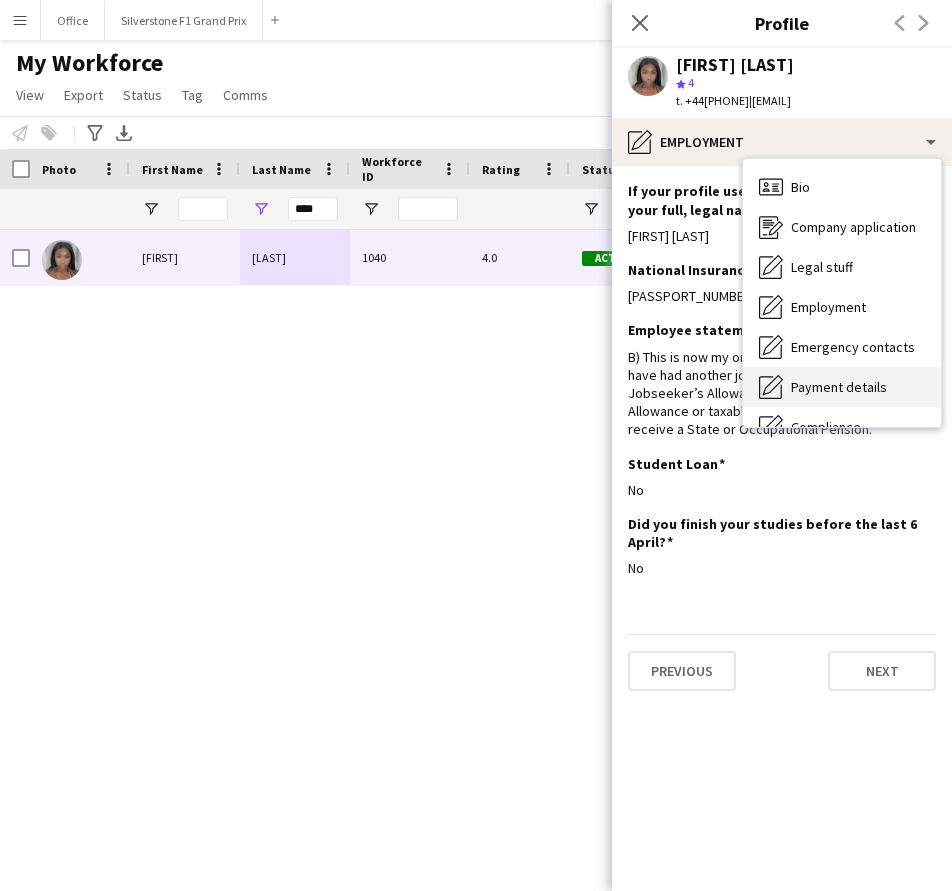 click on "Payment details
Payment details" at bounding box center [842, 387] 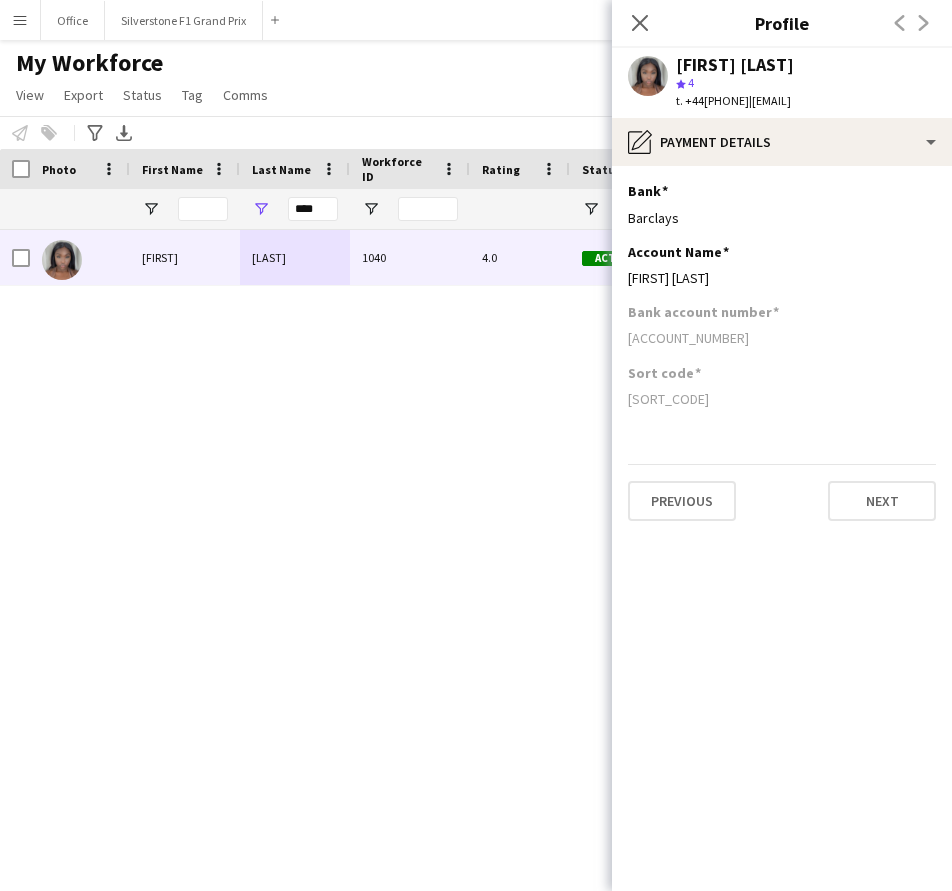 drag, startPoint x: 721, startPoint y: 276, endPoint x: 623, endPoint y: 277, distance: 98.005104 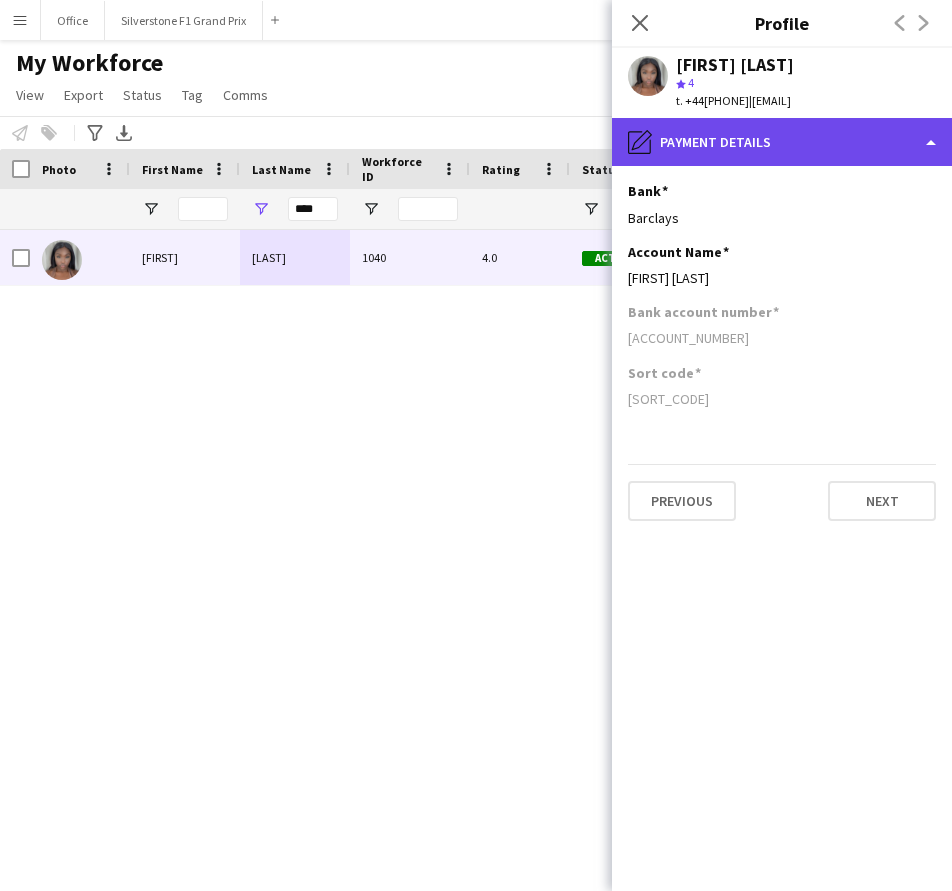 click on "pencil4
Payment details" 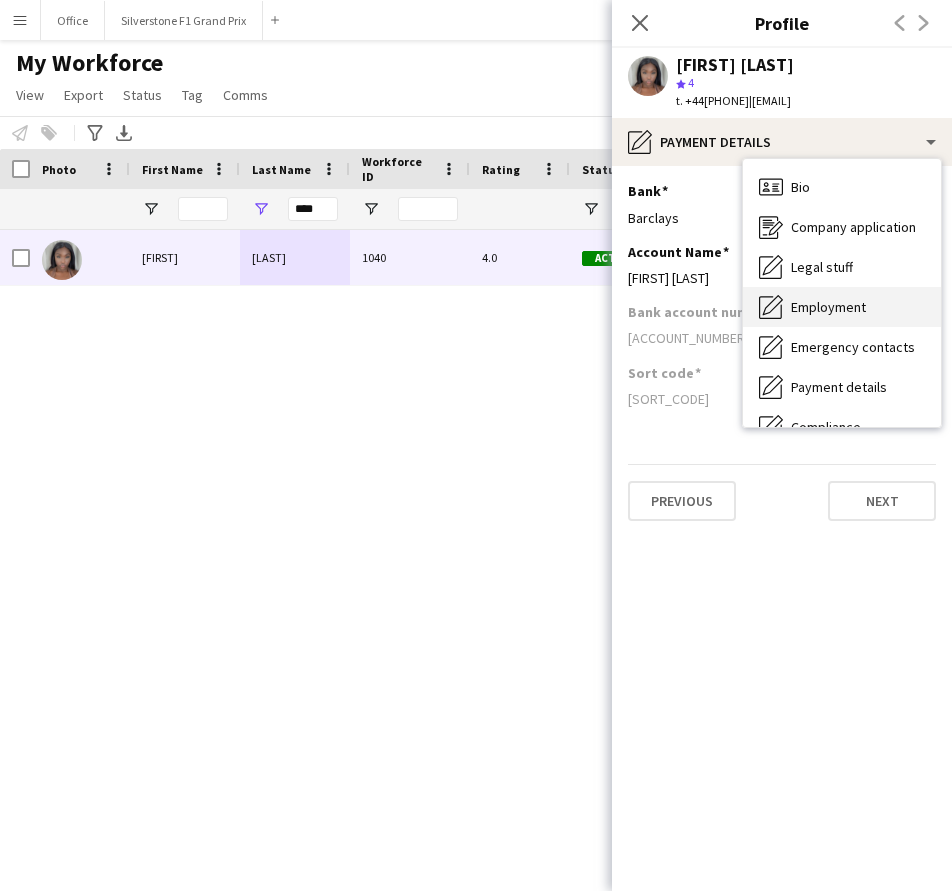 click on "Employment
Employment" at bounding box center [842, 307] 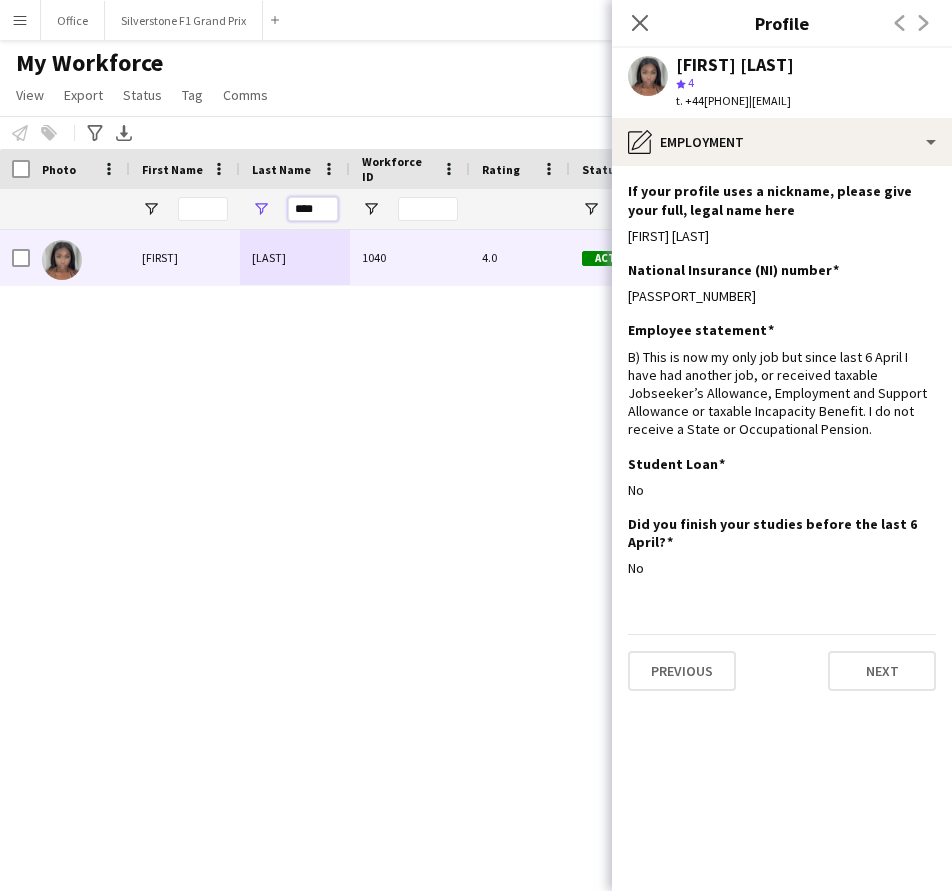 drag, startPoint x: 330, startPoint y: 216, endPoint x: 261, endPoint y: 216, distance: 69 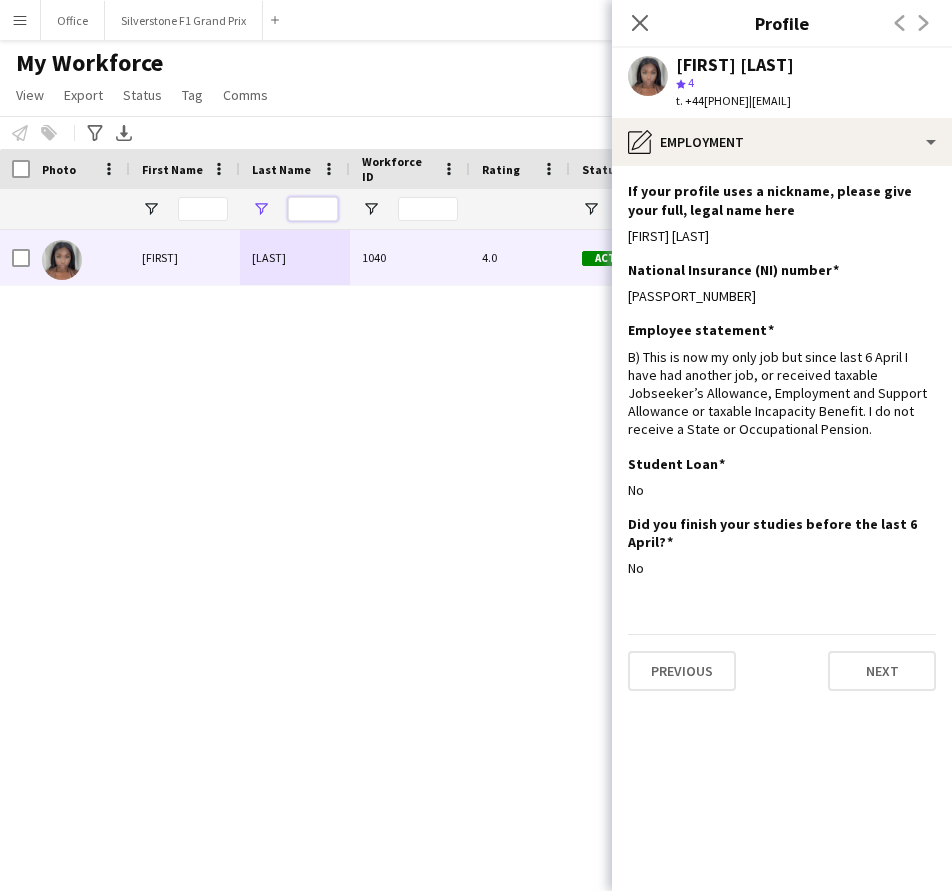 paste on "*******" 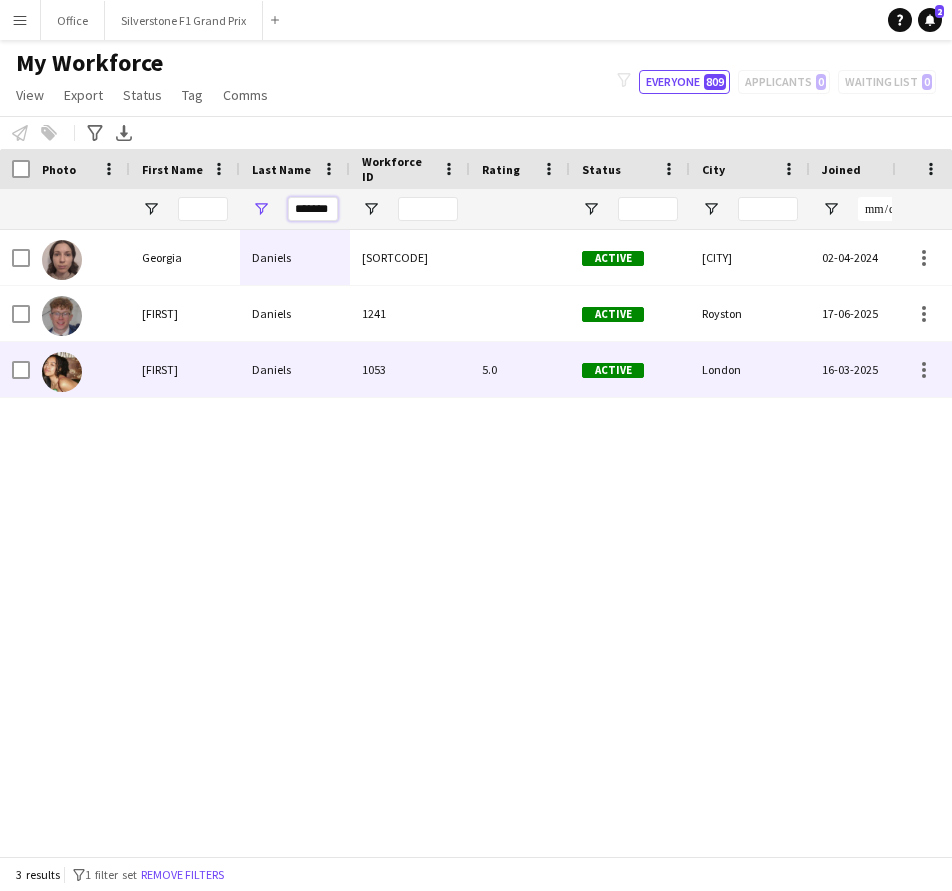type on "*******" 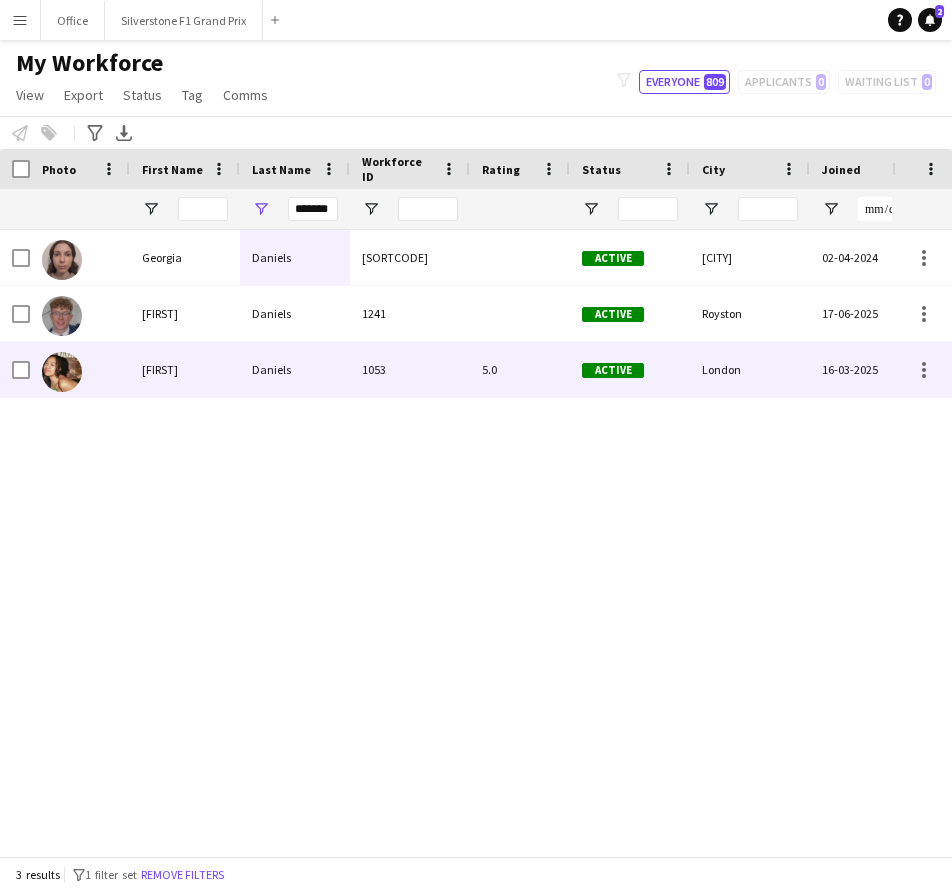 click on "[FIRST]" at bounding box center [185, 369] 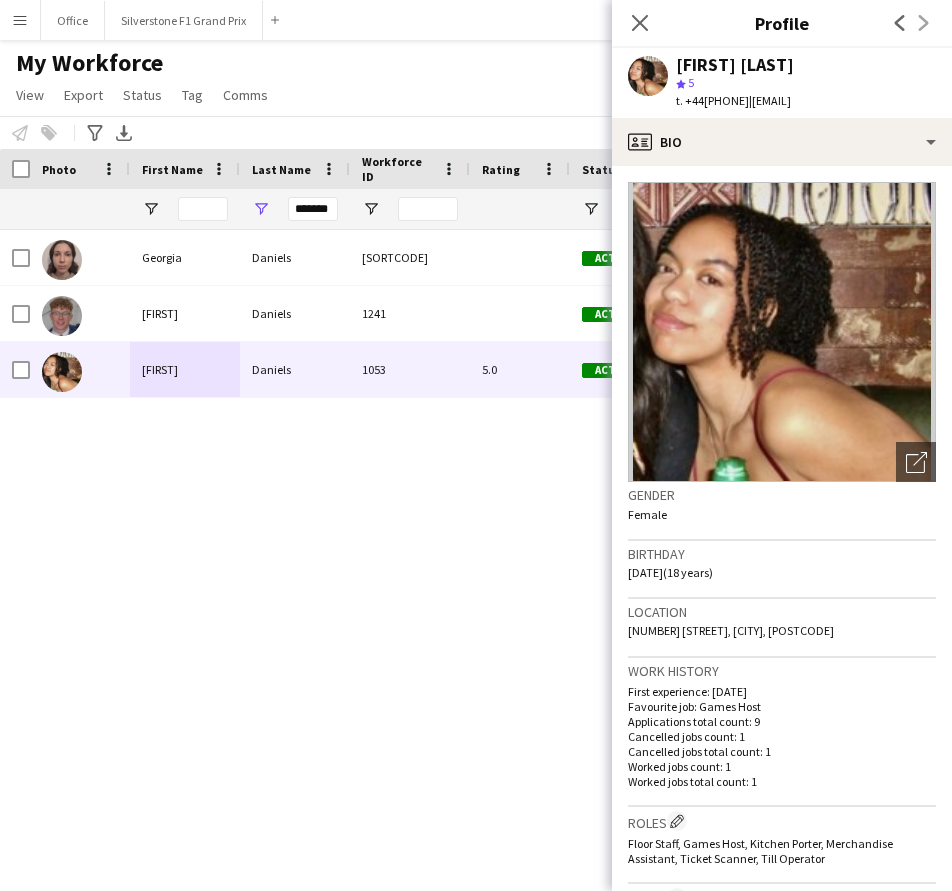 drag, startPoint x: 764, startPoint y: 104, endPoint x: 686, endPoint y: 109, distance: 78.160095 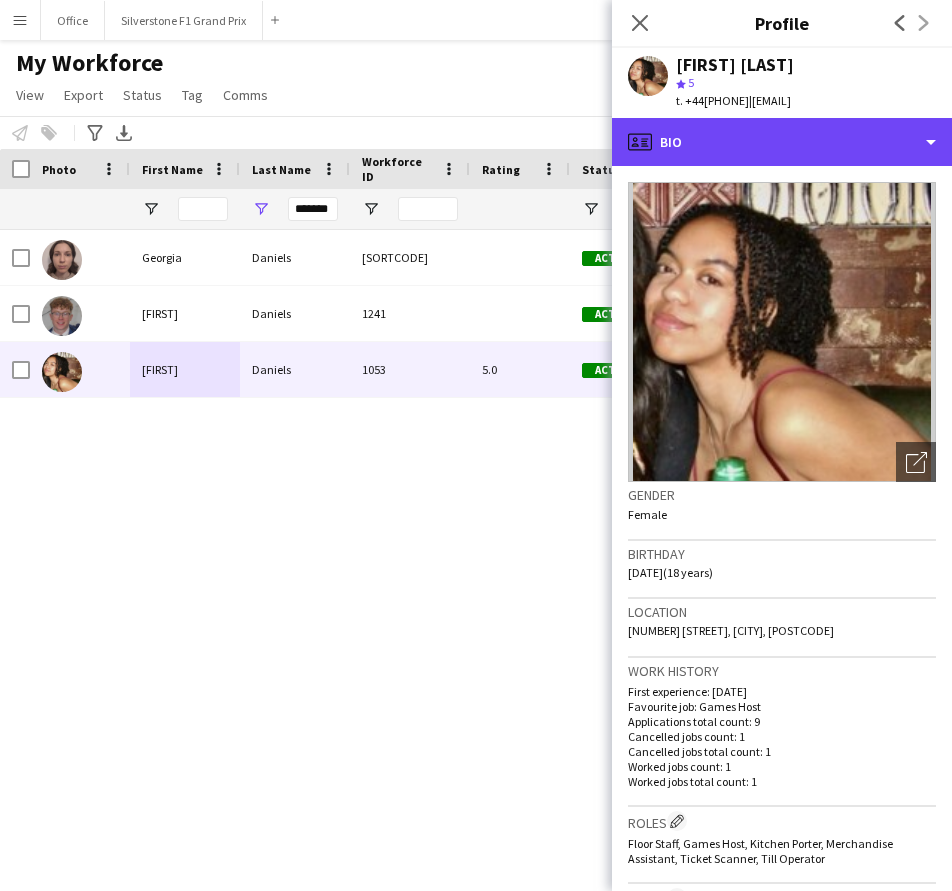 drag, startPoint x: 808, startPoint y: 140, endPoint x: 799, endPoint y: 187, distance: 47.853943 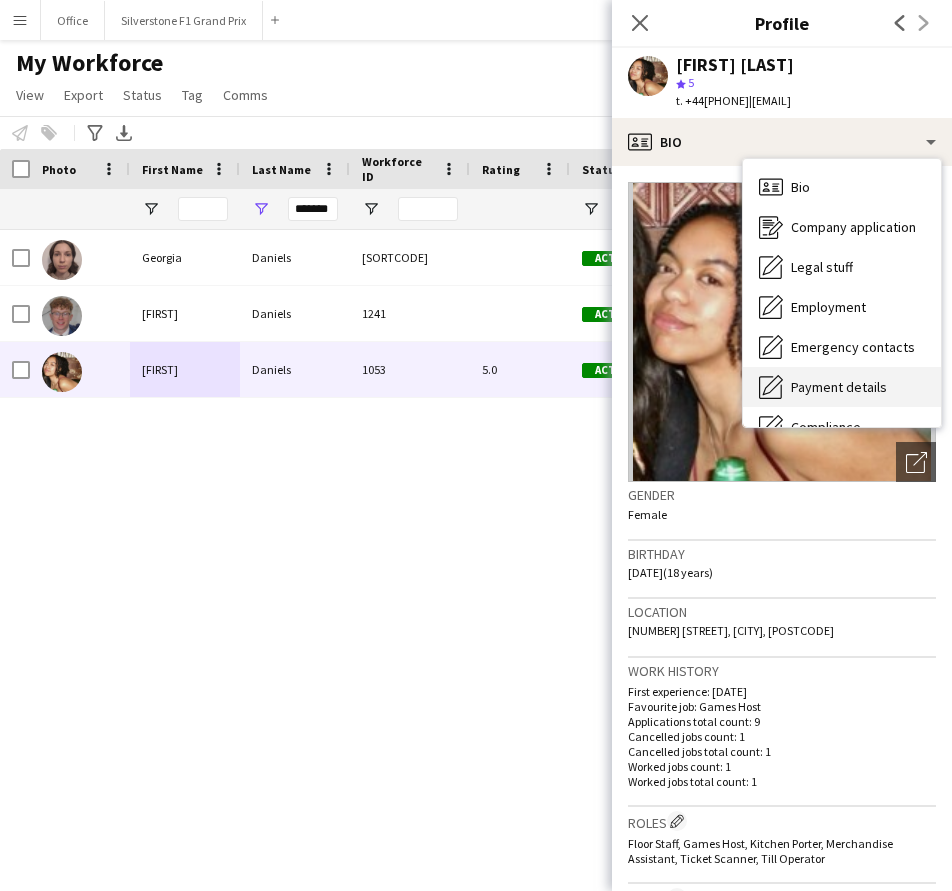 click on "Payment details
Payment details" at bounding box center [842, 387] 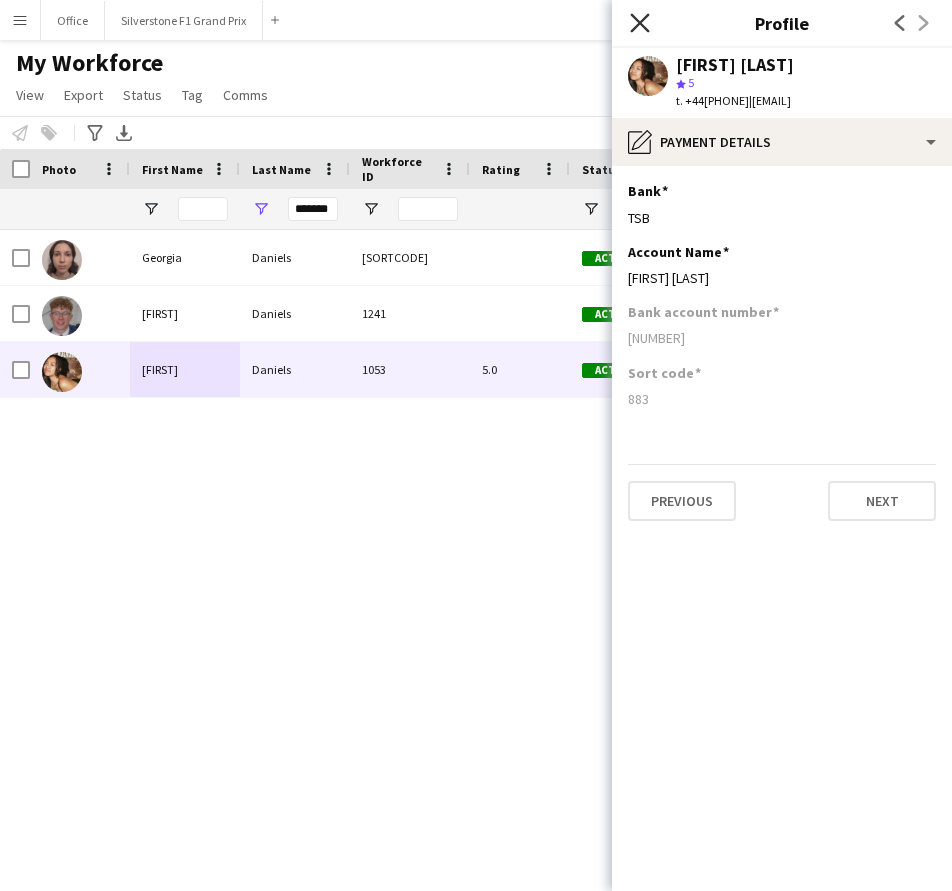 click on "Close pop-in" 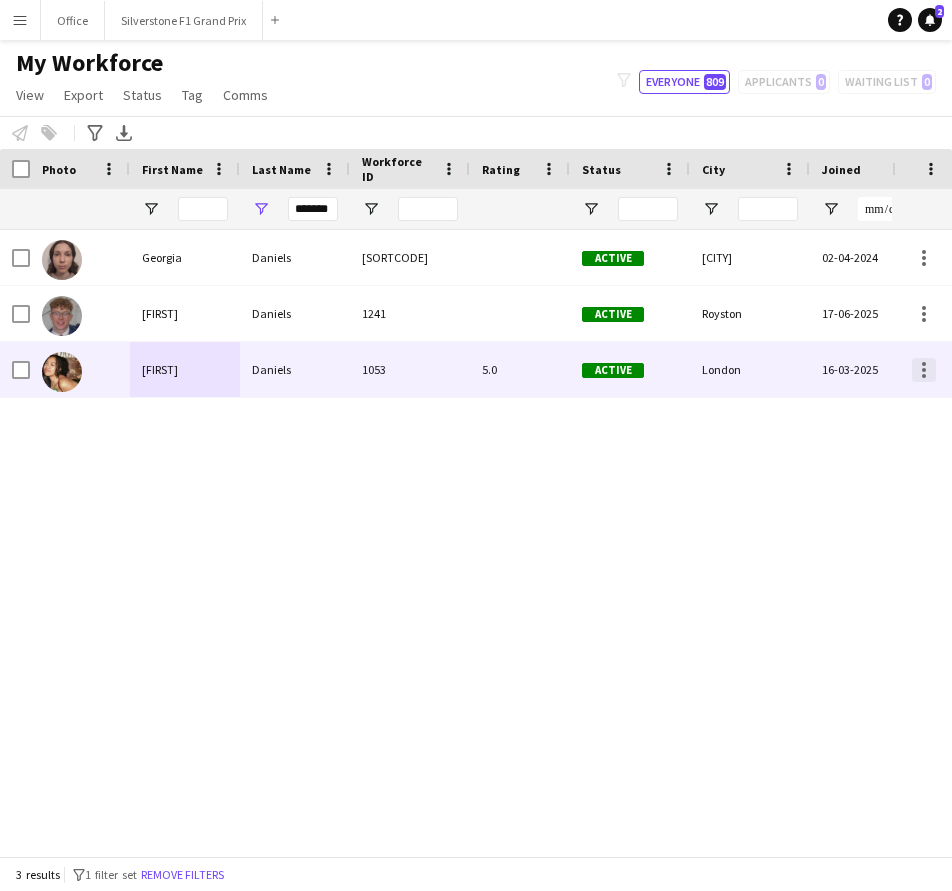 click at bounding box center [924, 376] 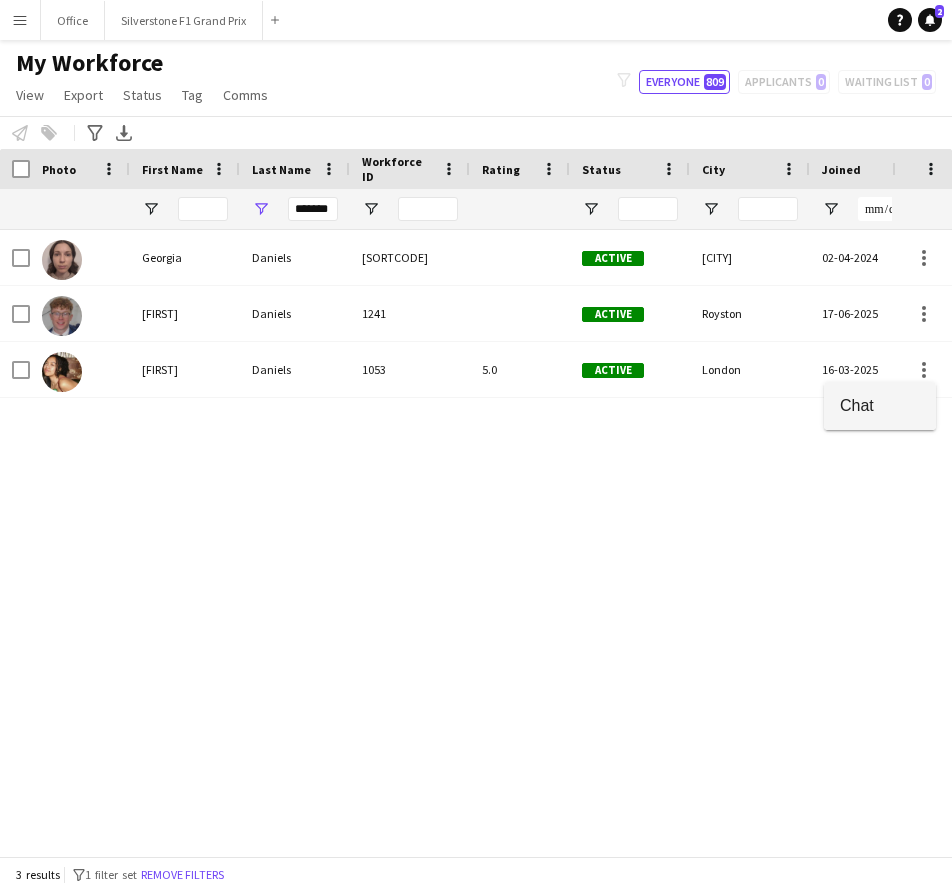 click on "Chat" at bounding box center [880, 405] 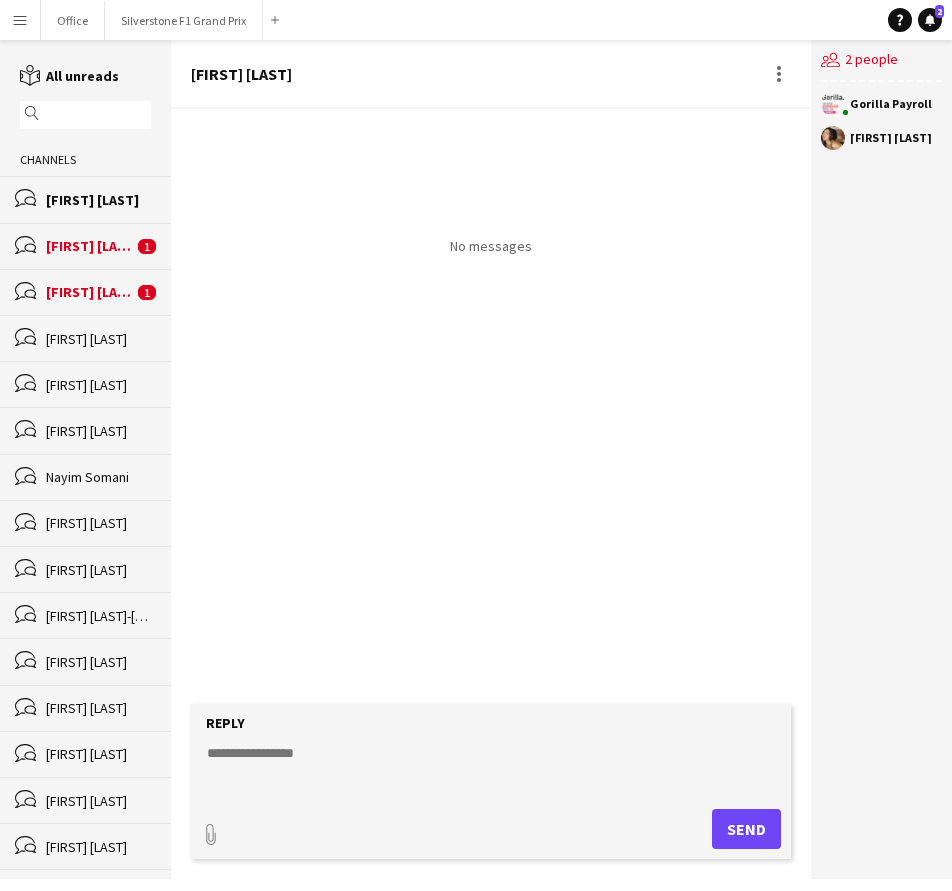 click 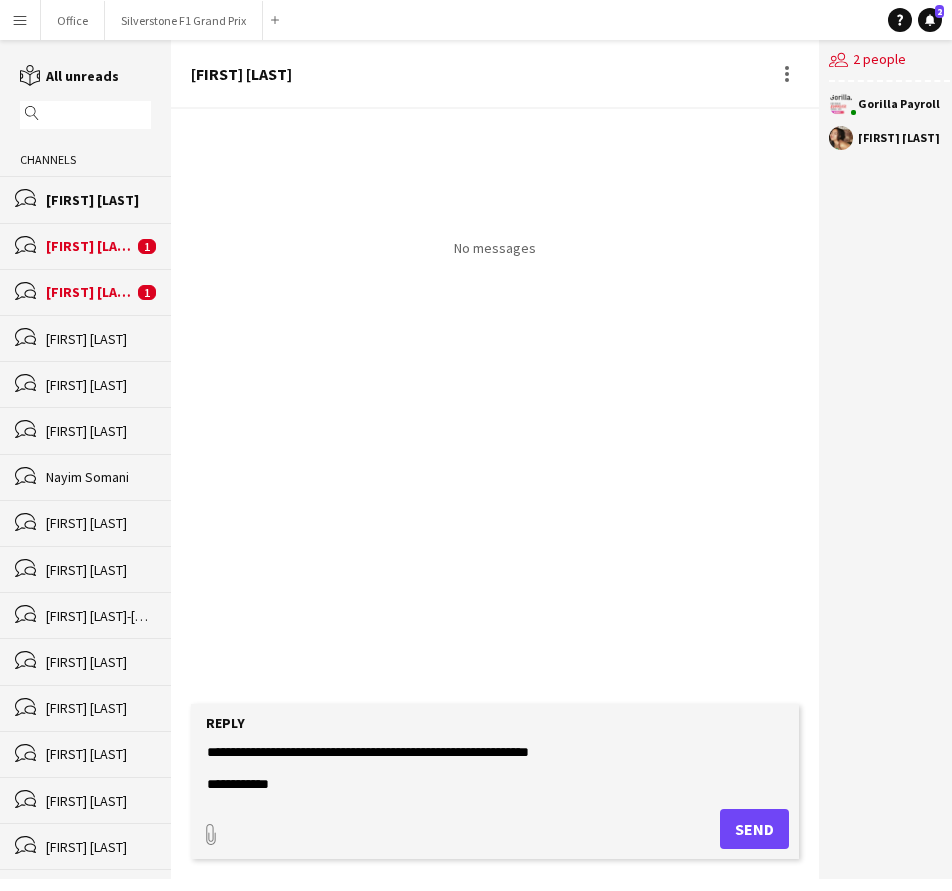 scroll, scrollTop: 112, scrollLeft: 0, axis: vertical 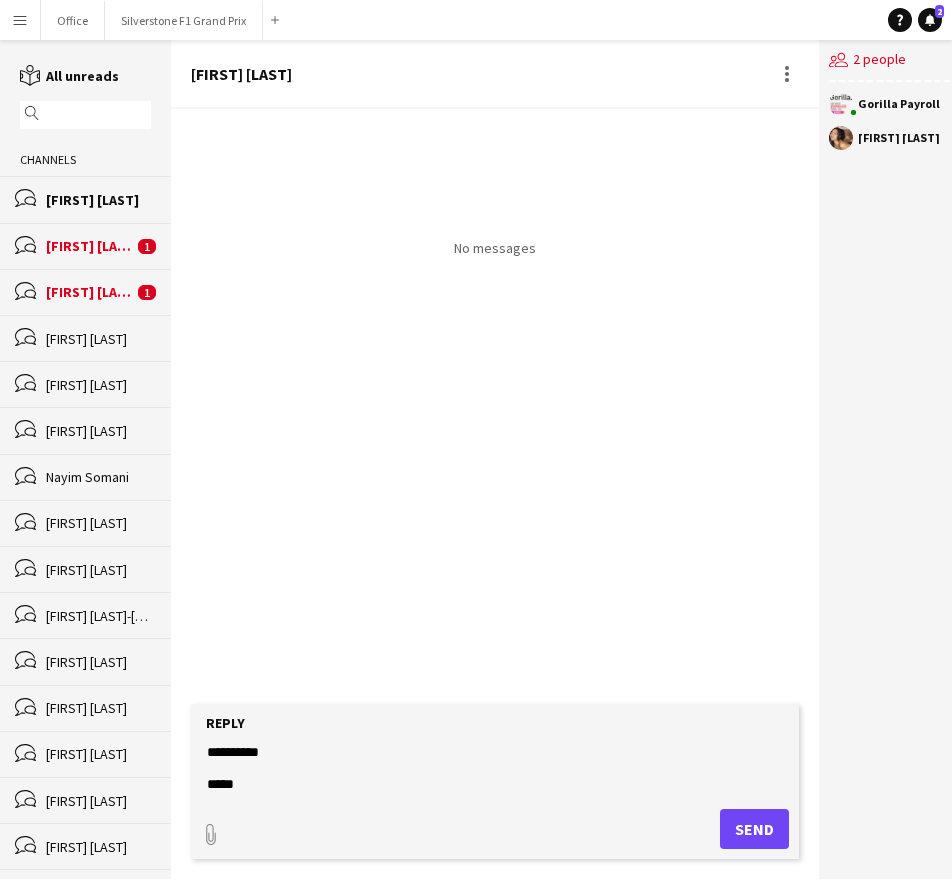type on "**********" 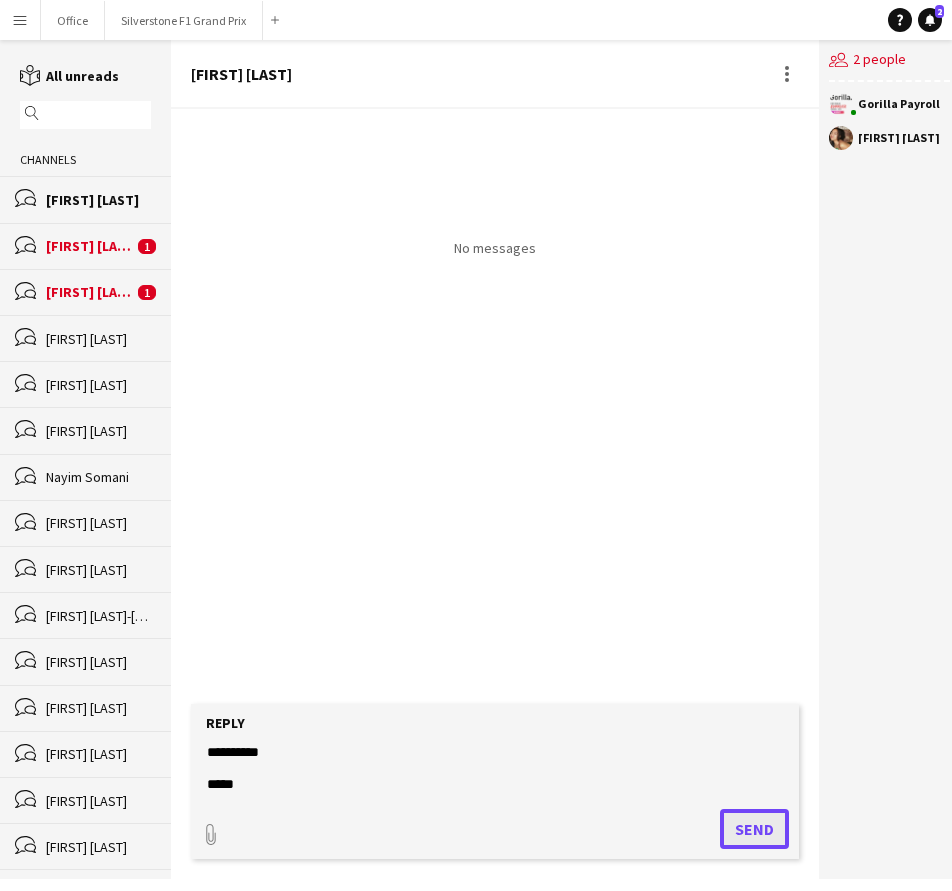 click on "Send" 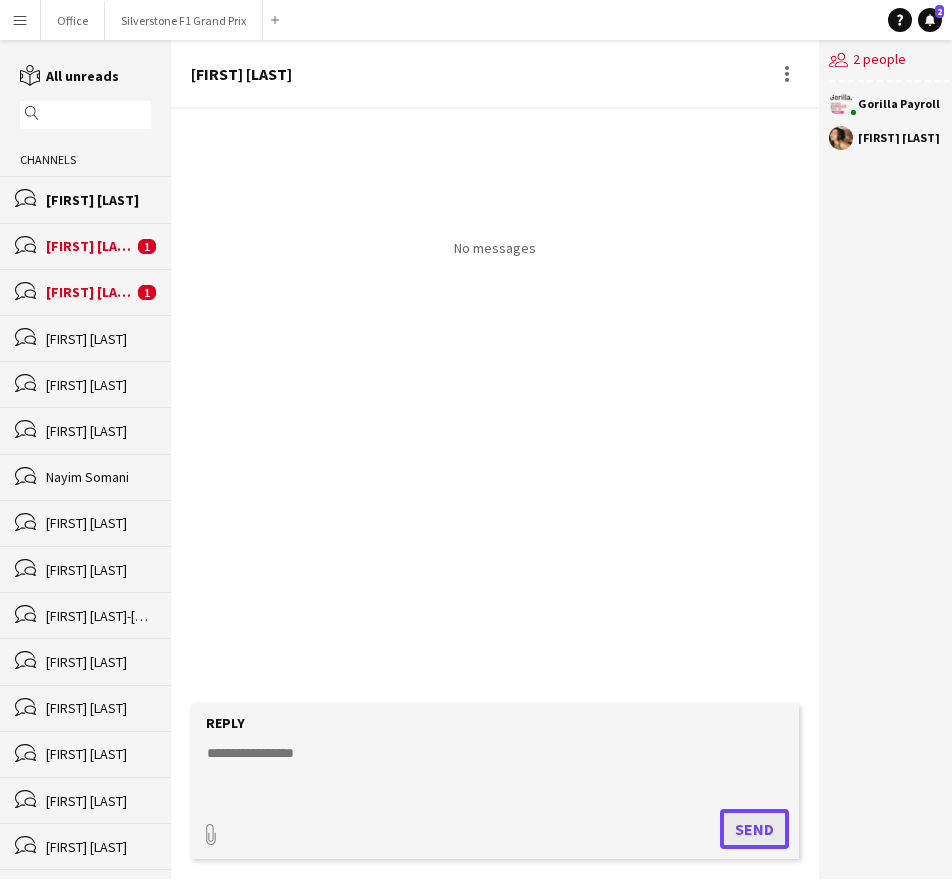 scroll, scrollTop: 0, scrollLeft: 0, axis: both 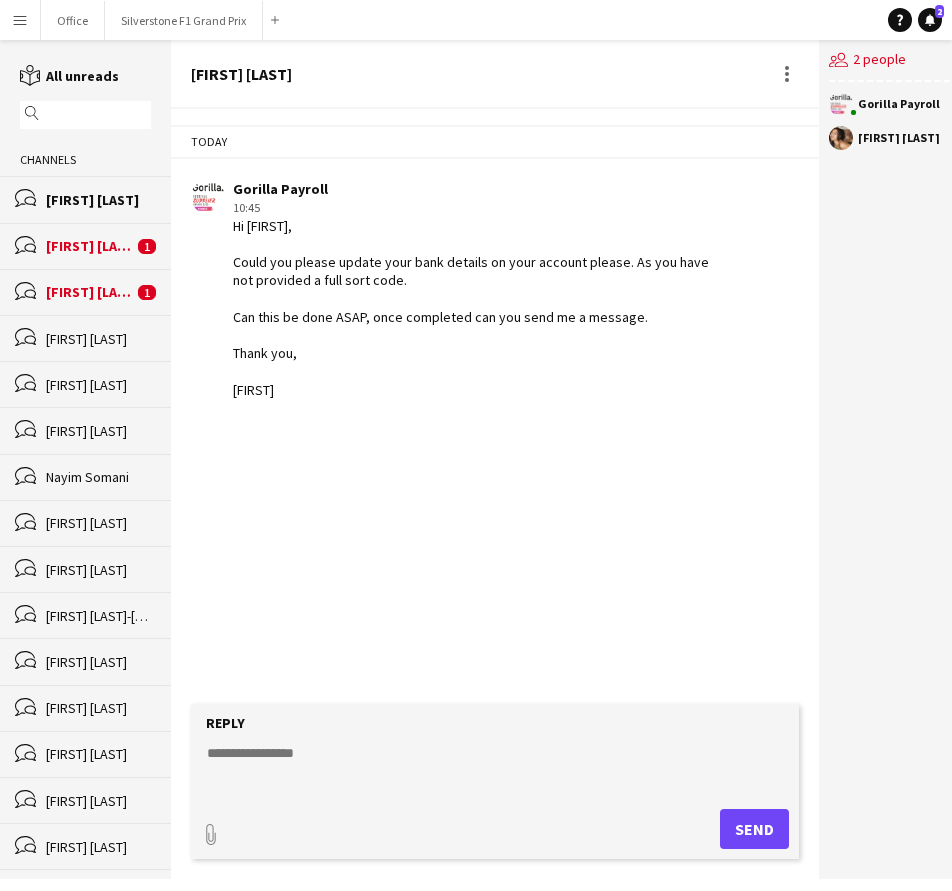 click on "[FIRST] [LAST]" 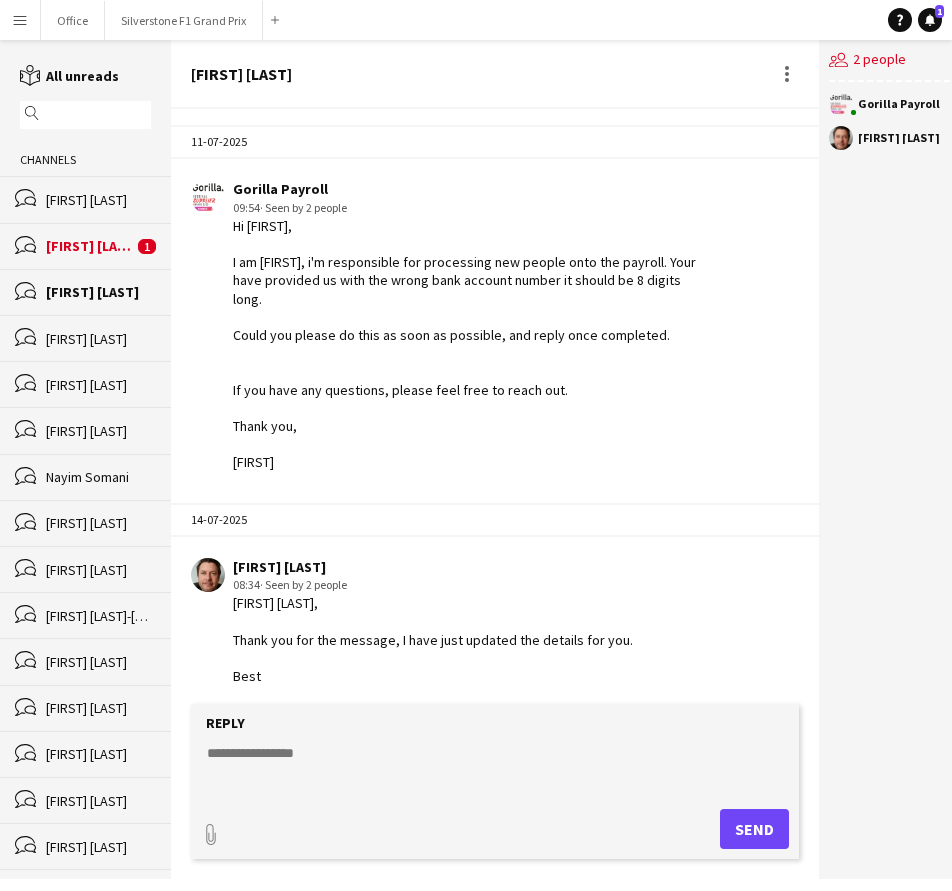 scroll, scrollTop: 200, scrollLeft: 0, axis: vertical 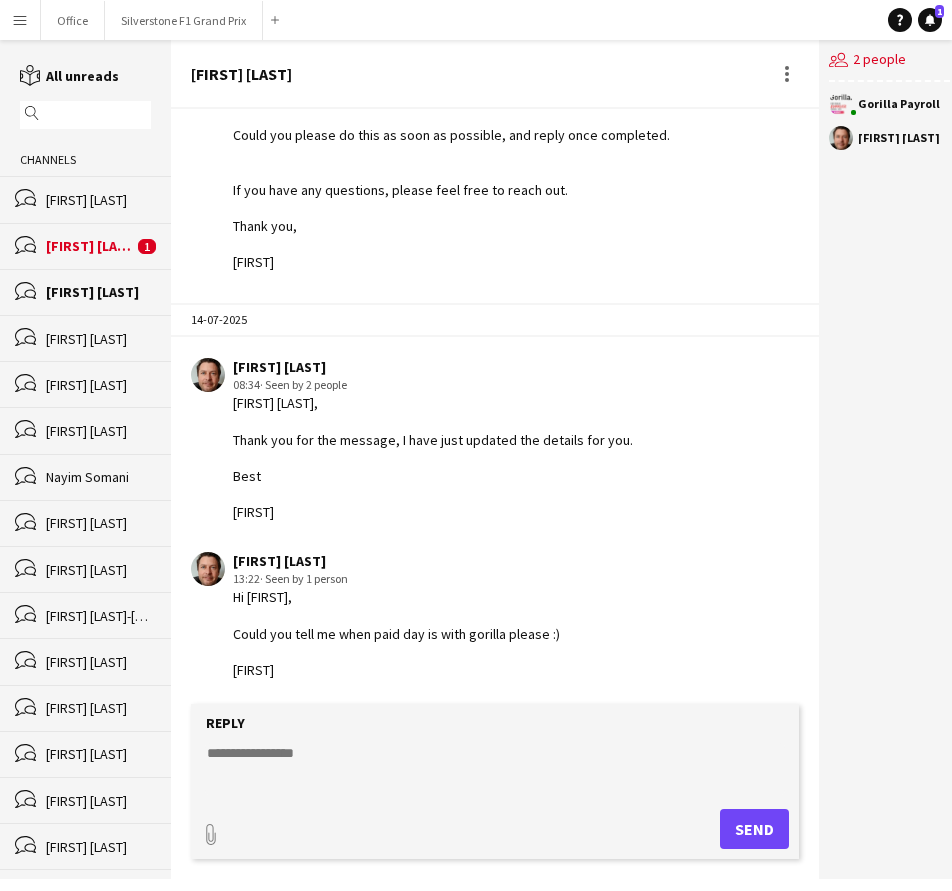 click 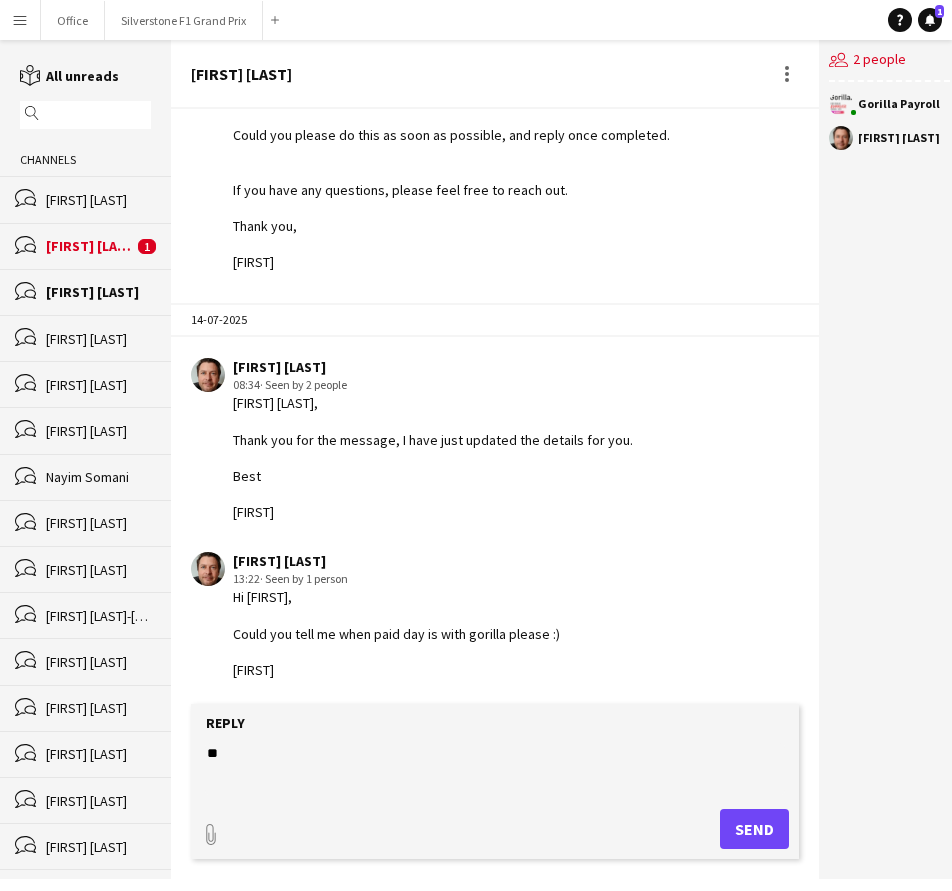 type on "*" 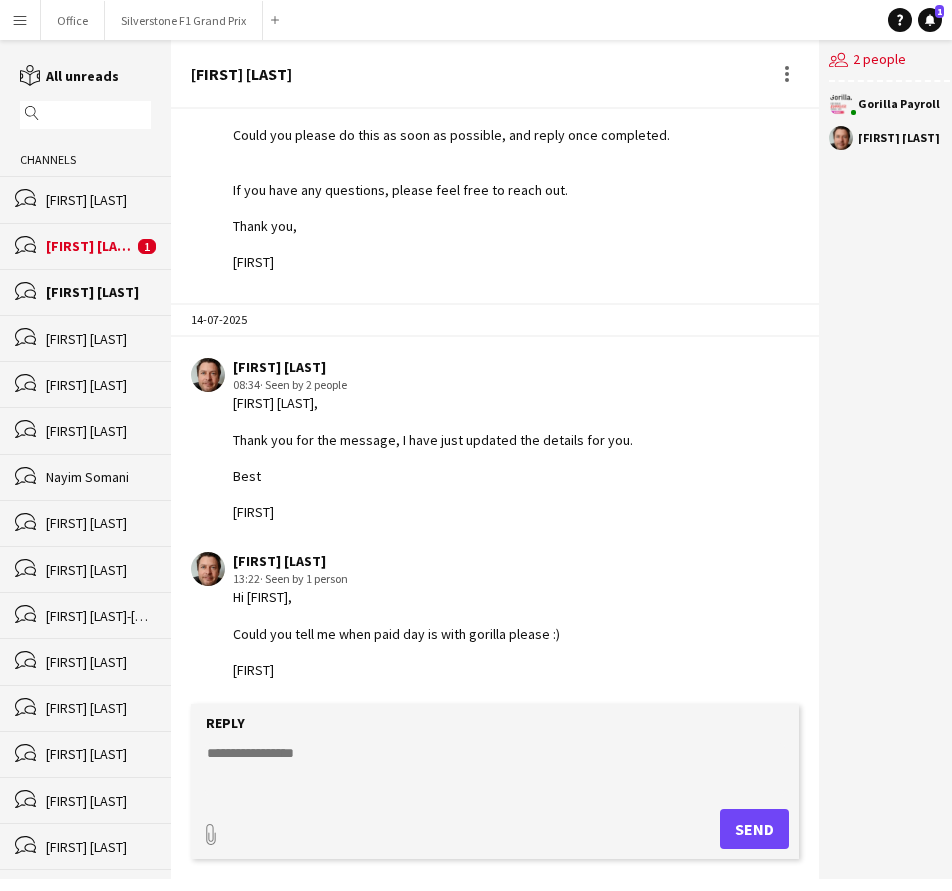click on "[FIRST] [LAST]" 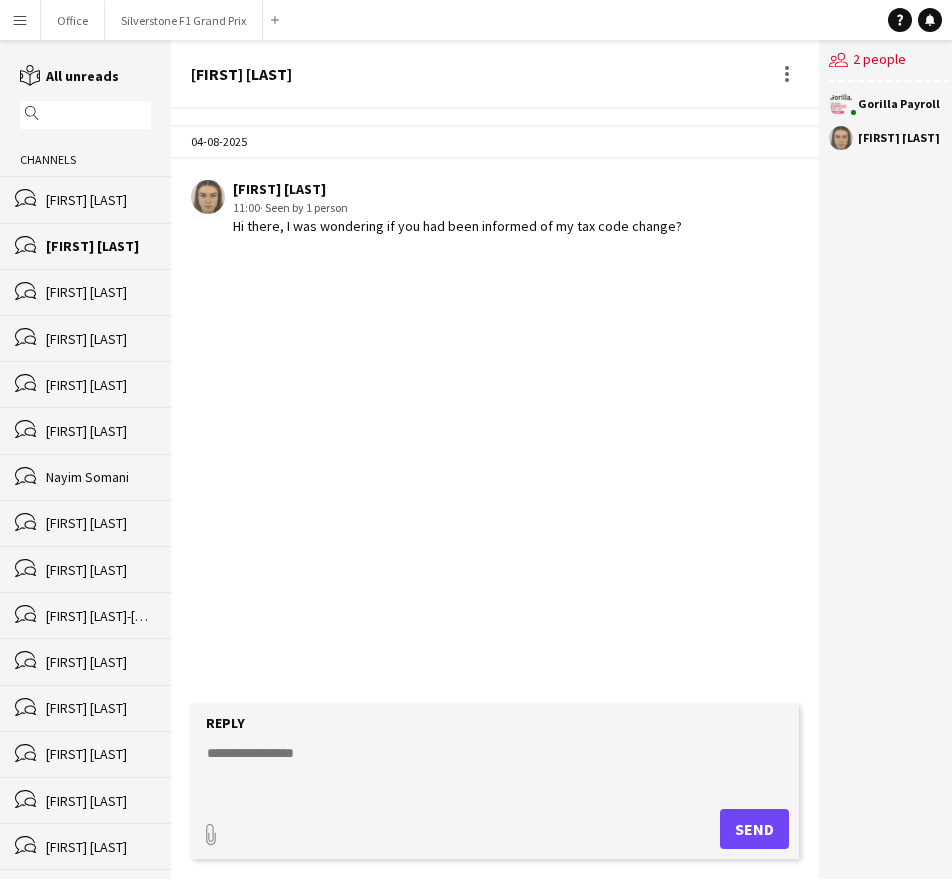 click 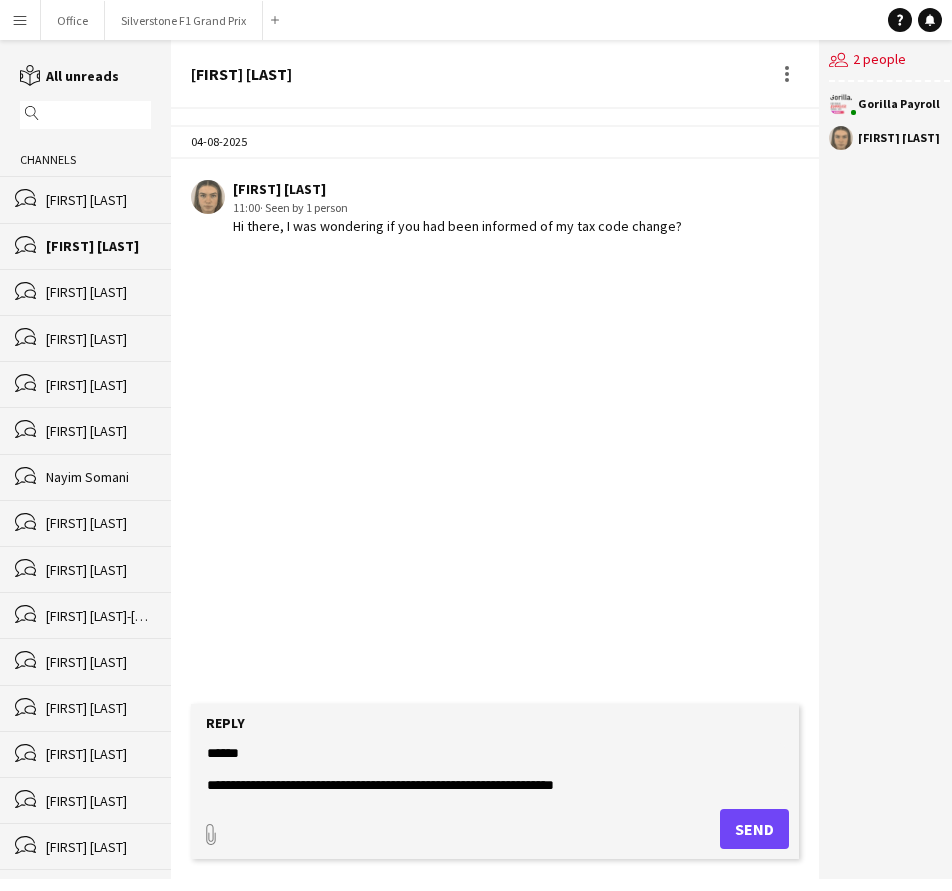 click on "**********" 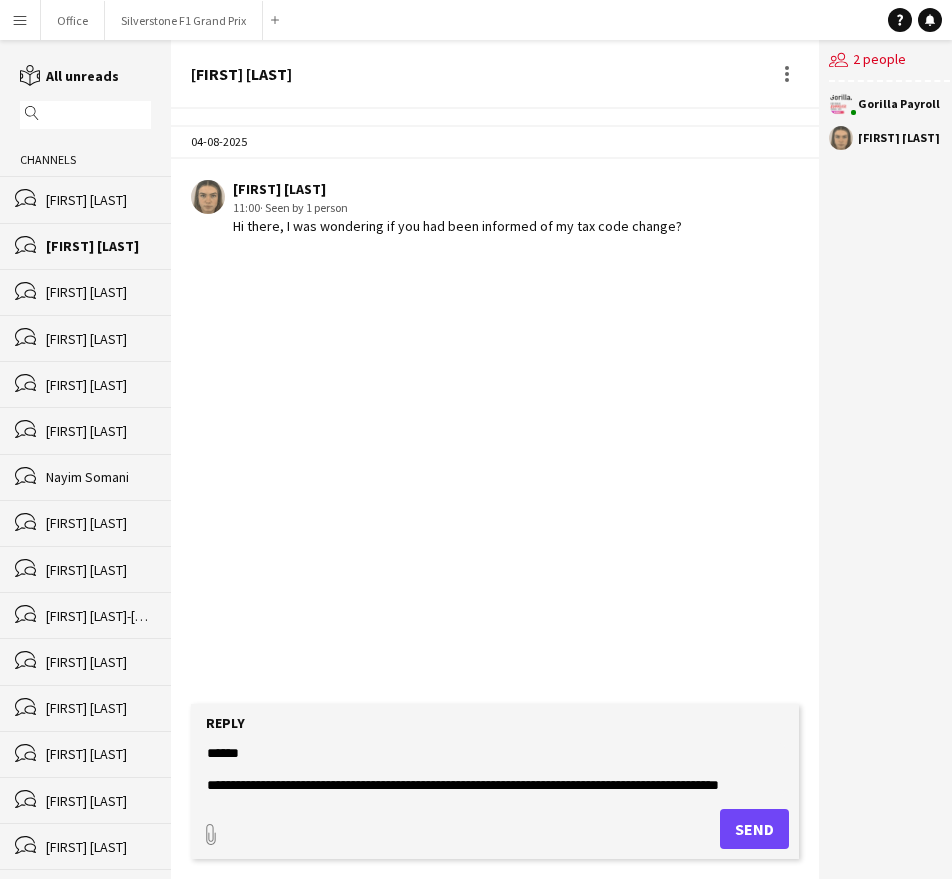 scroll, scrollTop: 15, scrollLeft: 0, axis: vertical 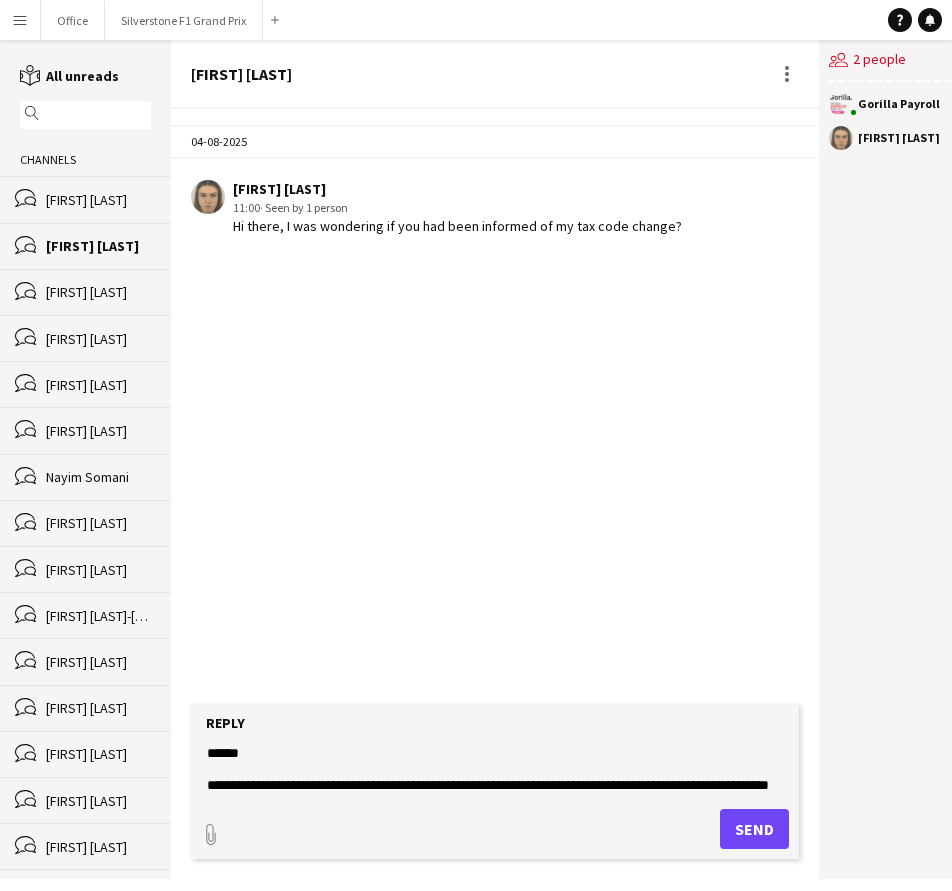 type on "**********" 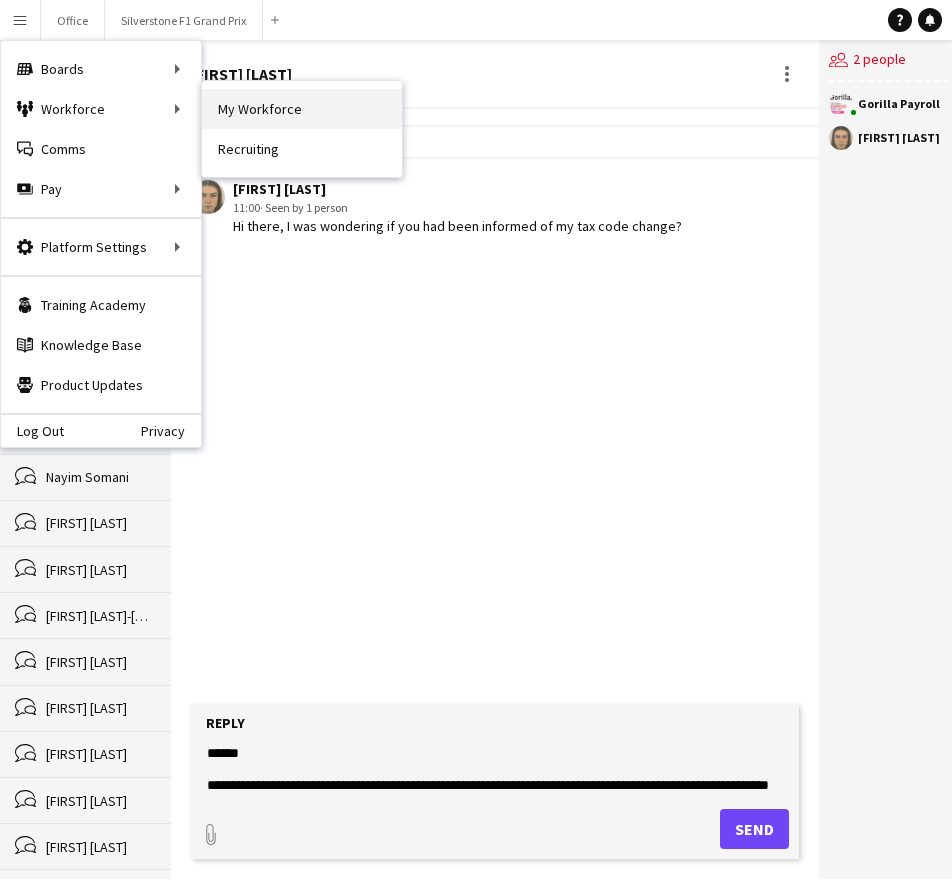 click on "My Workforce" at bounding box center (302, 109) 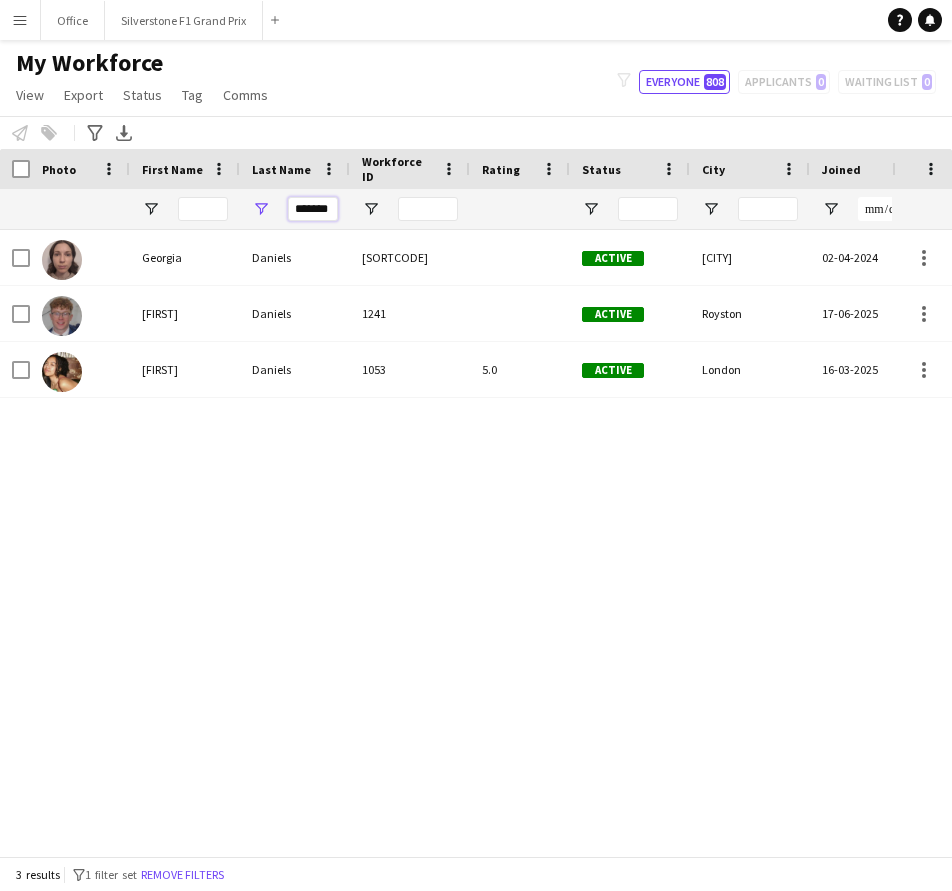drag, startPoint x: 291, startPoint y: 200, endPoint x: 348, endPoint y: 211, distance: 58.0517 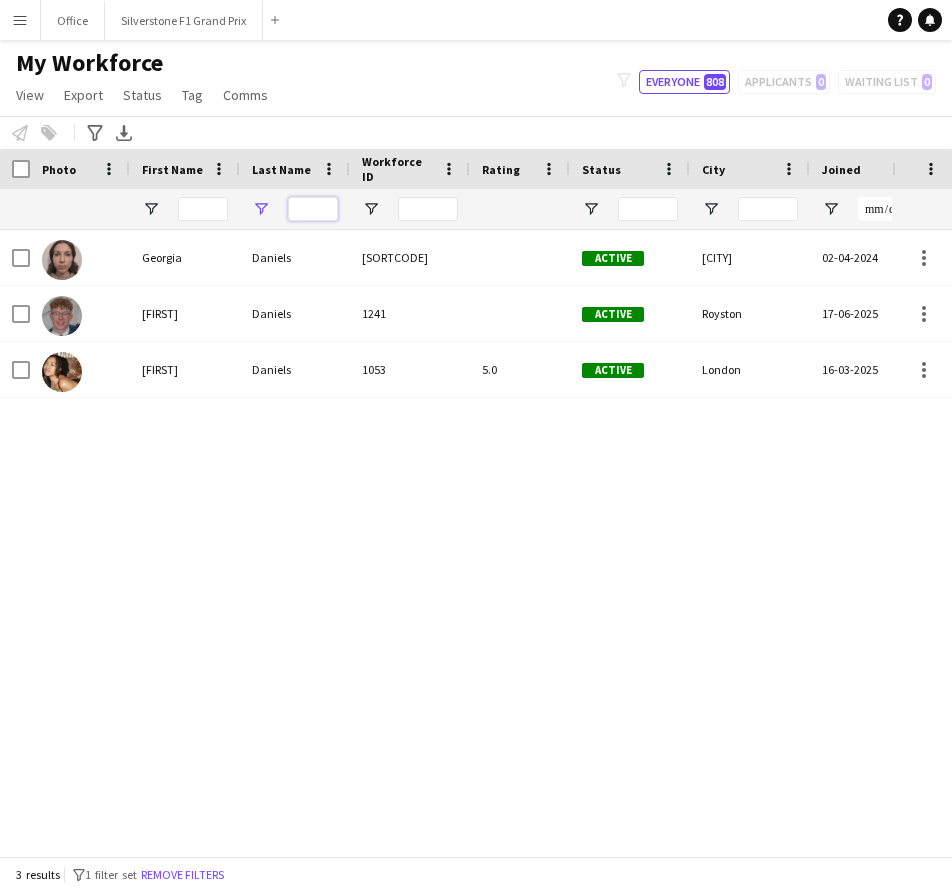 paste on "*******" 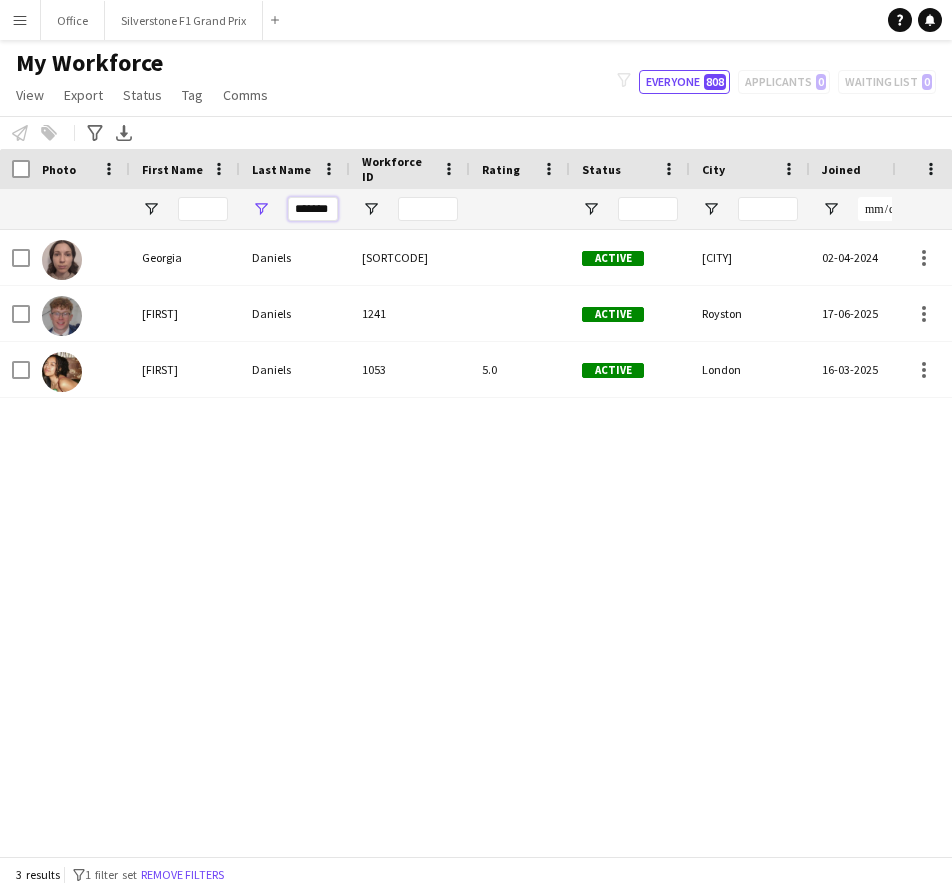 type on "*******" 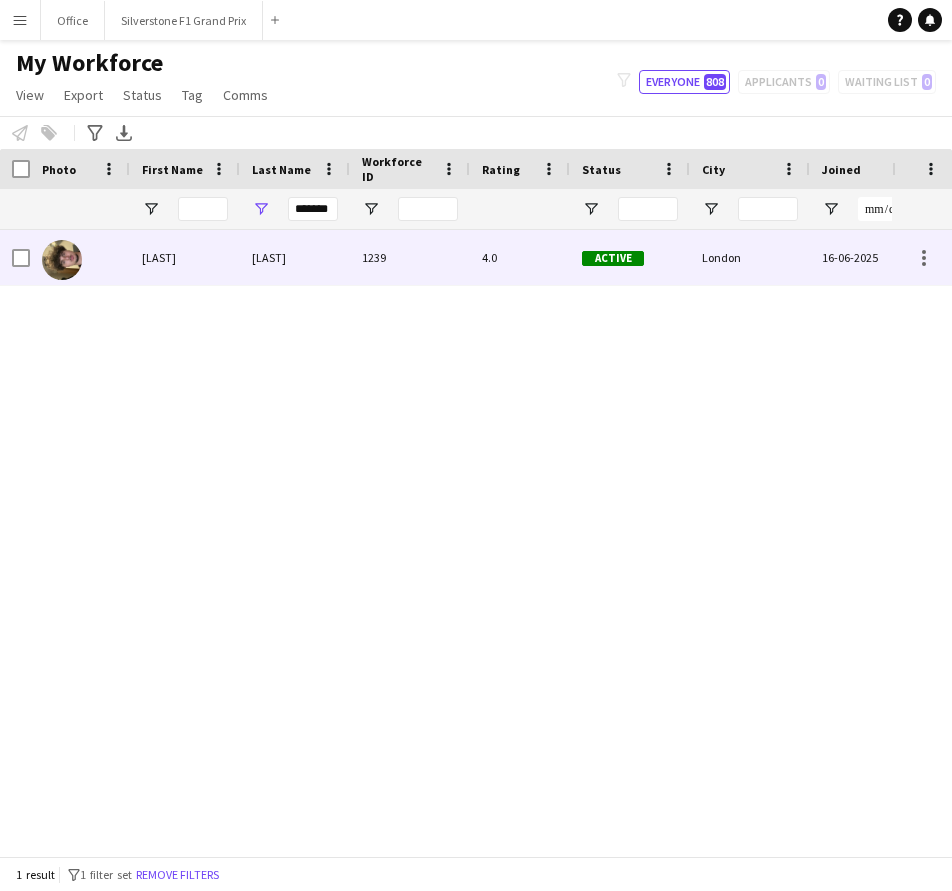click on "[LAST]" at bounding box center [295, 257] 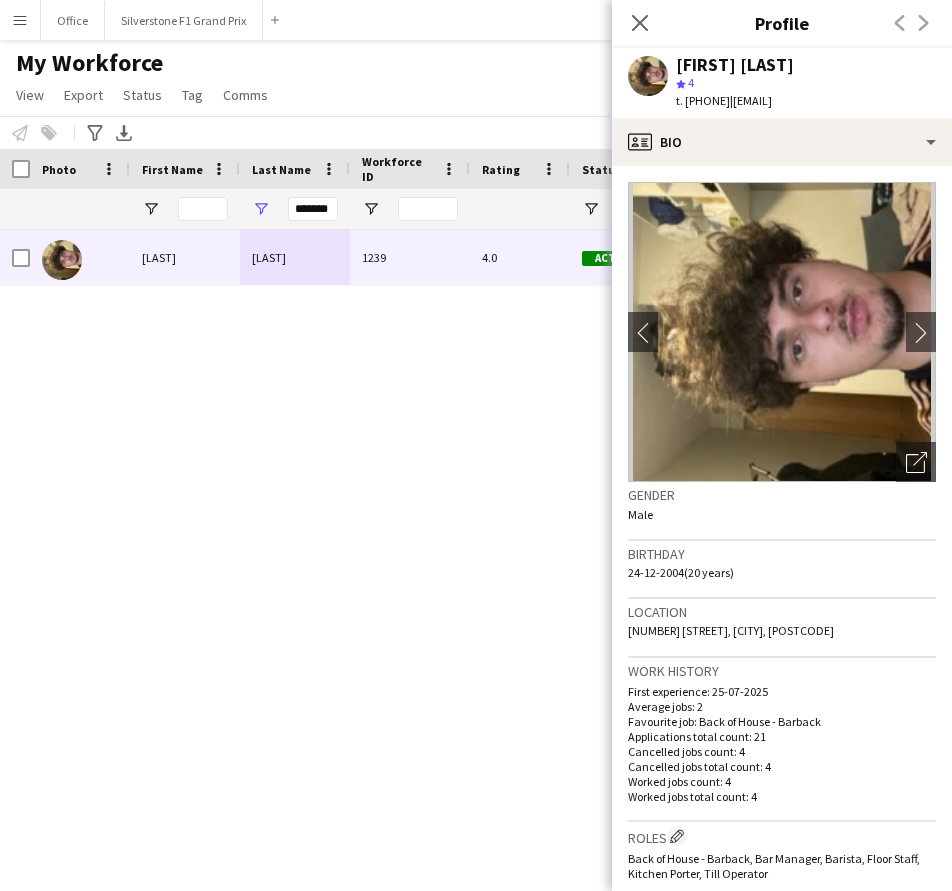 drag, startPoint x: 762, startPoint y: 103, endPoint x: 688, endPoint y: 116, distance: 75.13322 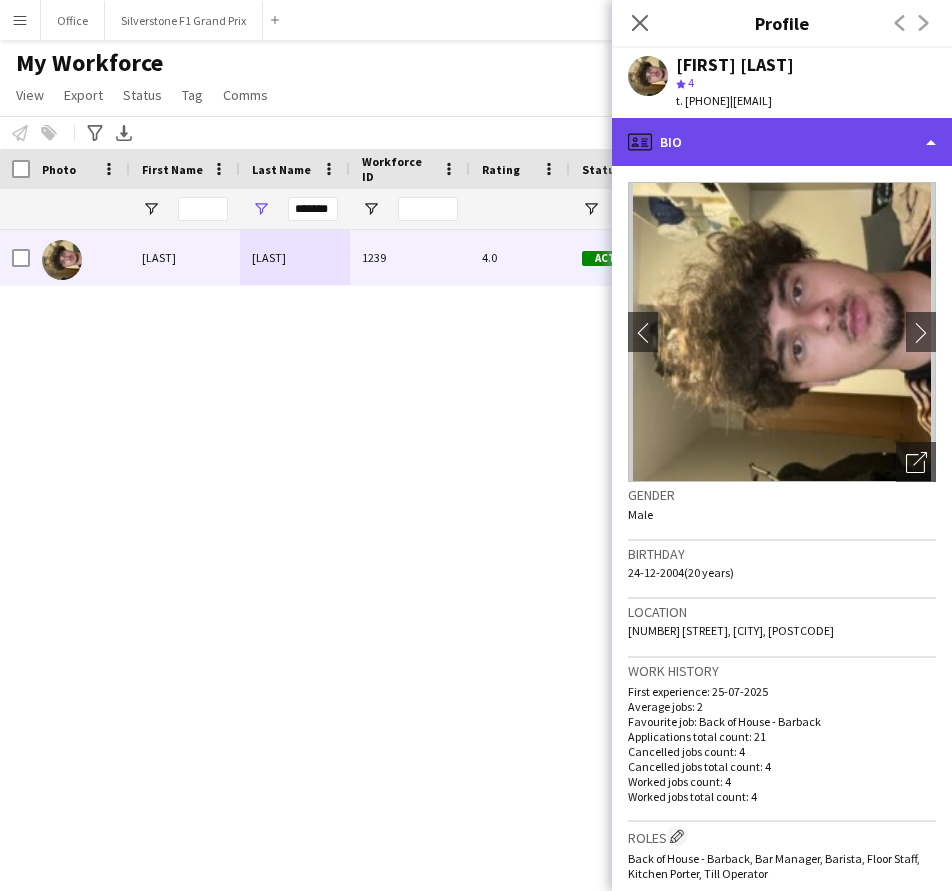 click on "profile
Bio" 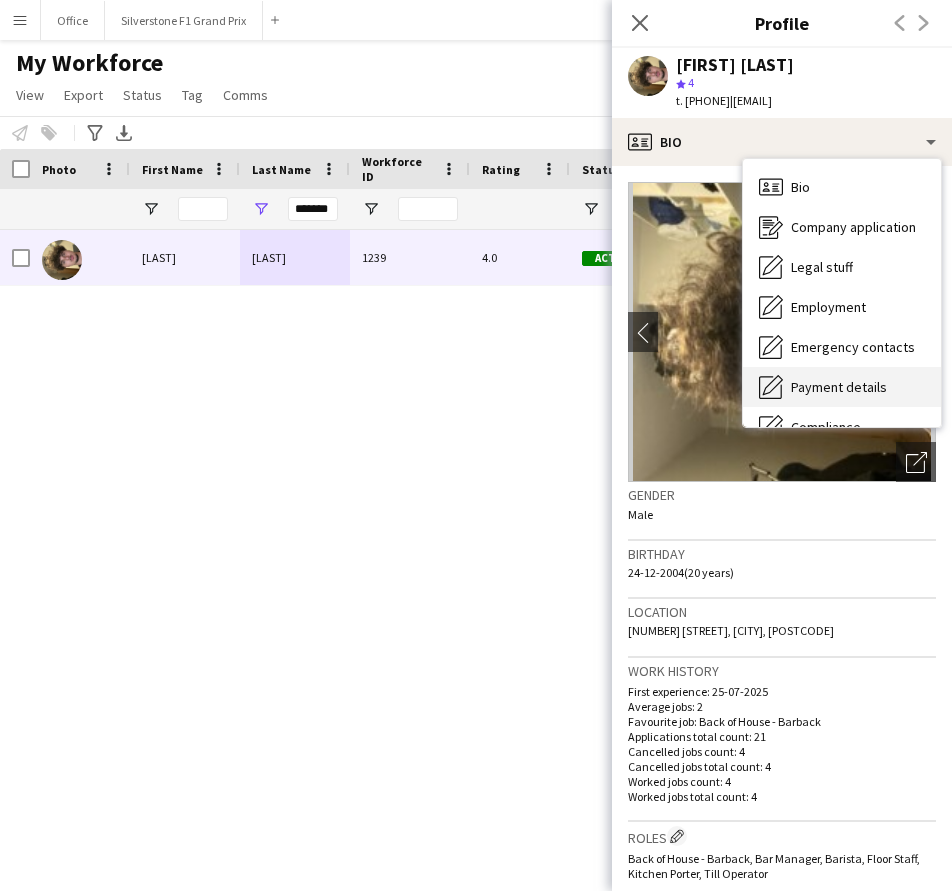 click on "Payment details
Payment details" at bounding box center (842, 387) 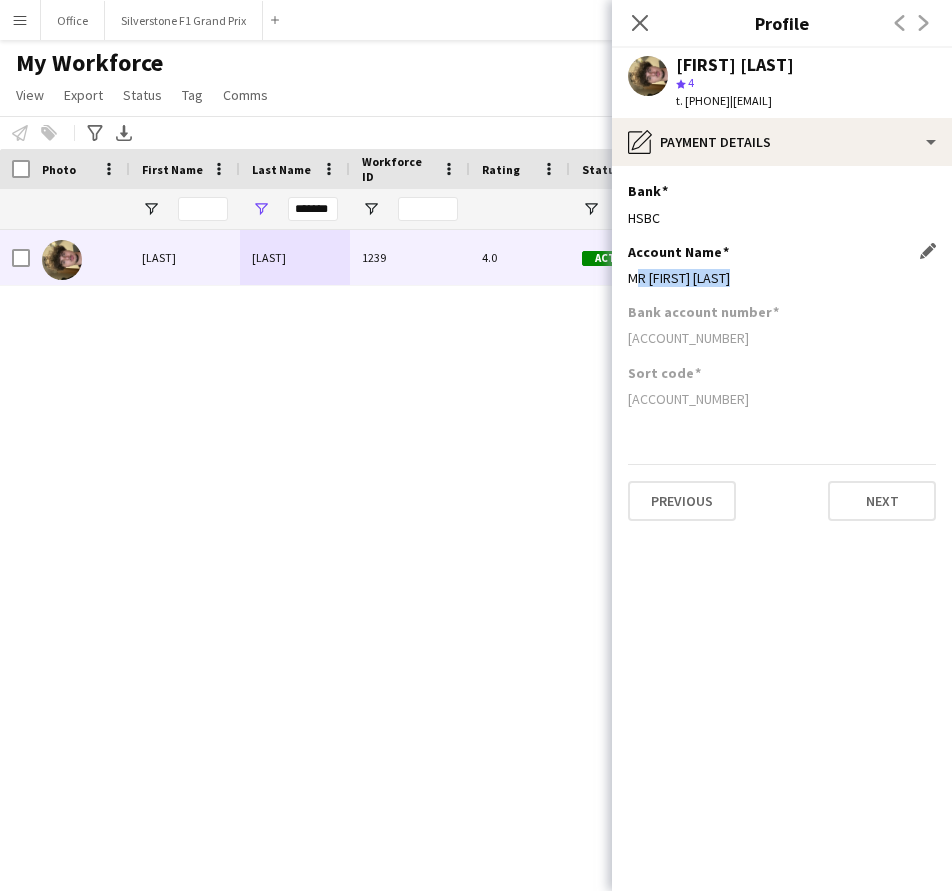 drag, startPoint x: 739, startPoint y: 274, endPoint x: 628, endPoint y: 283, distance: 111.364265 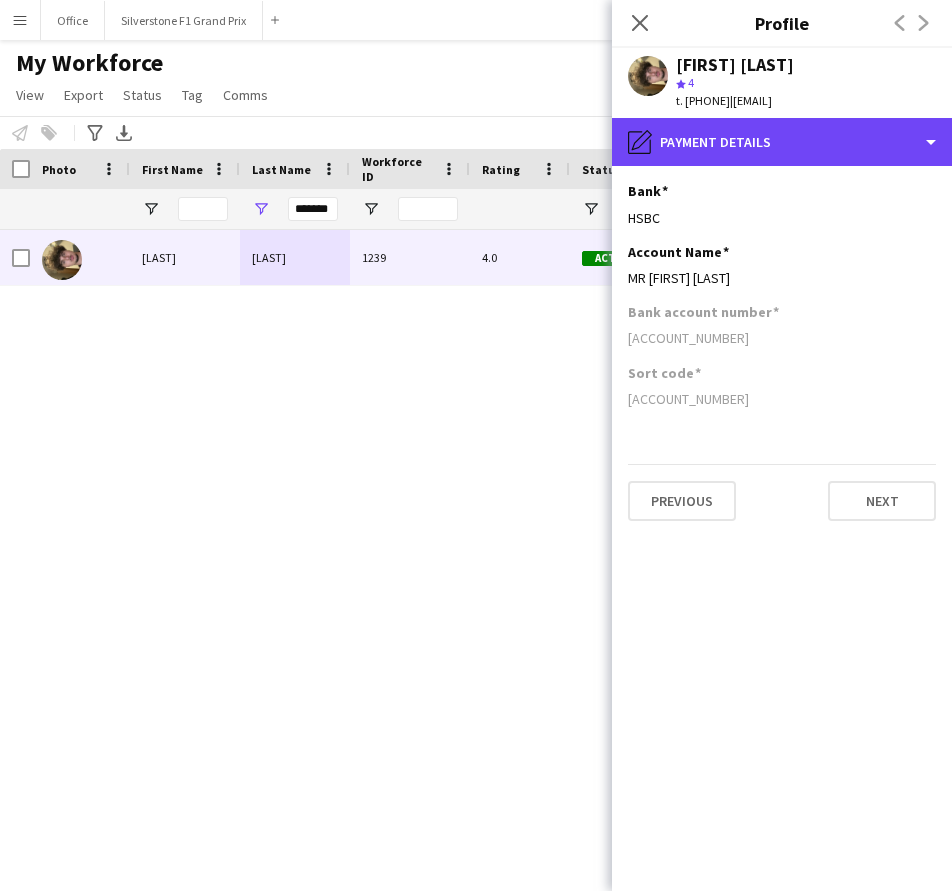 drag, startPoint x: 741, startPoint y: 149, endPoint x: 754, endPoint y: 197, distance: 49.729267 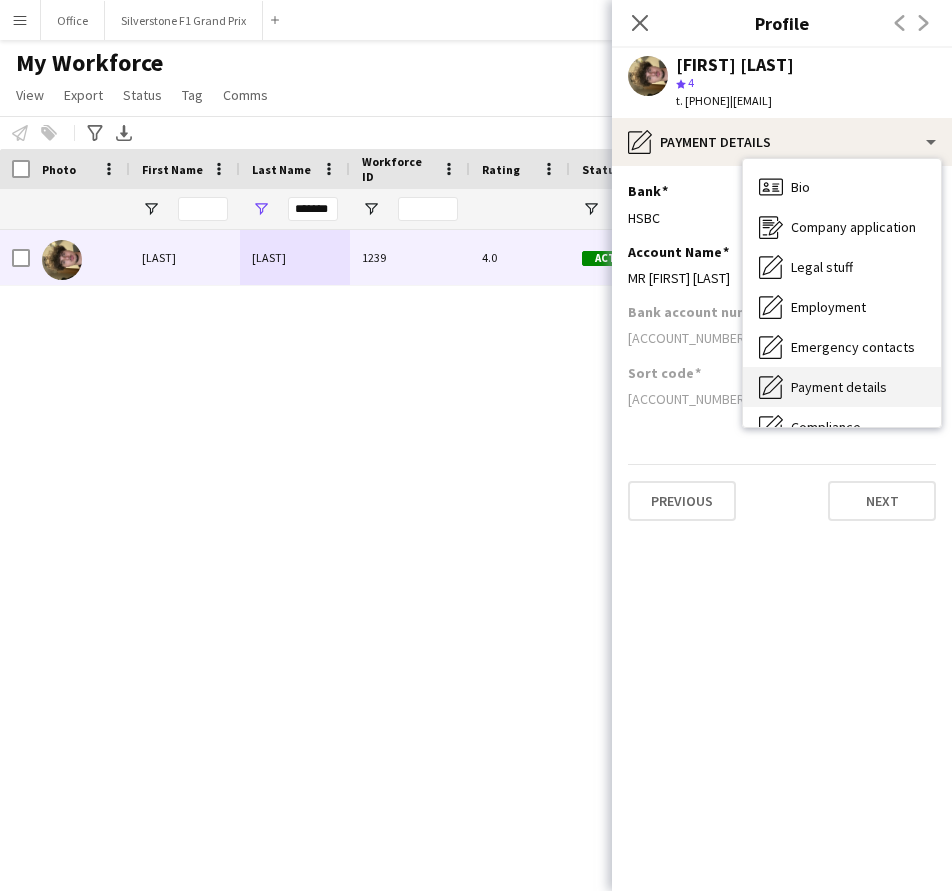 click on "Payment details
Payment details" at bounding box center [842, 387] 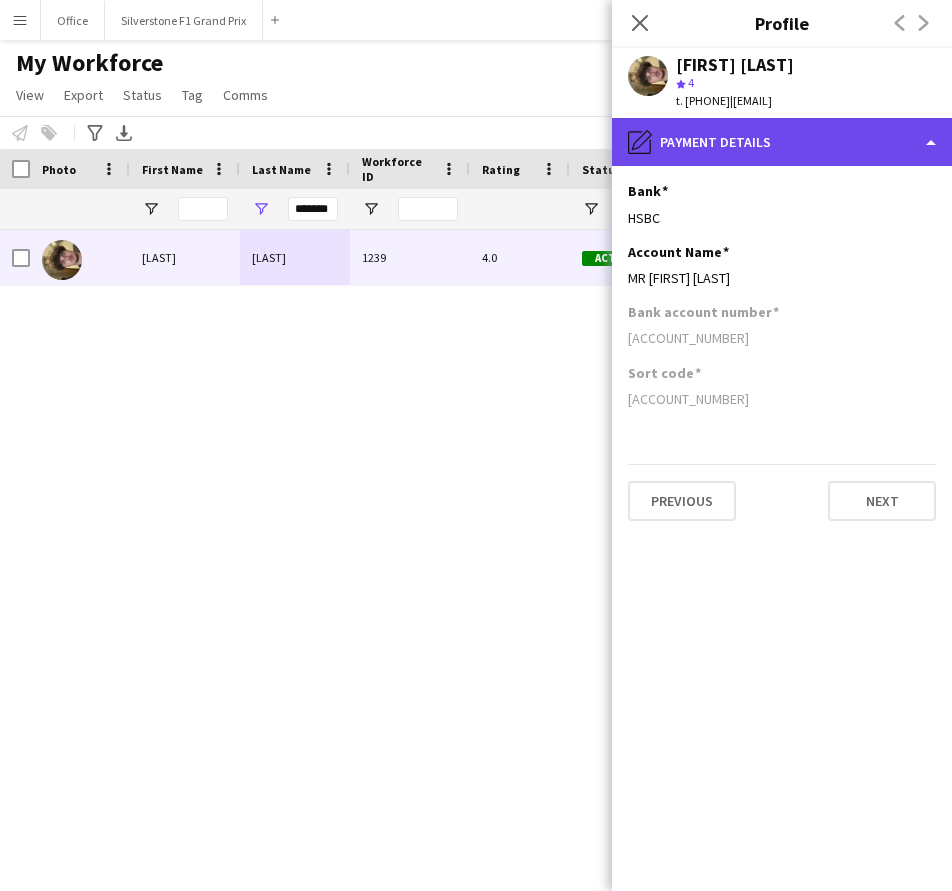 click on "pencil4
Payment details" 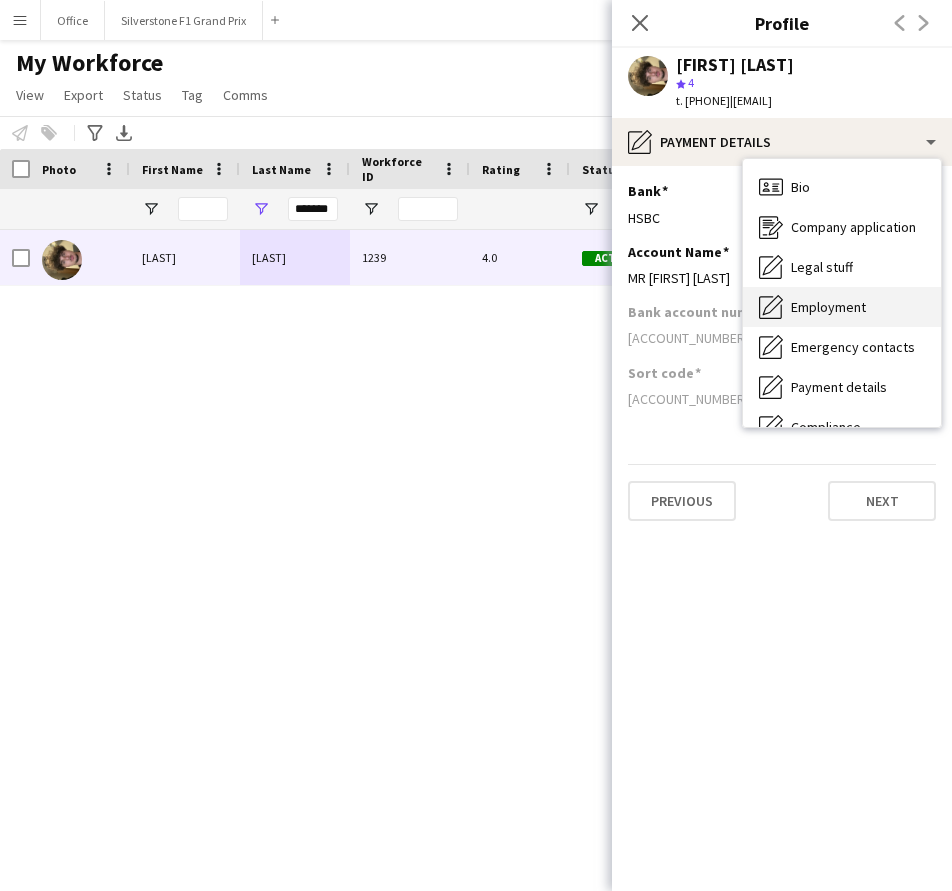 click on "Employment" at bounding box center [828, 307] 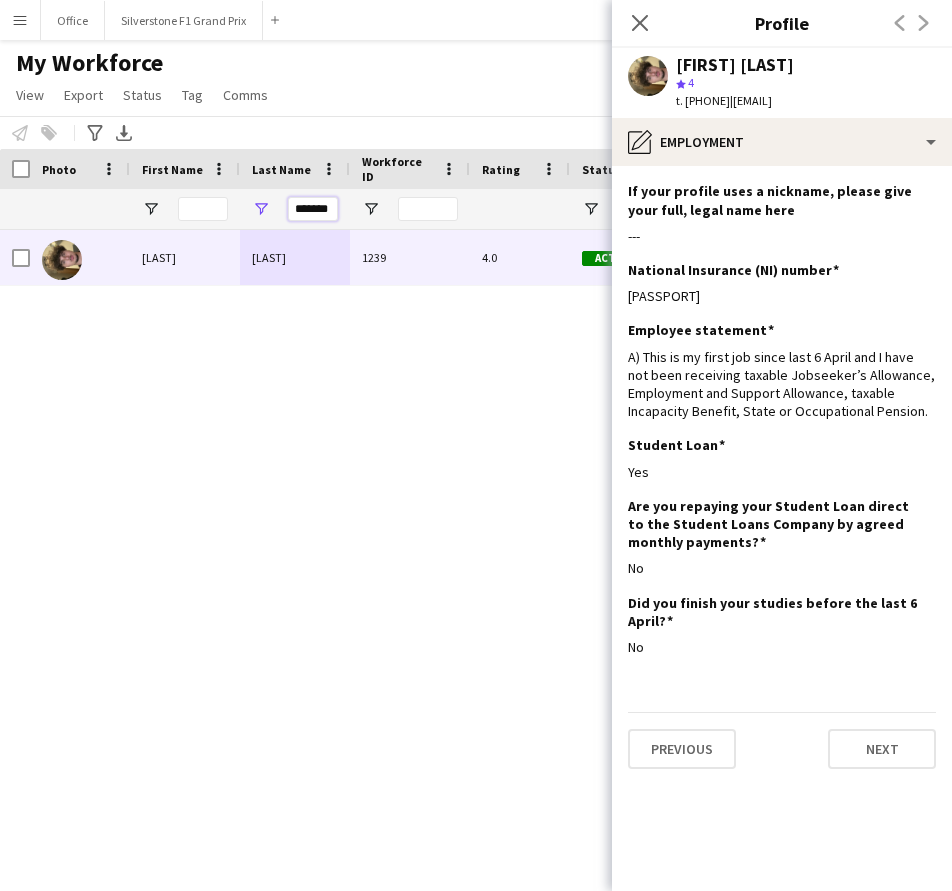 drag, startPoint x: 292, startPoint y: 209, endPoint x: 354, endPoint y: 212, distance: 62.072536 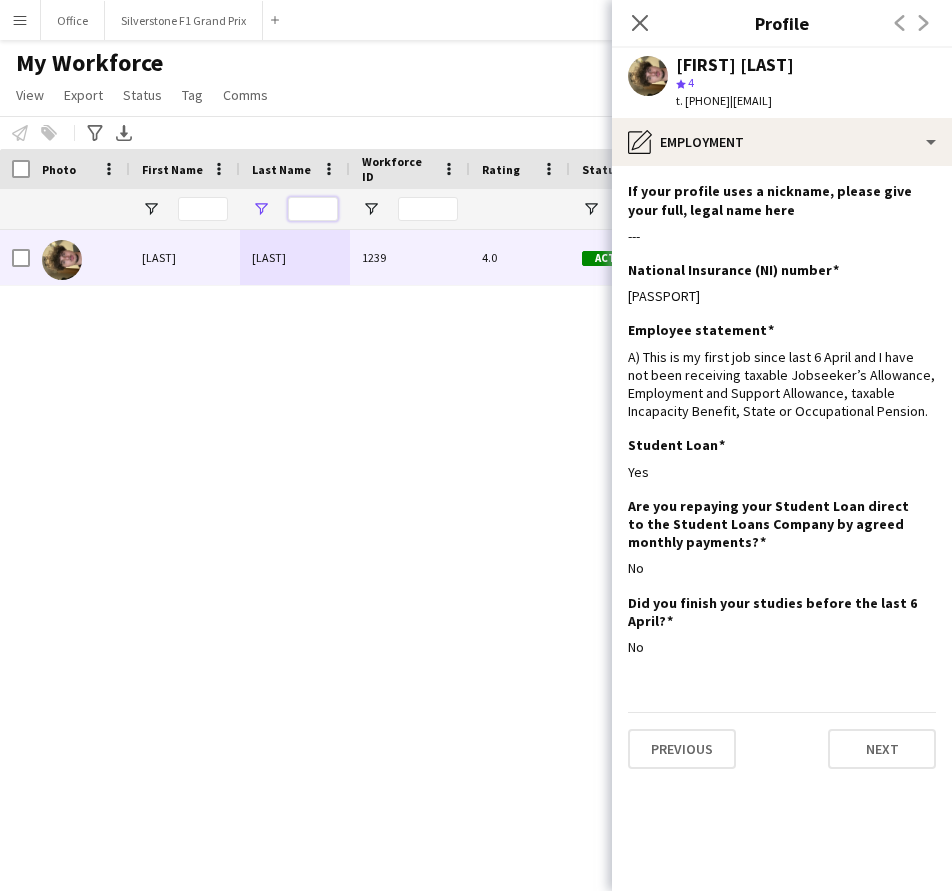 paste on "******" 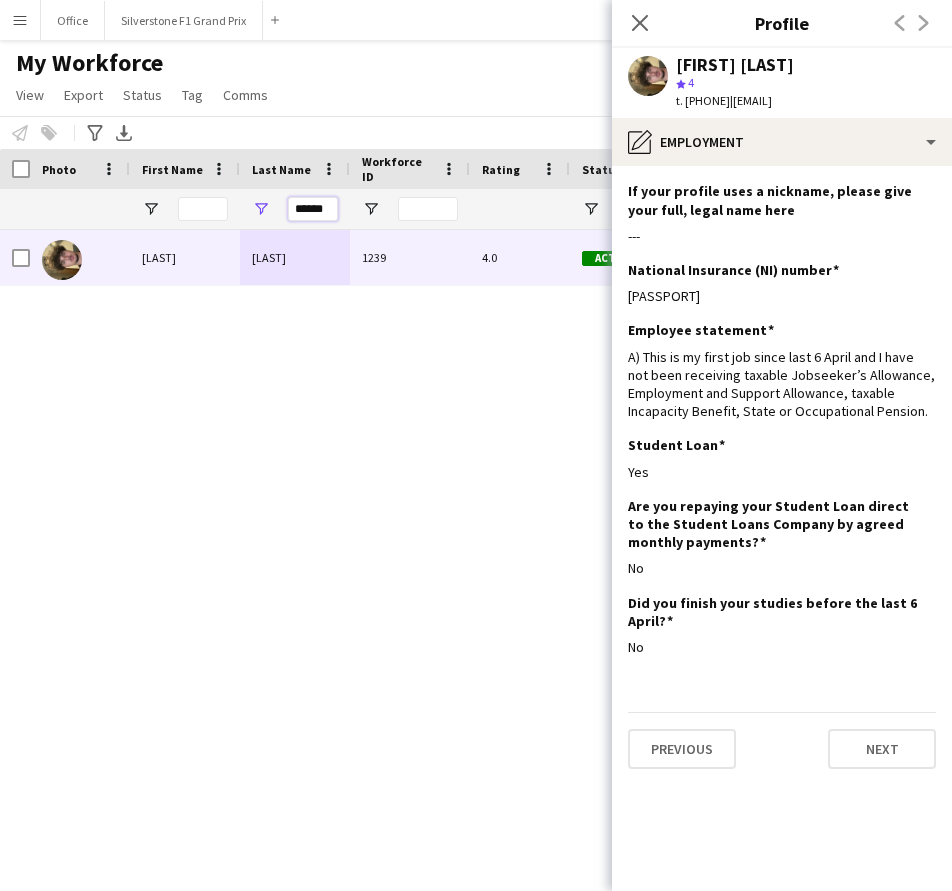 scroll, scrollTop: 0, scrollLeft: 1, axis: horizontal 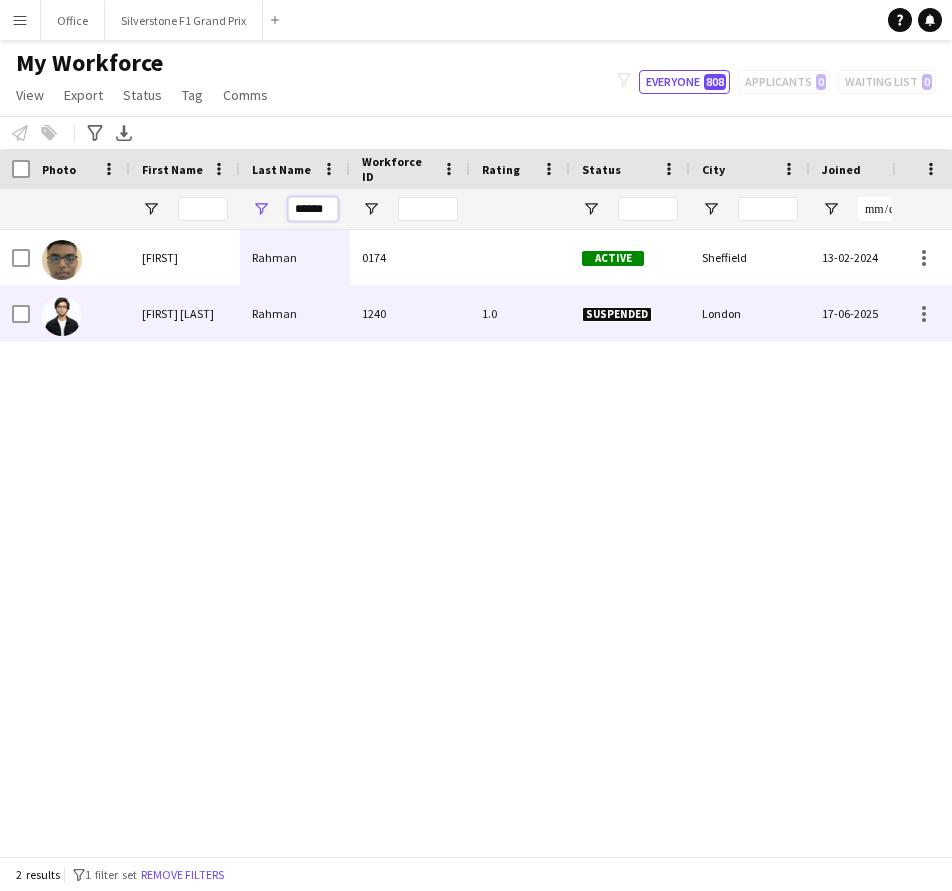 type on "******" 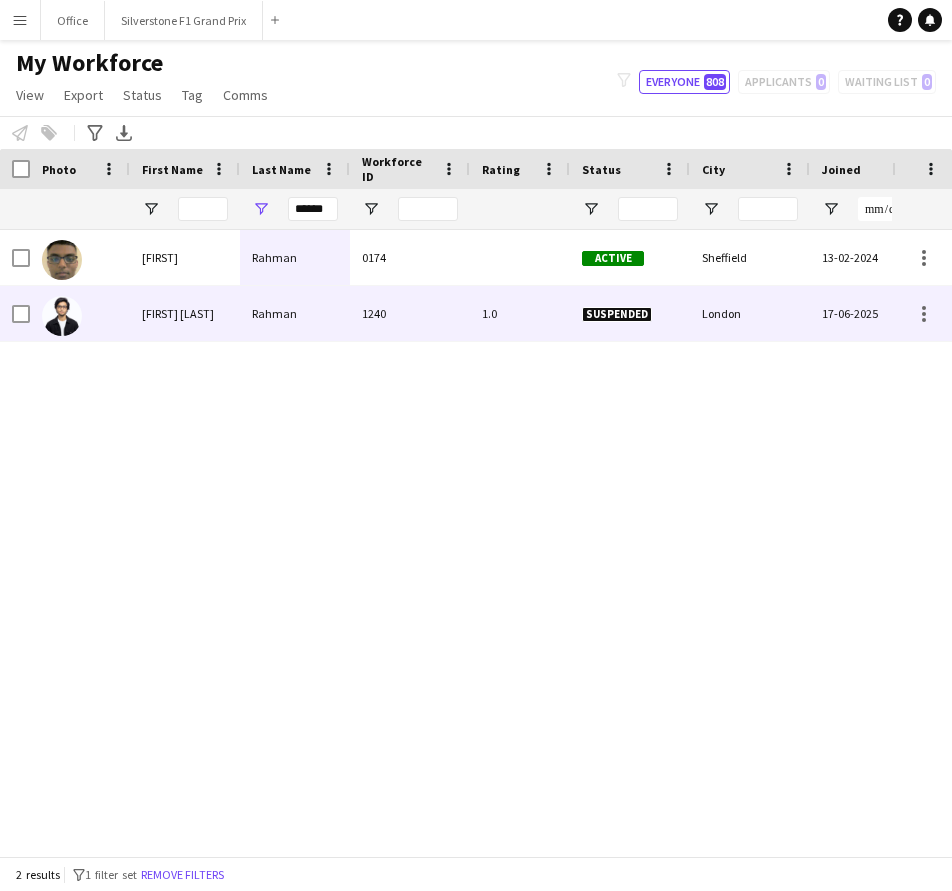 scroll, scrollTop: 0, scrollLeft: 0, axis: both 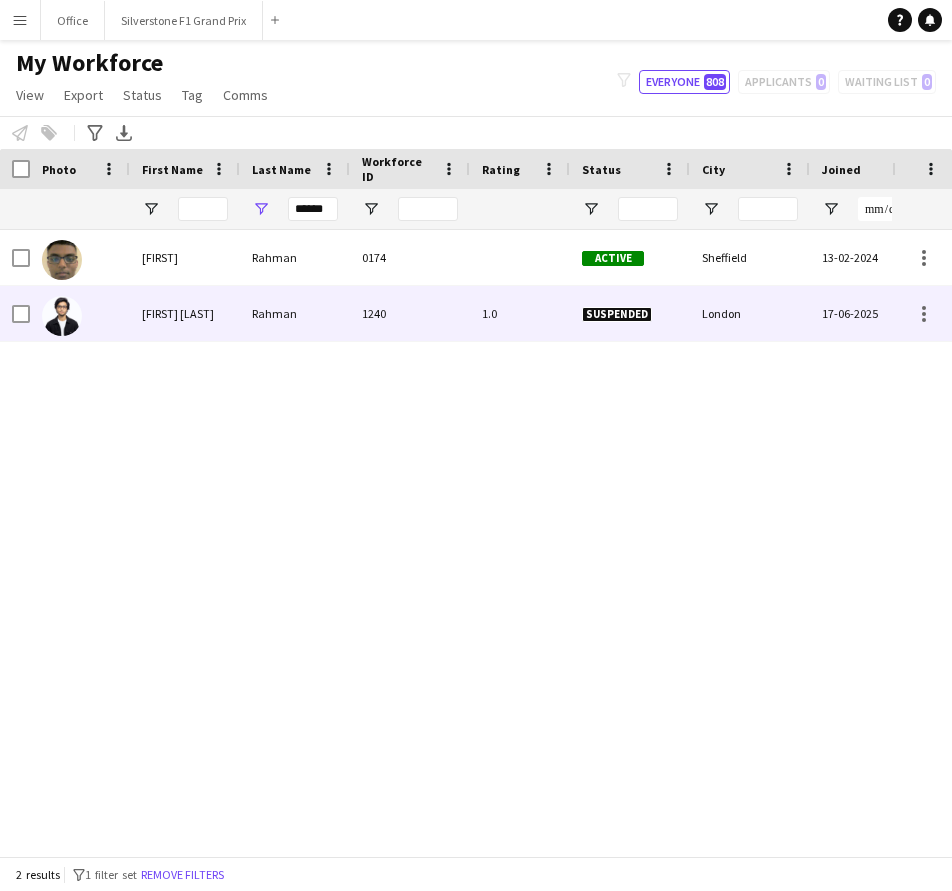 click on "Rahman" at bounding box center [295, 313] 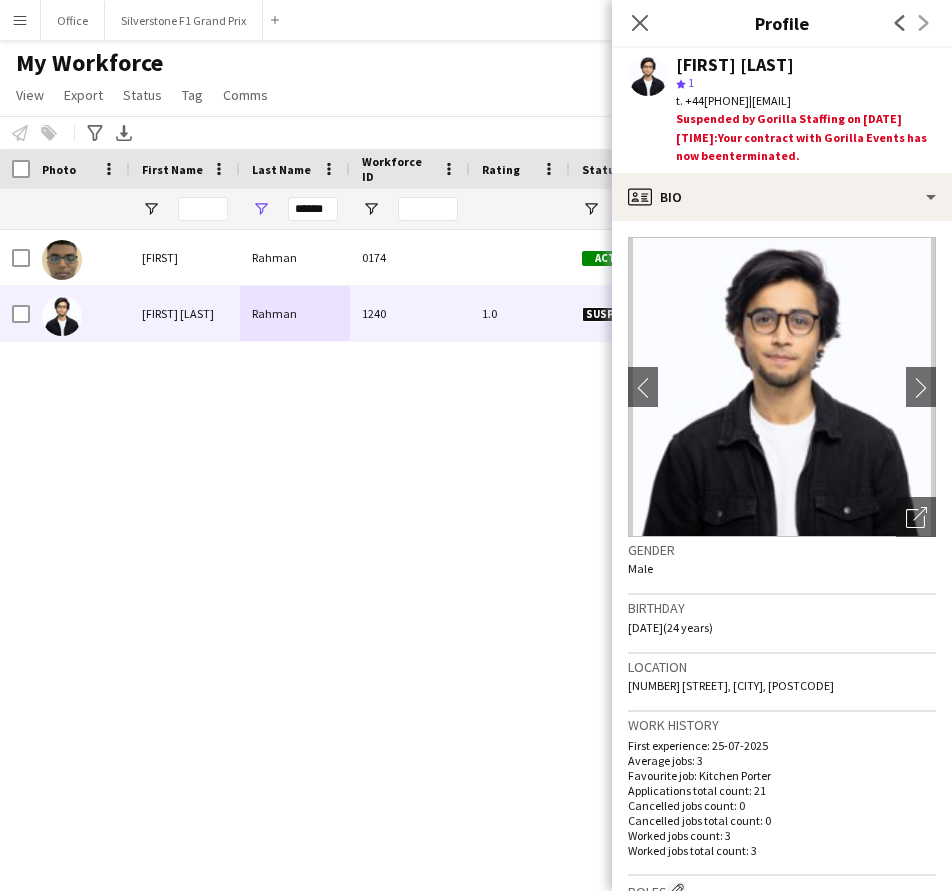 drag, startPoint x: 761, startPoint y: 98, endPoint x: 686, endPoint y: 106, distance: 75.42546 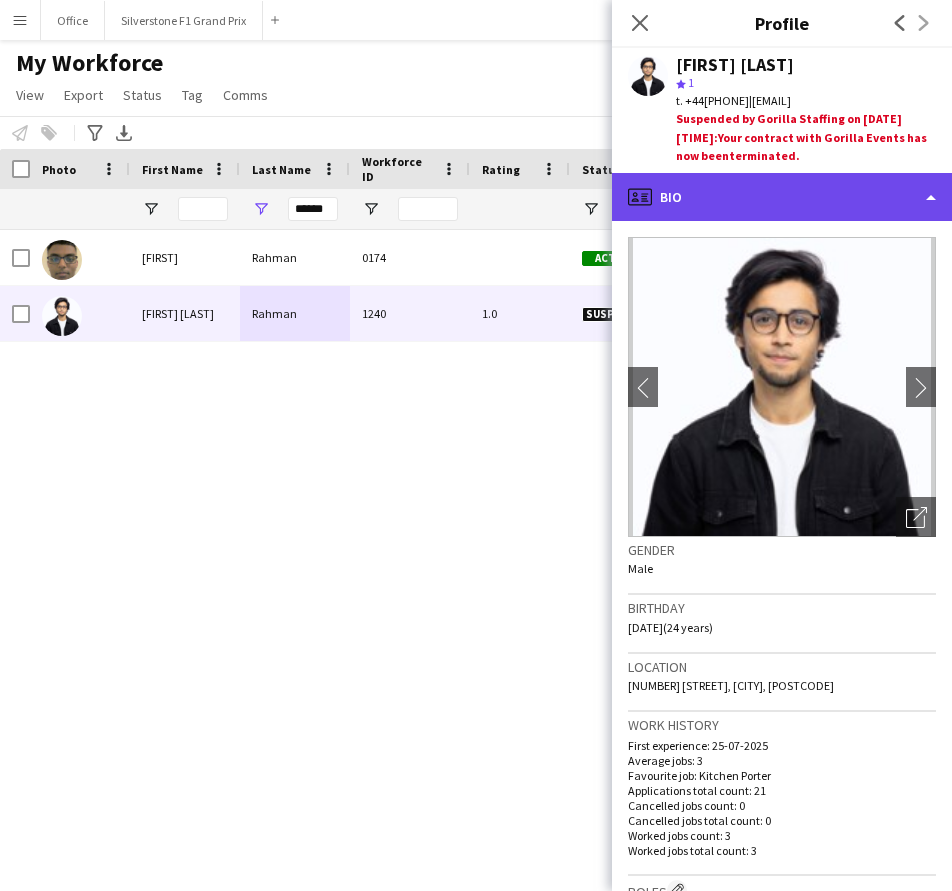 click on "profile
Bio" 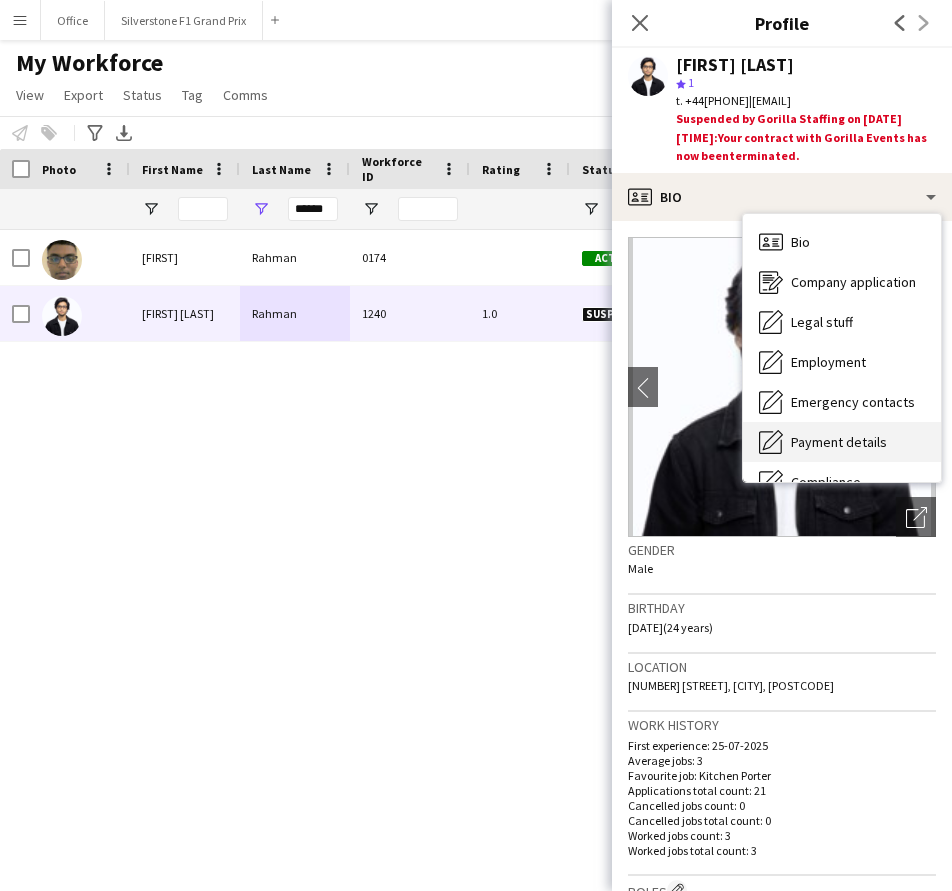 click on "Payment details" at bounding box center [839, 442] 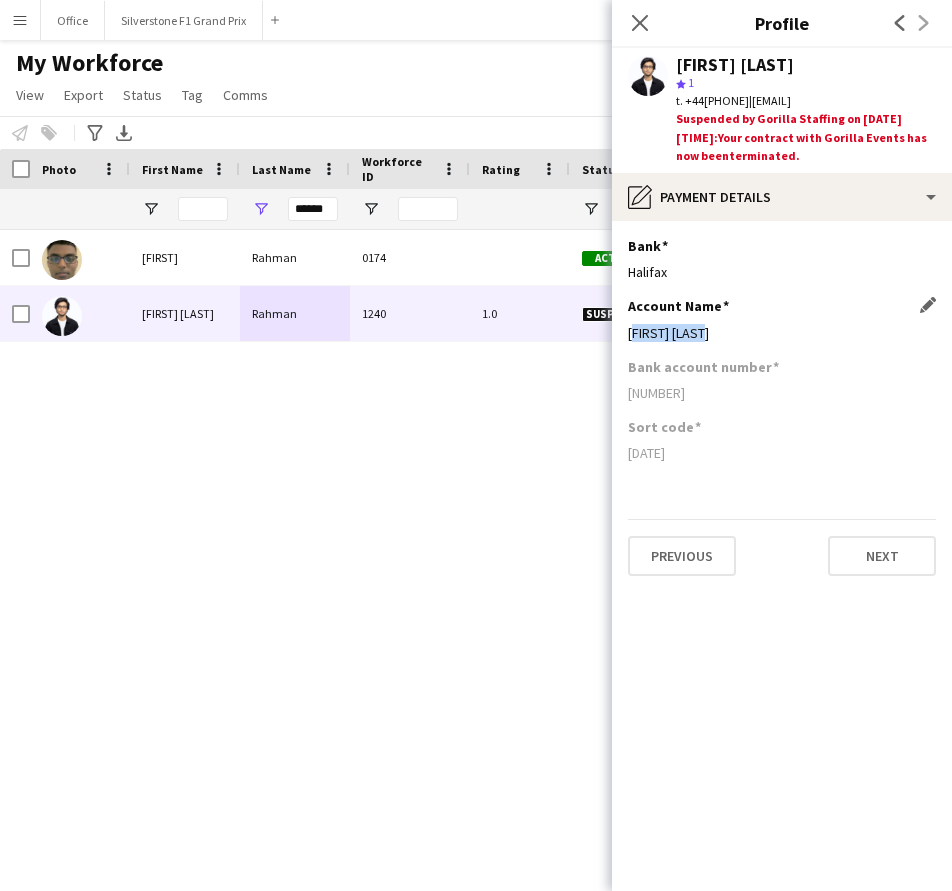 drag, startPoint x: 688, startPoint y: 336, endPoint x: 629, endPoint y: 337, distance: 59.008472 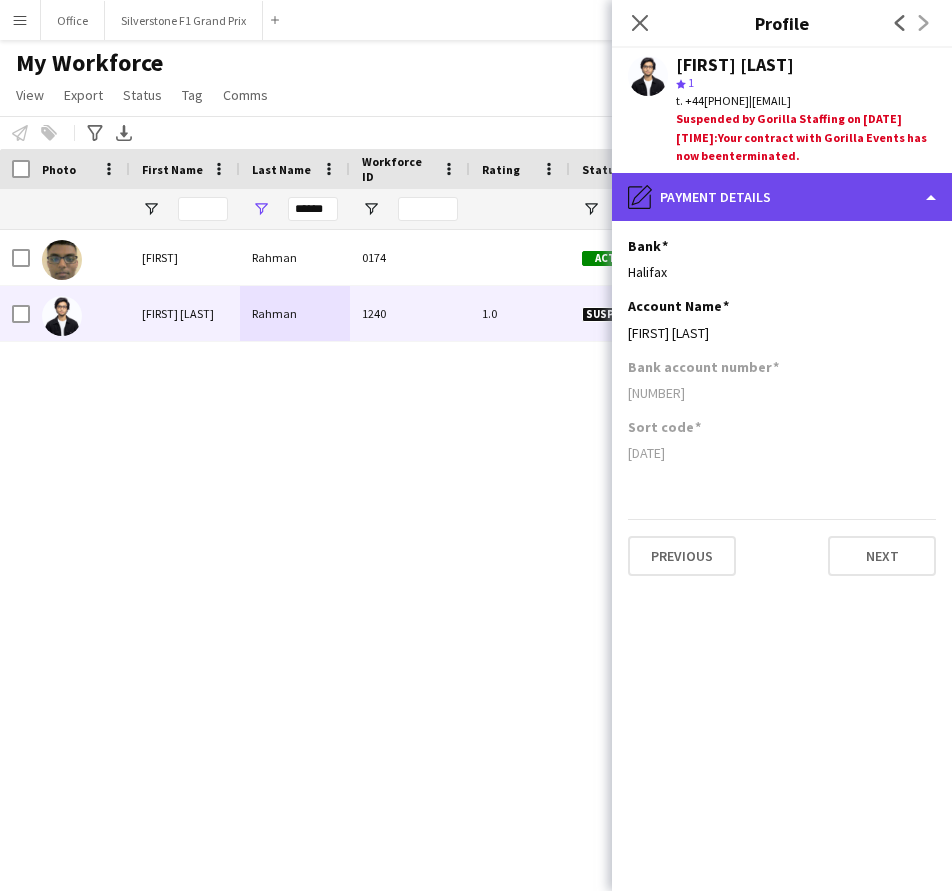 click on "pencil4
Payment details" 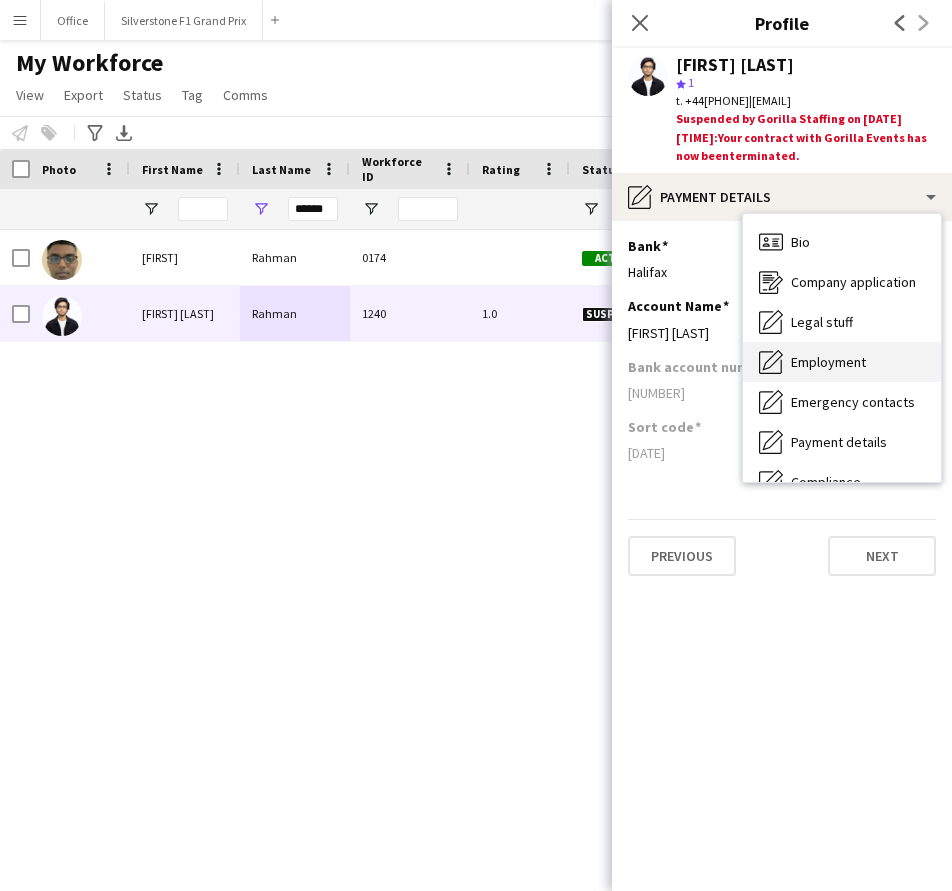 click on "Employment" at bounding box center (828, 362) 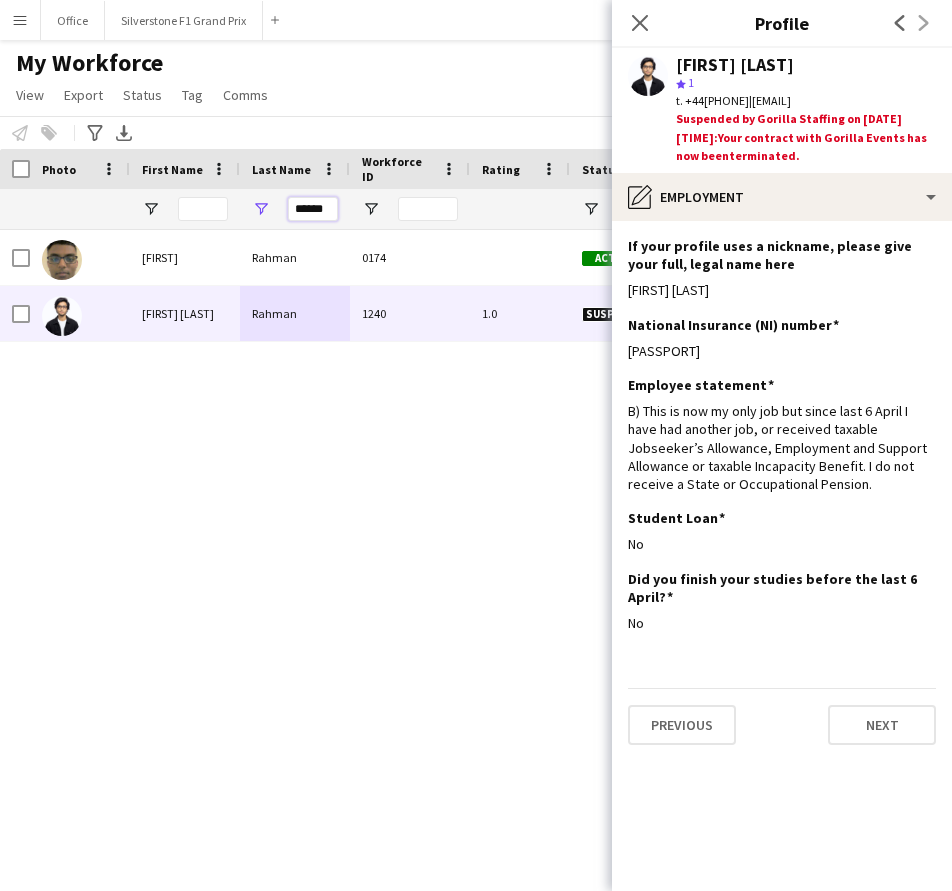 scroll, scrollTop: 0, scrollLeft: 2, axis: horizontal 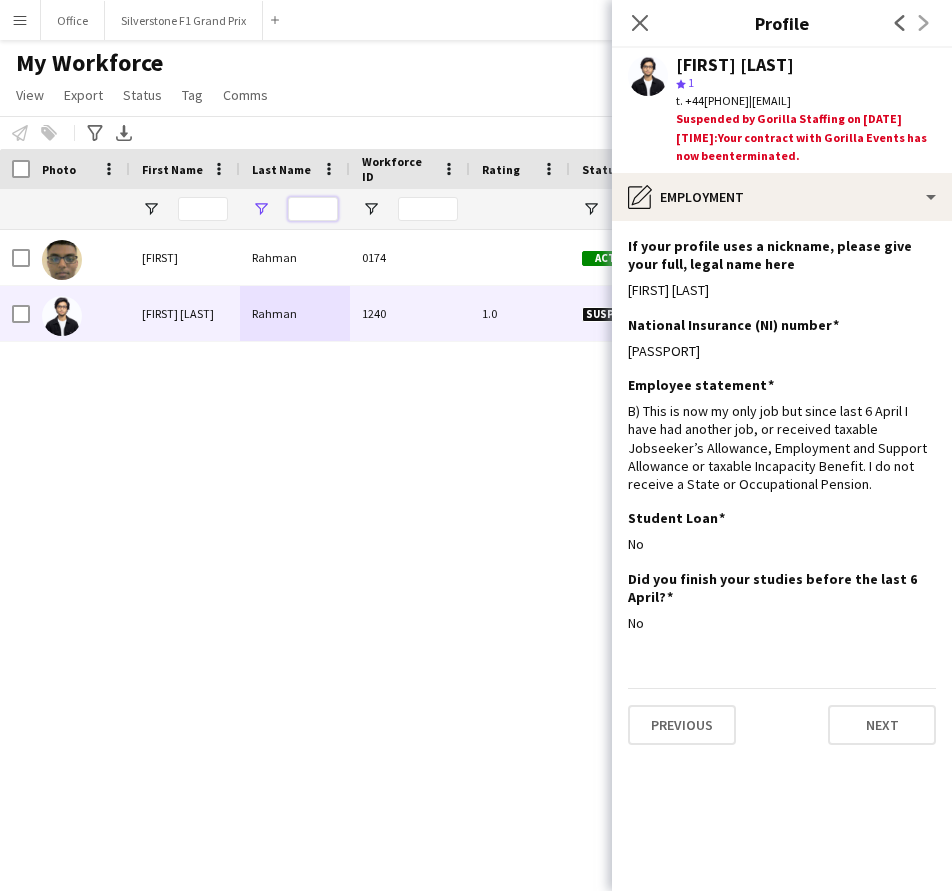 paste on "*******" 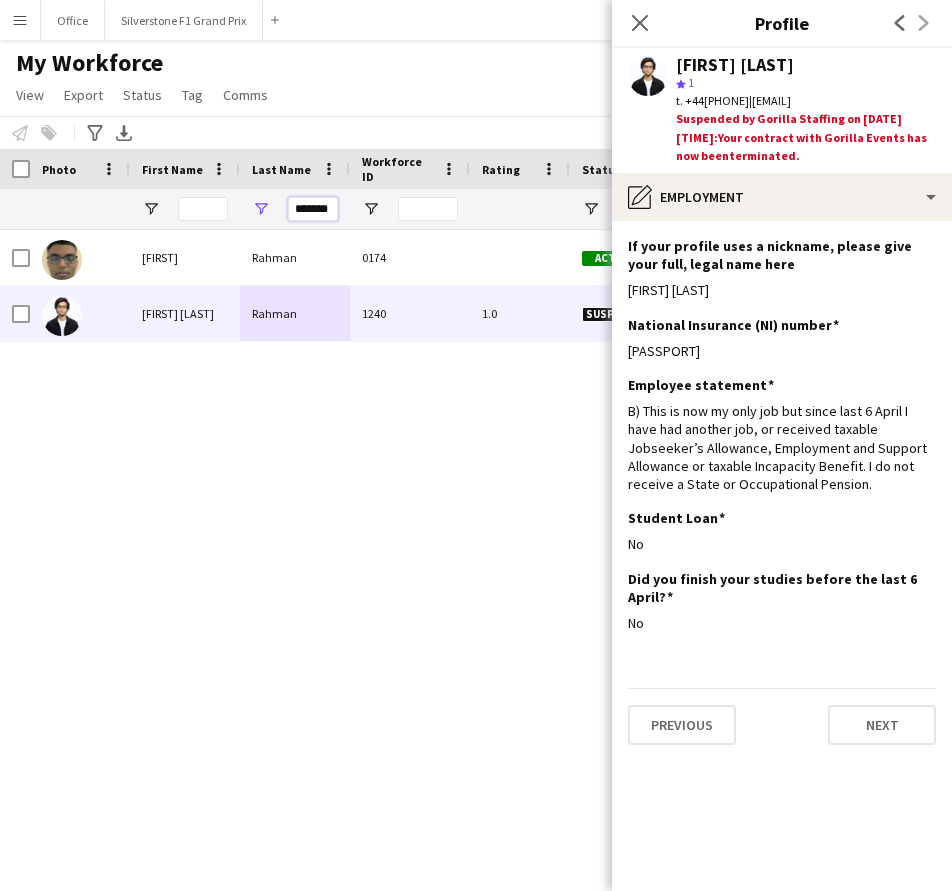 type on "*******" 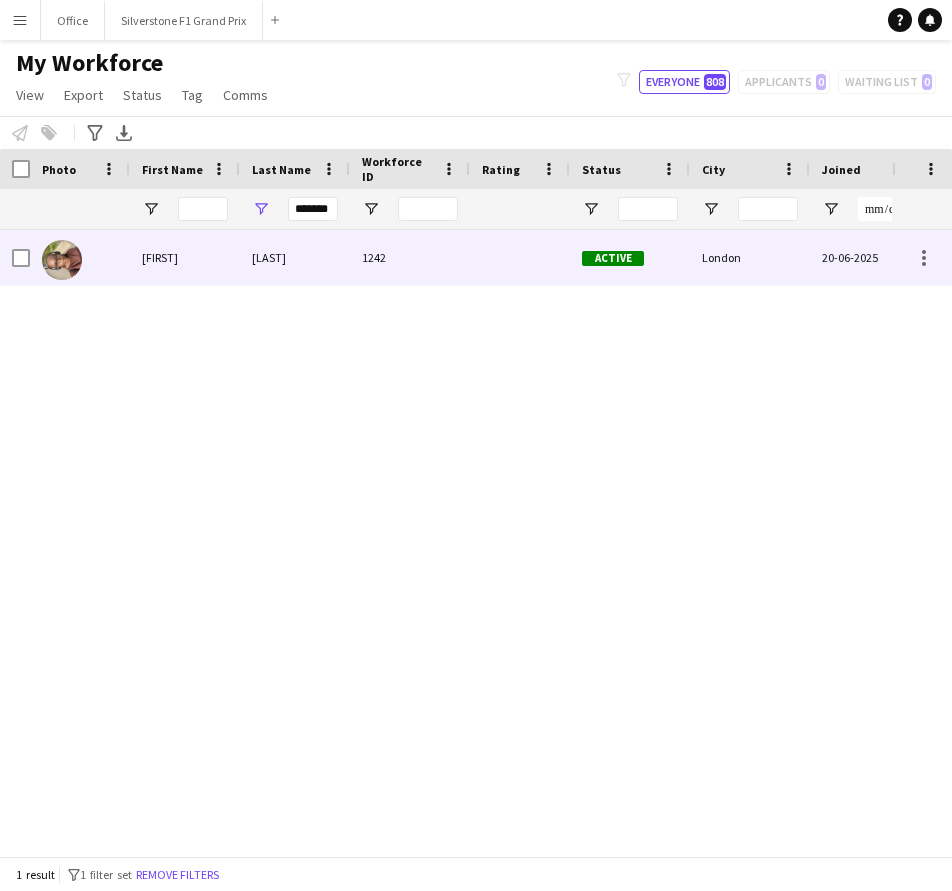 click on "[LAST]" at bounding box center (295, 257) 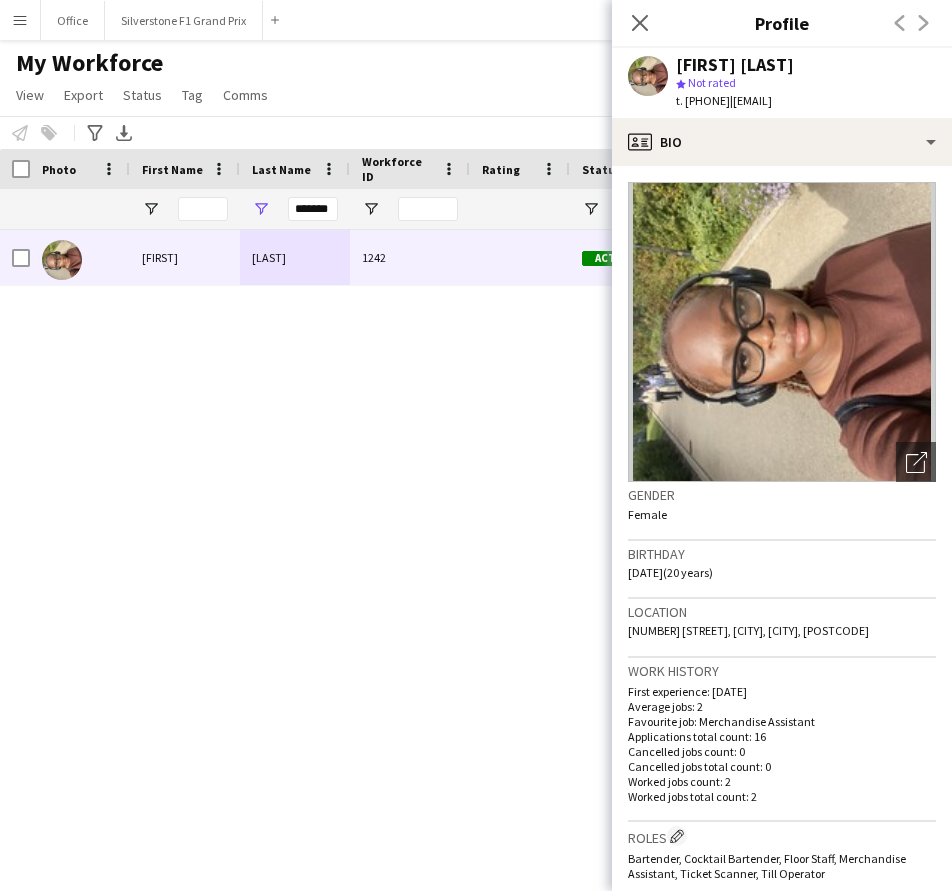 drag, startPoint x: 761, startPoint y: 103, endPoint x: 685, endPoint y: 111, distance: 76.41989 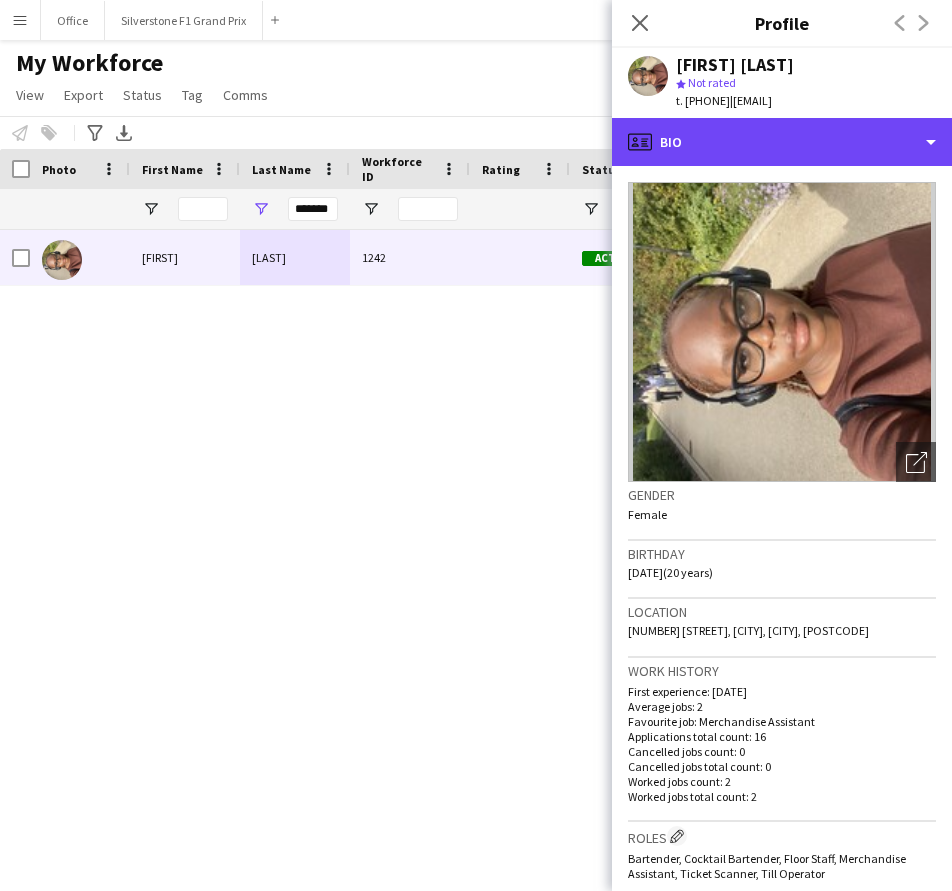 drag, startPoint x: 671, startPoint y: 155, endPoint x: 678, endPoint y: 176, distance: 22.135944 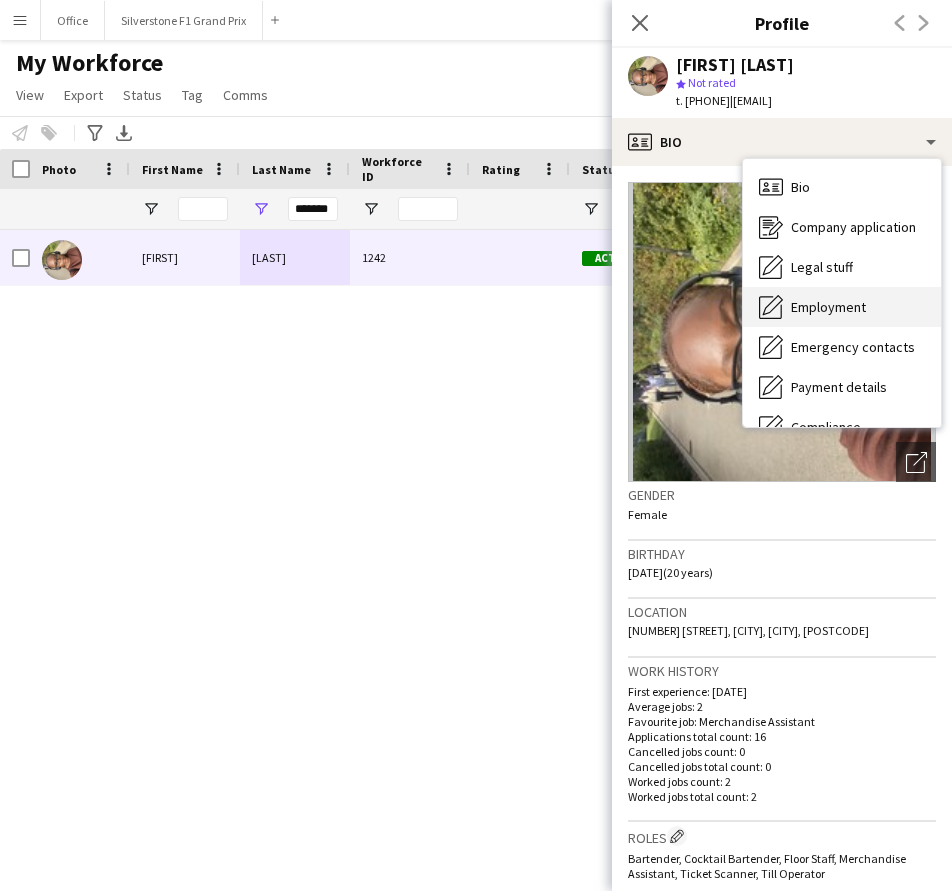 click on "Employment
Employment" at bounding box center (842, 307) 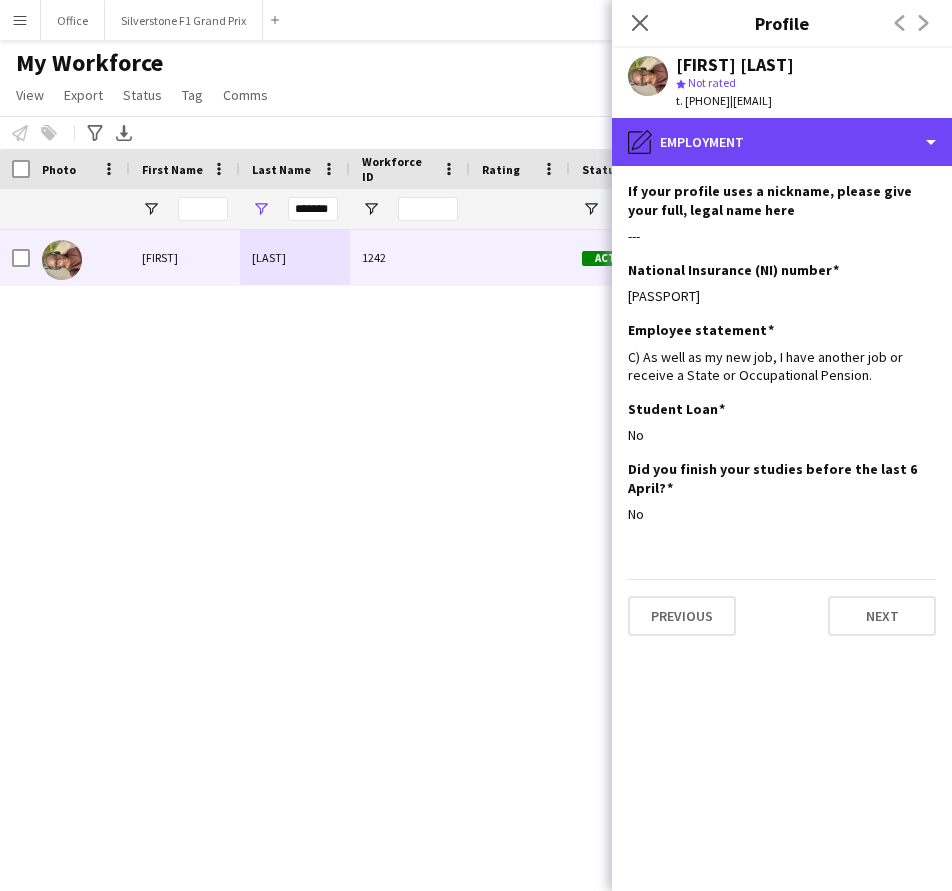 drag, startPoint x: 728, startPoint y: 126, endPoint x: 747, endPoint y: 162, distance: 40.706264 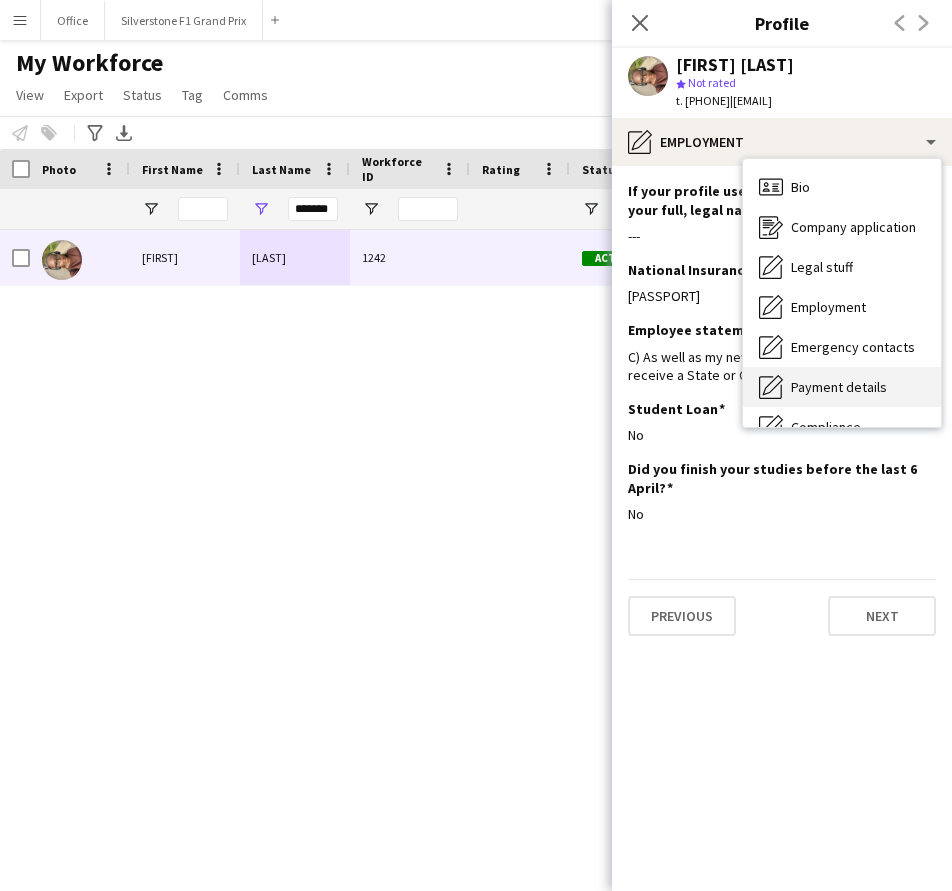 click on "Payment details" at bounding box center (839, 387) 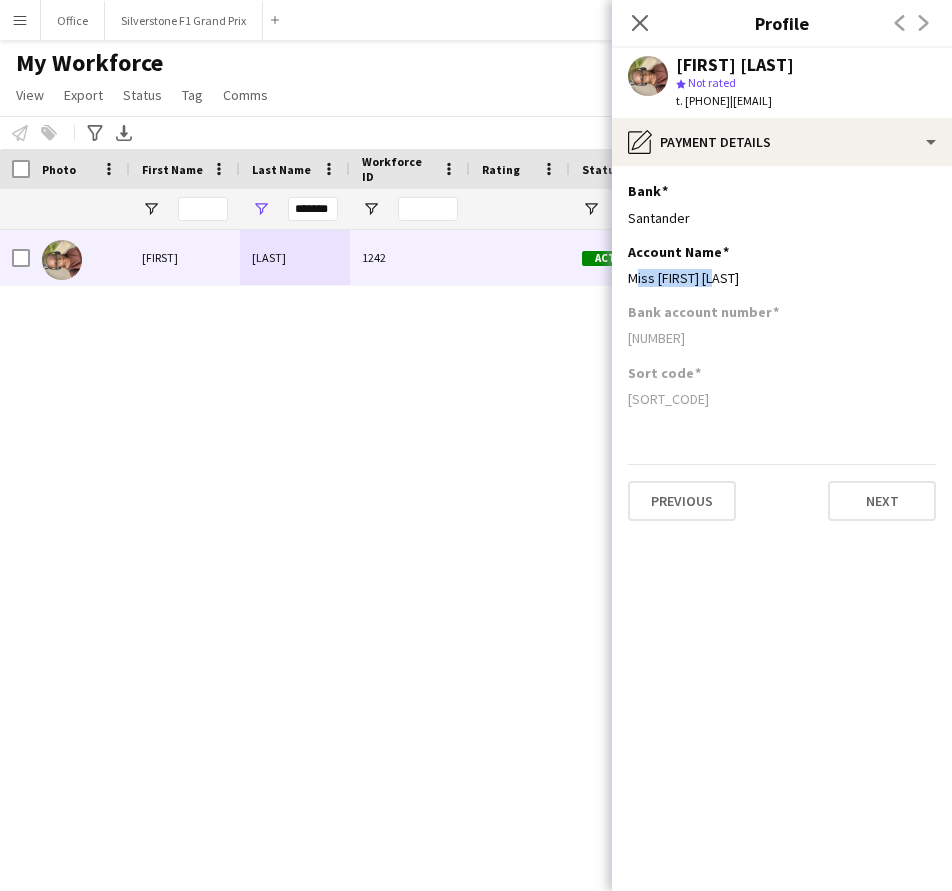 drag, startPoint x: 736, startPoint y: 282, endPoint x: 619, endPoint y: 284, distance: 117.01709 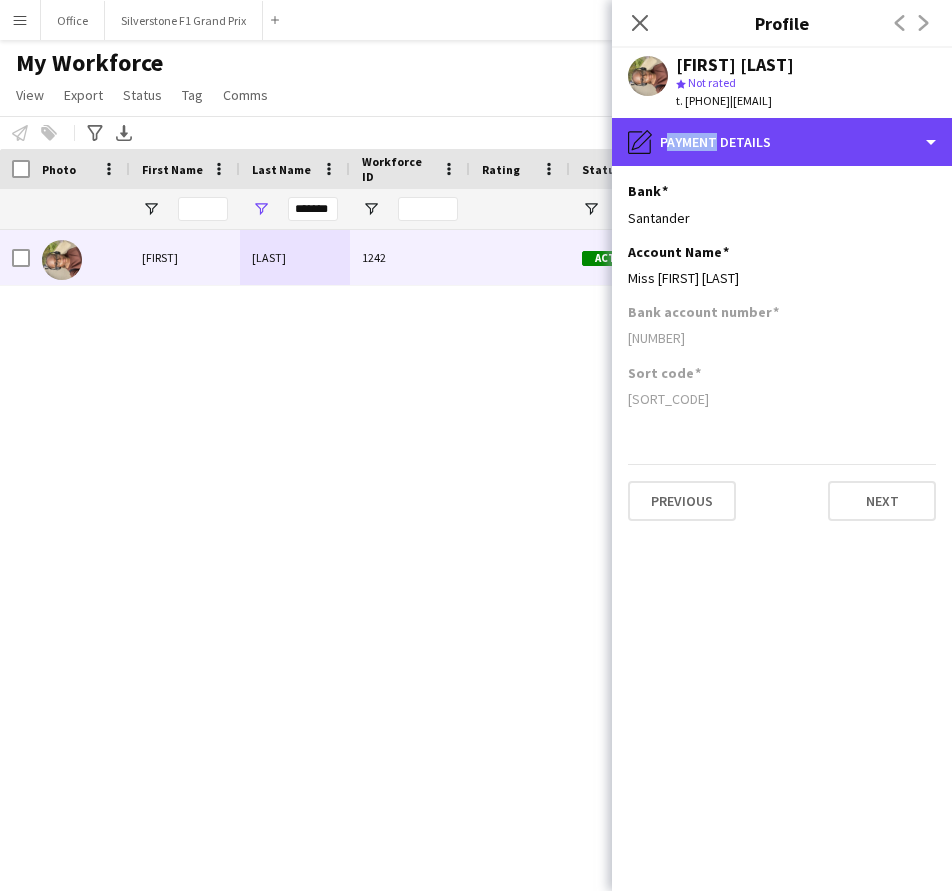 drag, startPoint x: 707, startPoint y: 149, endPoint x: 756, endPoint y: 208, distance: 76.6942 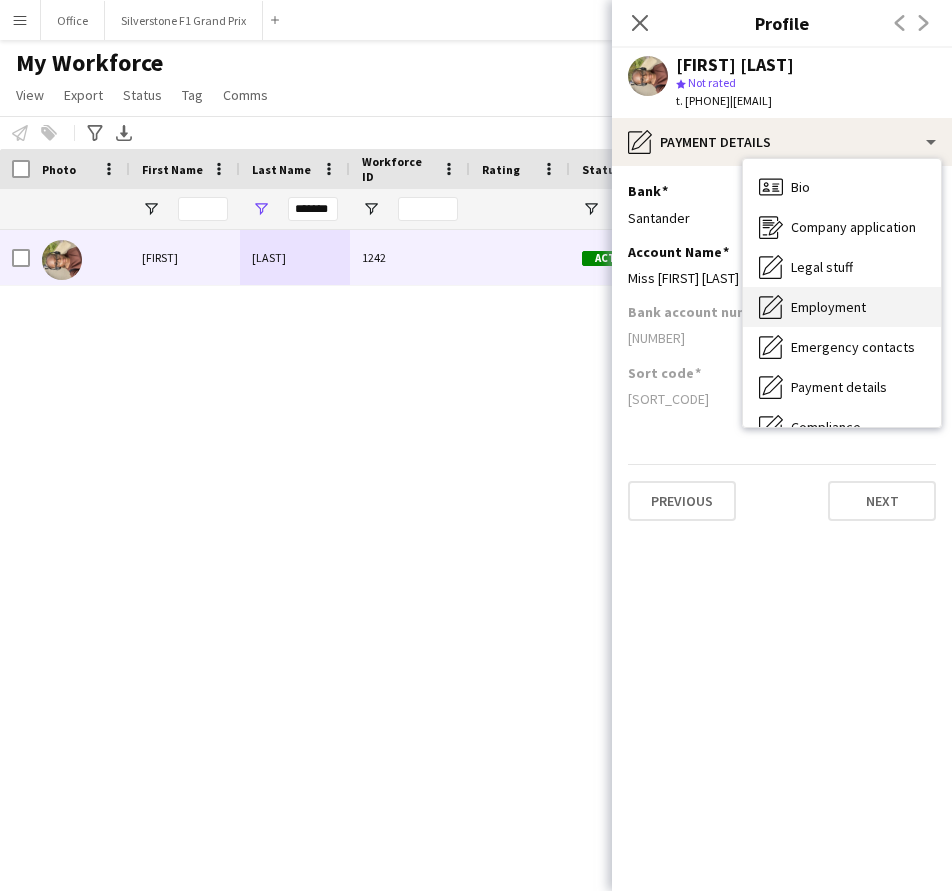 click on "Employment" at bounding box center (828, 307) 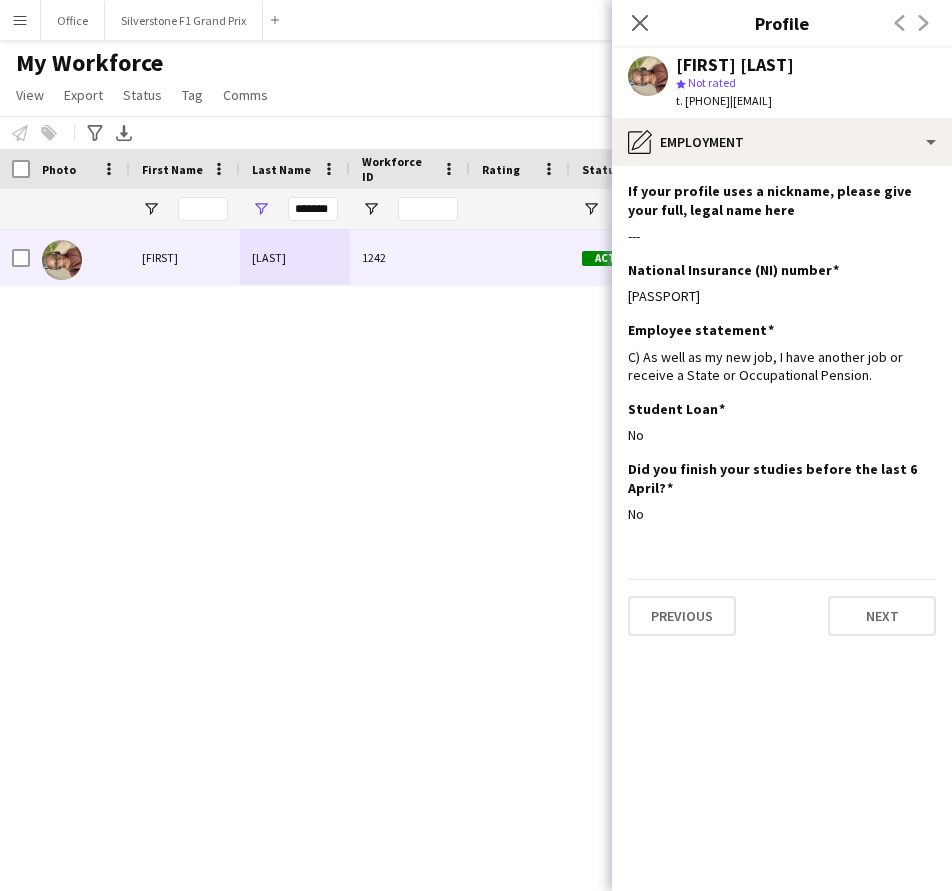 drag, startPoint x: 283, startPoint y: 209, endPoint x: 307, endPoint y: 210, distance: 24.020824 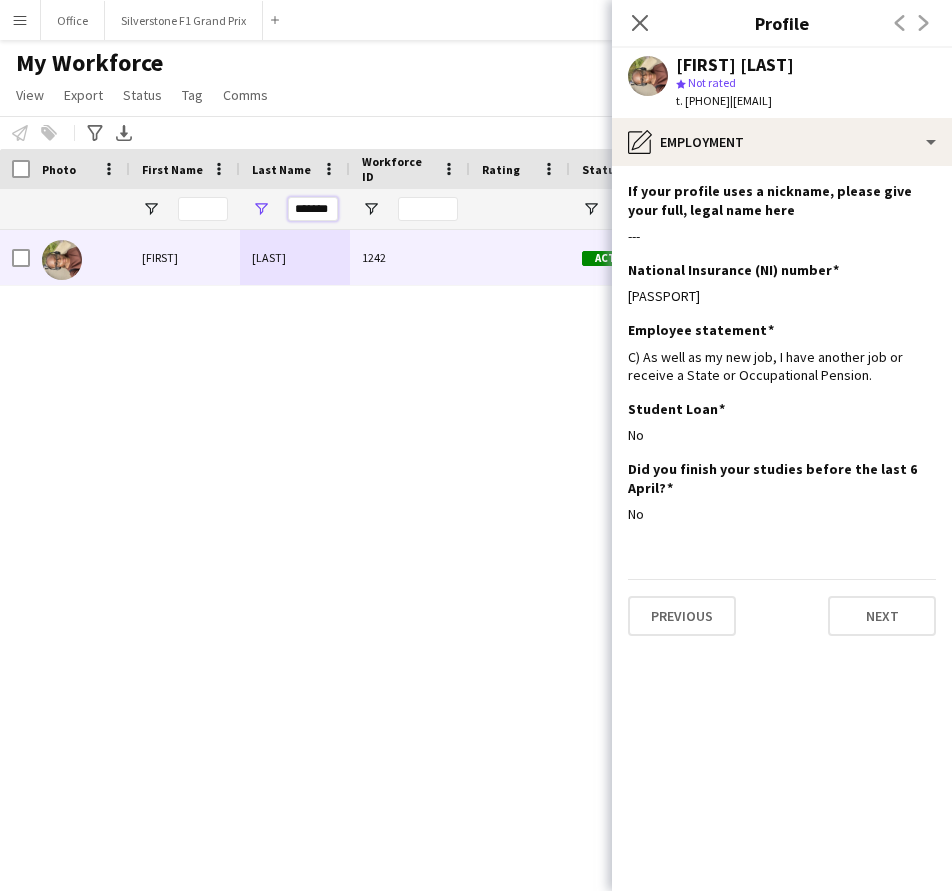 drag, startPoint x: 295, startPoint y: 206, endPoint x: 347, endPoint y: 211, distance: 52.23983 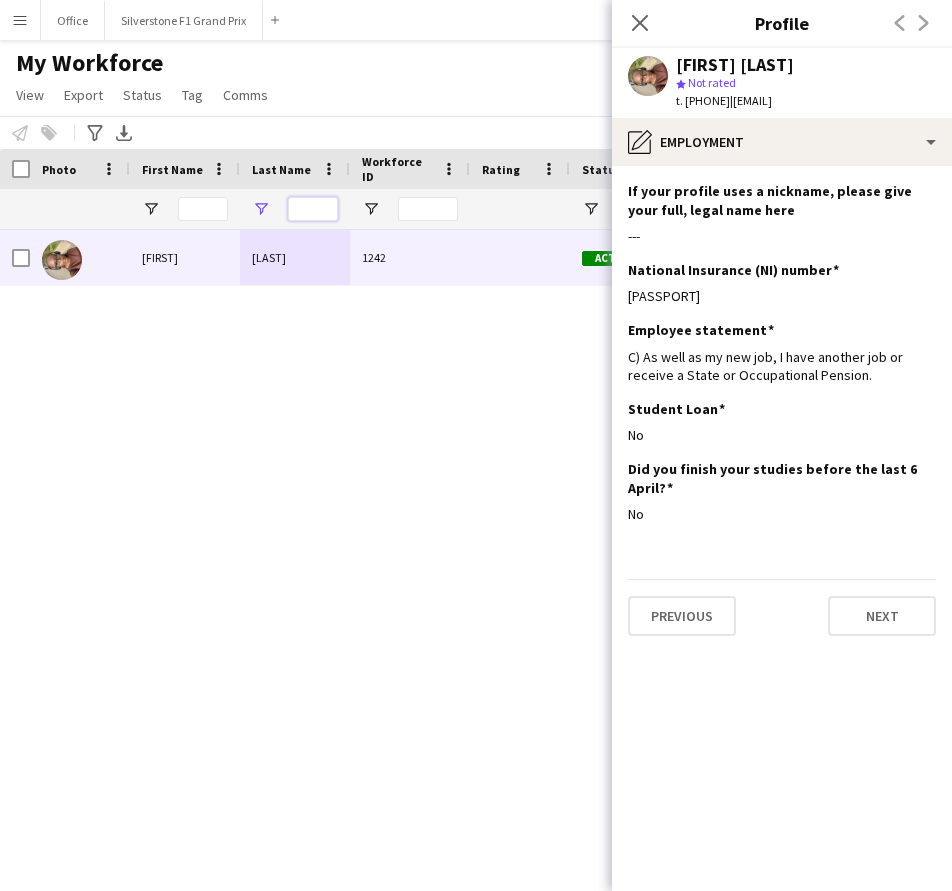 paste 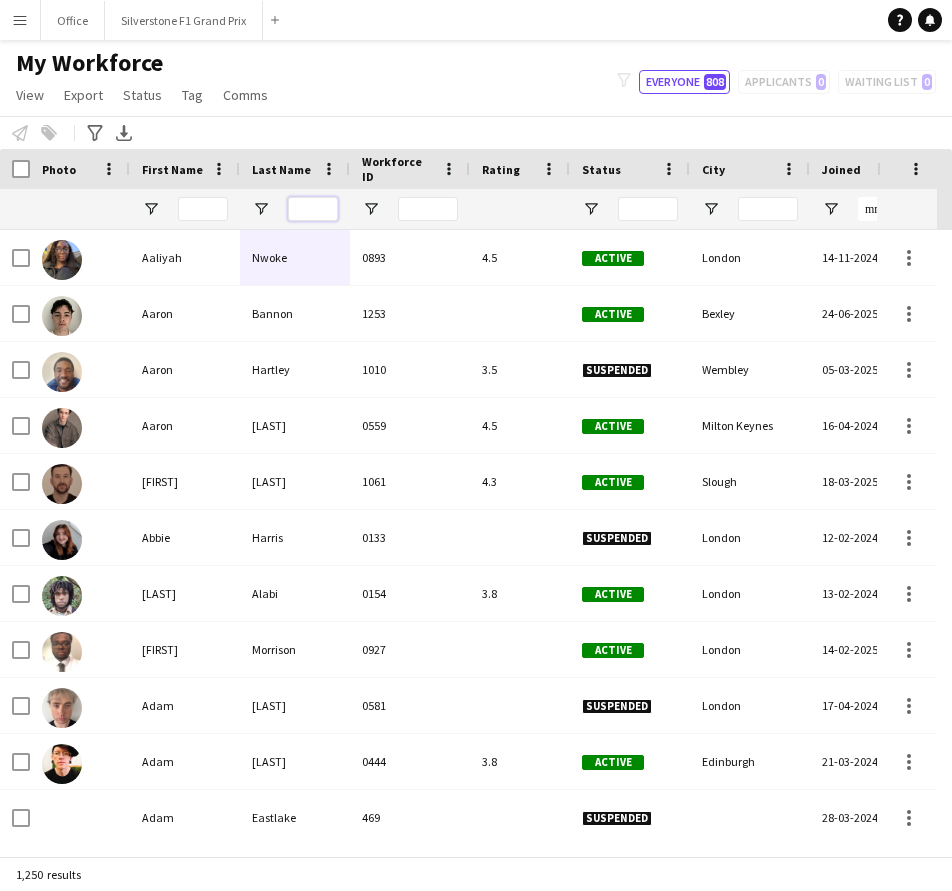 click at bounding box center [313, 209] 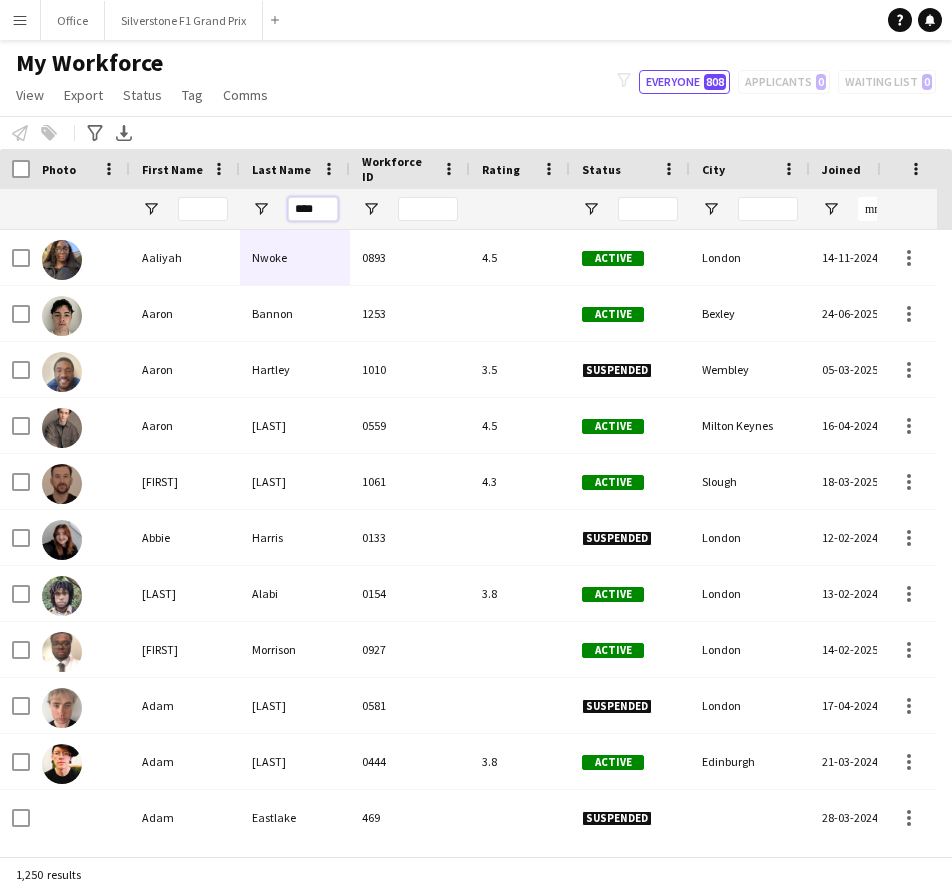 type on "****" 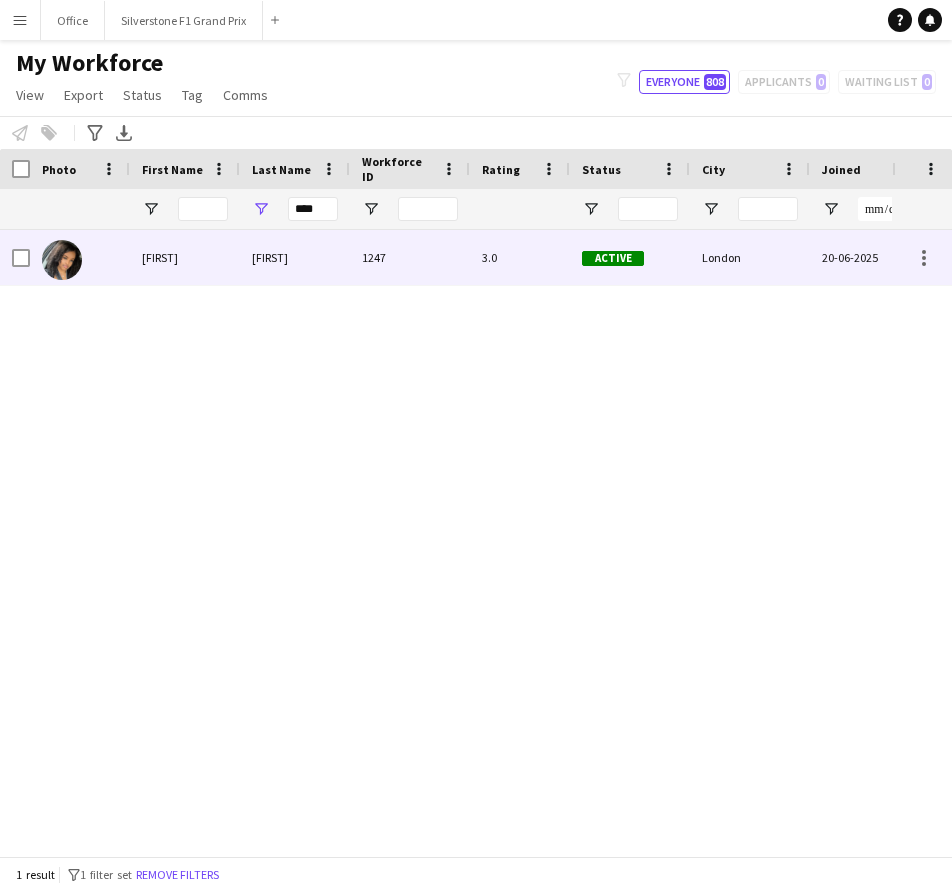 click on "[FIRST]" at bounding box center (295, 257) 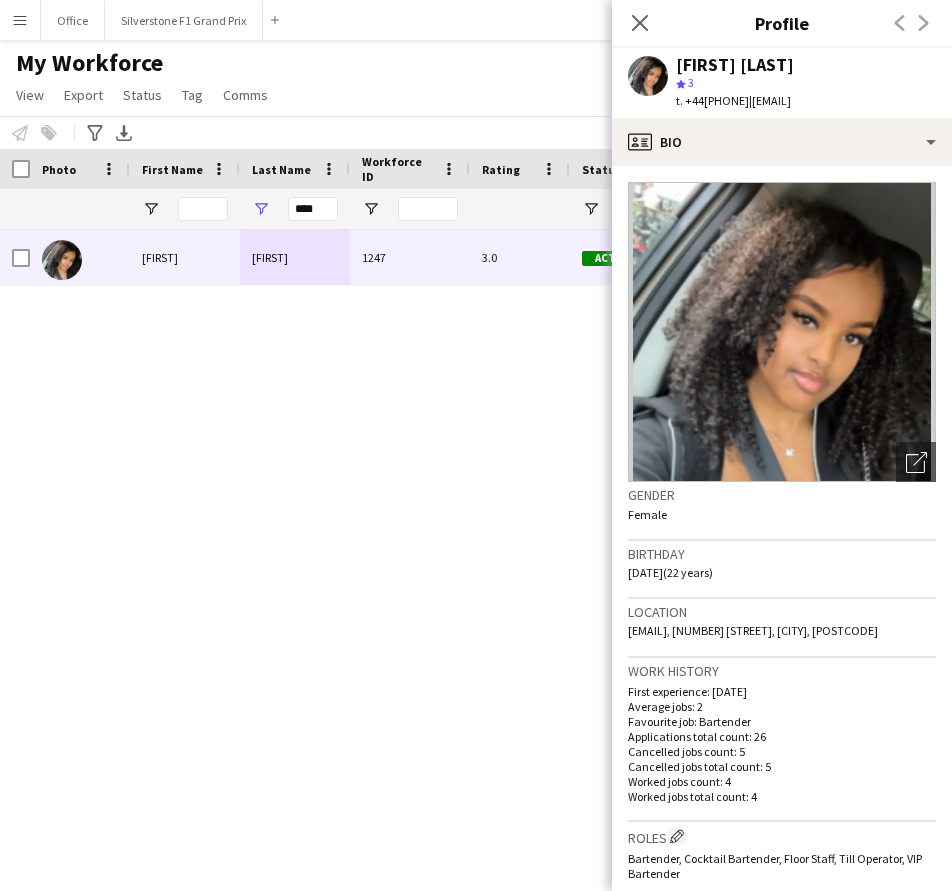 drag, startPoint x: 763, startPoint y: 103, endPoint x: 685, endPoint y: 110, distance: 78.31347 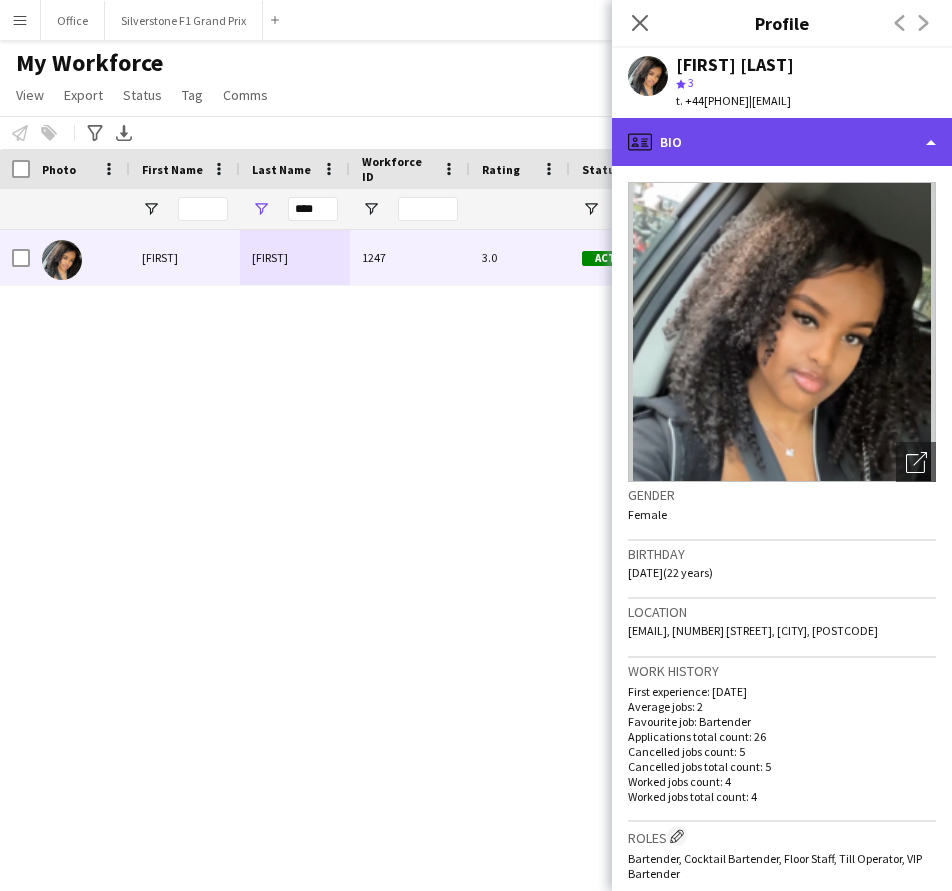 click on "profile
Bio" 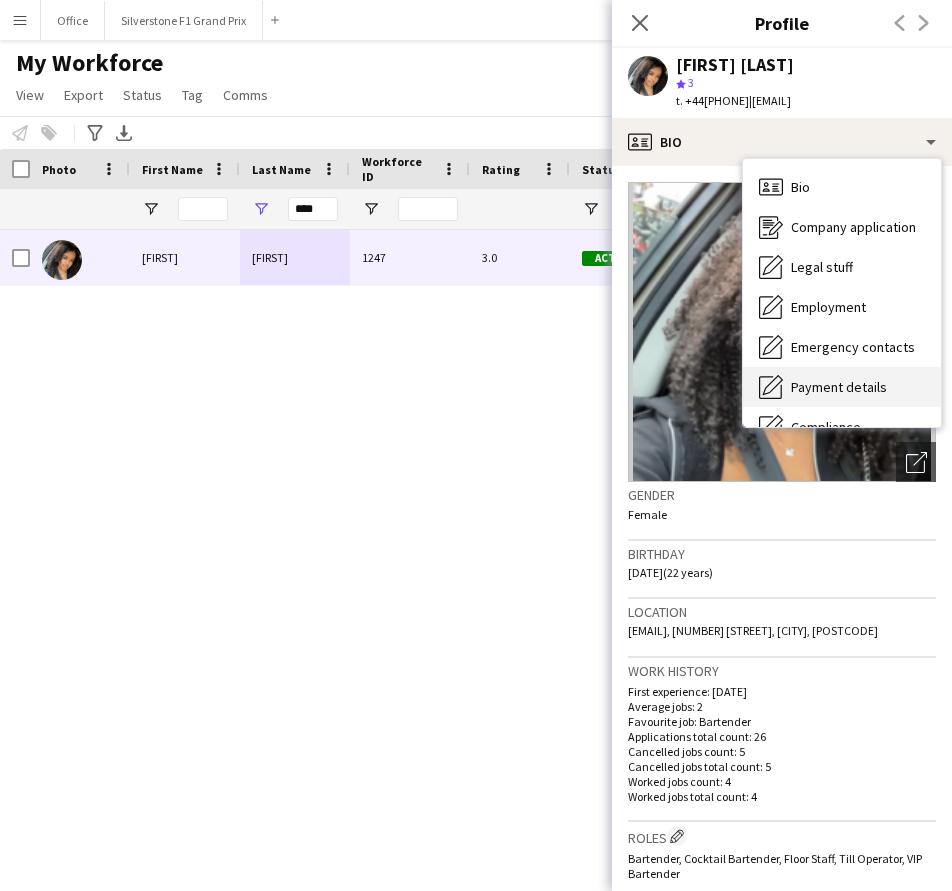 click on "Payment details
Payment details" at bounding box center [842, 387] 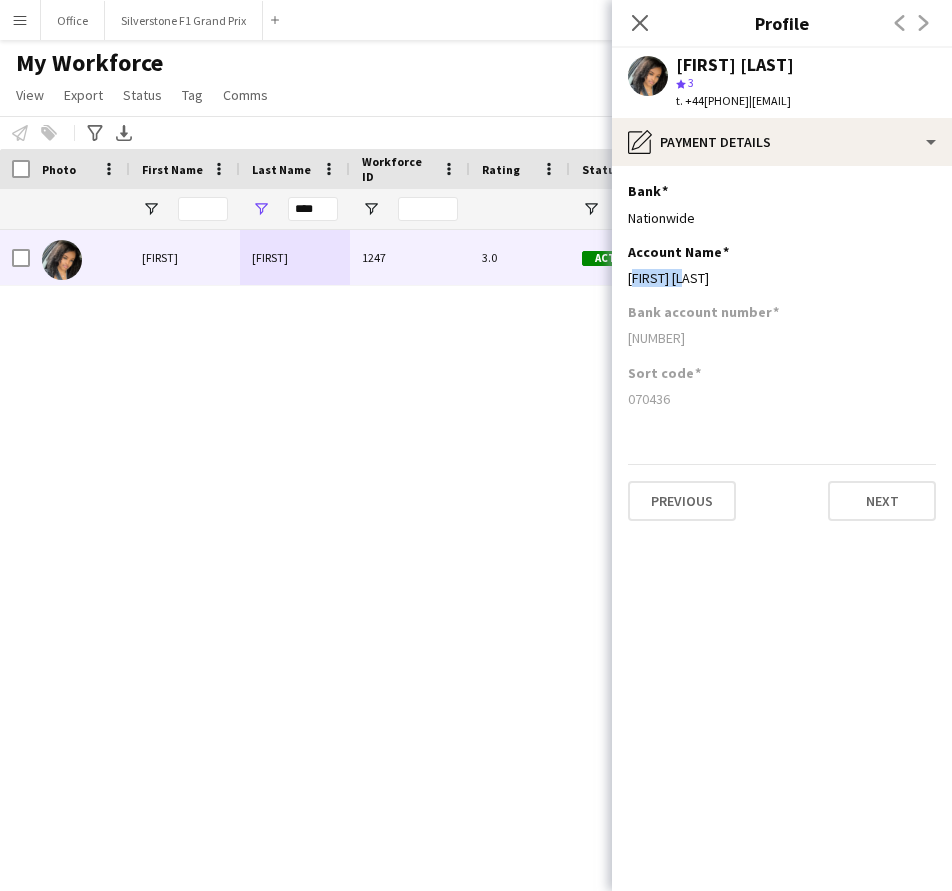 drag, startPoint x: 707, startPoint y: 277, endPoint x: 618, endPoint y: 290, distance: 89.94443 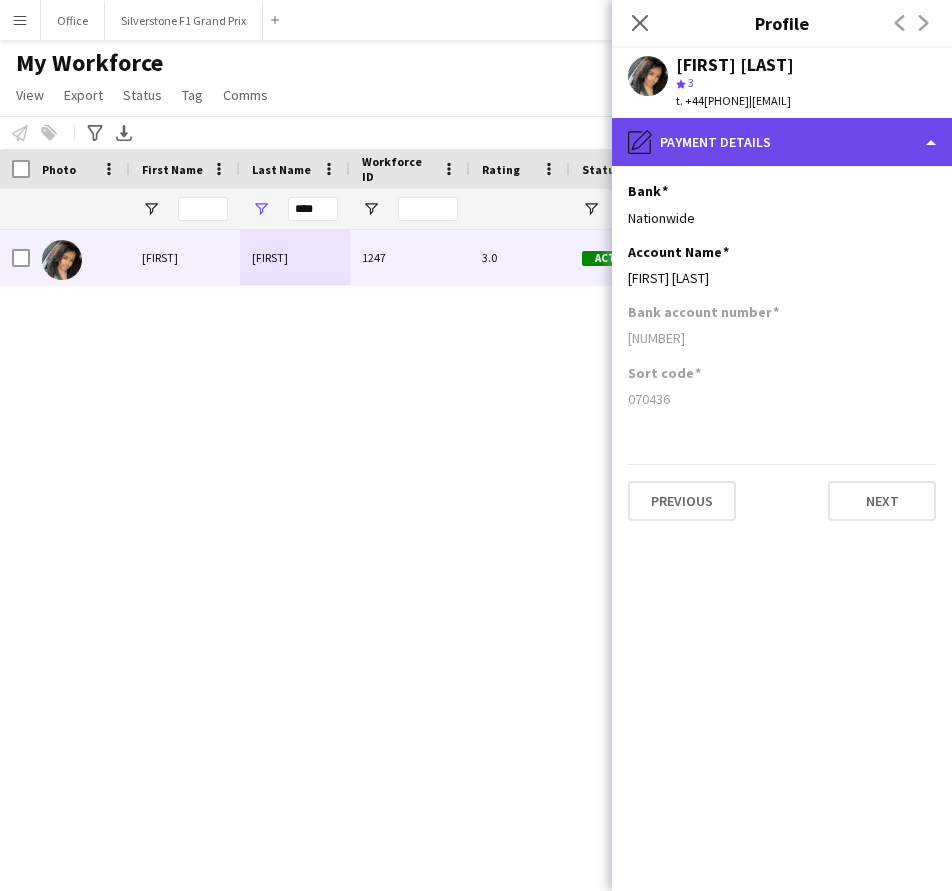 click on "pencil4
Payment details" 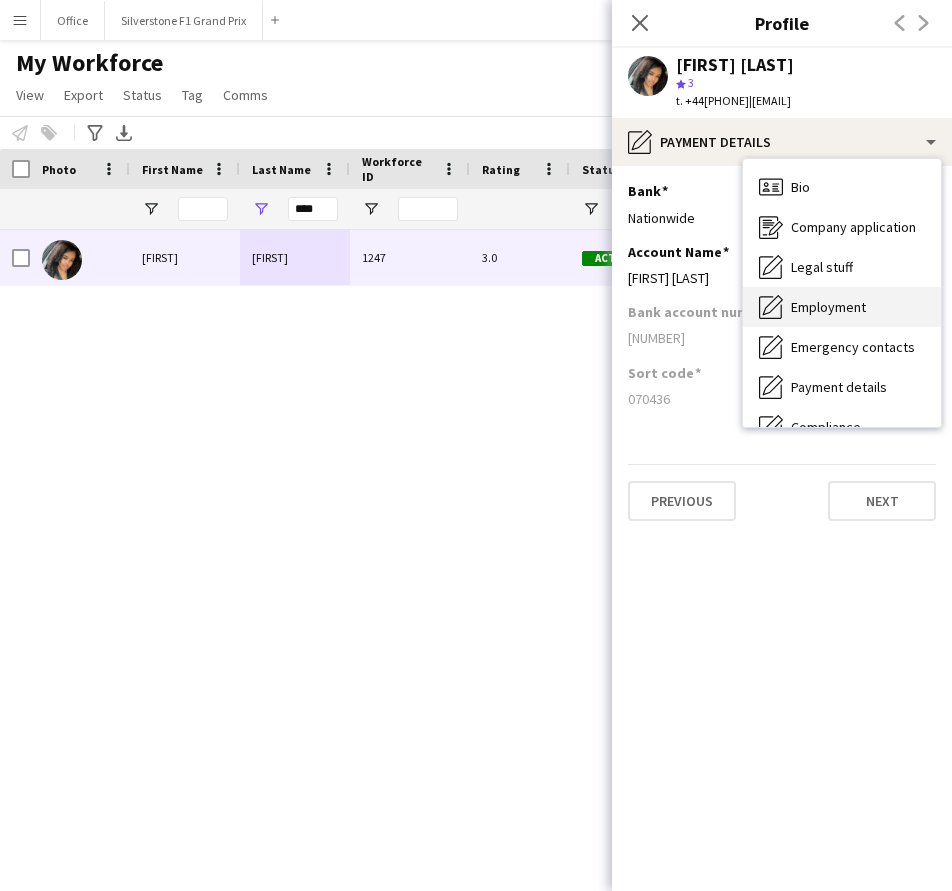 click on "Employment
Employment" at bounding box center (842, 307) 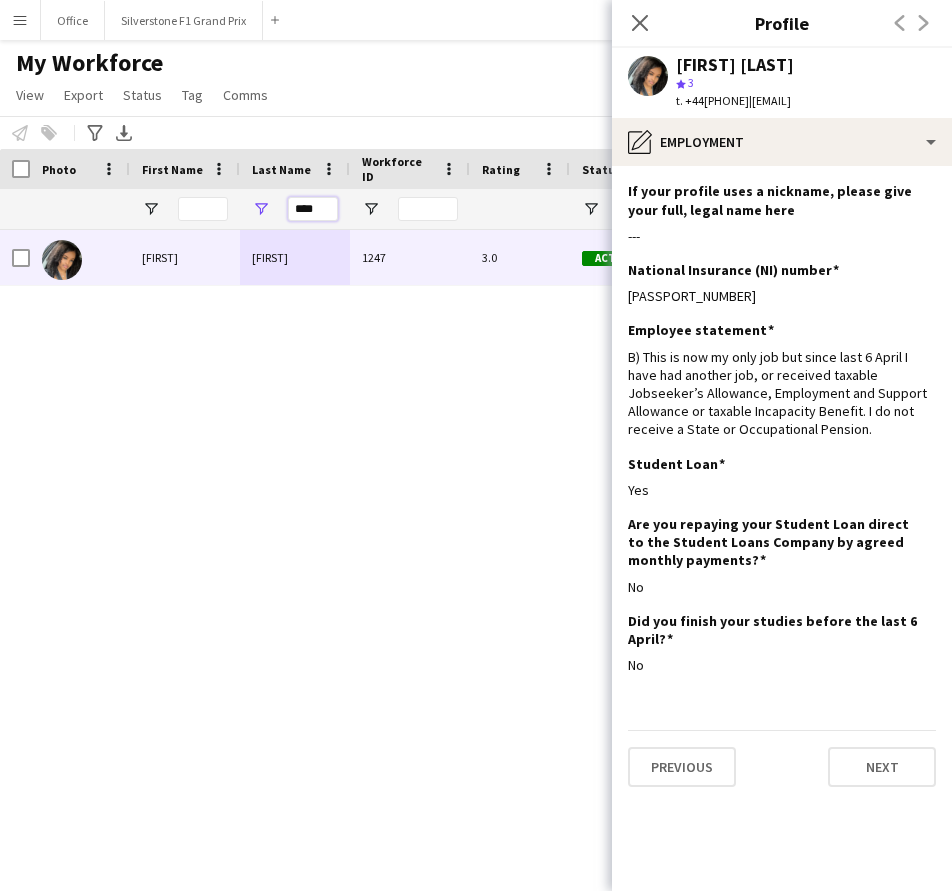 drag, startPoint x: 292, startPoint y: 205, endPoint x: 339, endPoint y: 208, distance: 47.095646 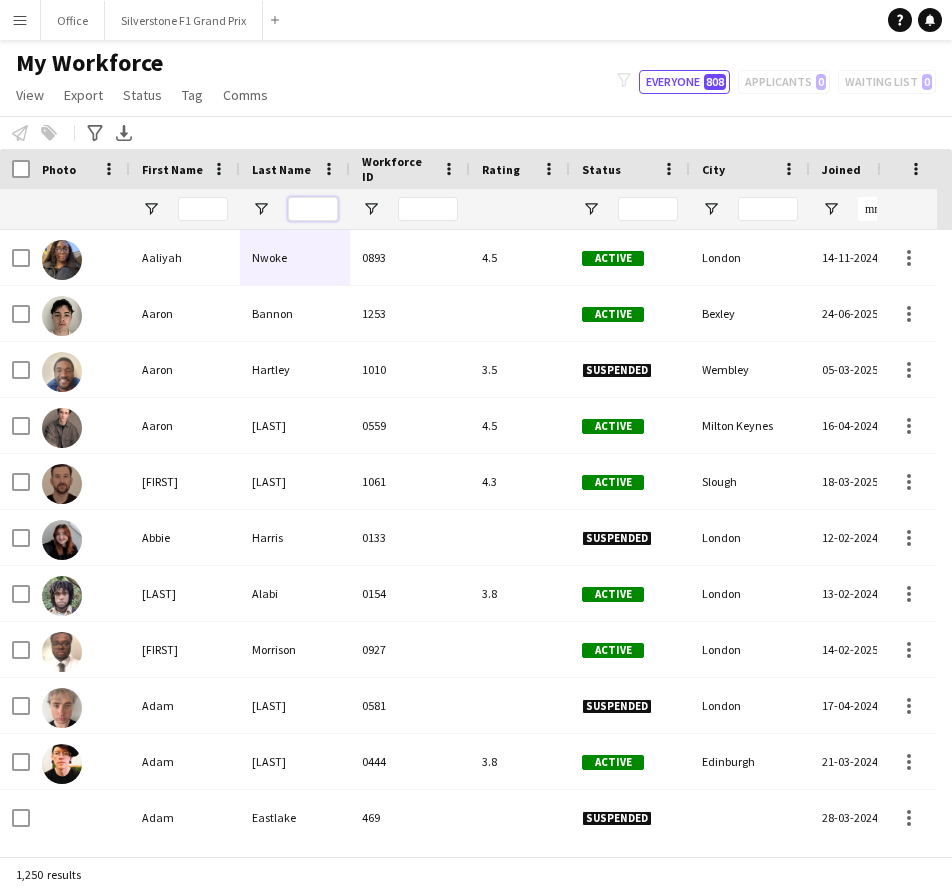 click at bounding box center [313, 209] 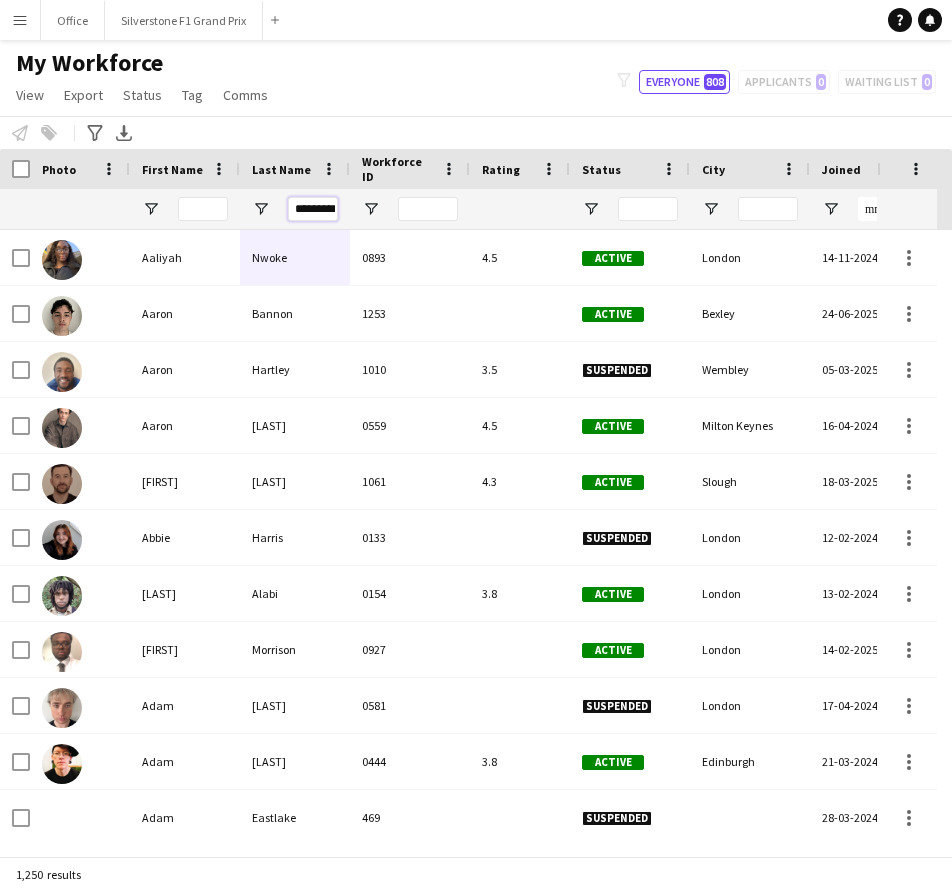 scroll, scrollTop: 0, scrollLeft: 15, axis: horizontal 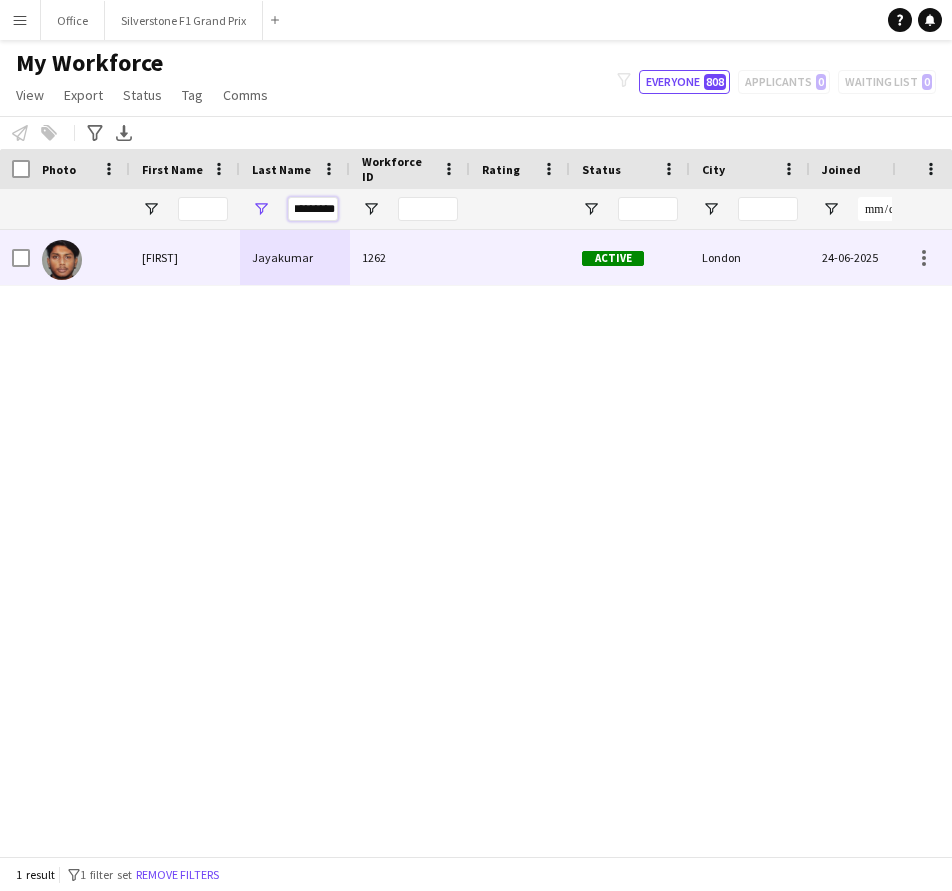 type on "*********" 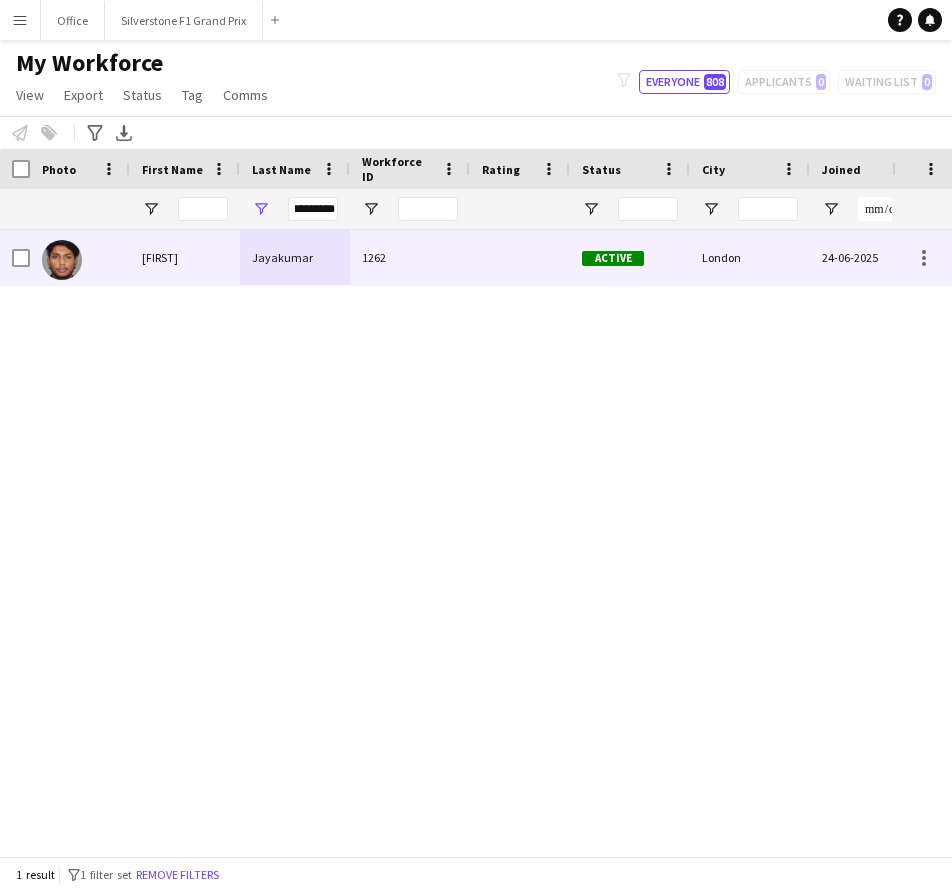 scroll, scrollTop: 0, scrollLeft: 0, axis: both 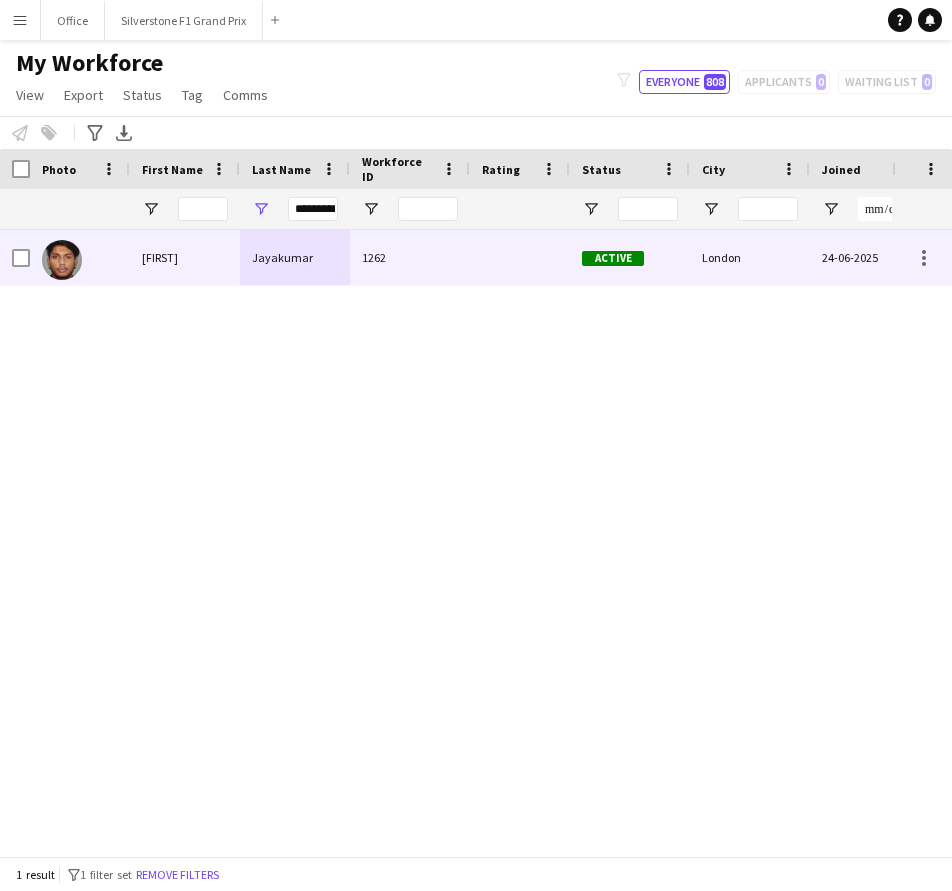 click on "Jayakumar" at bounding box center [295, 257] 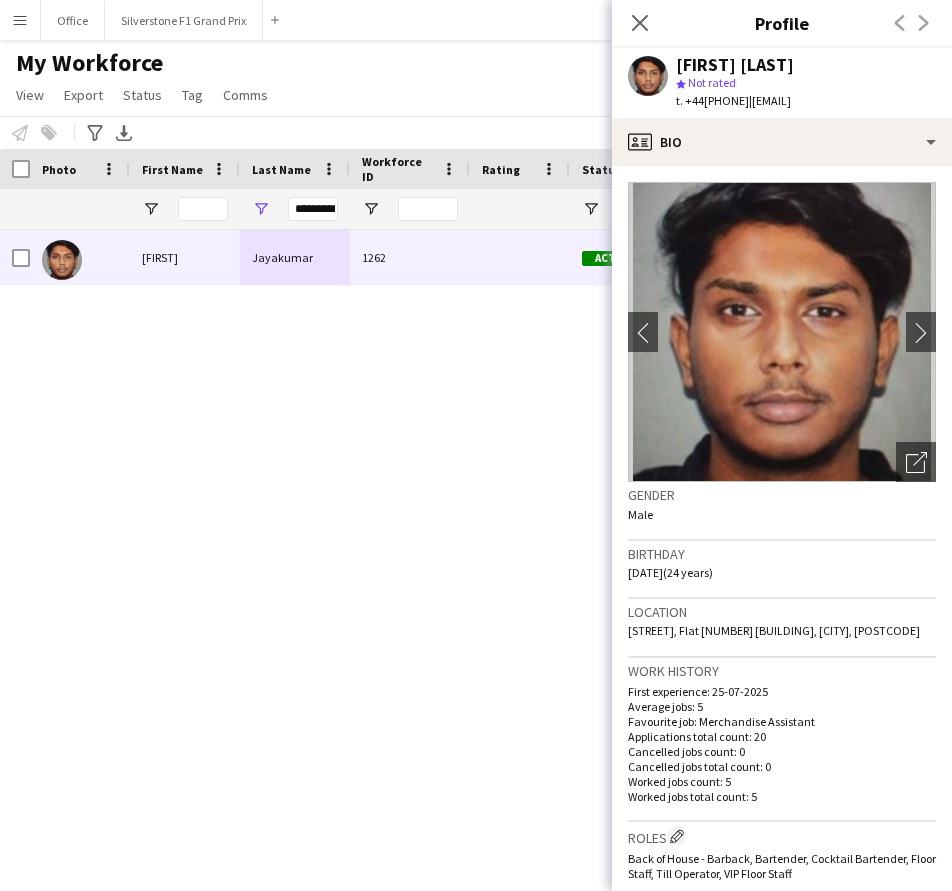drag, startPoint x: 760, startPoint y: 97, endPoint x: 704, endPoint y: 106, distance: 56.718605 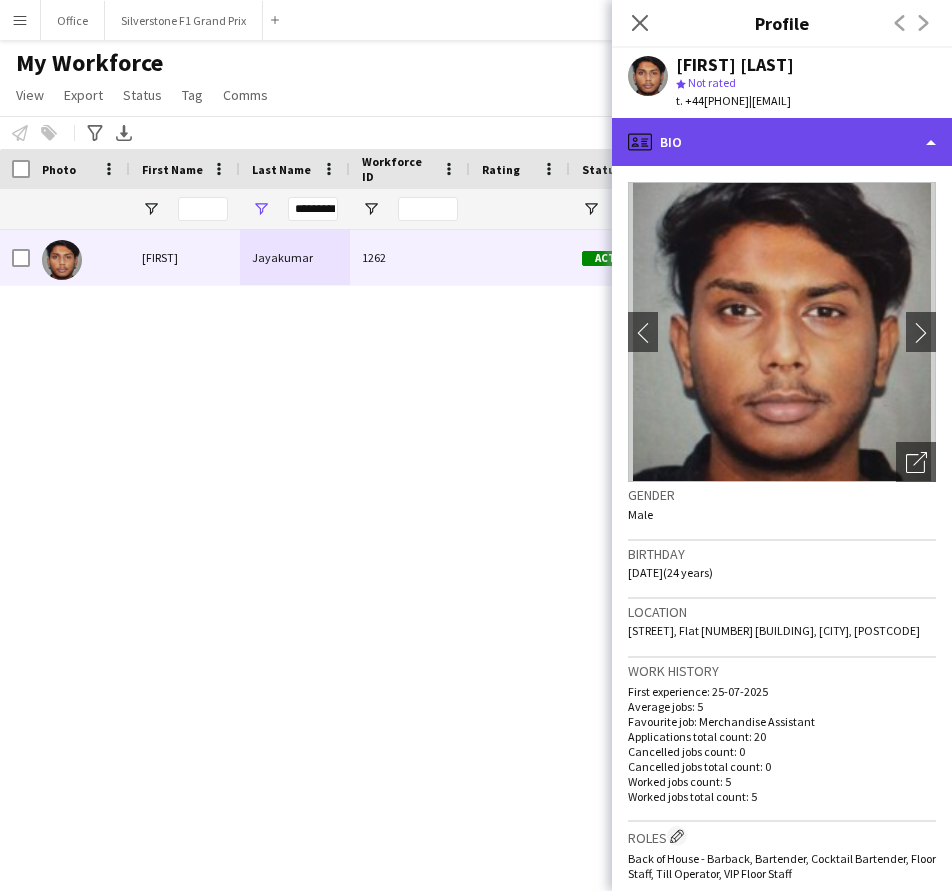 click on "profile
Bio" 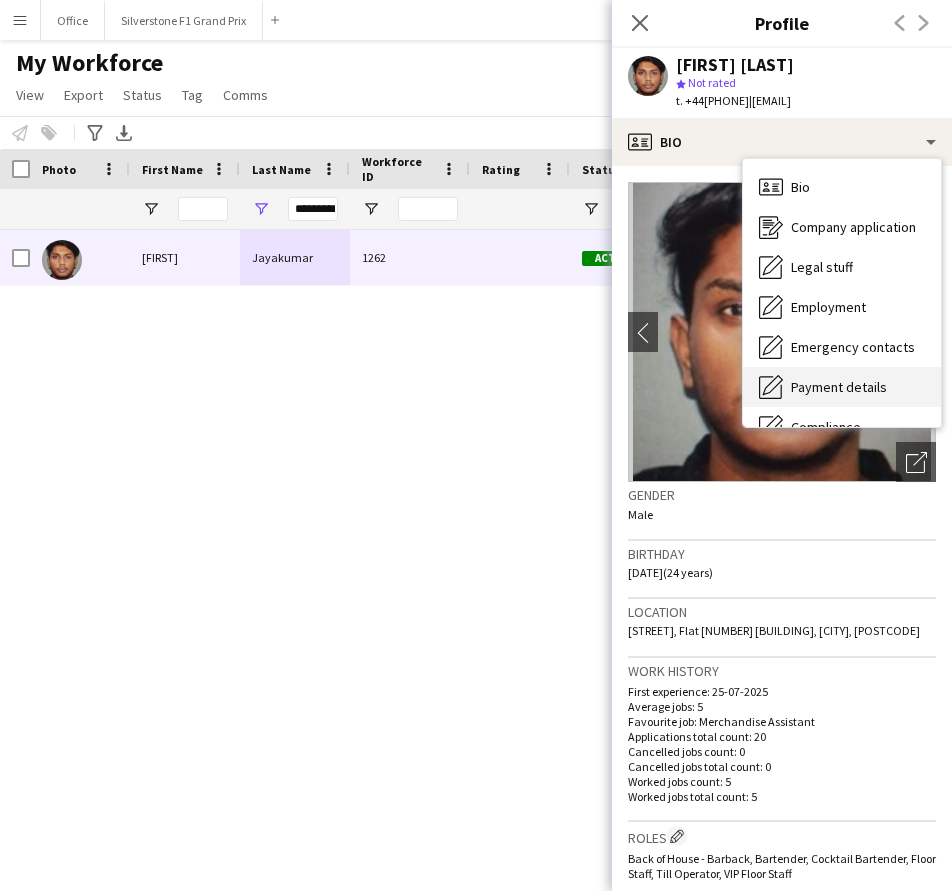 click on "Payment details" at bounding box center (839, 387) 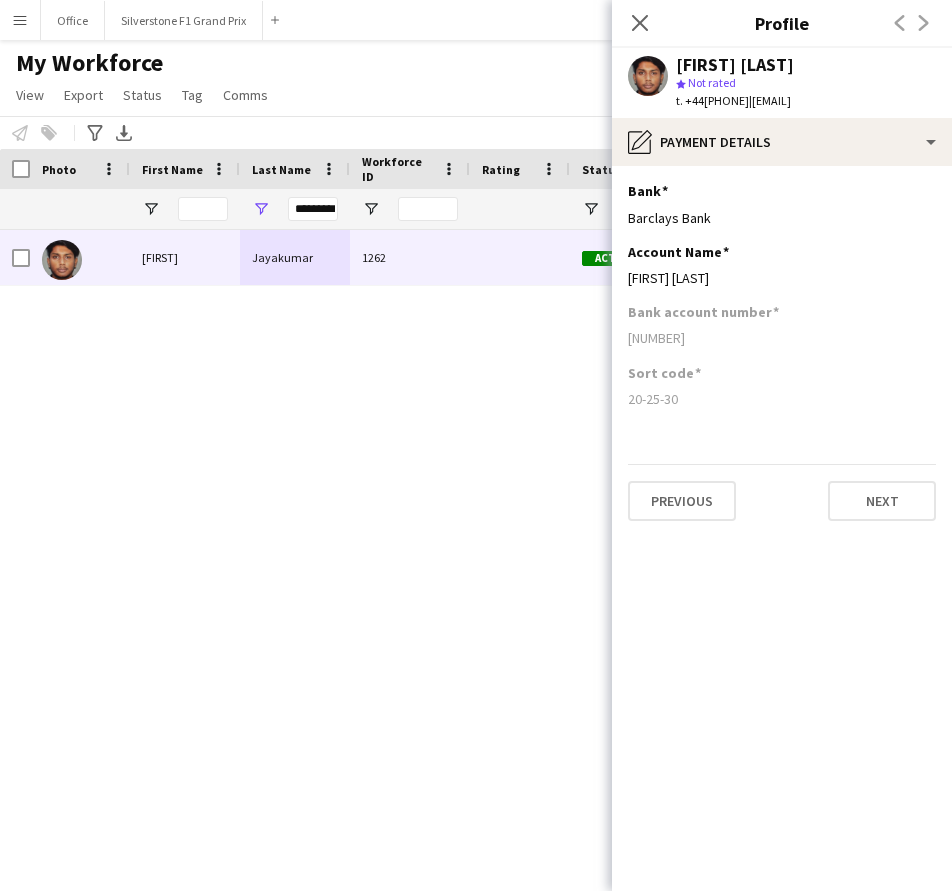 drag, startPoint x: 760, startPoint y: 282, endPoint x: 626, endPoint y: 284, distance: 134.01492 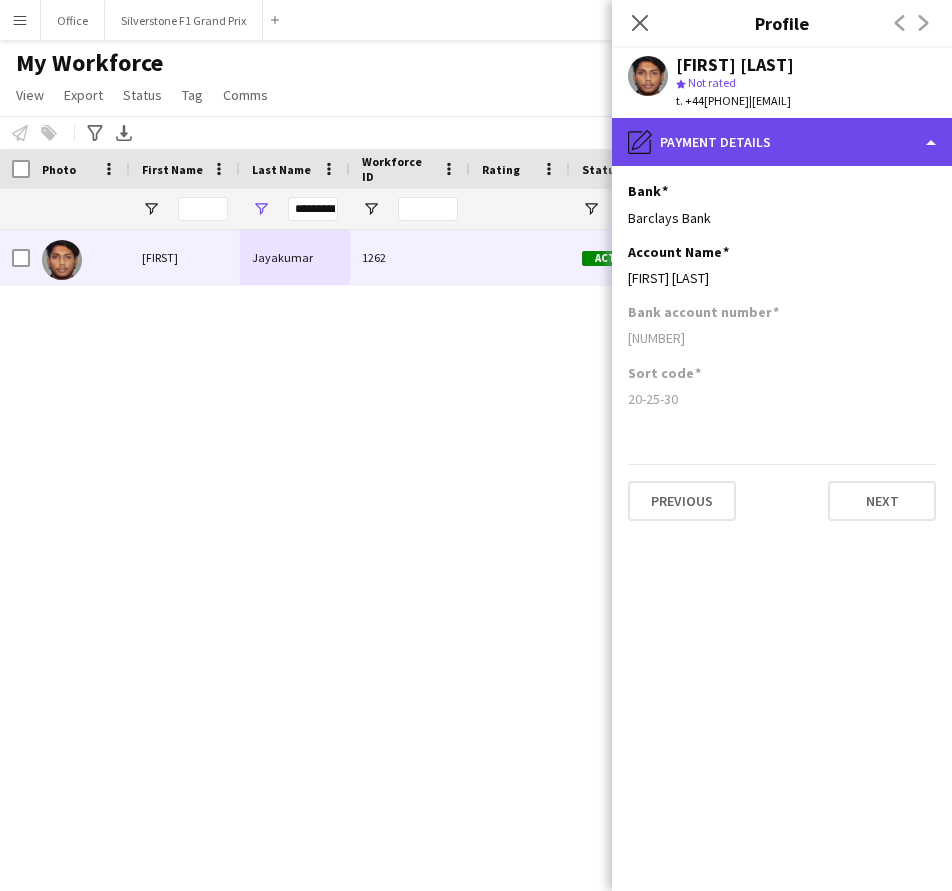 click on "pencil4
Payment details" 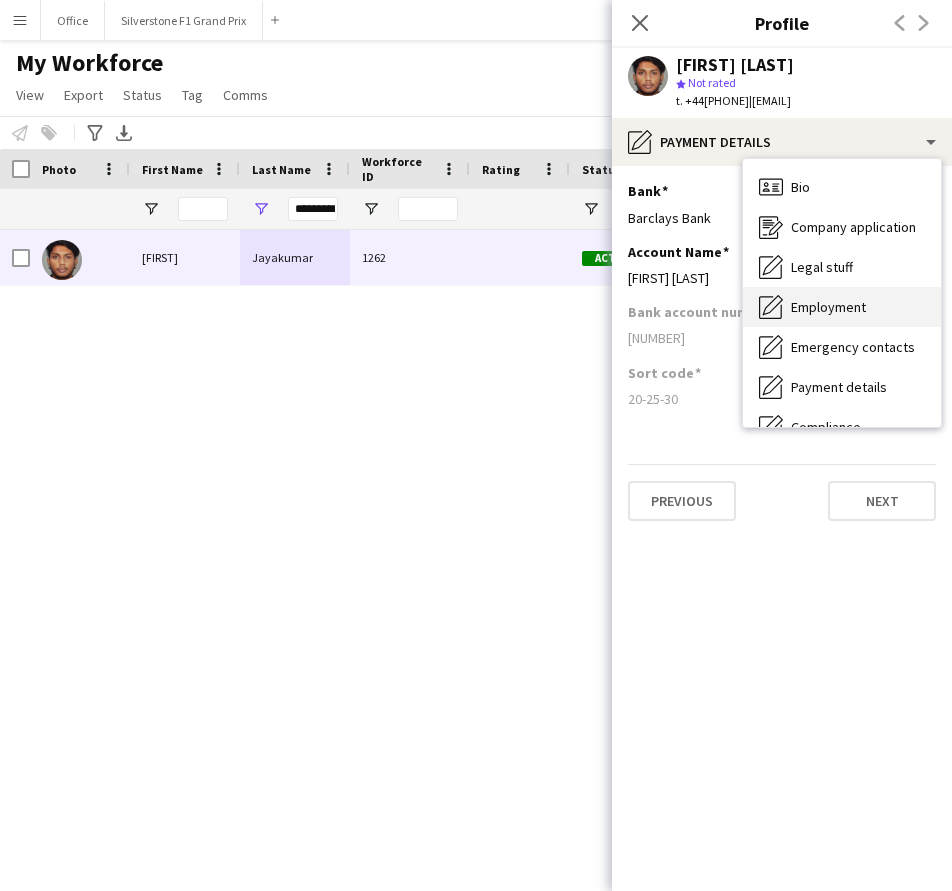 click on "Employment" at bounding box center [828, 307] 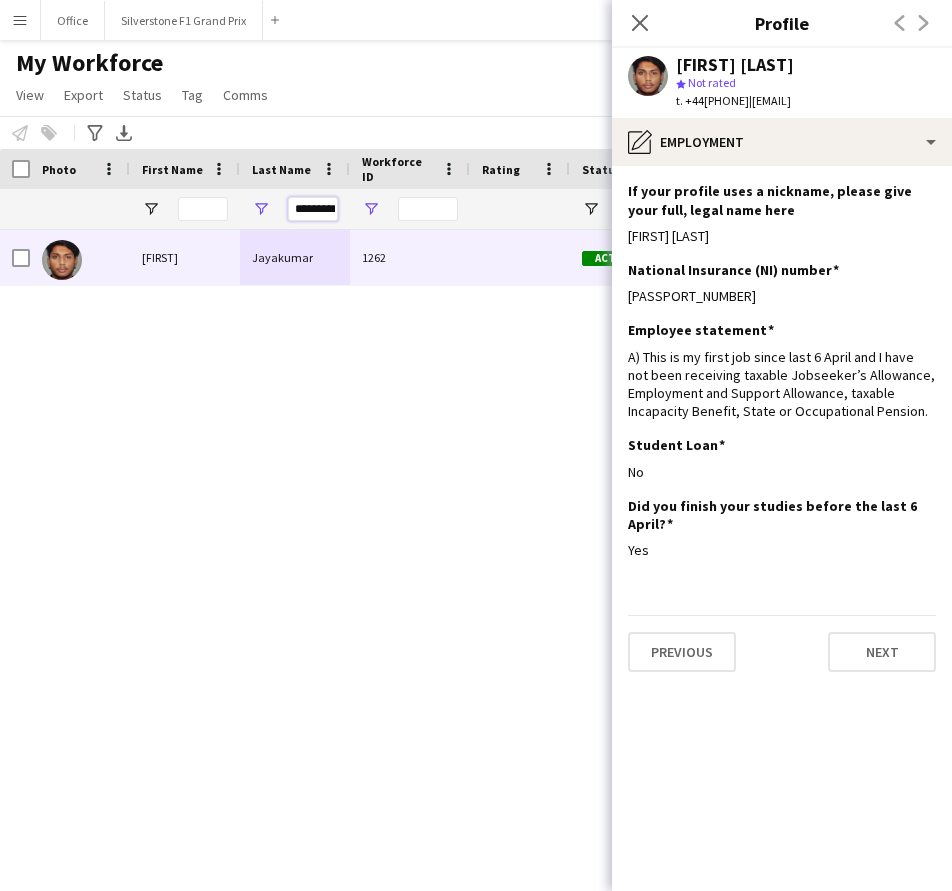 scroll, scrollTop: 0, scrollLeft: 16, axis: horizontal 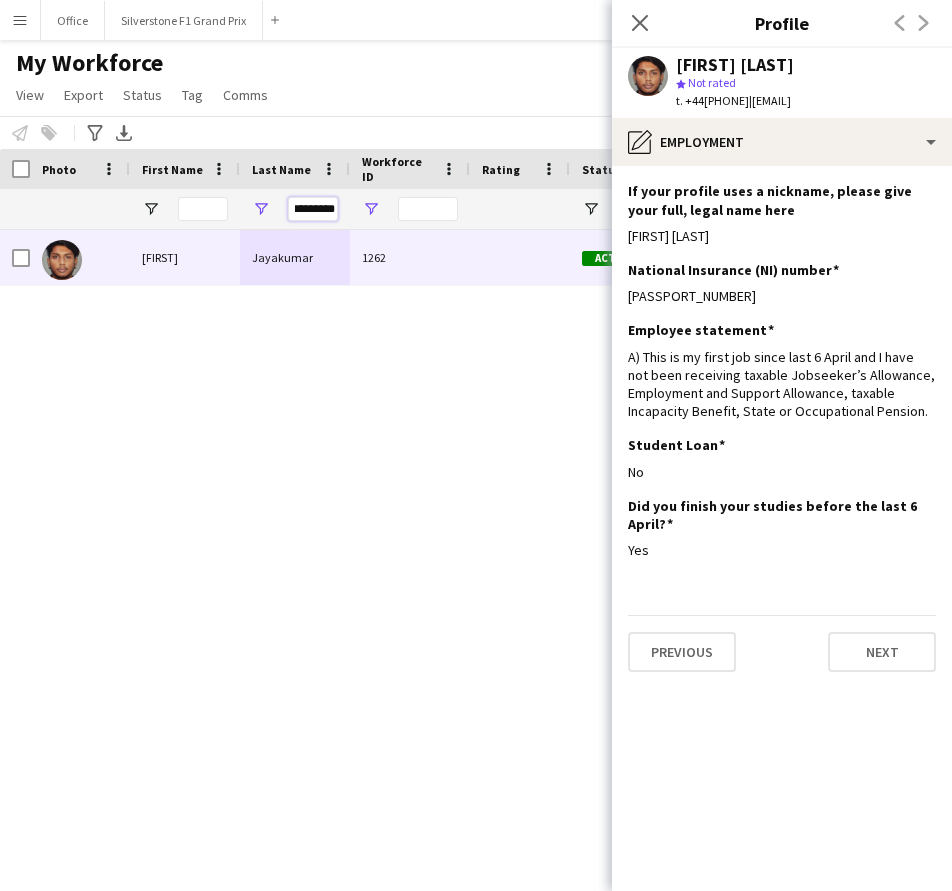drag, startPoint x: 289, startPoint y: 209, endPoint x: 371, endPoint y: 209, distance: 82 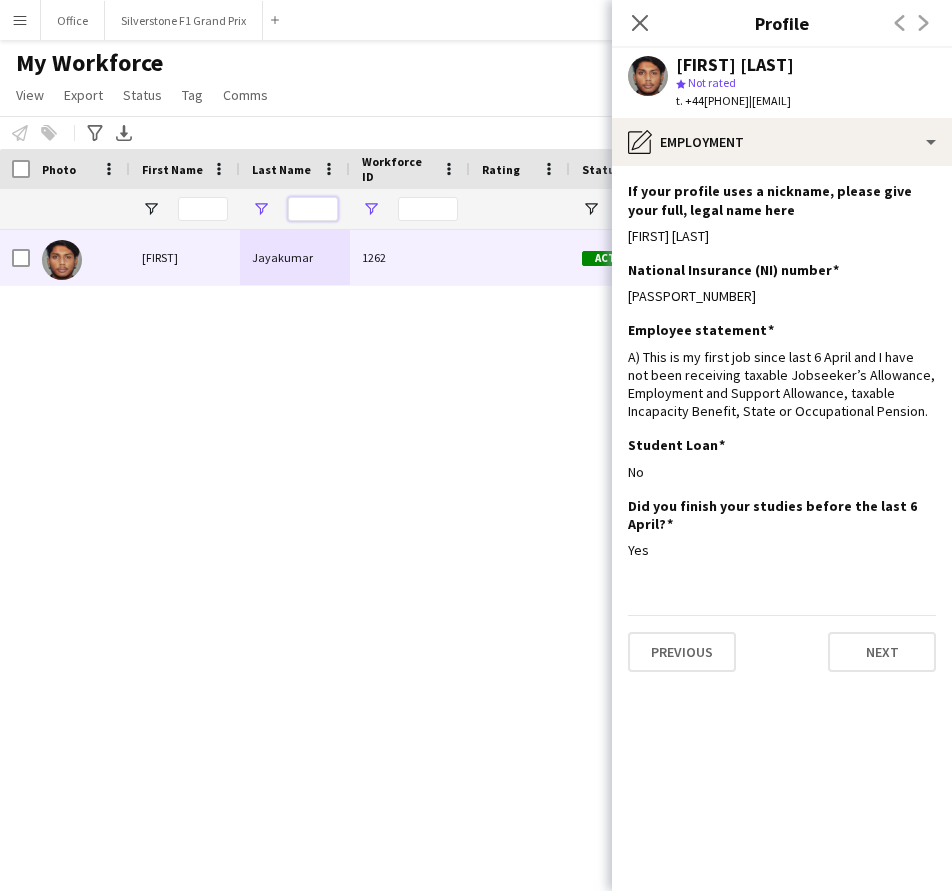scroll, scrollTop: 0, scrollLeft: 0, axis: both 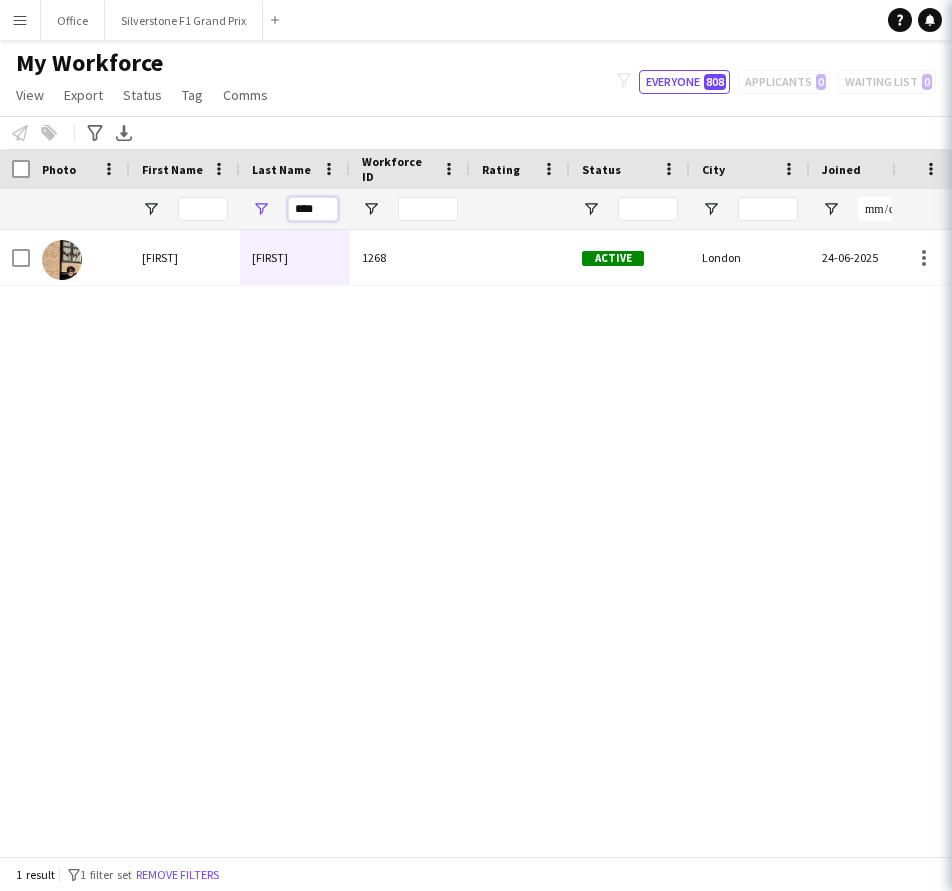 type on "****" 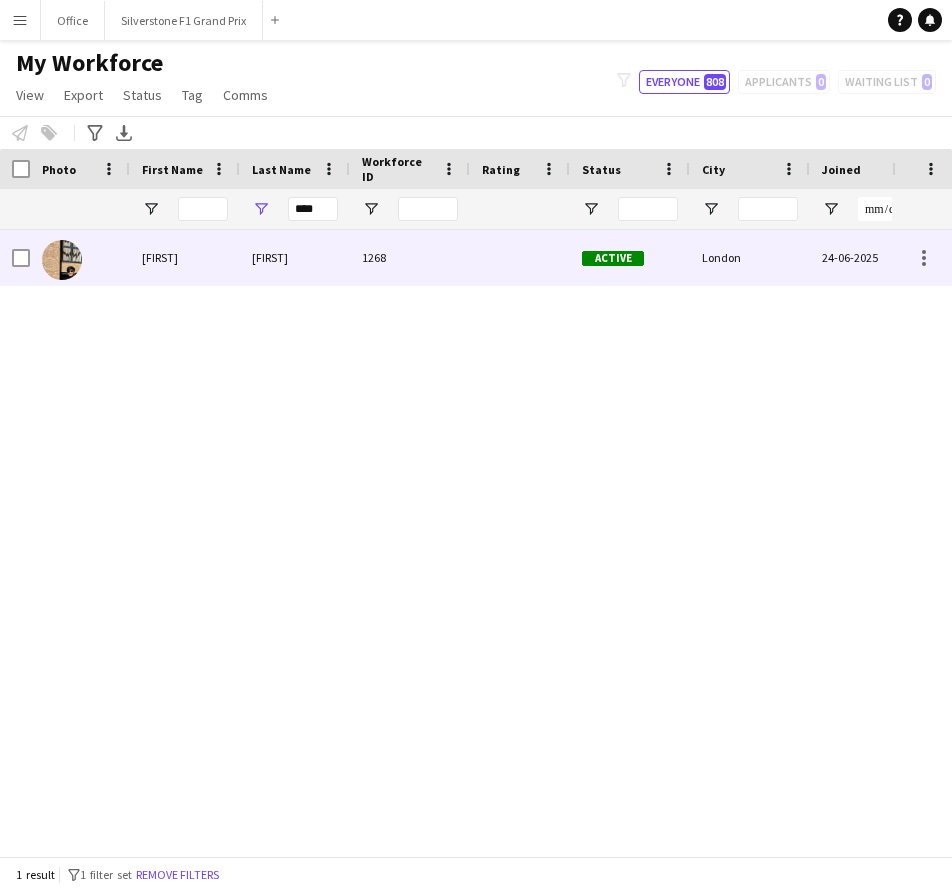 click on "[FIRST]" at bounding box center (295, 257) 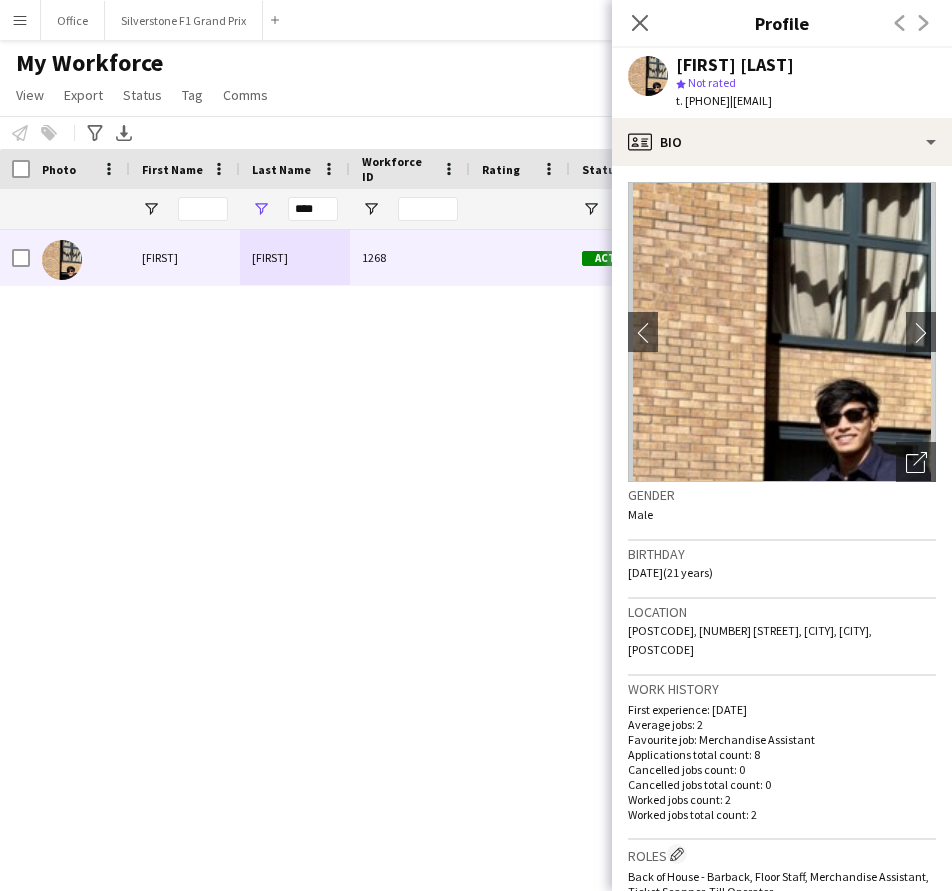 drag, startPoint x: 762, startPoint y: 98, endPoint x: 686, endPoint y: 108, distance: 76.655075 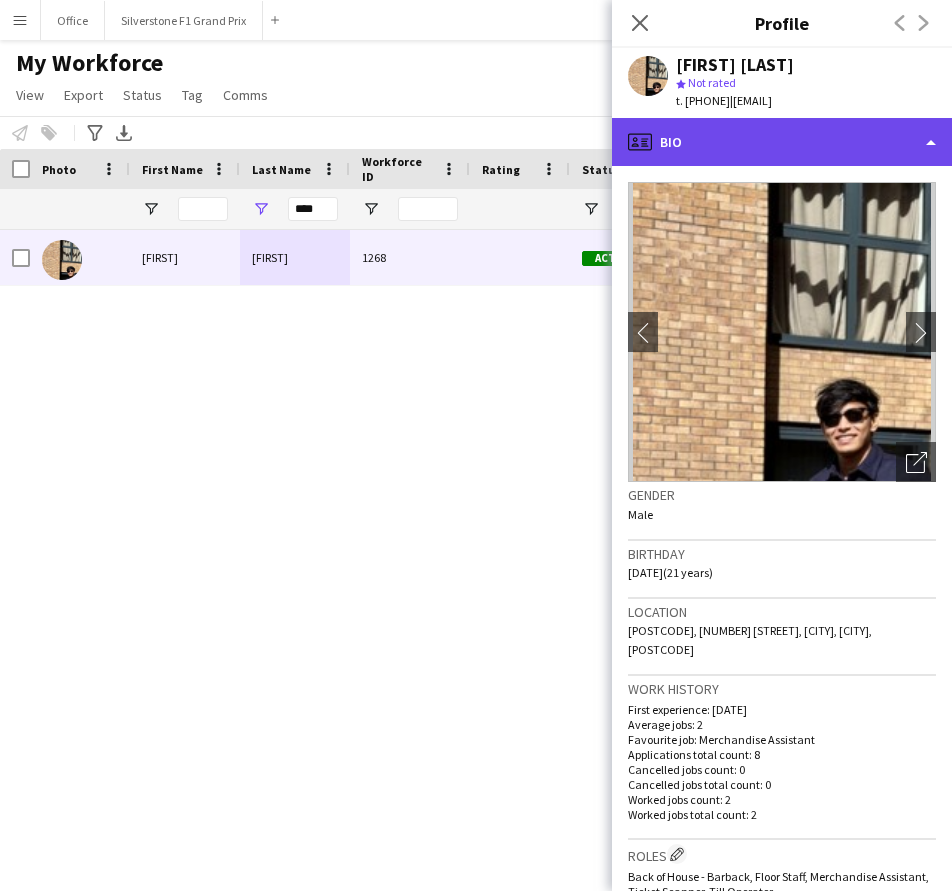 click on "profile
Bio" 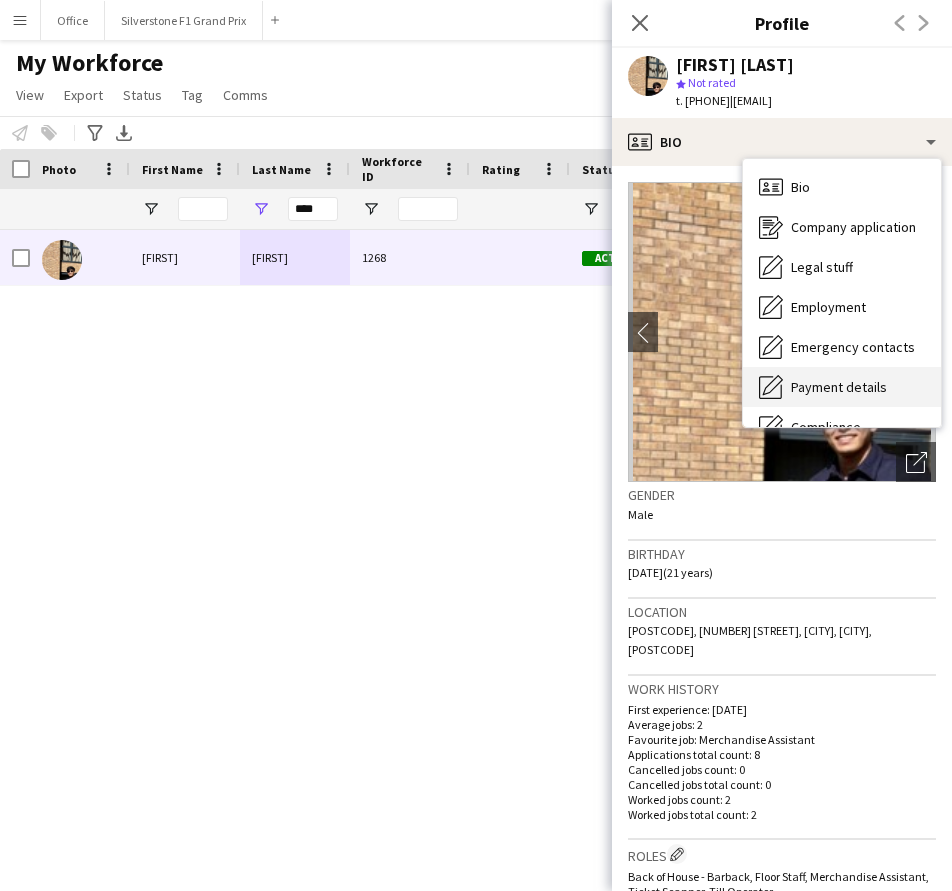 click on "Payment details
Payment details" at bounding box center (842, 387) 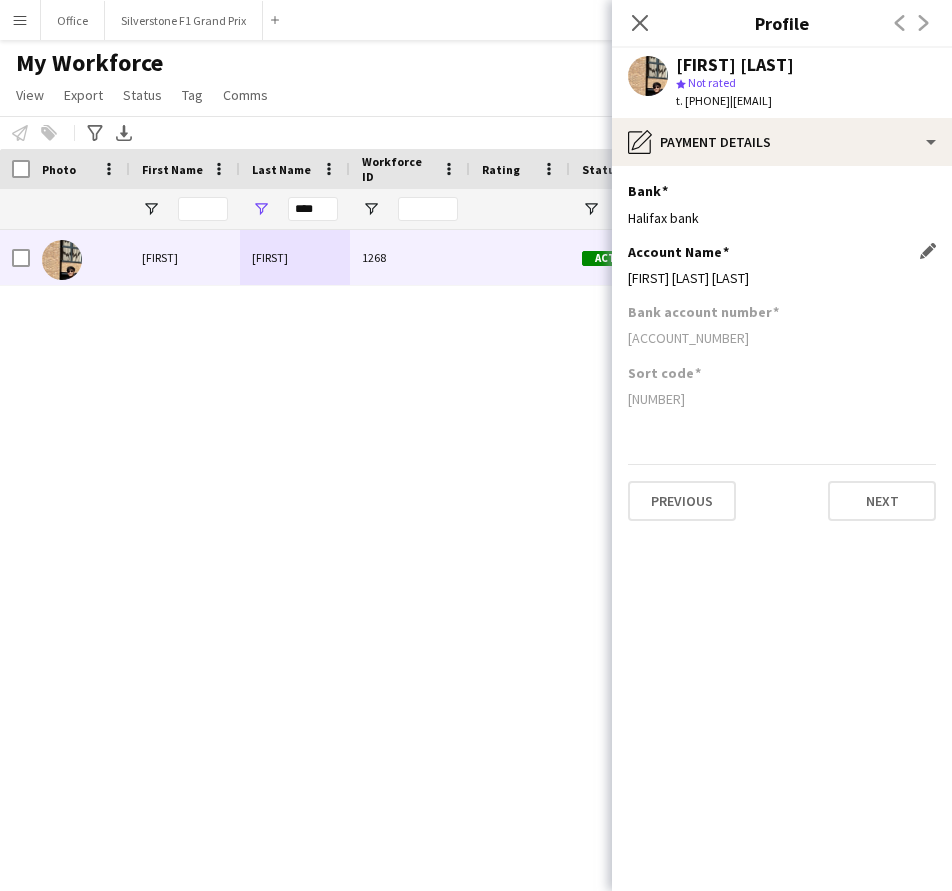 drag, startPoint x: 766, startPoint y: 274, endPoint x: 632, endPoint y: 286, distance: 134.53624 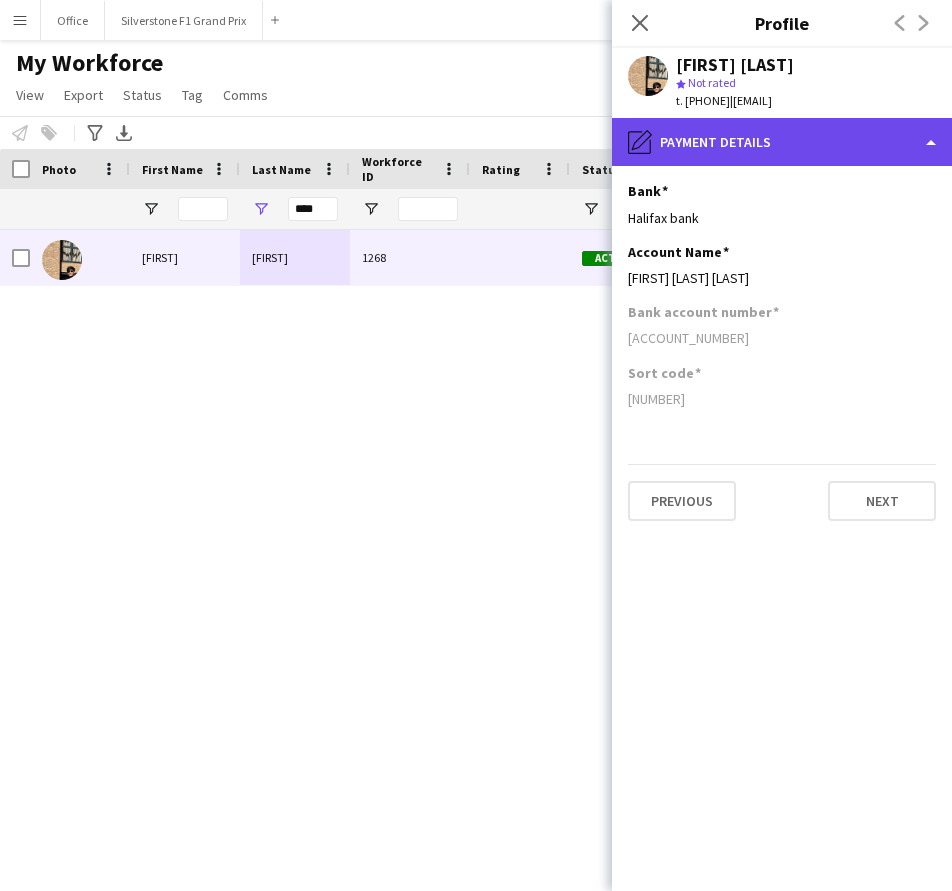 click on "pencil4
Payment details" 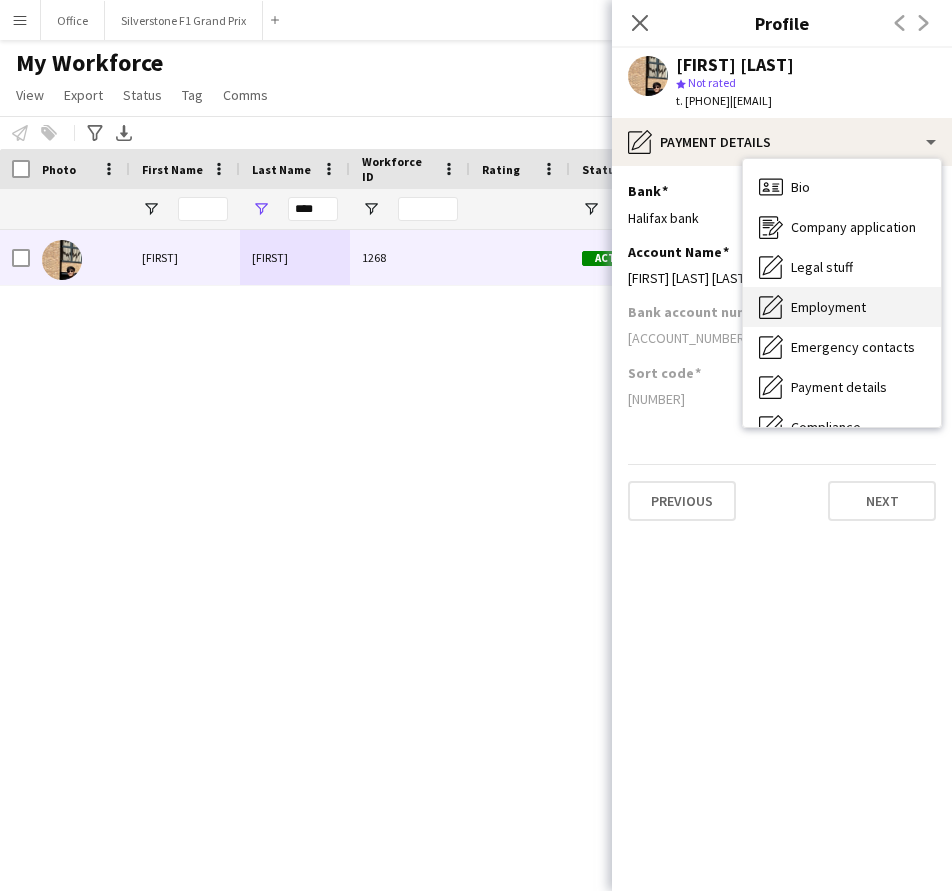 click on "Employment" at bounding box center [828, 307] 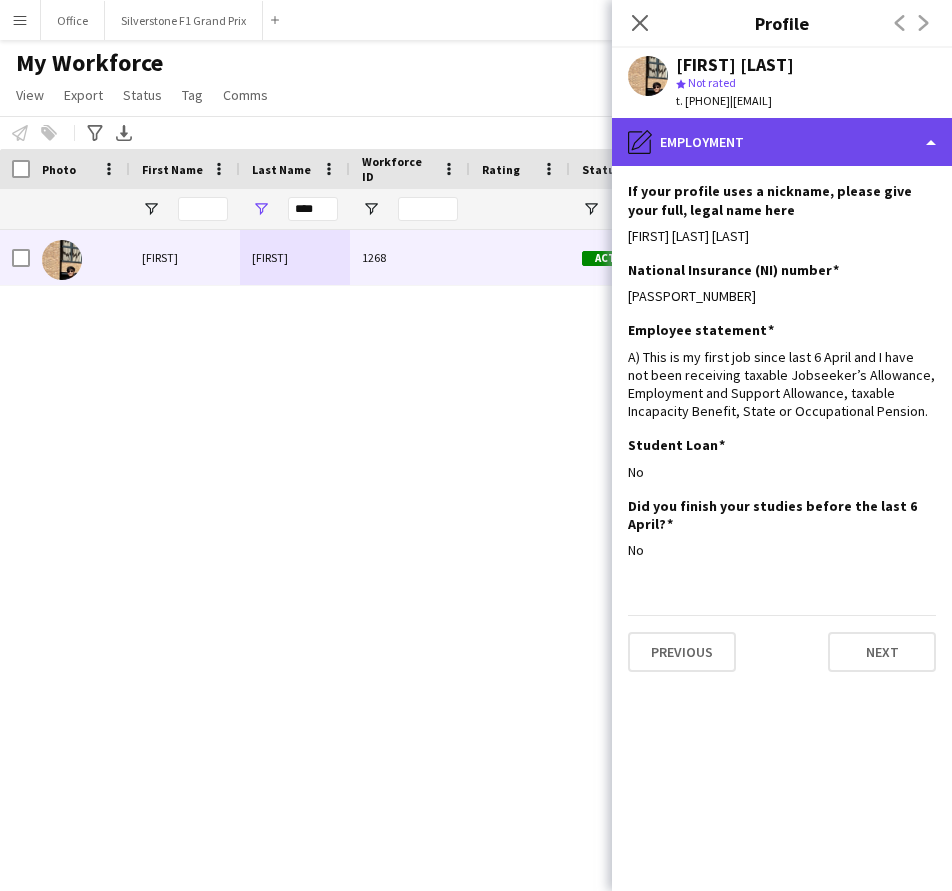 click on "pencil4
Employment" 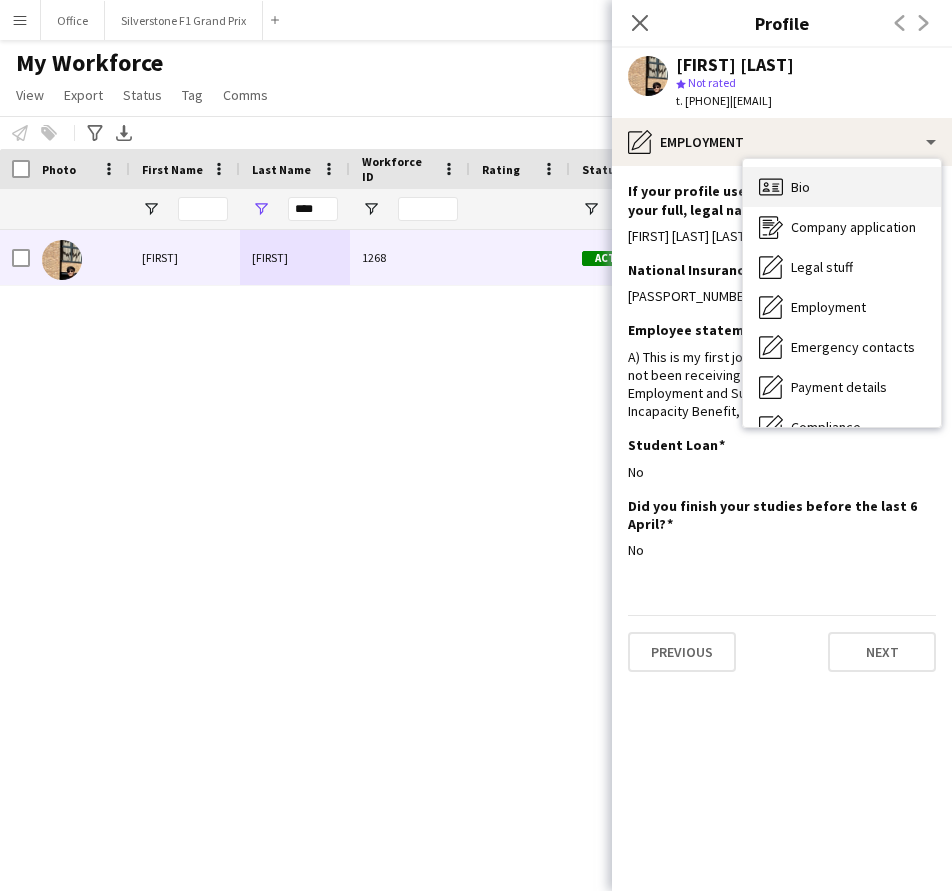 click on "Bio
Bio" at bounding box center (842, 187) 